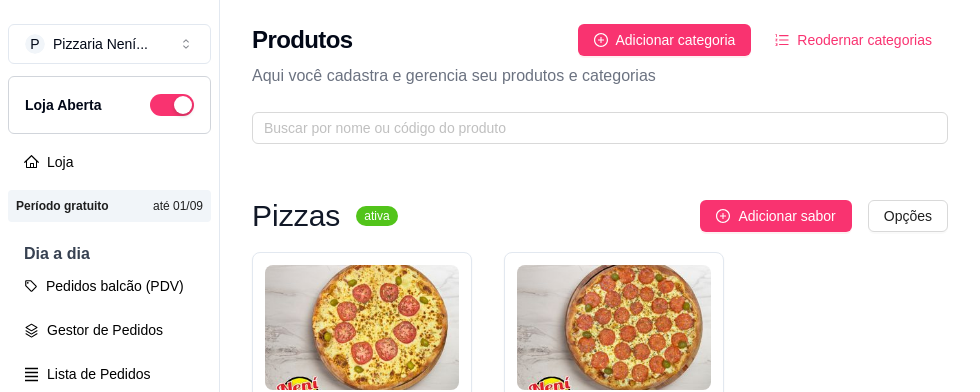 scroll, scrollTop: 31, scrollLeft: 0, axis: vertical 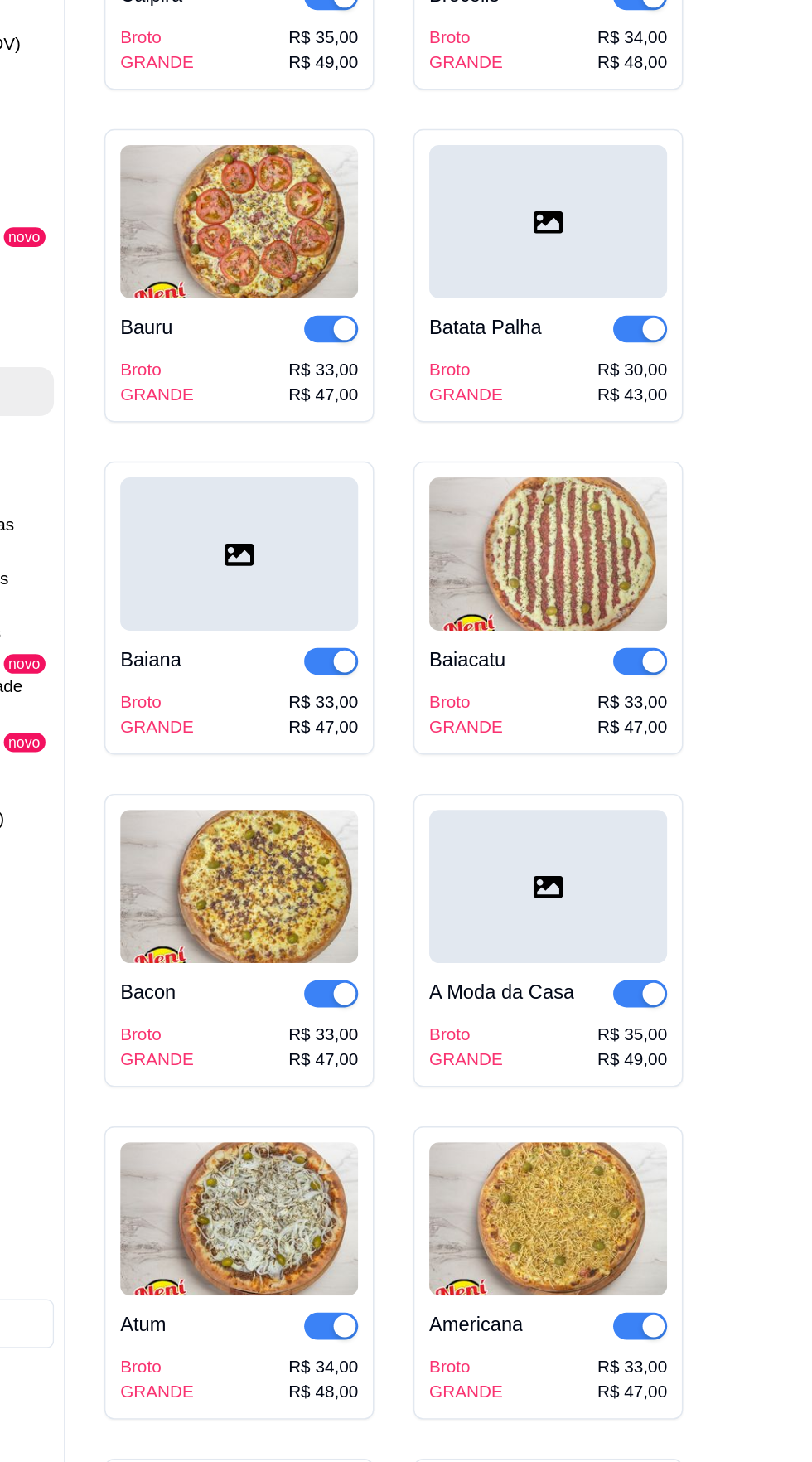 click at bounding box center (509, 806) 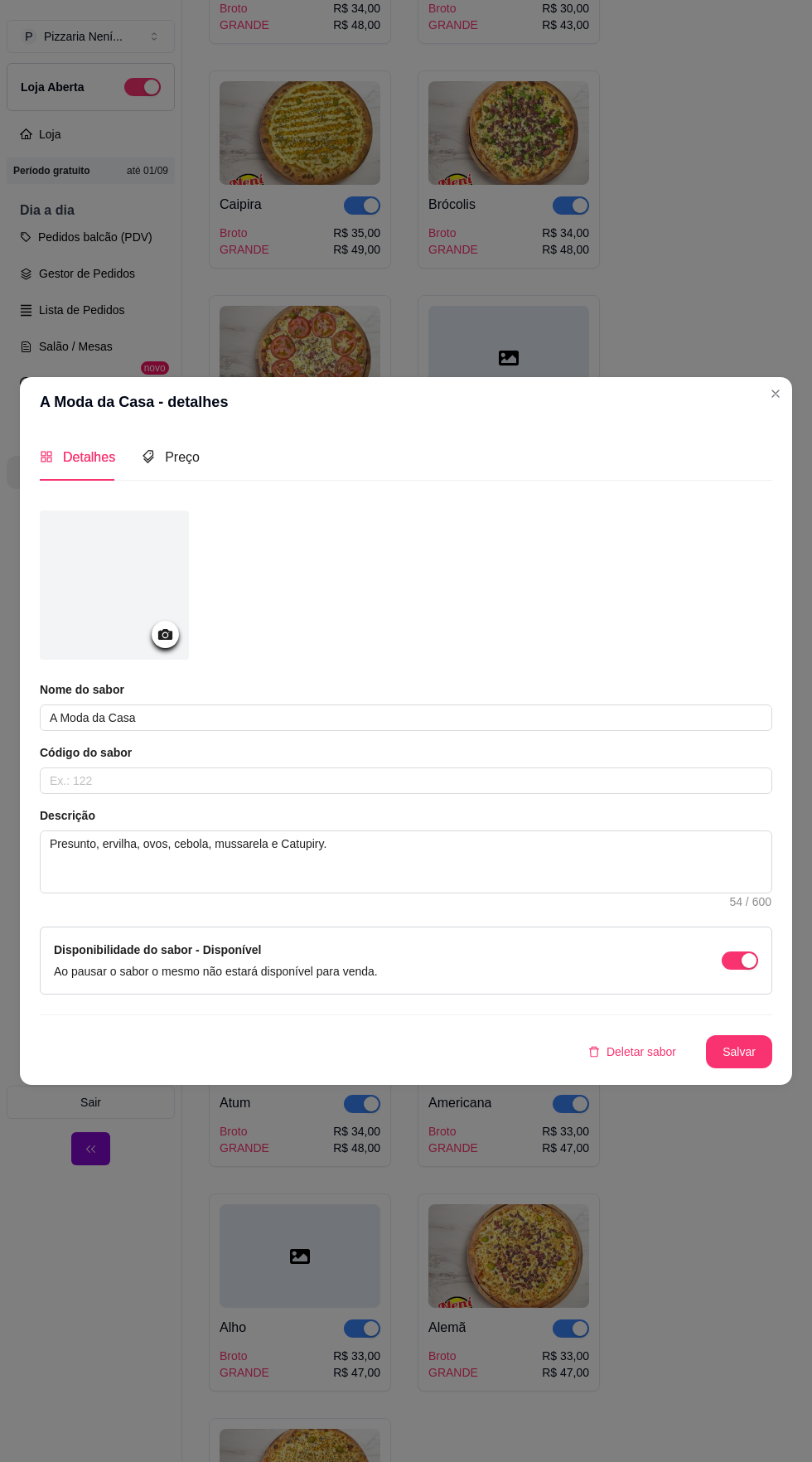 click 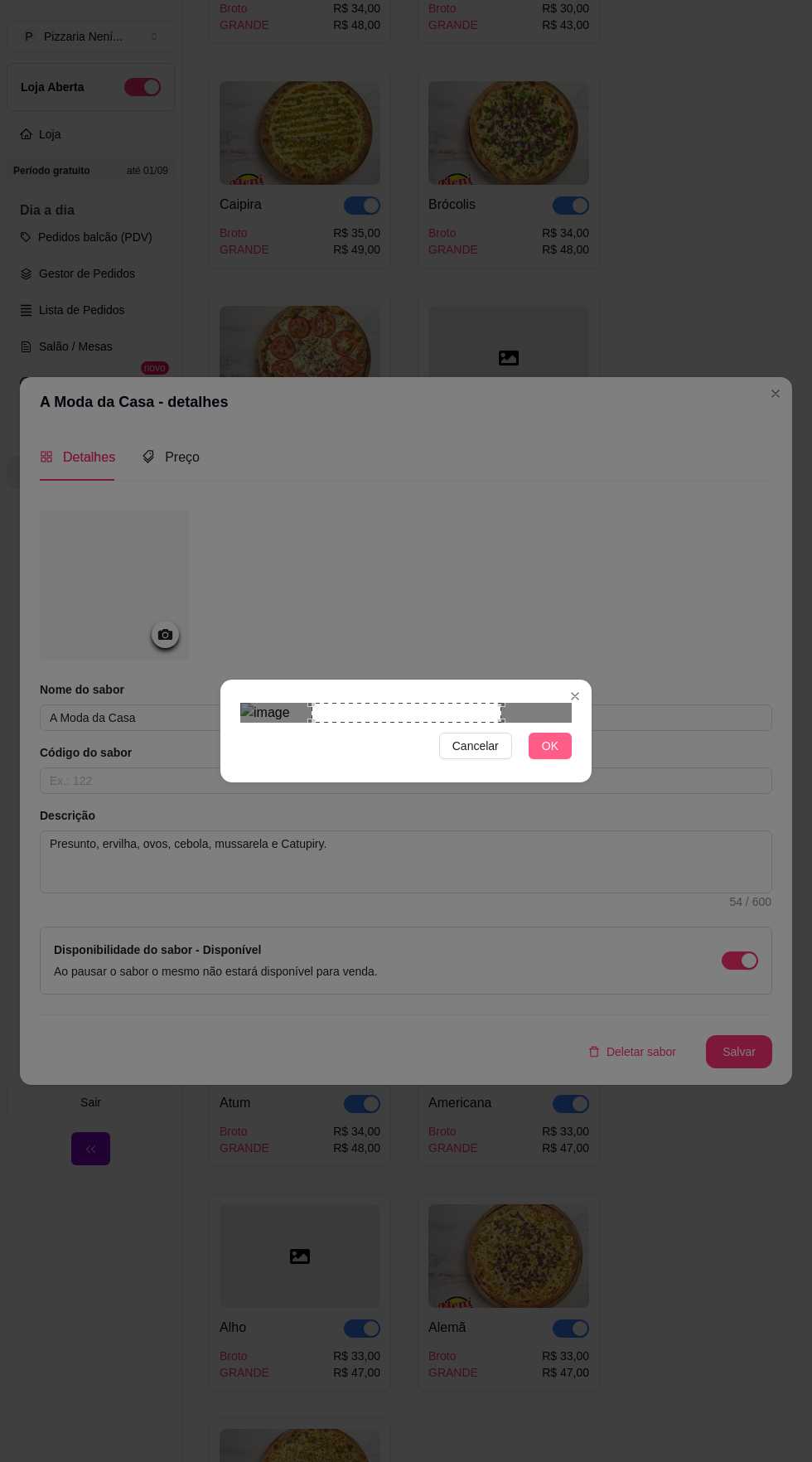 click on "OK" at bounding box center [550, 746] 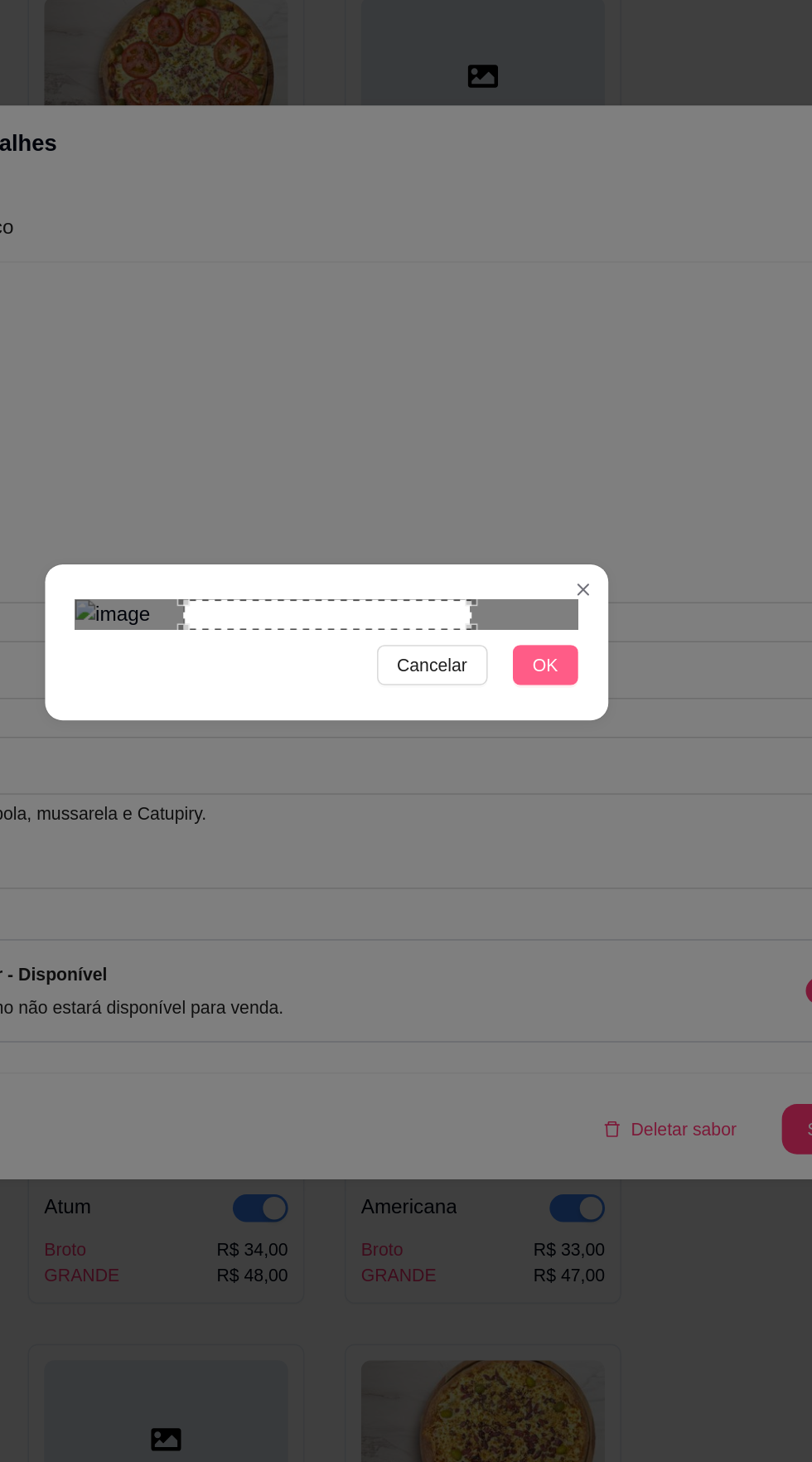 click on "OK" at bounding box center (550, 746) 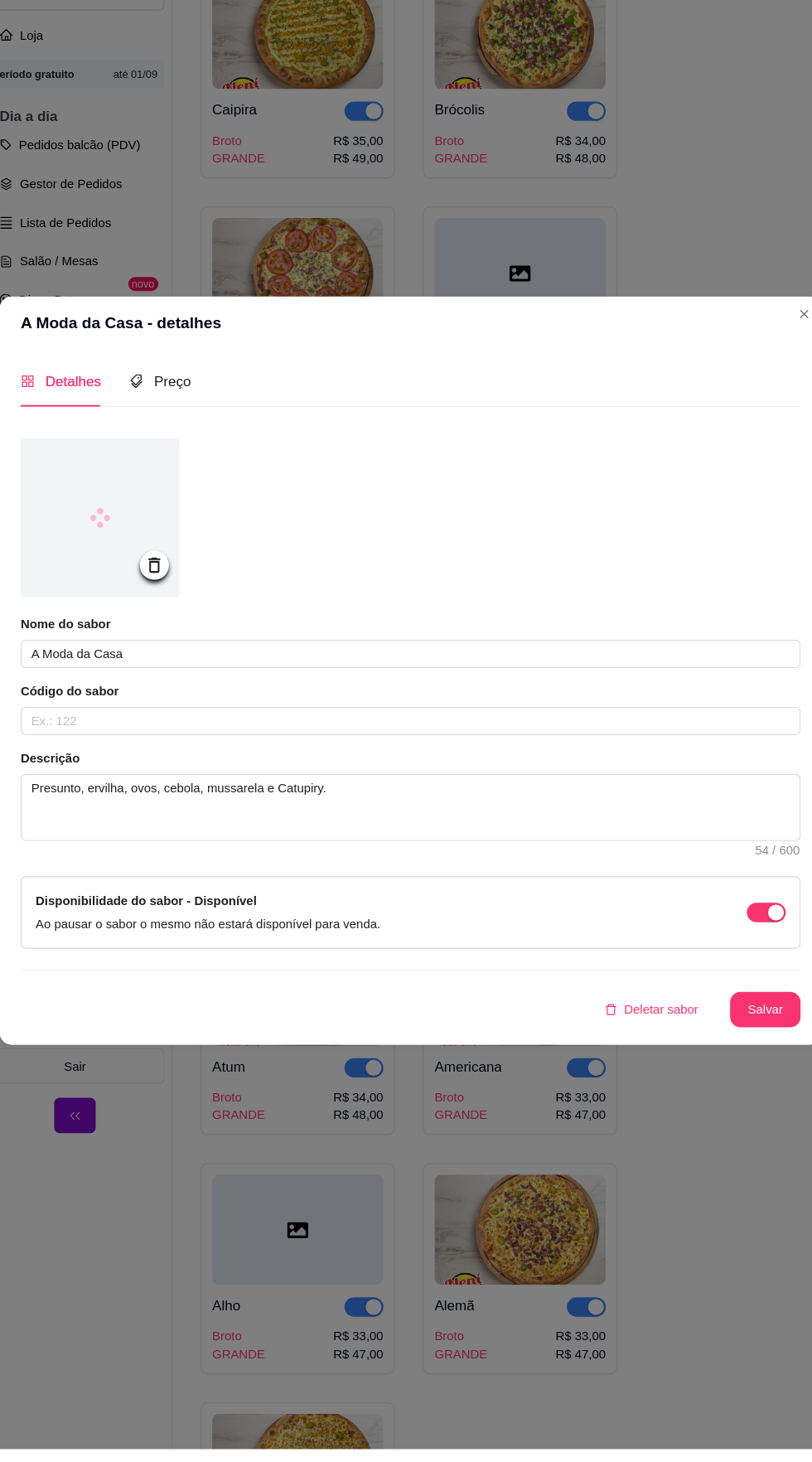 scroll, scrollTop: 0, scrollLeft: 0, axis: both 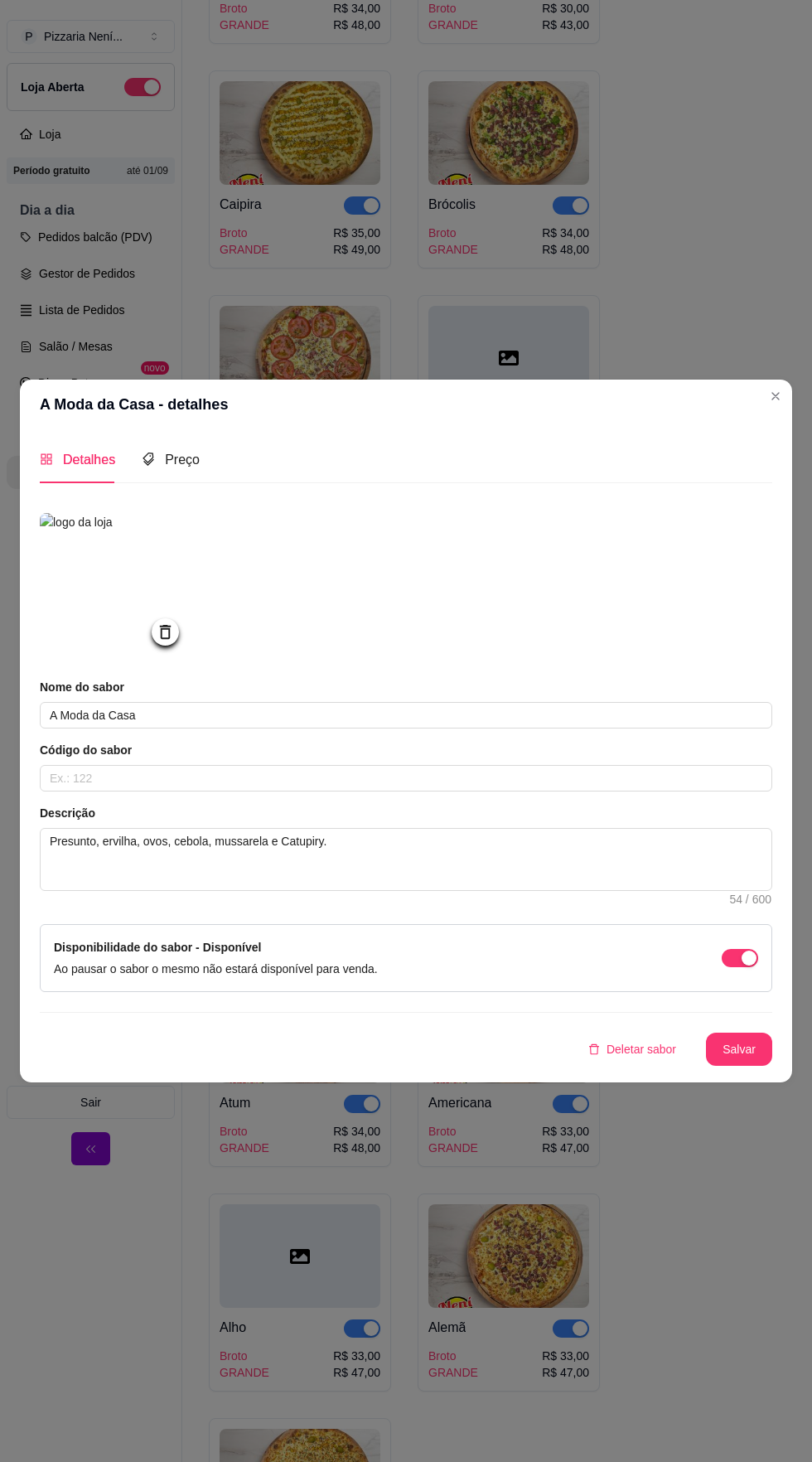 click on "Salvar" at bounding box center [739, 1049] 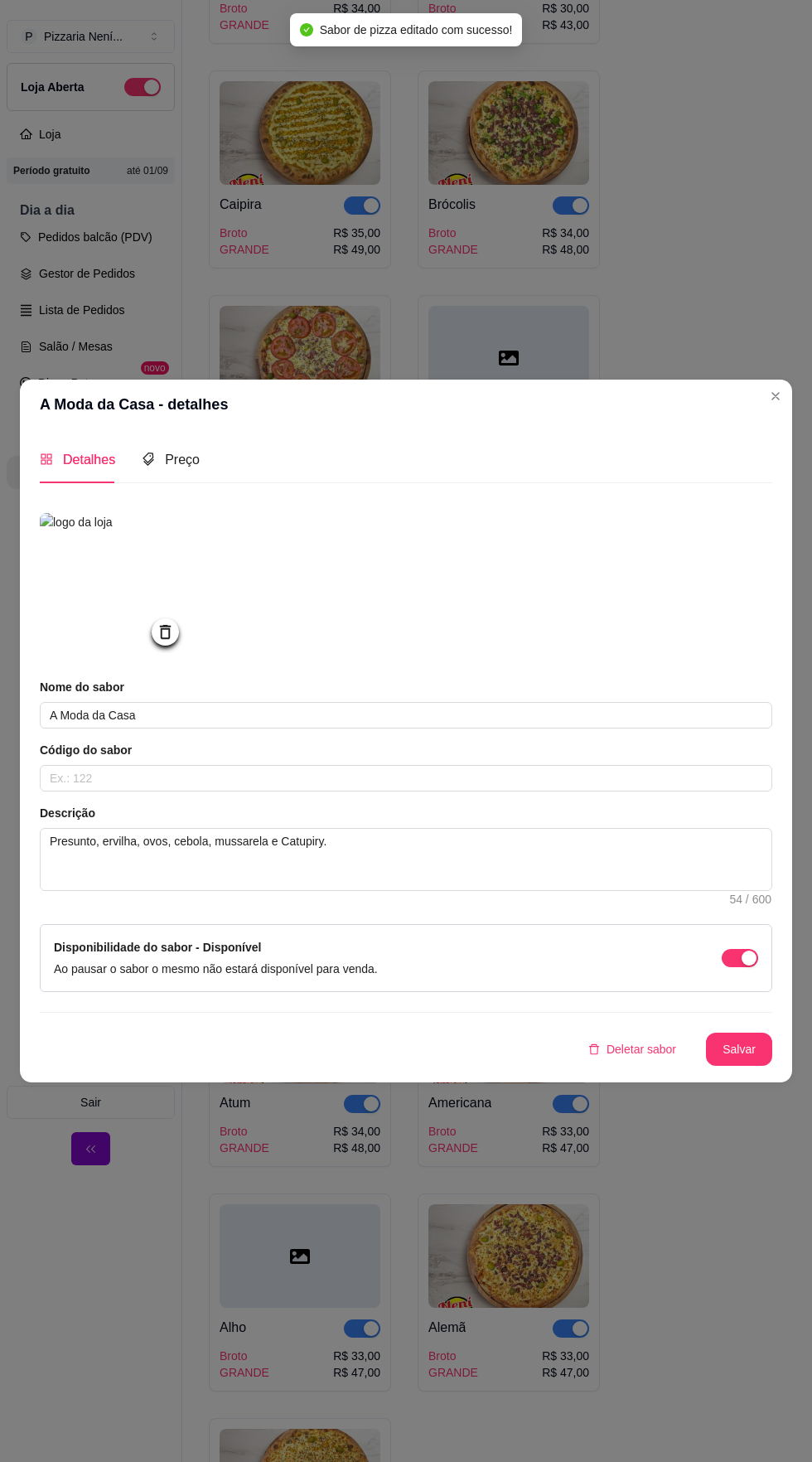 click 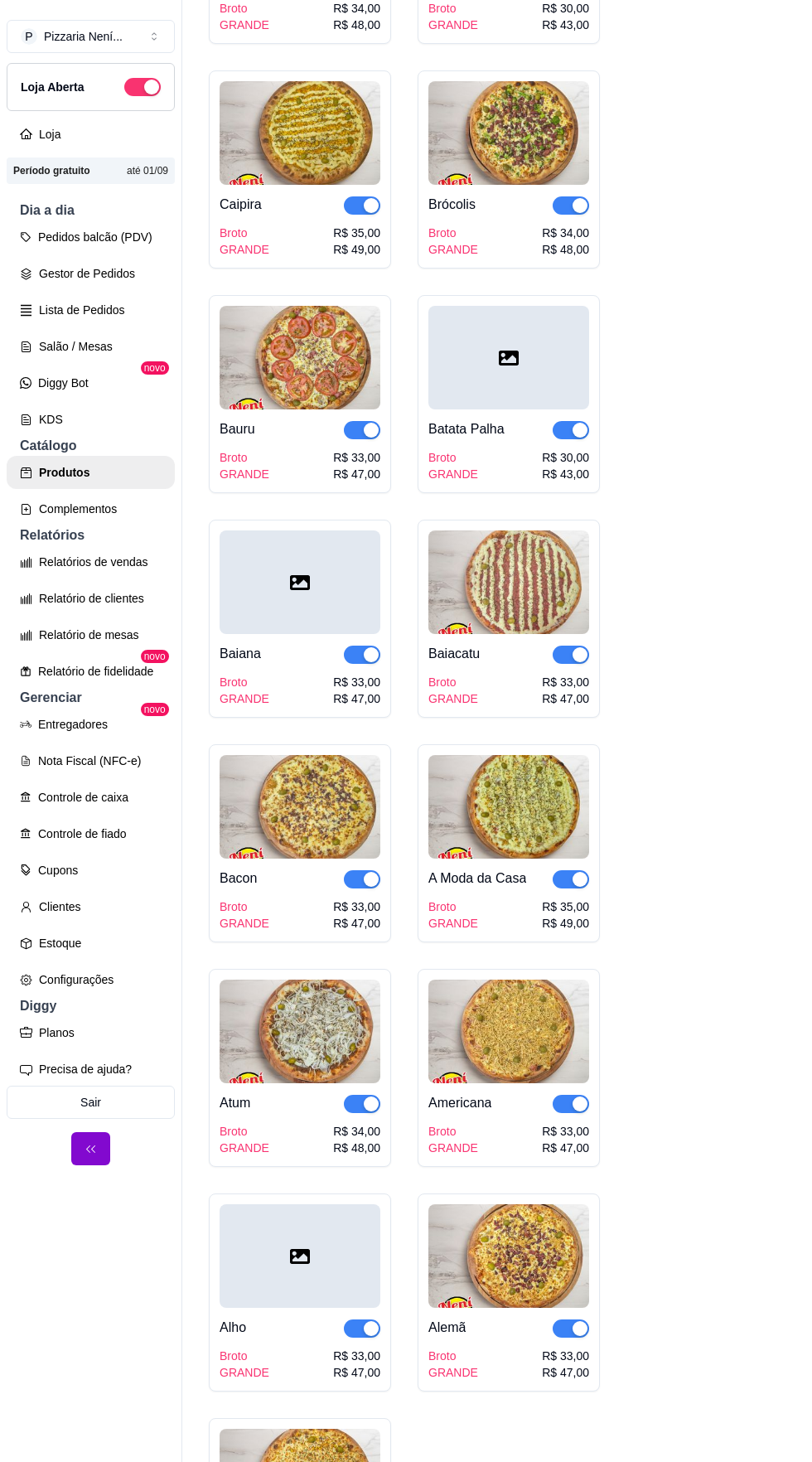 click on "Napolitana   Broto GRANDE R$ 33,00 R$ 47,00 Pepperoni   Broto GRANDE R$ 39,00 R$ 52,00 Peruana   Broto GRANDE R$ 37,00 R$ 50,00 Paulista   Broto GRANDE R$ 37,00 R$ 50,00 Grega   Broto GRANDE R$ 36,00 R$ 49,00 Carne Seca   Broto GRANDE R$ 40,00 R$ 53,00 Camarão   Broto GRANDE R$ 45,00 R$ 58,00 Cinco Queijos   Broto GRANDE R$ 37,00 R$ 50,00 Atum Sólido   Broto GRANDE R$ 39,00 R$ 52,00 Vegetariana   Broto GRANDE R$ 35,00 R$ 49,00 Três Queijos   Broto GRANDE R$ 33,00 R$ 47,00 Toscana   Broto GRANDE R$ 33,00 R$ 47,00 Rodrigues   Broto GRANDE R$ 35,00 R$ 49,00 Quatro Queijos   Broto GRANDE R$ 35,00 R$ 49,00 Provolone   Broto GRANDE R$ 33,00 R$ 47,00 Portuguesa 2   Broto GRANDE R$ 37,00 R$ 51,00 Portuguesa I   Broto GRANDE R$ 35,00 R$ 49,00 Pizzaiolo   Broto GRANDE R$ 34,00 R$ 48,00 Palmito   Broto GRANDE R$ 33,00 R$ 47,00 Nevada   Broto GRANDE R$ 34,00 R$ 48,00 Není   Broto GRANDE R$ 35,00 R$ 49,00 Nazionale   Broto GRANDE R$ 33,00 R$ 47,00 Namorados   Broto GRANDE" at bounding box center (497, -1628) 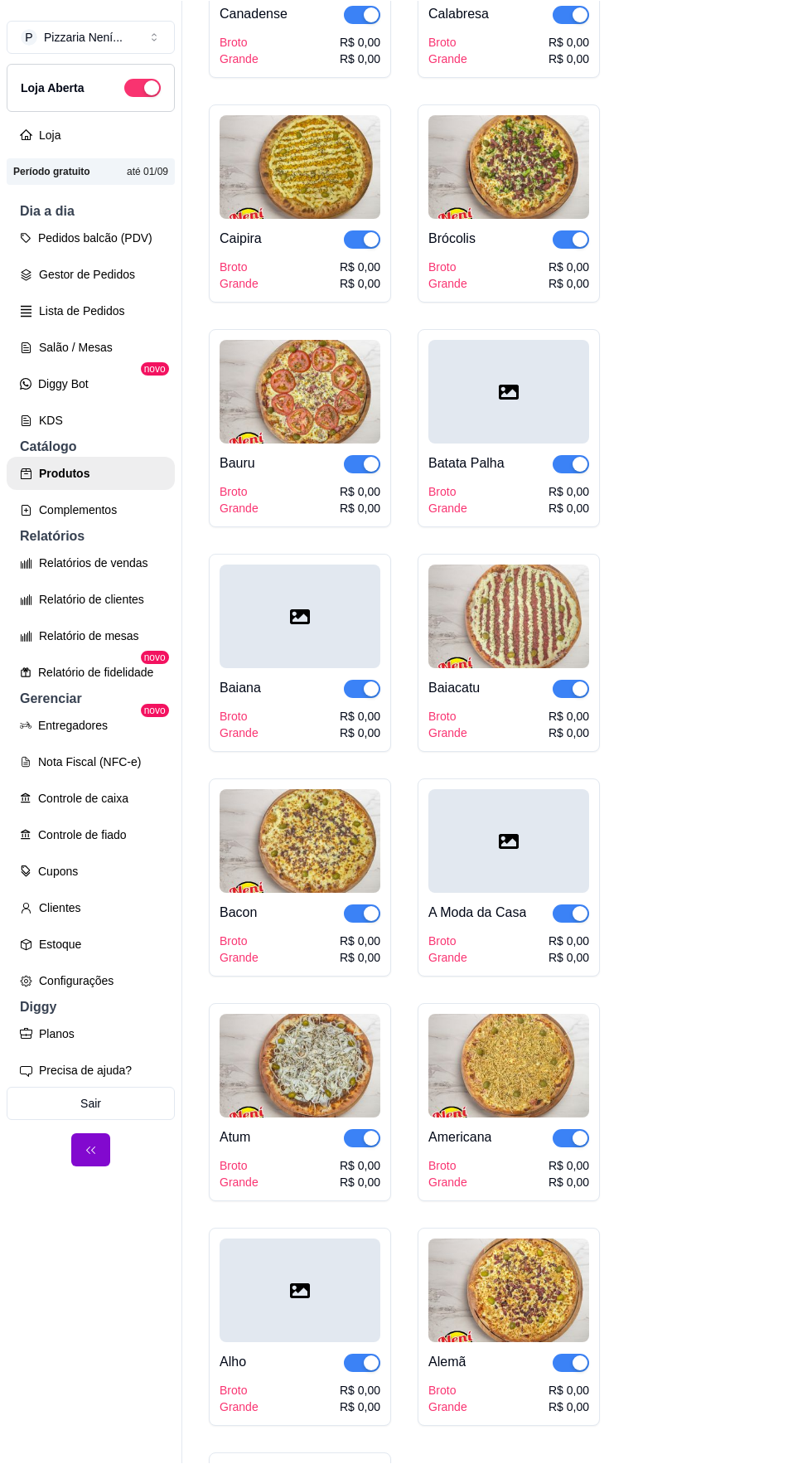 scroll, scrollTop: 21135, scrollLeft: 0, axis: vertical 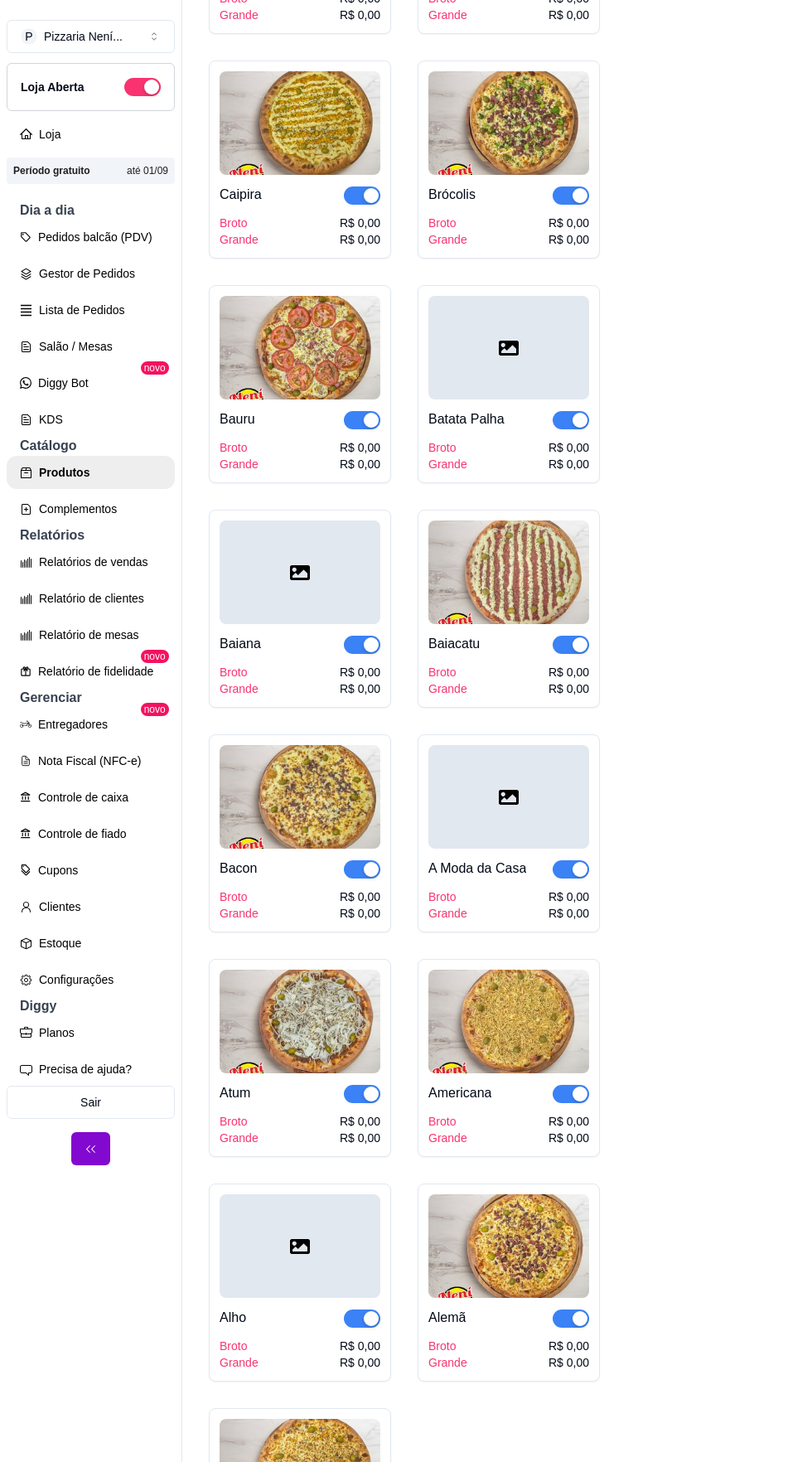 click at bounding box center (509, 796) 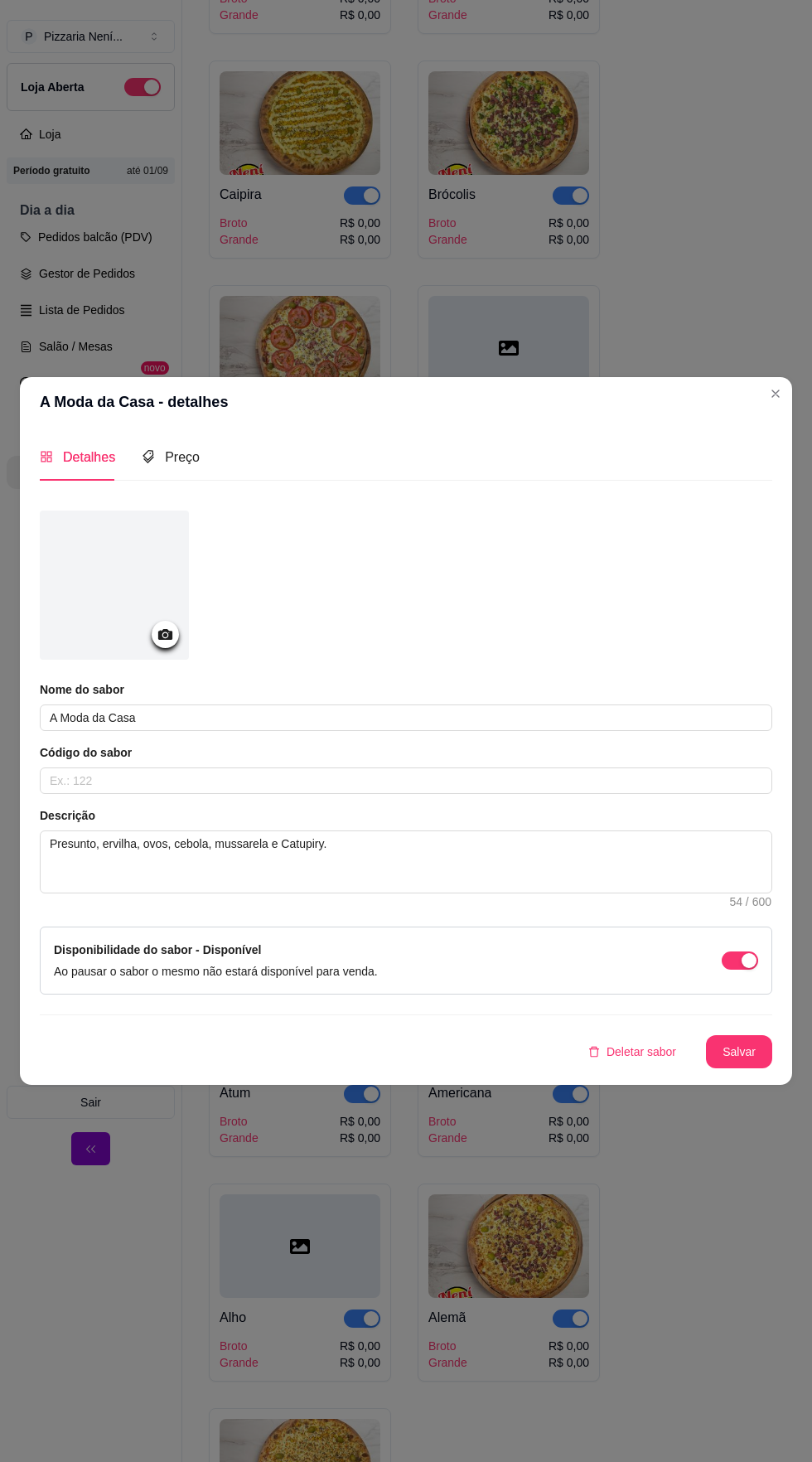 click at bounding box center (114, 585) 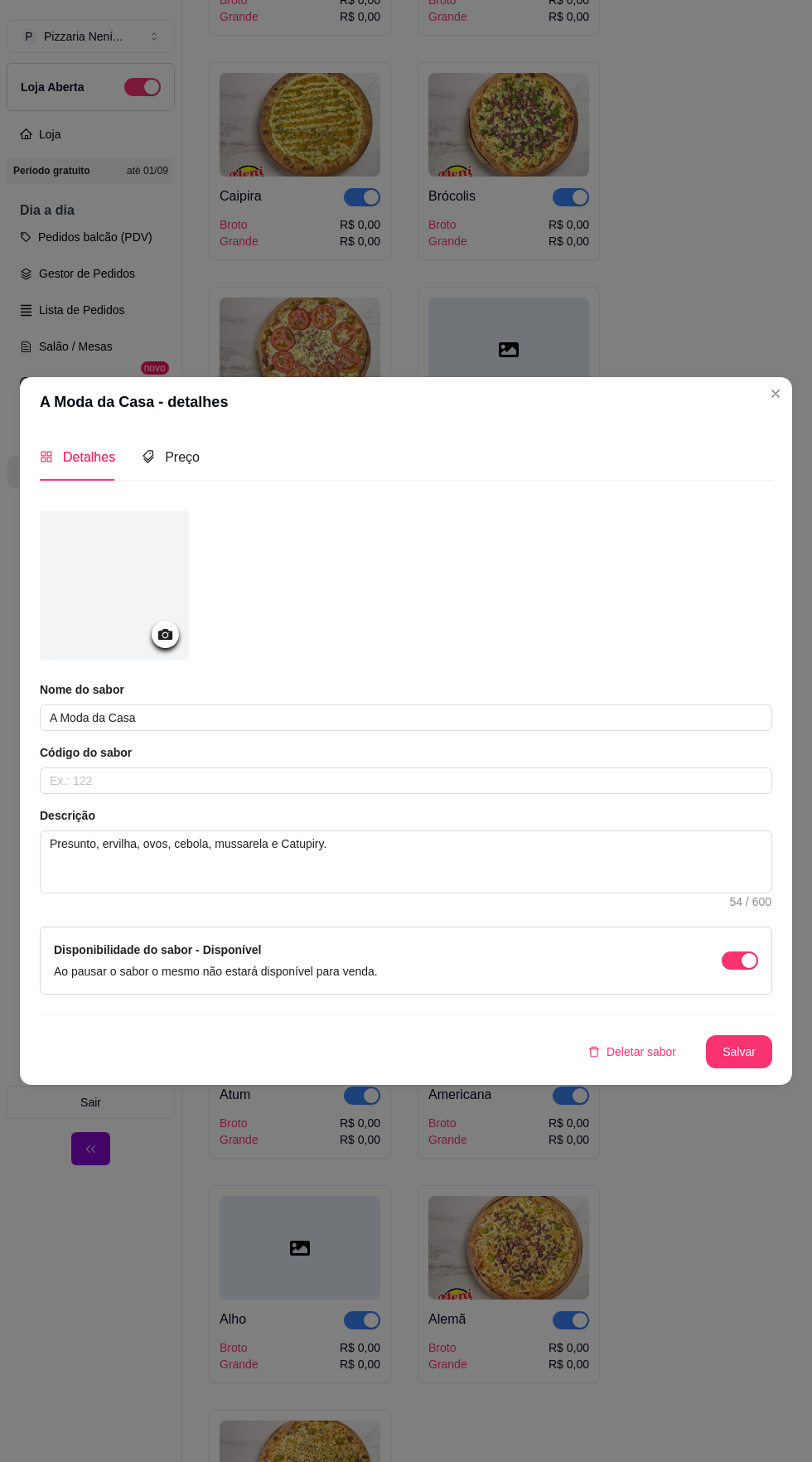 click at bounding box center (114, 585) 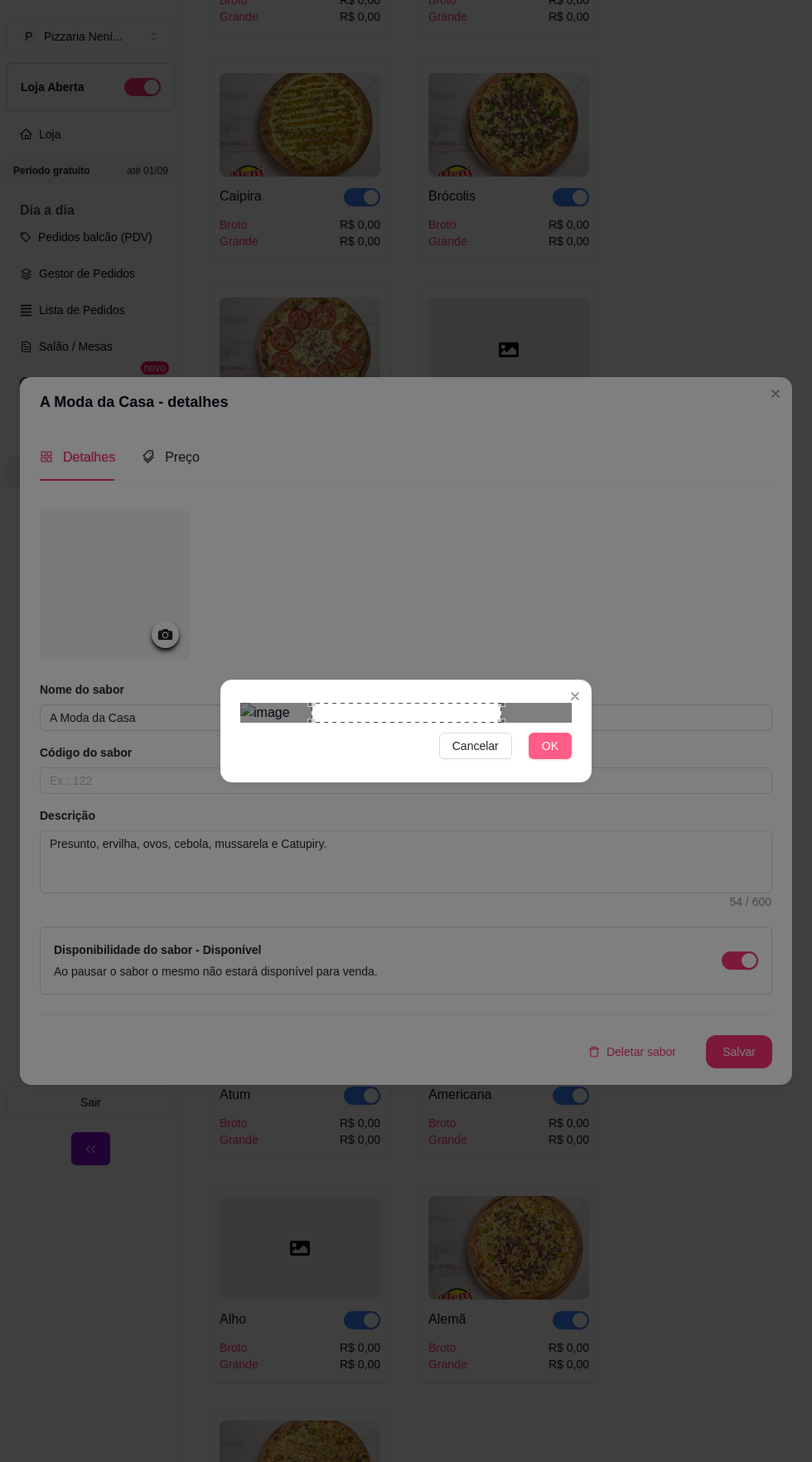 click on "OK" at bounding box center [550, 746] 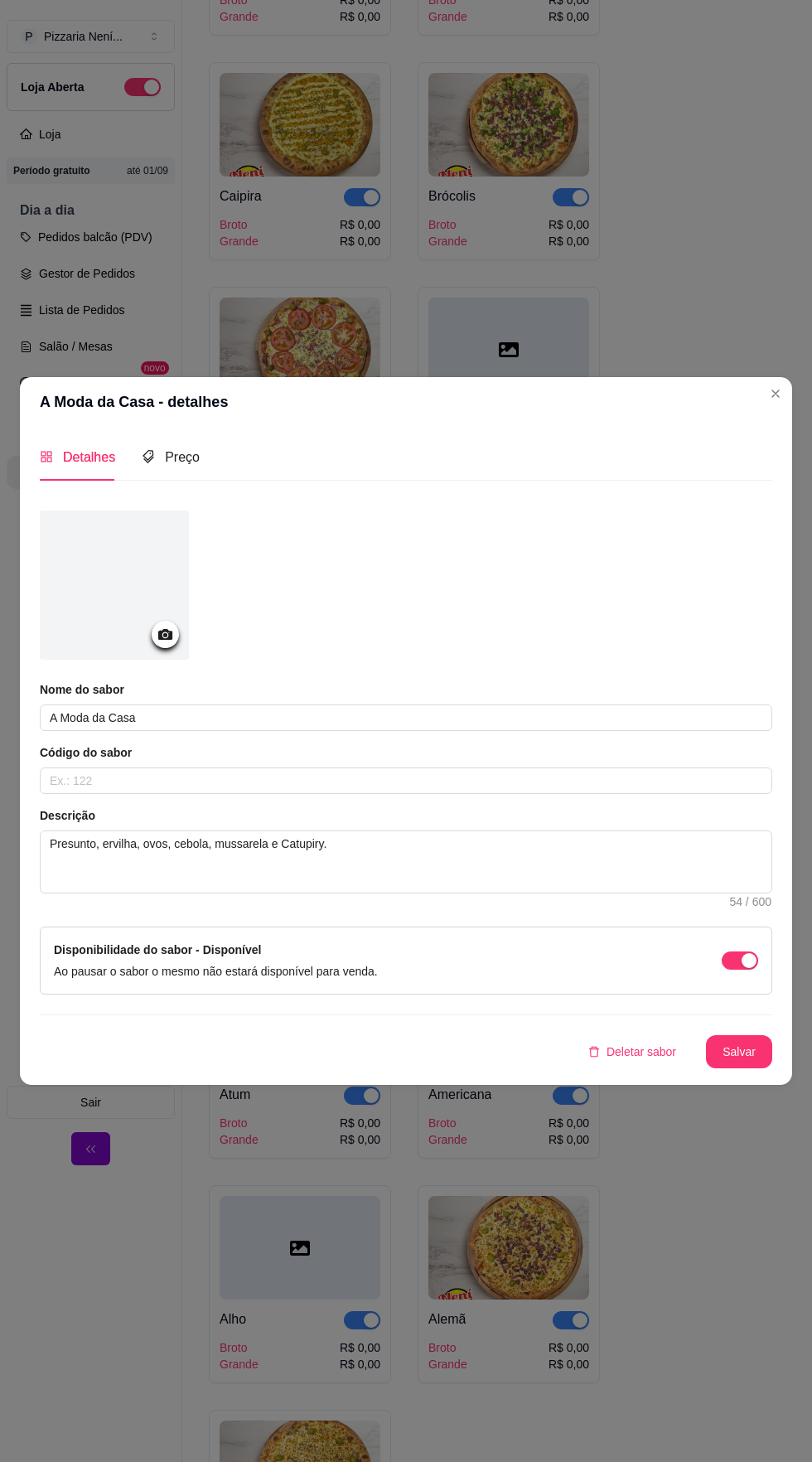 click at bounding box center (406, 588) 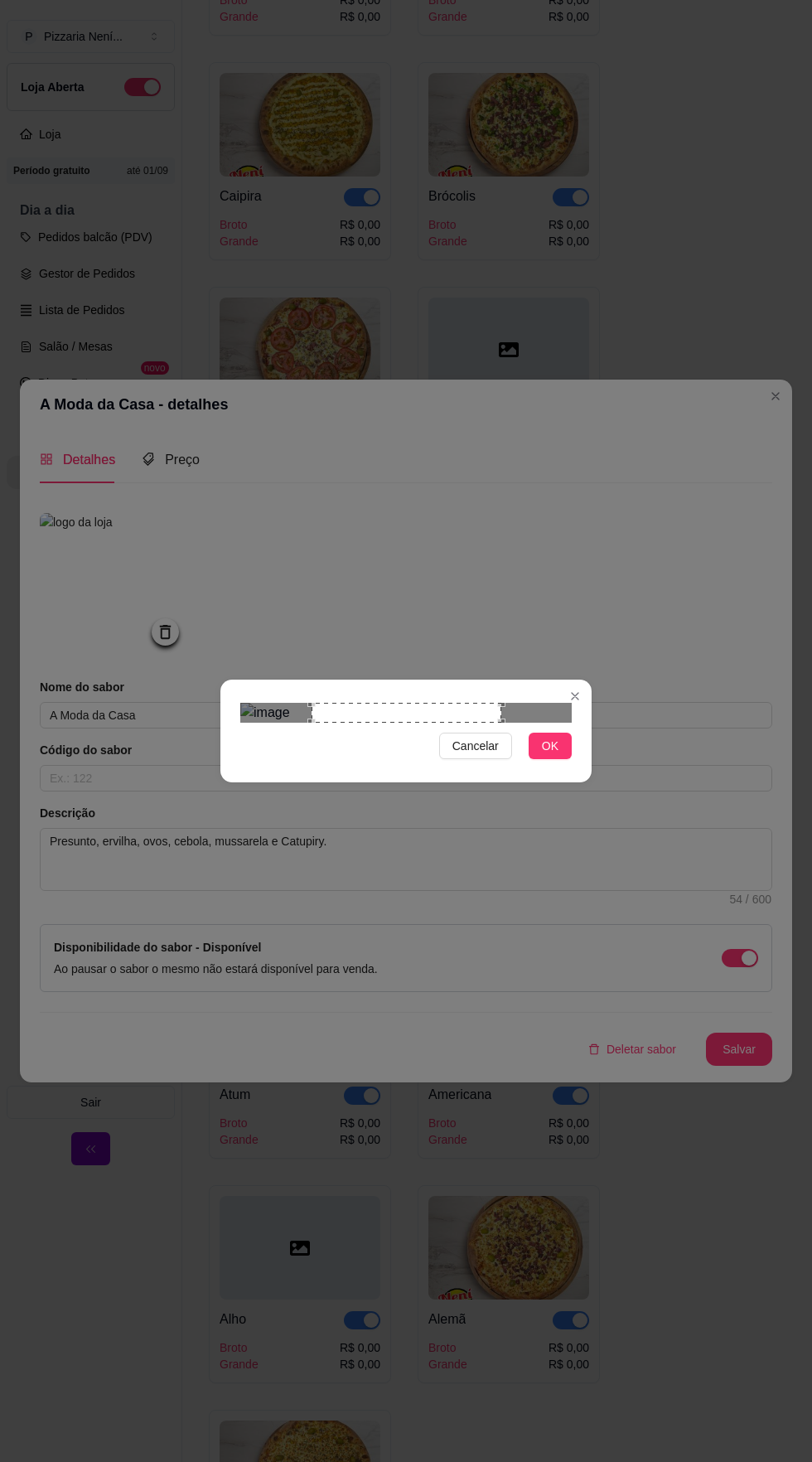 click 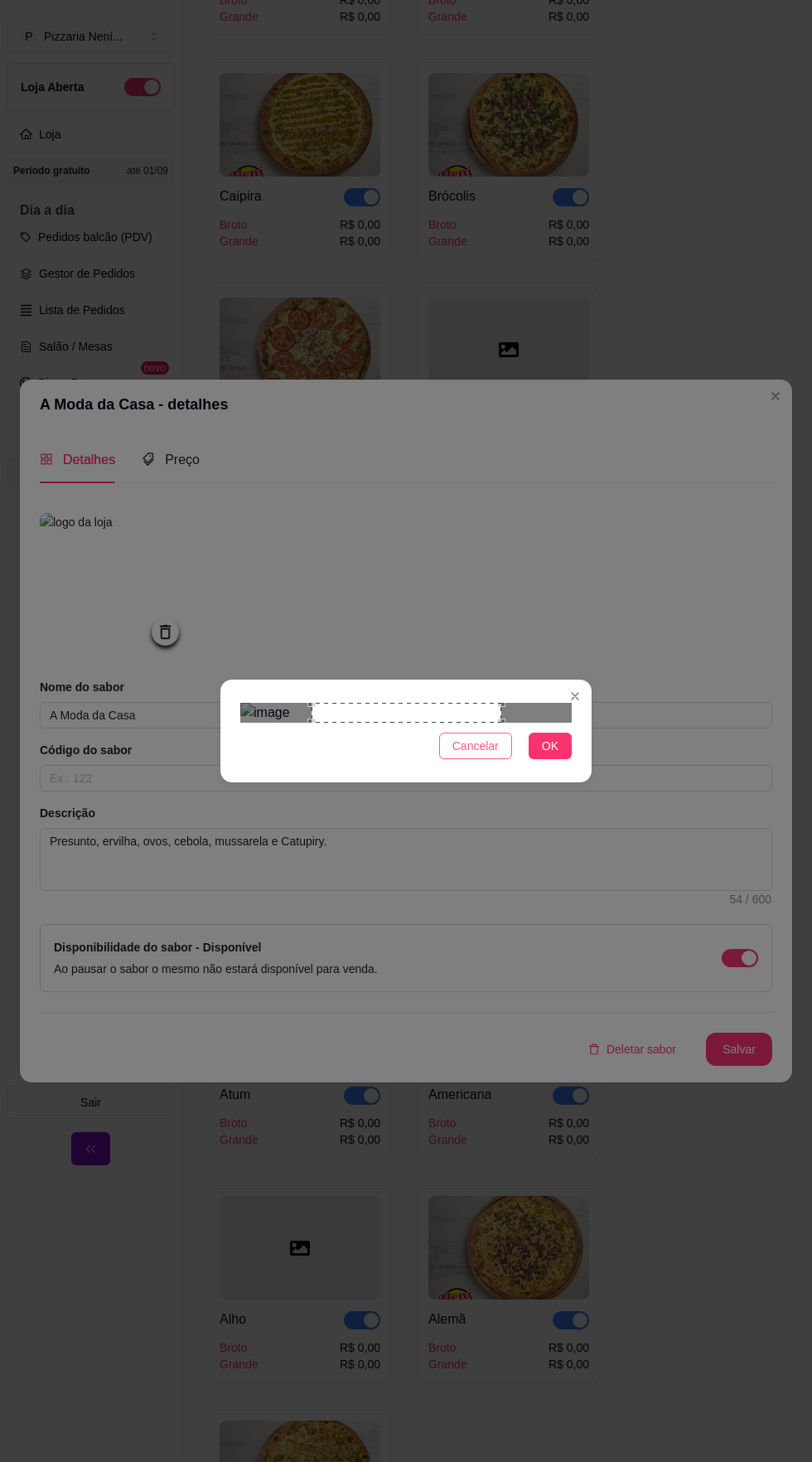 click on "Cancelar" at bounding box center [476, 746] 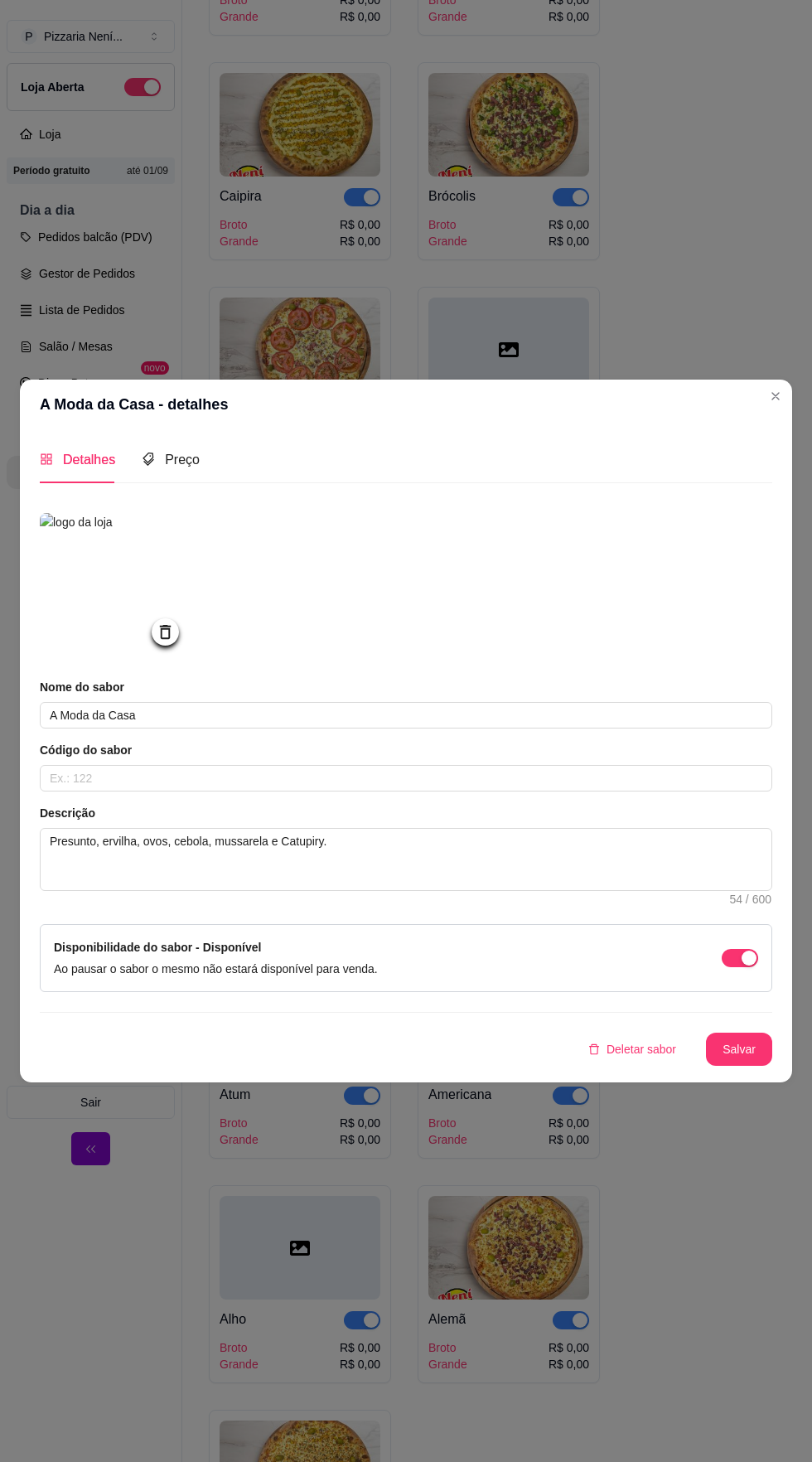 click on "Salvar" at bounding box center (739, 1049) 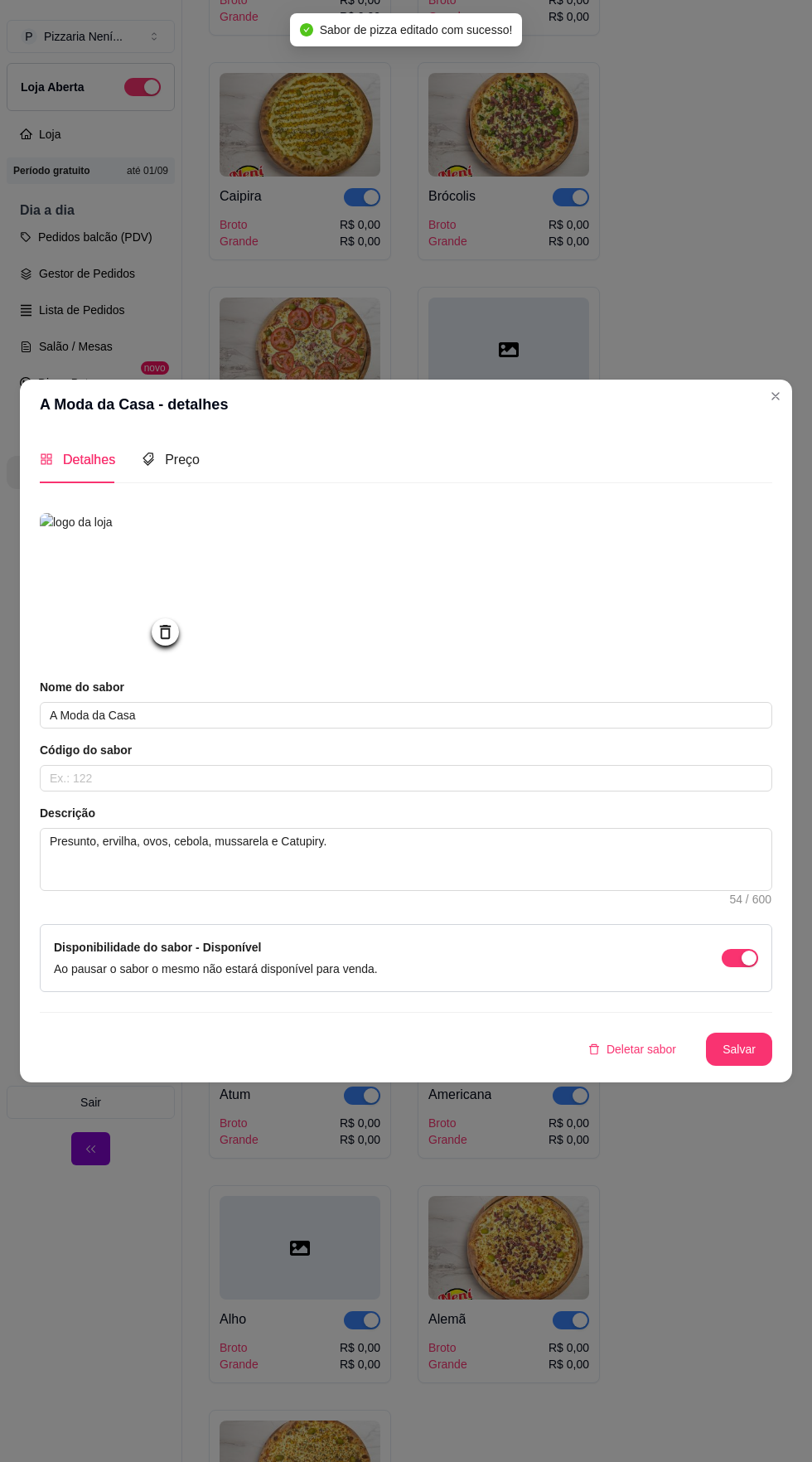 click on "Napolitana   Broto Grande R$ 0,00 R$ 0,00 Pepperoni   Broto Grande R$ 0,00 R$ 0,00 Peruana   Broto Grande R$ 0,00 R$ 0,00 Paulista   Broto Grande R$ 0,00 R$ 0,00 Grega   Broto Grande R$ 0,00 R$ 0,00 Carne Seca   Broto Grande R$ 0,00 R$ 0,00 Camarão   Broto Grande R$ 0,00 R$ 0,00 Cinco Queijos   Broto Grande R$ 0,00 R$ 0,00 Atum Sólido   Broto Grande R$ 0,00 R$ 0,00 Vegetariana   Broto Grande R$ 0,00 R$ 0,00 Três Queijos   Broto Grande R$ 0,00 R$ 0,00 Toscana   Broto Grande R$ 0,00 R$ 0,00 Rodrigues   Broto Grande R$ 0,00 R$ 0,00 Quatro Queijos   Broto Grande R$ 0,00 R$ 0,00 Provolone   Broto Grande R$ 0,00 R$ 0,00 Portuguesa 2   Broto Grande R$ 0,00 R$ 0,00 Portuguesa I   Broto Grande R$ 0,00 R$ 0,00 Pizzaiolo   Broto Grande R$ 0,00 R$ 0,00 Palmito   Broto Grande R$ 0,00 R$ 0,00 Nevada   Broto Grande R$ 0,00 R$ 0,00 Není   Broto Grande R$ 0,00 R$ 0,00 Nazionale   Broto Grande R$ 0,00 R$ 0,00 Namorados   Broto Grande R$ 0,00 R$ 0,00 Mussarela   Broto Grande" at bounding box center (497, -1636) 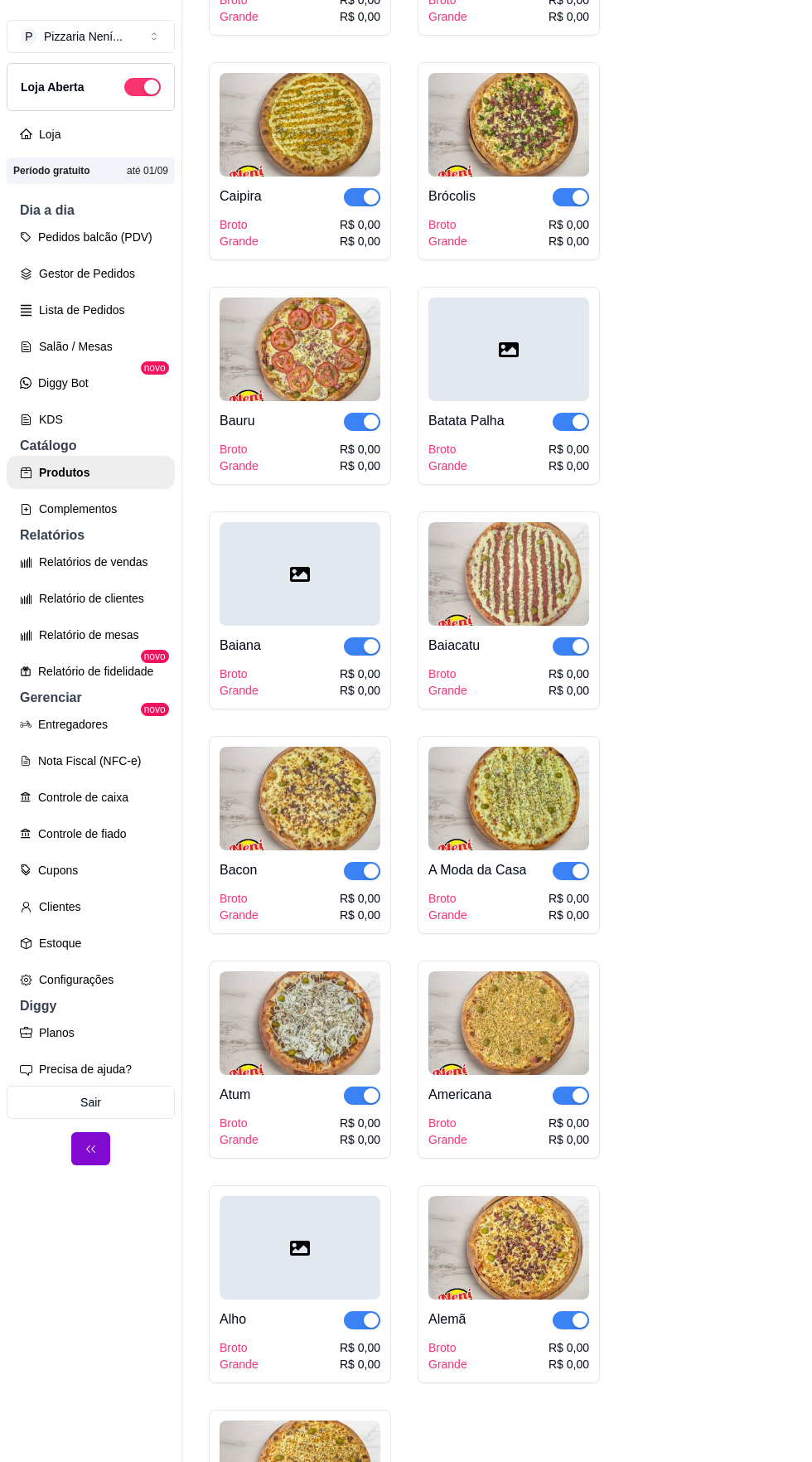 scroll, scrollTop: 21130, scrollLeft: 0, axis: vertical 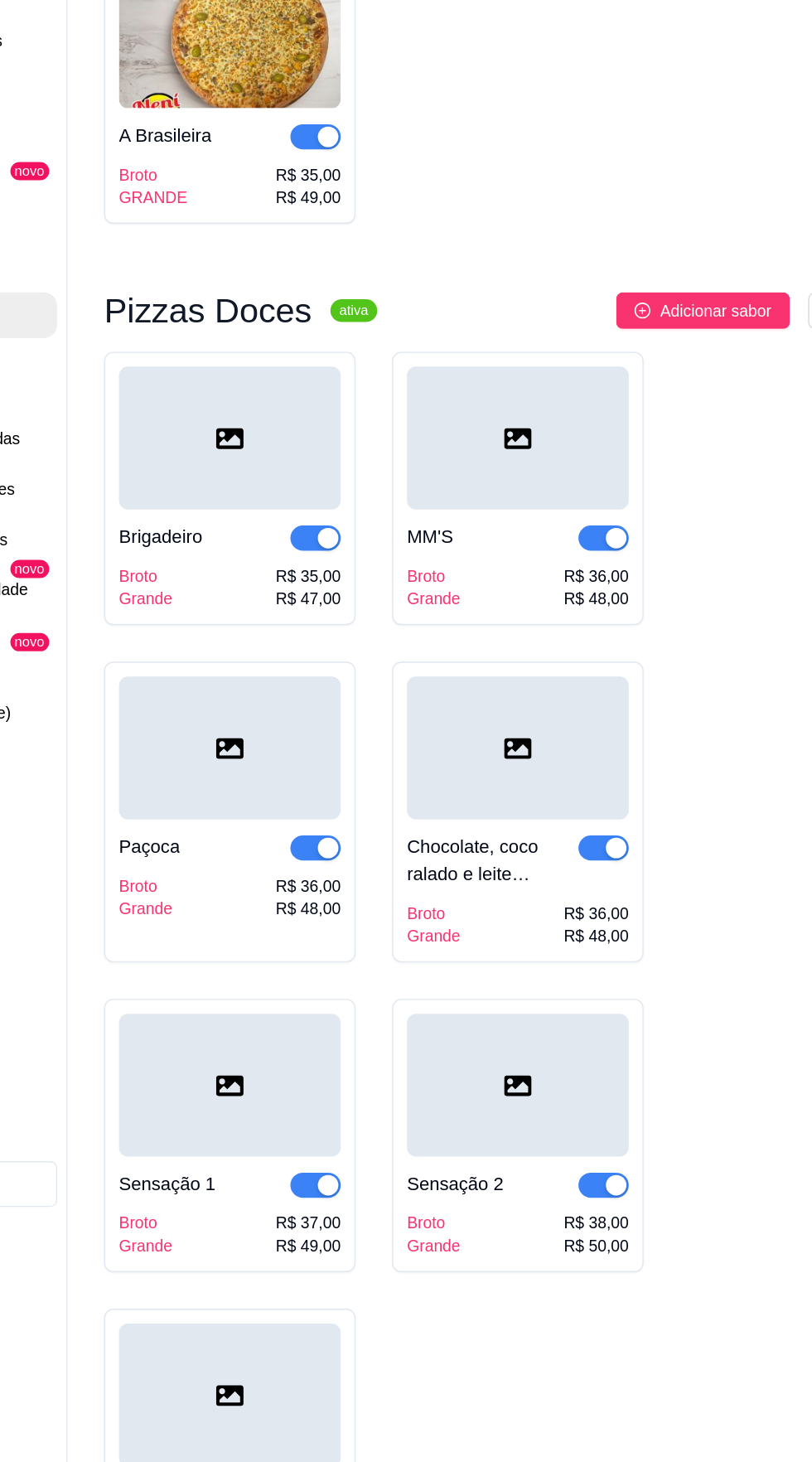 click at bounding box center [300, 561] 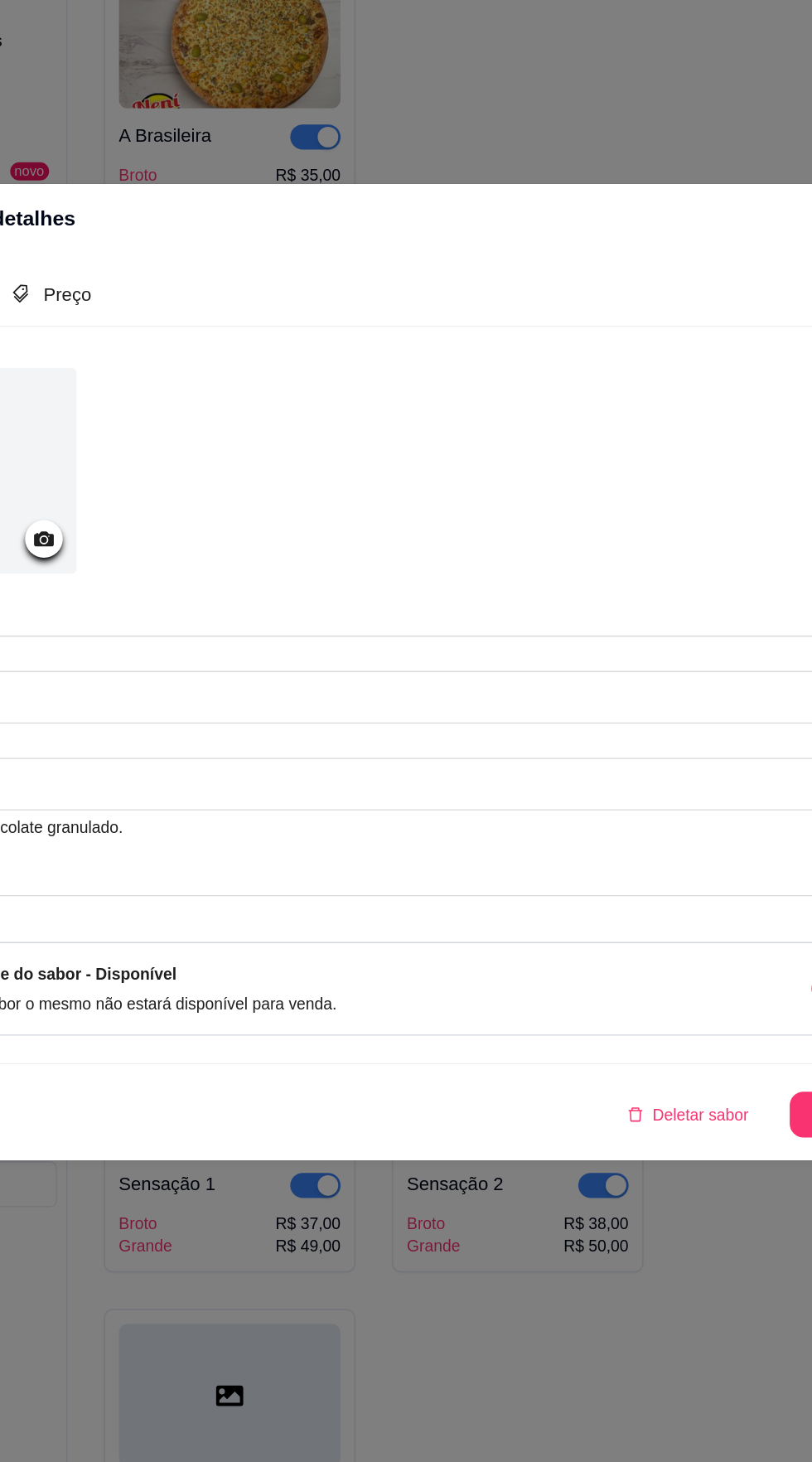 click at bounding box center [114, 585] 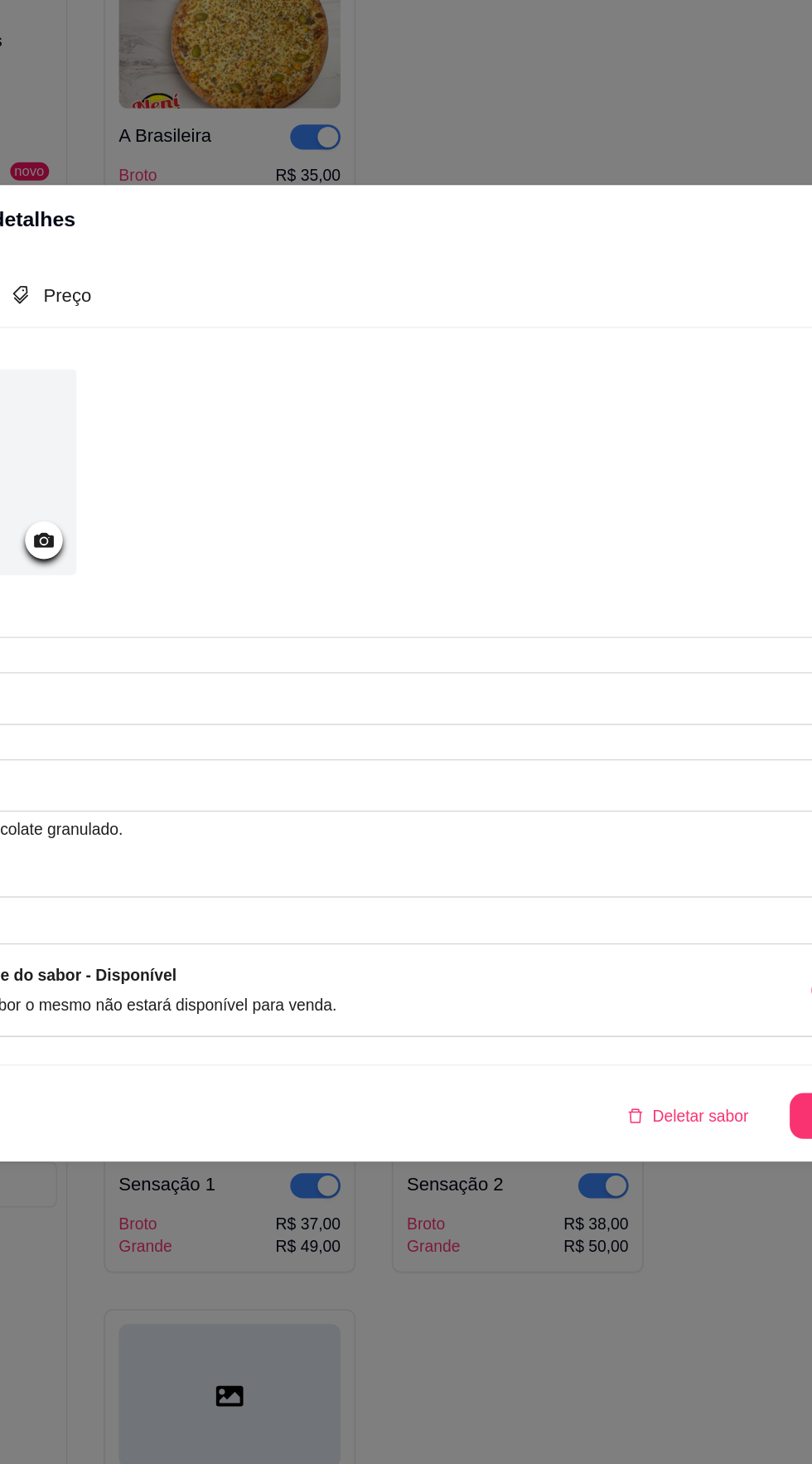 click at bounding box center (114, 586) 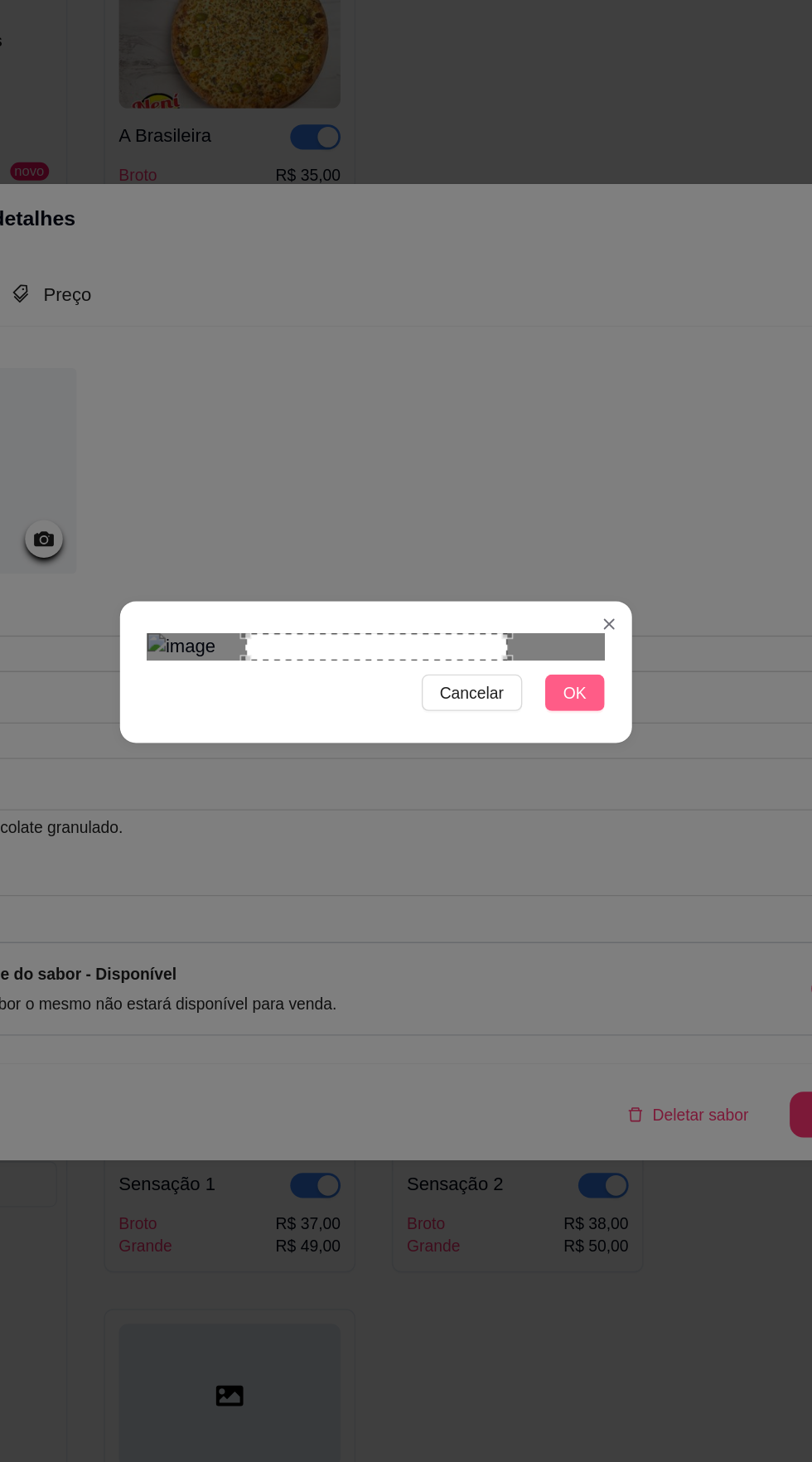 click on "OK" at bounding box center (550, 746) 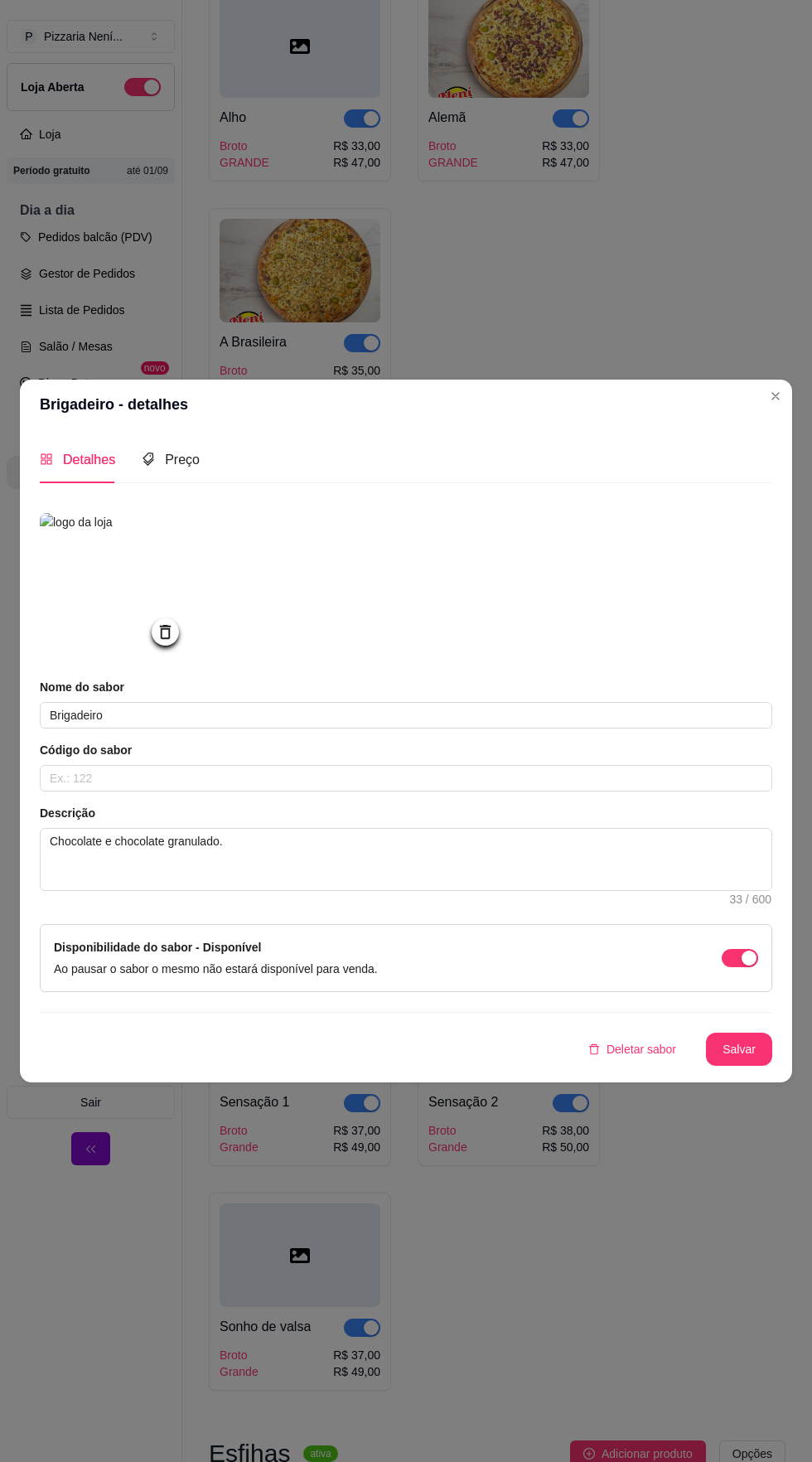 click on "Salvar" at bounding box center [739, 1049] 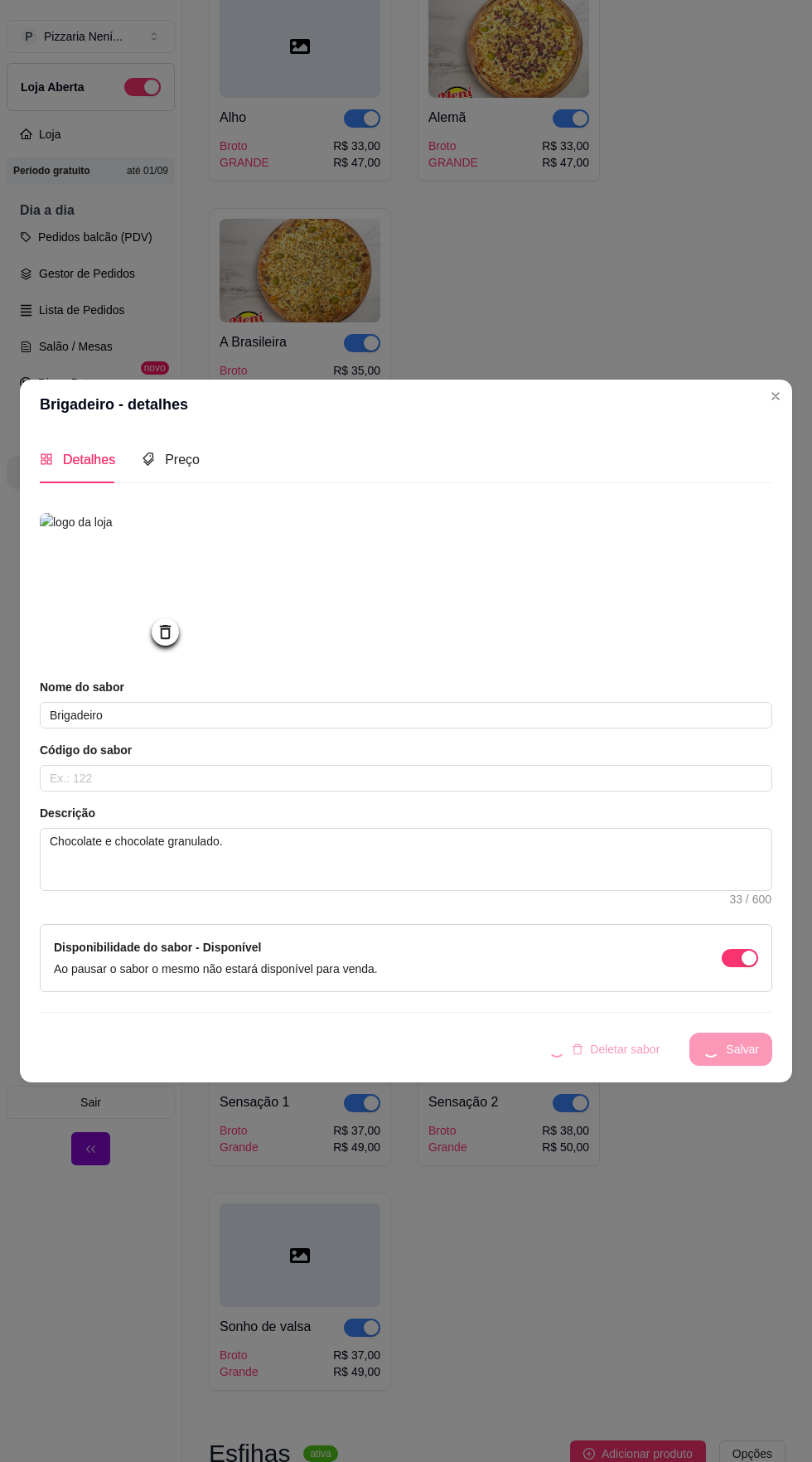 click at bounding box center [776, 396] 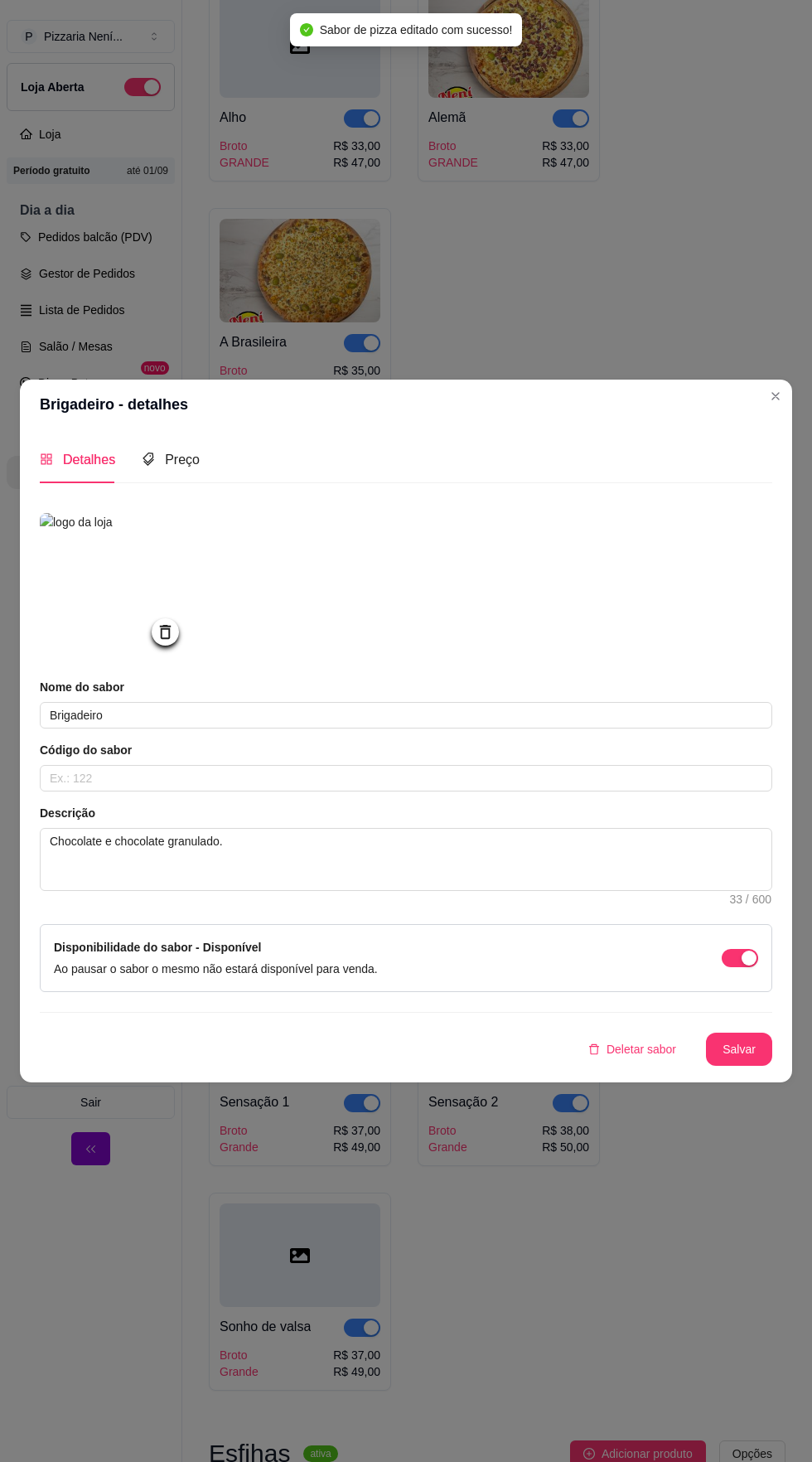 click 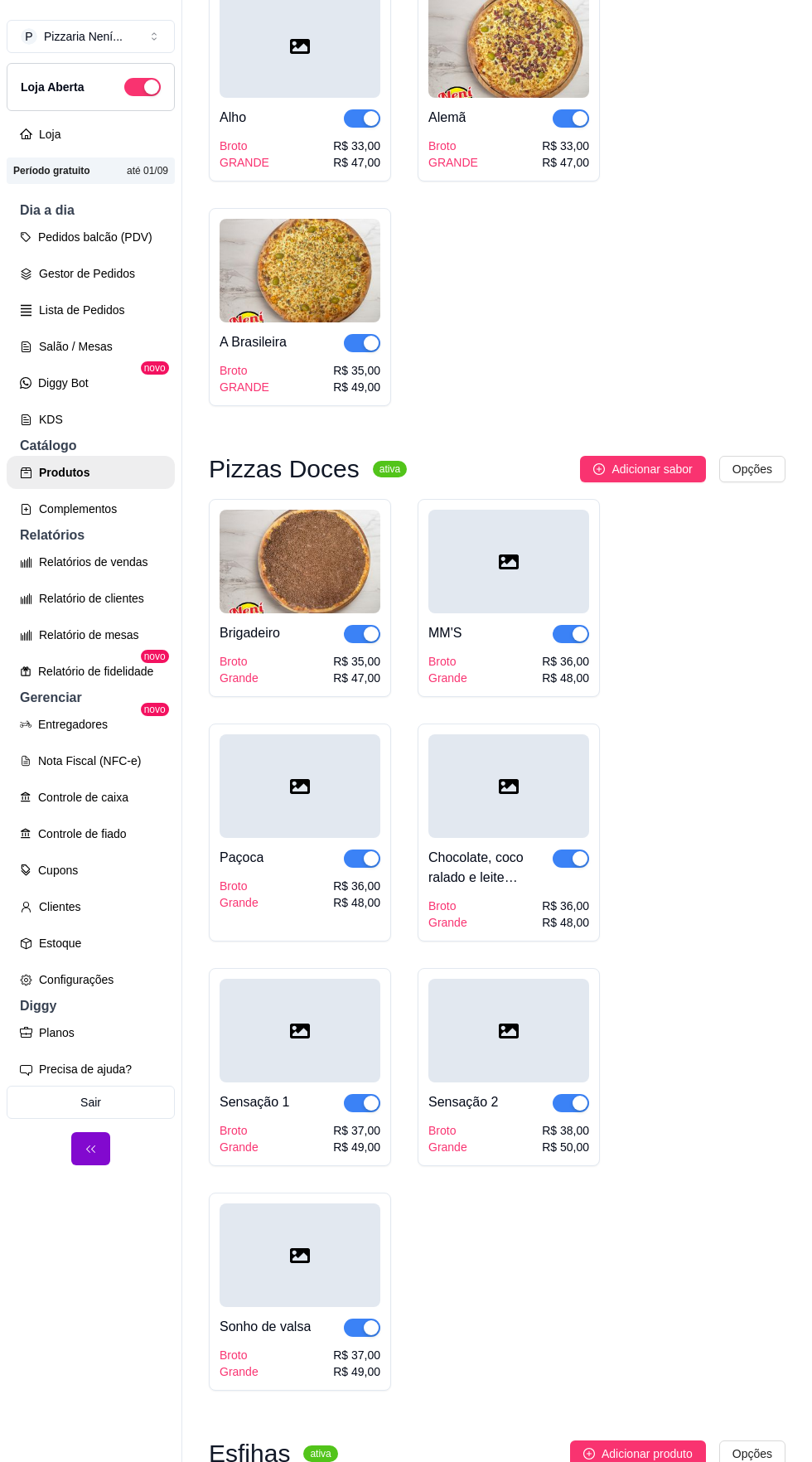 click on "Napolitana   Broto GRANDE R$ 33,00 R$ 47,00 Pepperoni   Broto GRANDE R$ 39,00 R$ 52,00 Peruana   Broto GRANDE R$ 37,00 R$ 50,00 Paulista   Broto GRANDE R$ 37,00 R$ 50,00 Grega   Broto GRANDE R$ 36,00 R$ 49,00 Carne Seca   Broto GRANDE R$ 40,00 R$ 53,00 Camarão   Broto GRANDE R$ 45,00 R$ 58,00 Cinco Queijos   Broto GRANDE R$ 37,00 R$ 50,00 Atum Sólido   Broto GRANDE R$ 39,00 R$ 52,00 Vegetariana   Broto GRANDE R$ 35,00 R$ 49,00 Três Queijos   Broto GRANDE R$ 33,00 R$ 47,00 Toscana   Broto GRANDE R$ 33,00 R$ 47,00 Rodrigues   Broto GRANDE R$ 35,00 R$ 49,00 Quatro Queijos   Broto GRANDE R$ 35,00 R$ 49,00 Provolone   Broto GRANDE R$ 33,00 R$ 47,00 Portuguesa 2   Broto GRANDE R$ 37,00 R$ 51,00 Portuguesa I   Broto GRANDE R$ 35,00 R$ 49,00 Pizzaiolo   Broto GRANDE R$ 34,00 R$ 48,00 Palmito   Broto GRANDE R$ 33,00 R$ 47,00 Nevada   Broto GRANDE R$ 34,00 R$ 48,00 Není   Broto GRANDE R$ 35,00 R$ 49,00 Nazionale   Broto GRANDE R$ 33,00 R$ 47,00 Namorados   Broto GRANDE" at bounding box center [497, -2838] 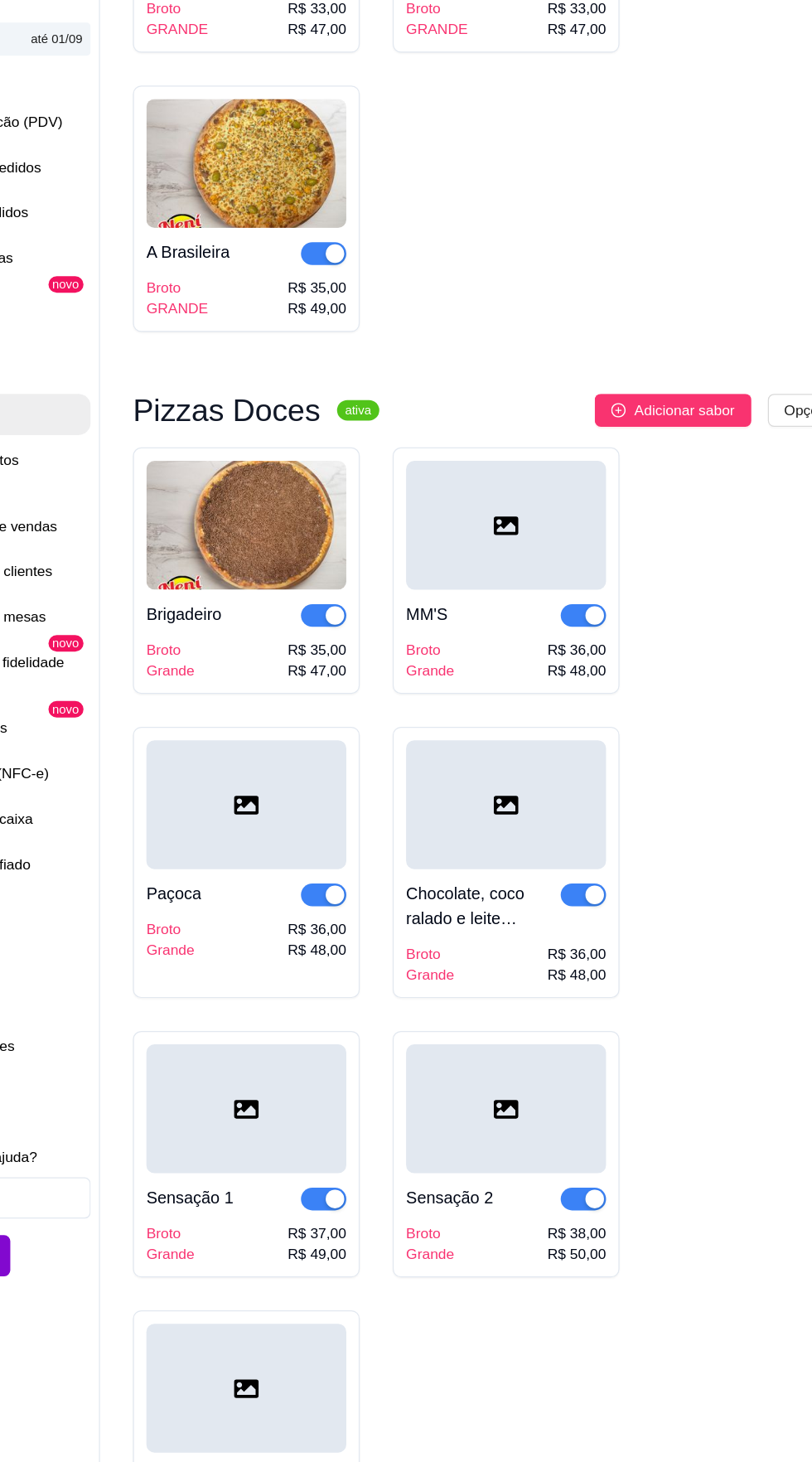 click at bounding box center [509, 561] 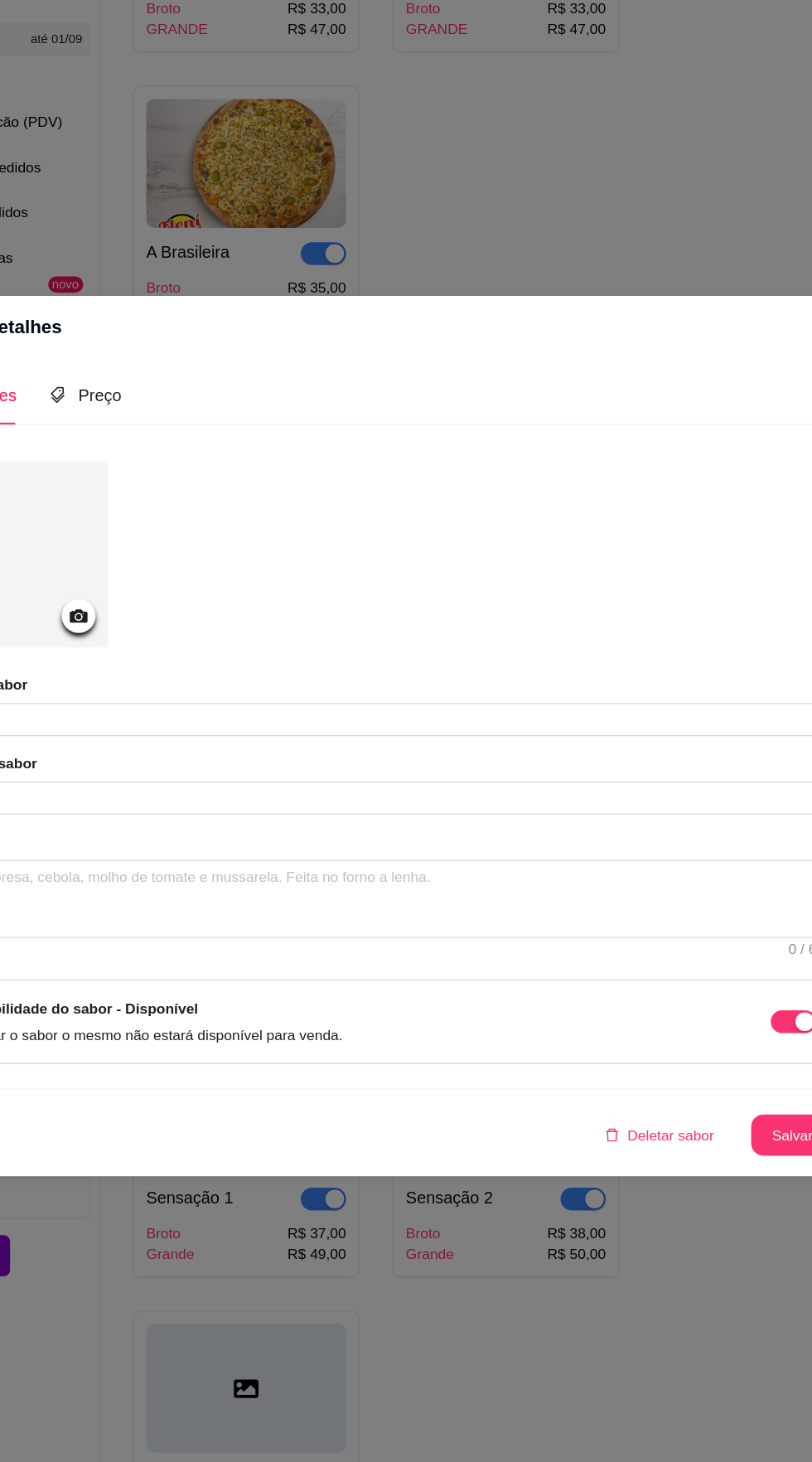 click at bounding box center (114, 585) 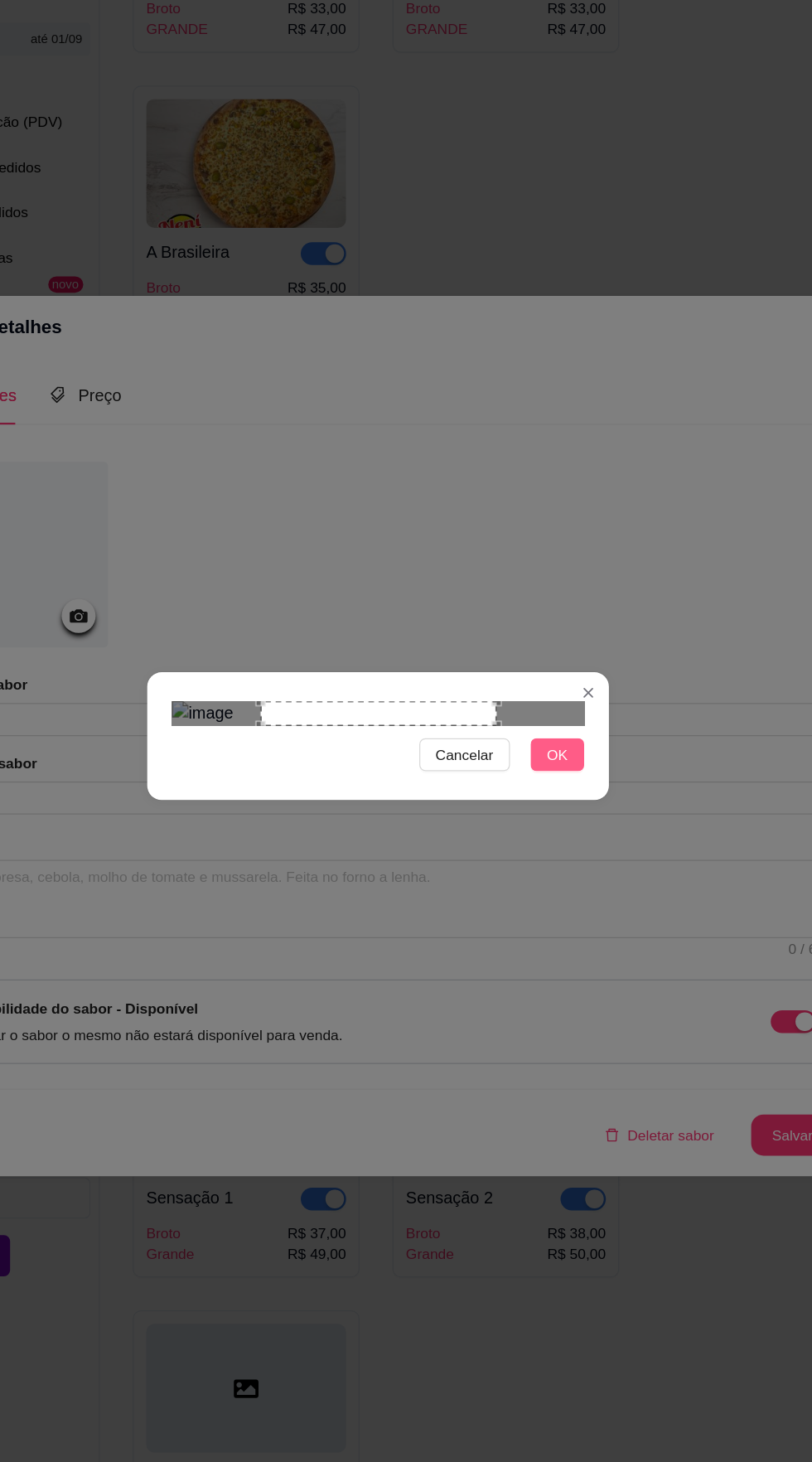 click on "OK" at bounding box center [550, 746] 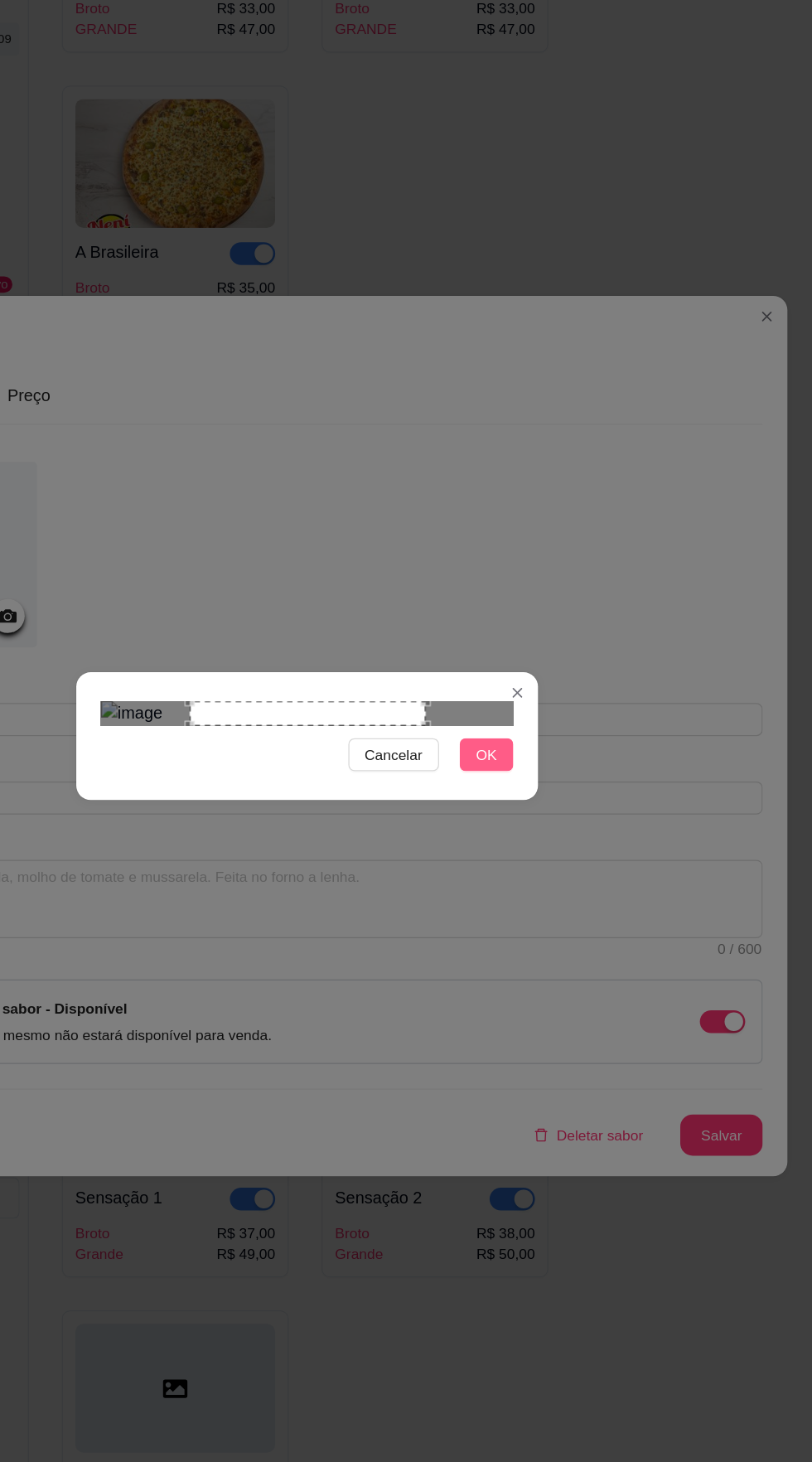 click on "OK" at bounding box center (550, 746) 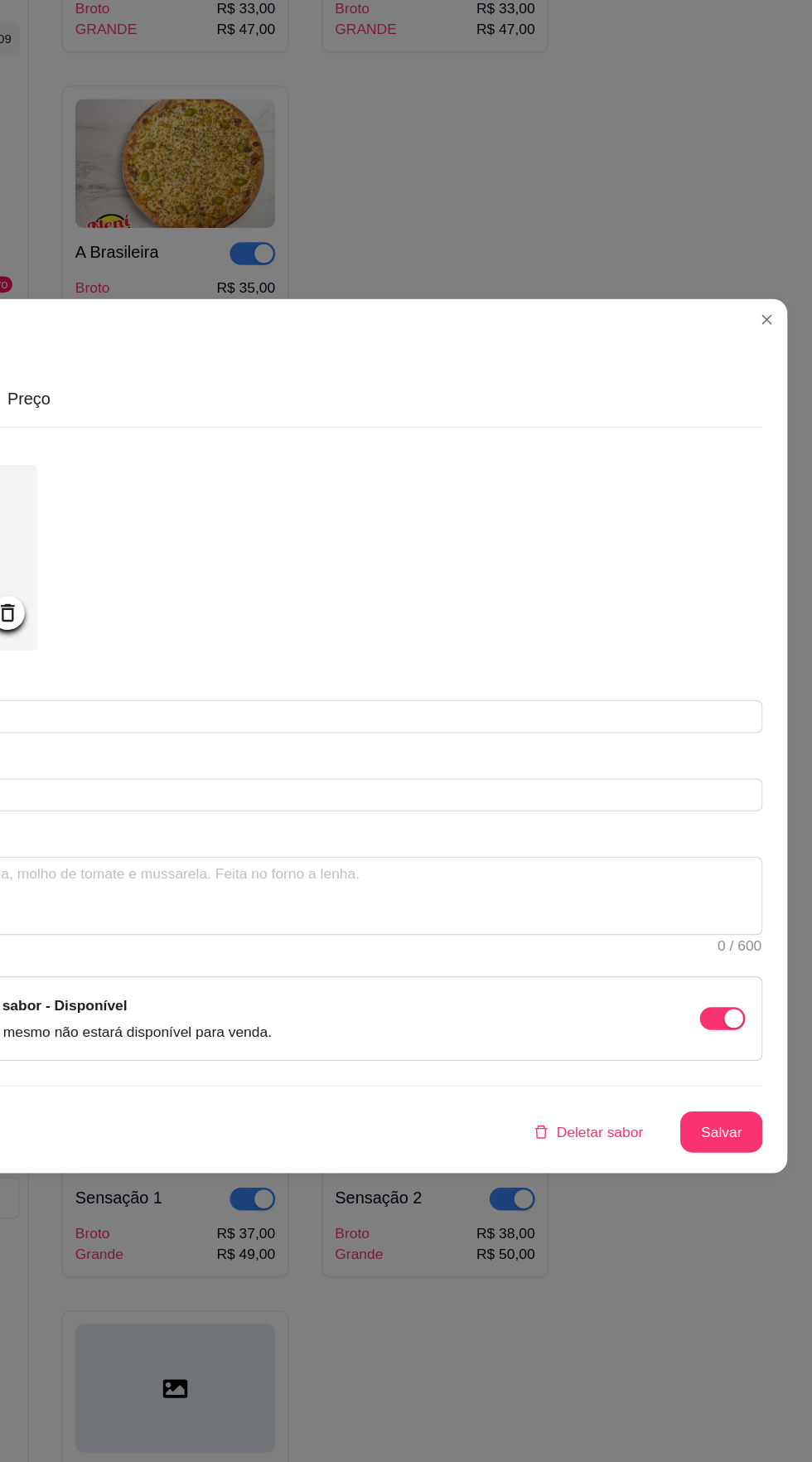scroll, scrollTop: 0, scrollLeft: 0, axis: both 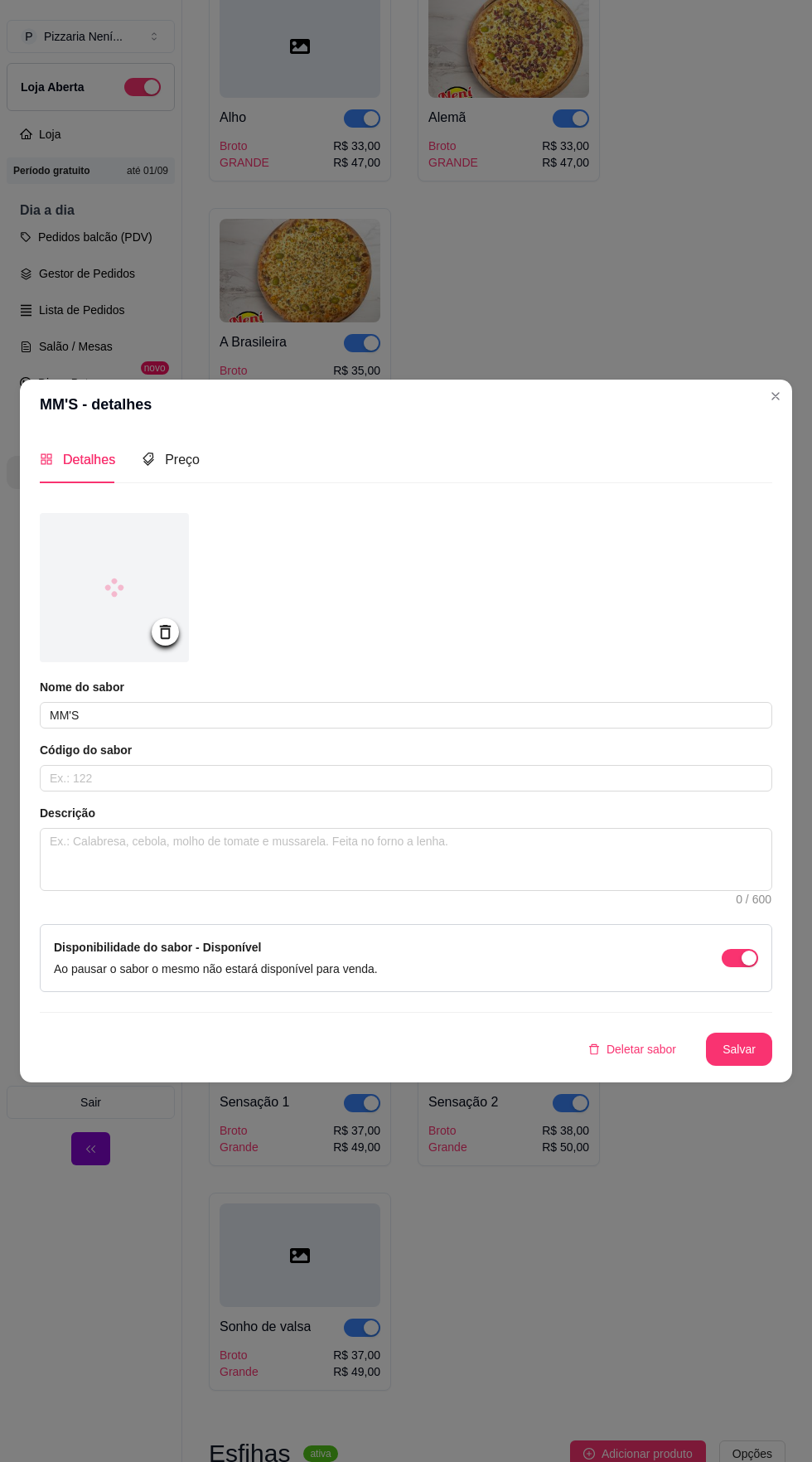 click on "Salvar" at bounding box center (739, 1049) 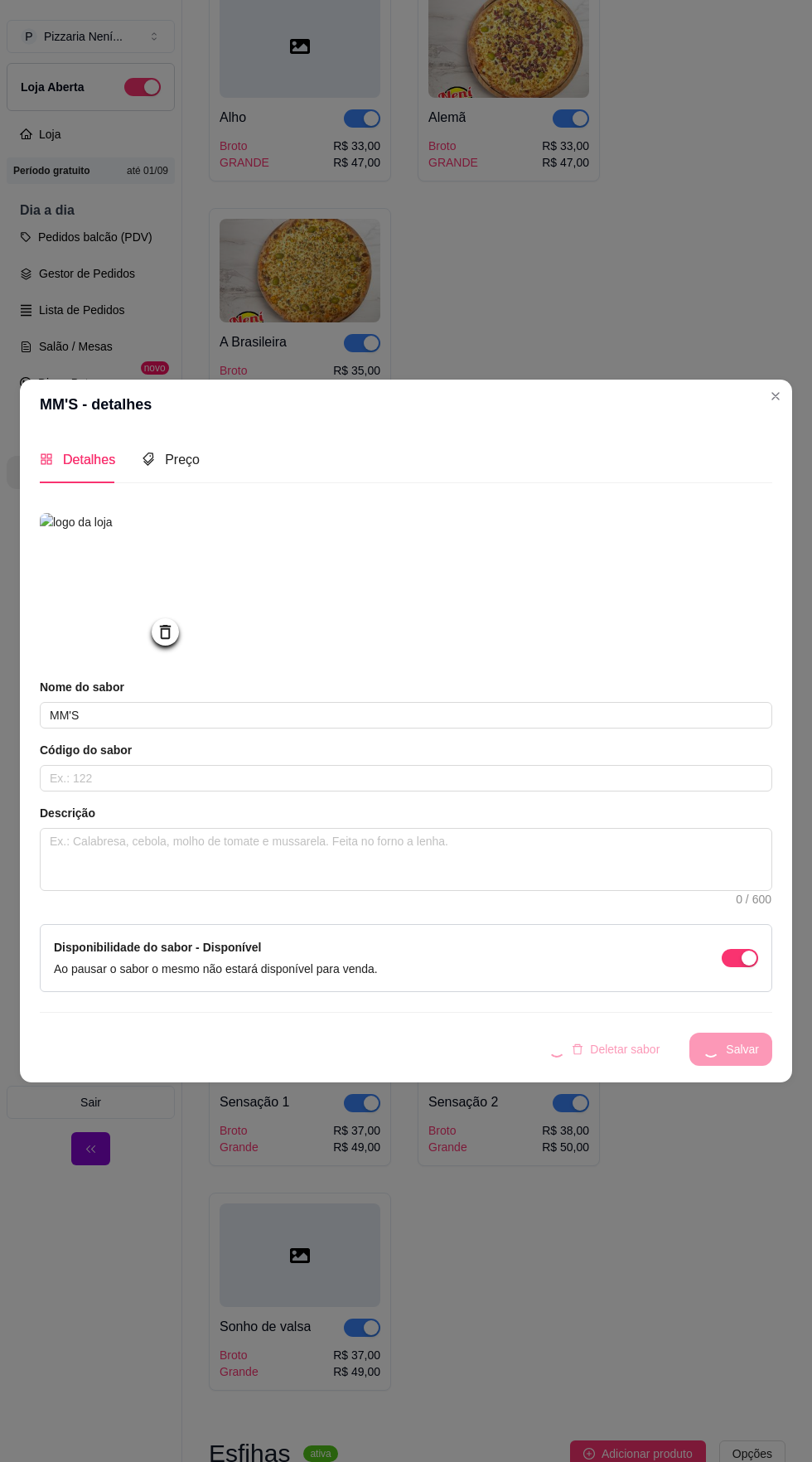 click at bounding box center [776, 396] 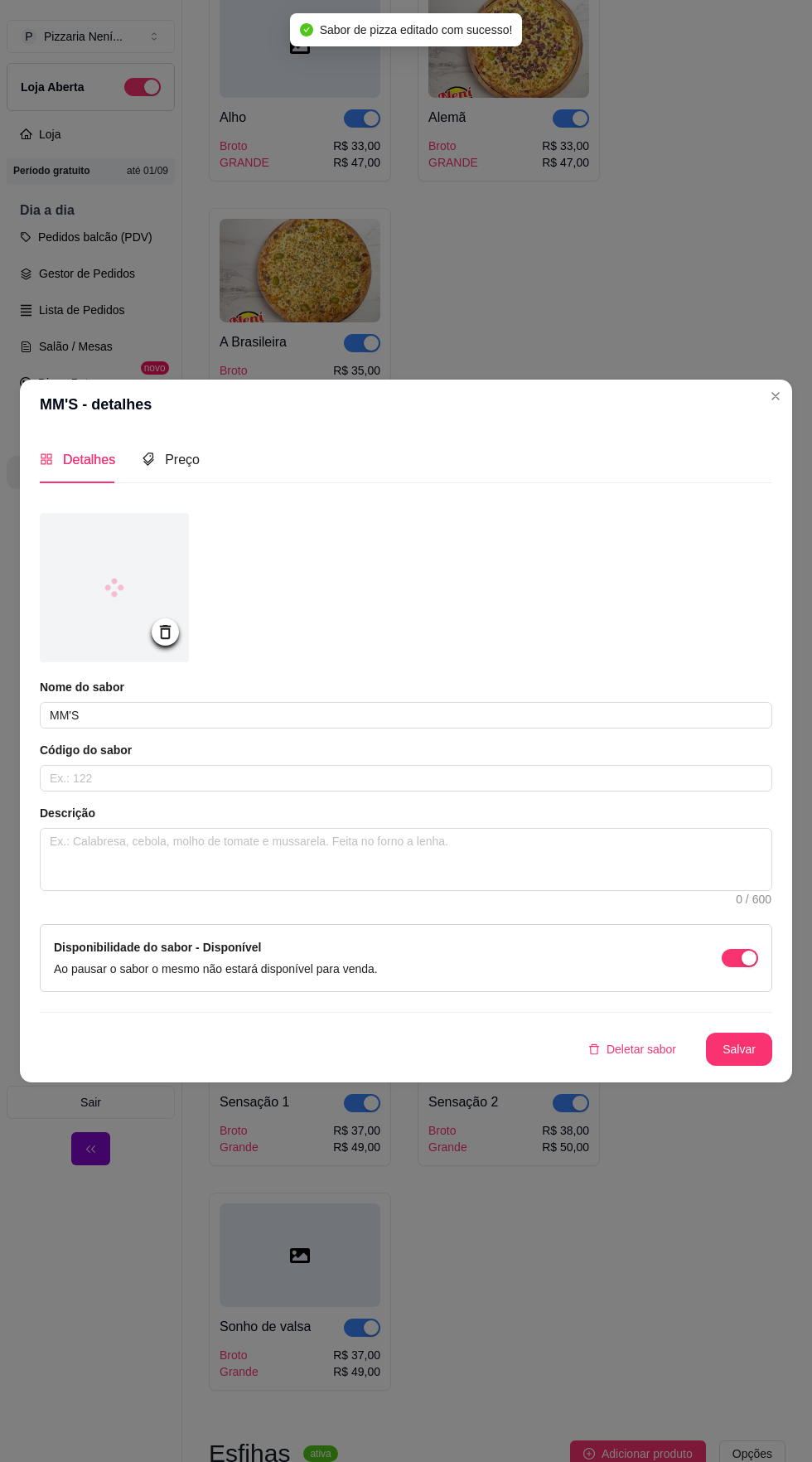 click 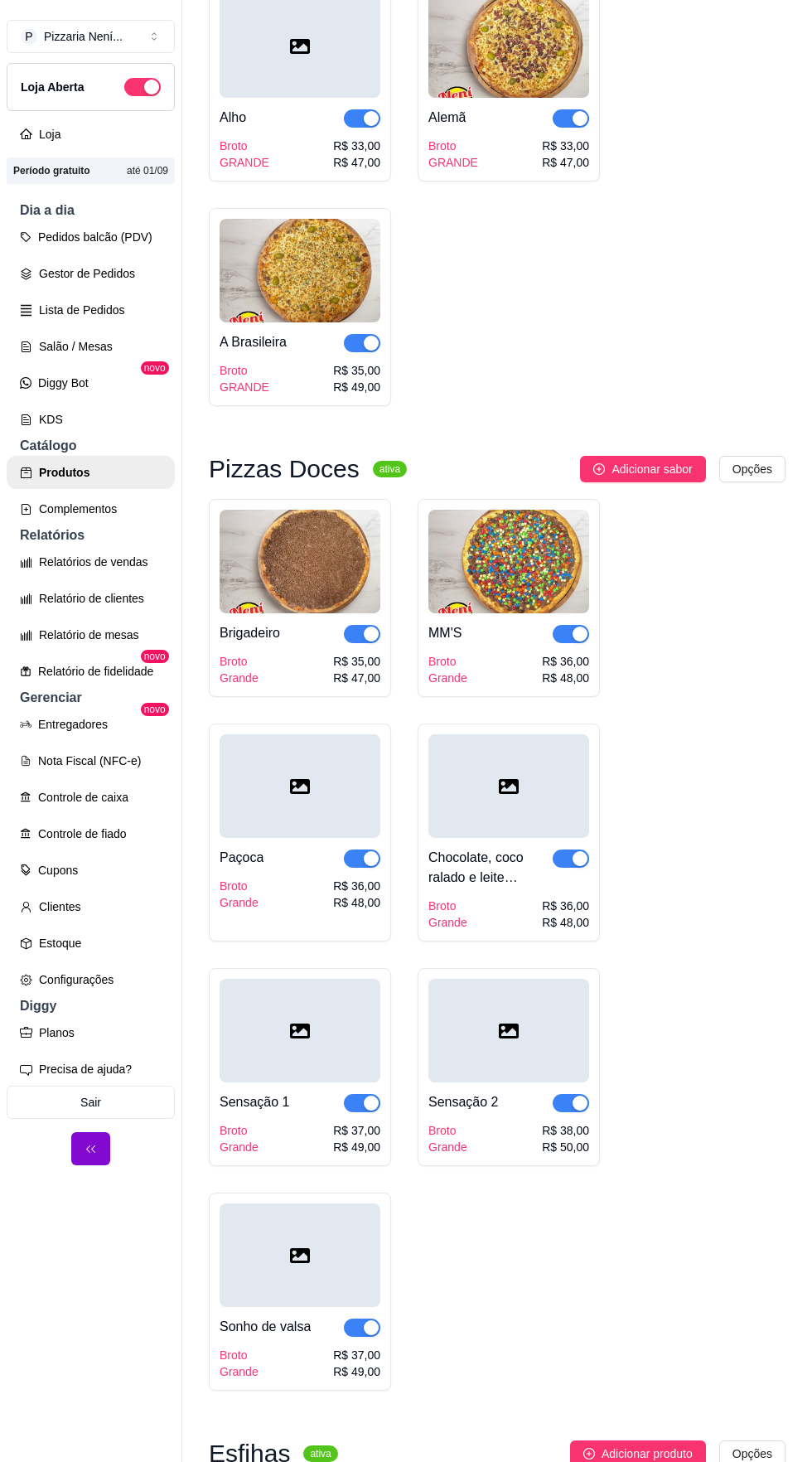 click on "Napolitana   Broto GRANDE R$ 33,00 R$ 47,00 Pepperoni   Broto GRANDE R$ 39,00 R$ 52,00 Peruana   Broto GRANDE R$ 37,00 R$ 50,00 Paulista   Broto GRANDE R$ 37,00 R$ 50,00 Grega   Broto GRANDE R$ 36,00 R$ 49,00 Carne Seca   Broto GRANDE R$ 40,00 R$ 53,00 Camarão   Broto GRANDE R$ 45,00 R$ 58,00 Cinco Queijos   Broto GRANDE R$ 37,00 R$ 50,00 Atum Sólido   Broto GRANDE R$ 39,00 R$ 52,00 Vegetariana   Broto GRANDE R$ 35,00 R$ 49,00 Três Queijos   Broto GRANDE R$ 33,00 R$ 47,00 Toscana   Broto GRANDE R$ 33,00 R$ 47,00 Rodrigues   Broto GRANDE R$ 35,00 R$ 49,00 Quatro Queijos   Broto GRANDE R$ 35,00 R$ 49,00 Provolone   Broto GRANDE R$ 33,00 R$ 47,00 Portuguesa 2   Broto GRANDE R$ 37,00 R$ 51,00 Portuguesa I   Broto GRANDE R$ 35,00 R$ 49,00 Pizzaiolo   Broto GRANDE R$ 34,00 R$ 48,00 Palmito   Broto GRANDE R$ 33,00 R$ 47,00 Nevada   Broto GRANDE R$ 34,00 R$ 48,00 Není   Broto GRANDE R$ 35,00 R$ 49,00 Nazionale   Broto GRANDE R$ 33,00 R$ 47,00 Namorados   Broto GRANDE" at bounding box center (497, -2838) 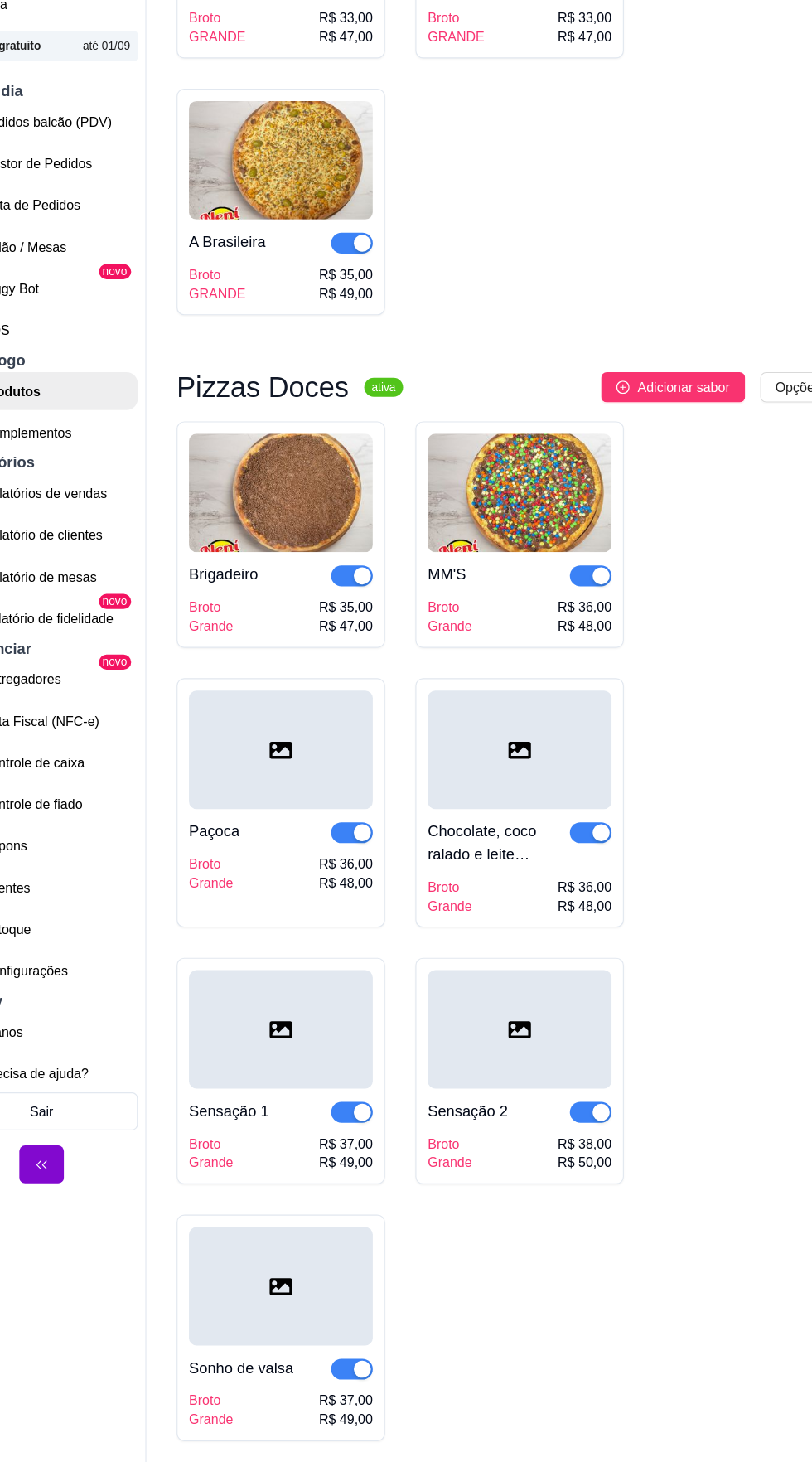 scroll, scrollTop: 6292, scrollLeft: 0, axis: vertical 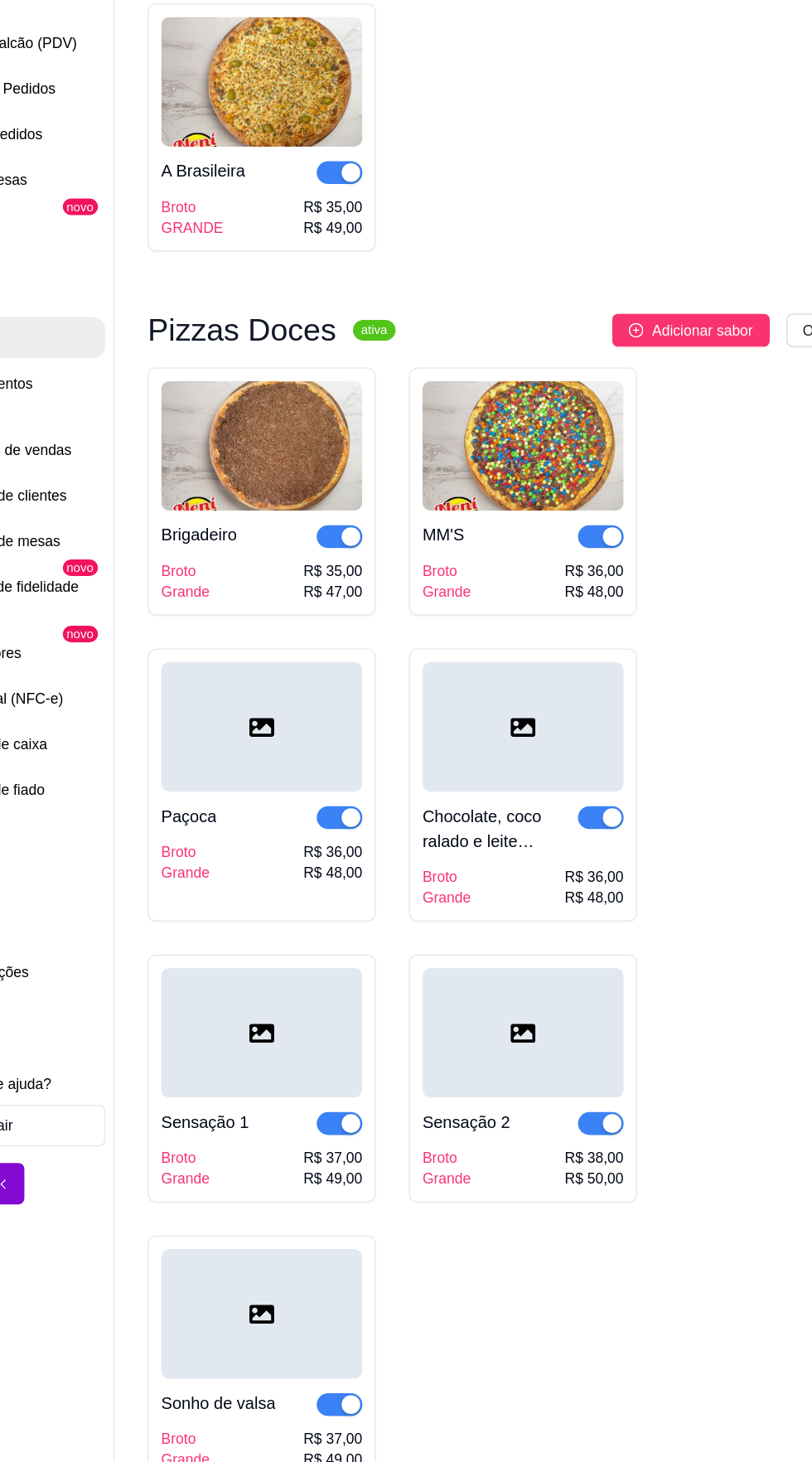 click at bounding box center [509, 781] 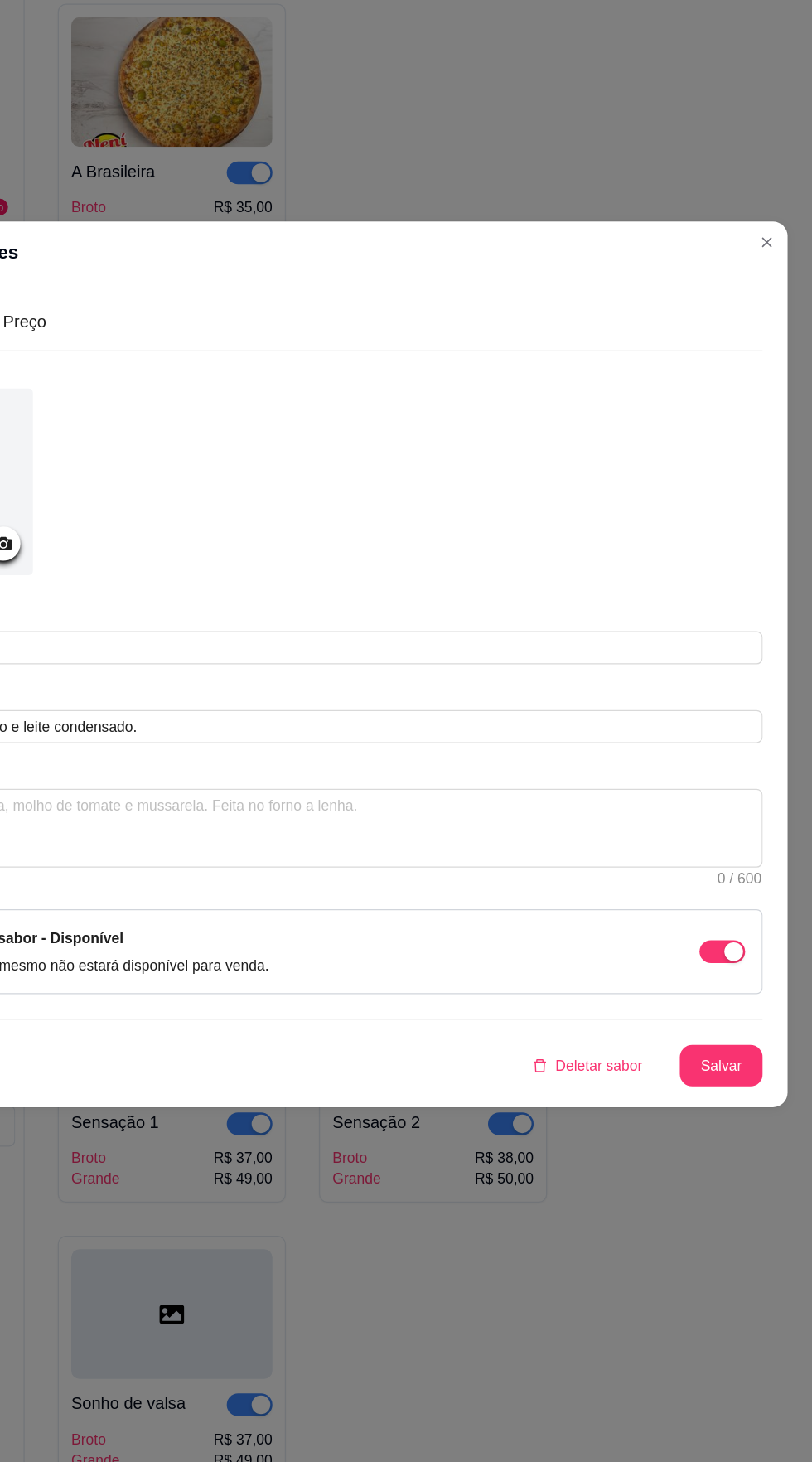 click 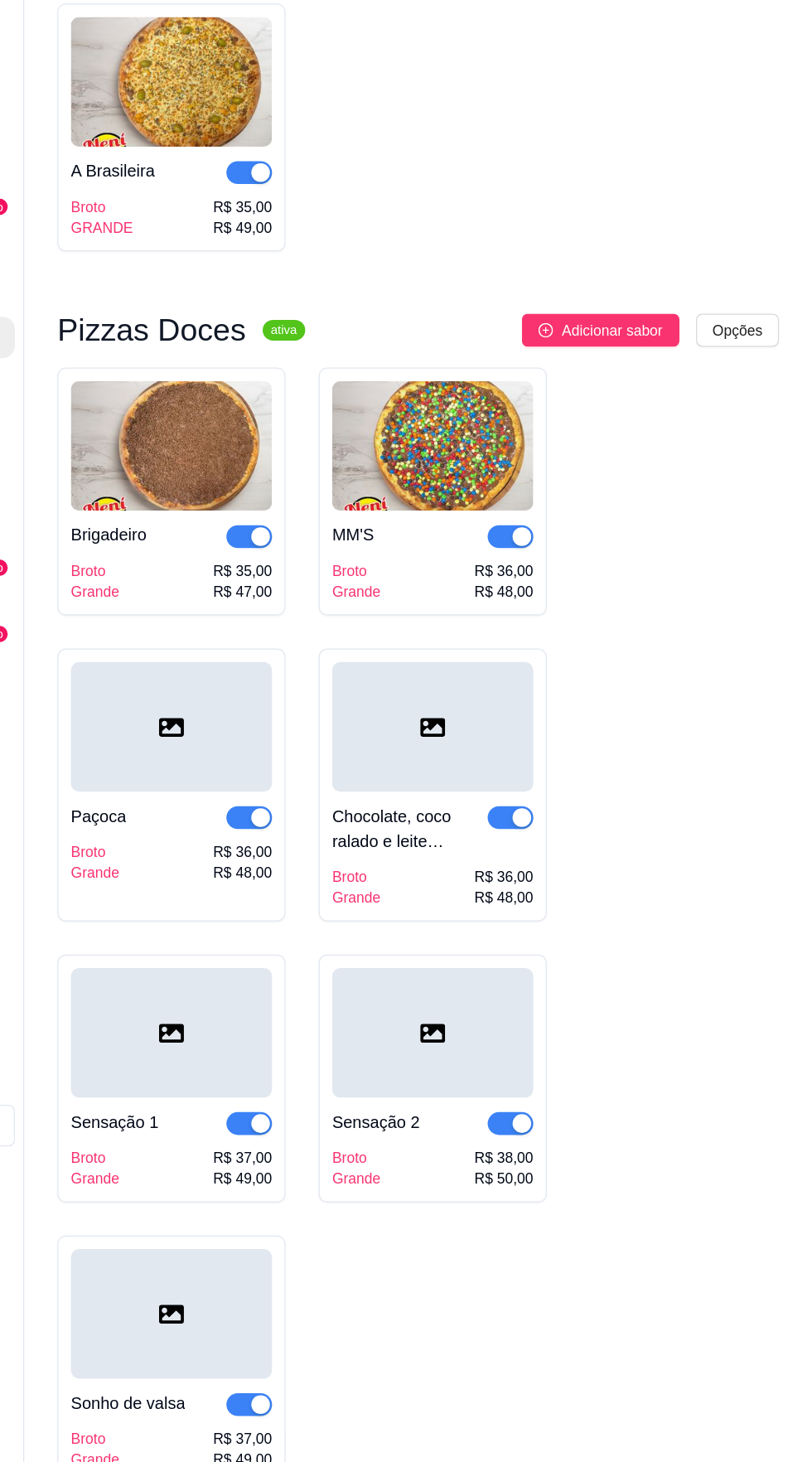click on "Pizzas ativa Adicionar sabor Opções Napolitana   Broto GRANDE R$ 33,00 R$ 47,00 Pepperoni   Broto GRANDE R$ 39,00 R$ 52,00 Peruana   Broto GRANDE R$ 37,00 R$ 50,00 Paulista   Broto GRANDE R$ 37,00 R$ 50,00 Grega   Broto GRANDE R$ 36,00 R$ 49,00 Carne Seca   Broto GRANDE R$ 40,00 R$ 53,00 Camarão   Broto GRANDE R$ 45,00 R$ 58,00 Cinco Queijos   Broto GRANDE R$ 37,00 R$ 50,00 Atum Sólido   Broto GRANDE R$ 39,00 R$ 52,00 Vegetariana   Broto GRANDE R$ 35,00 R$ 49,00 Três Queijos   Broto GRANDE R$ 33,00 R$ 47,00 Toscana   Broto GRANDE R$ 33,00 R$ 47,00 Rodrigues   Broto GRANDE R$ 35,00 R$ 49,00 Quatro Queijos   Broto GRANDE R$ 35,00 R$ 49,00 Provolone   Broto GRANDE R$ 33,00 R$ 47,00 Portuguesa 2   Broto GRANDE R$ 37,00 R$ 51,00 Portuguesa I   Broto GRANDE R$ 35,00 R$ 49,00 Pizzaiolo   Broto GRANDE R$ 34,00 R$ 48,00 Palmito   Broto GRANDE R$ 33,00 R$ 47,00 Nevada   Broto GRANDE R$ 34,00 R$ 48,00 Není   Broto GRANDE R$ 35,00 R$ 49,00 Nazionale   Broto GRANDE R$ 33,00" at bounding box center (497, -2856) 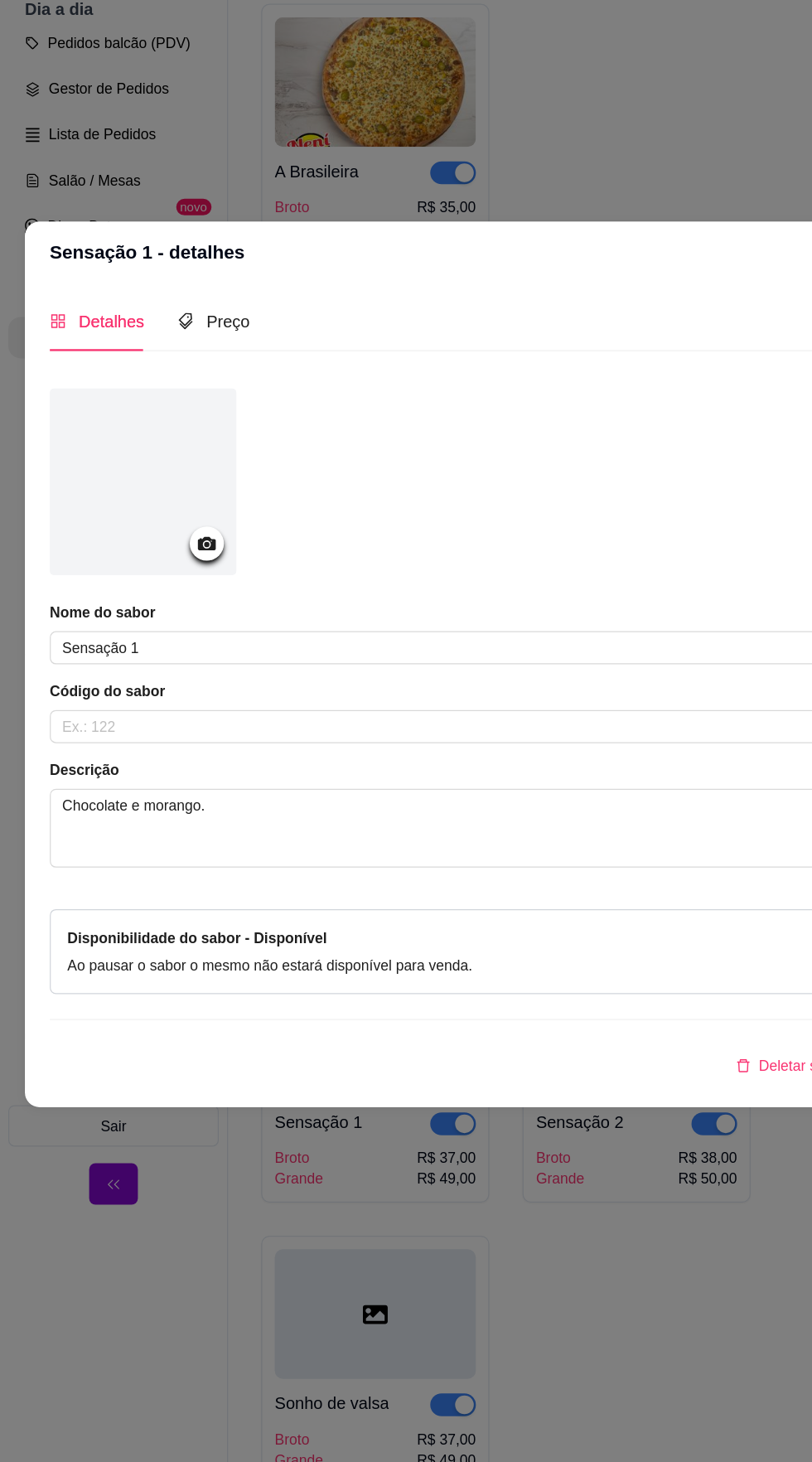 click at bounding box center [114, 585] 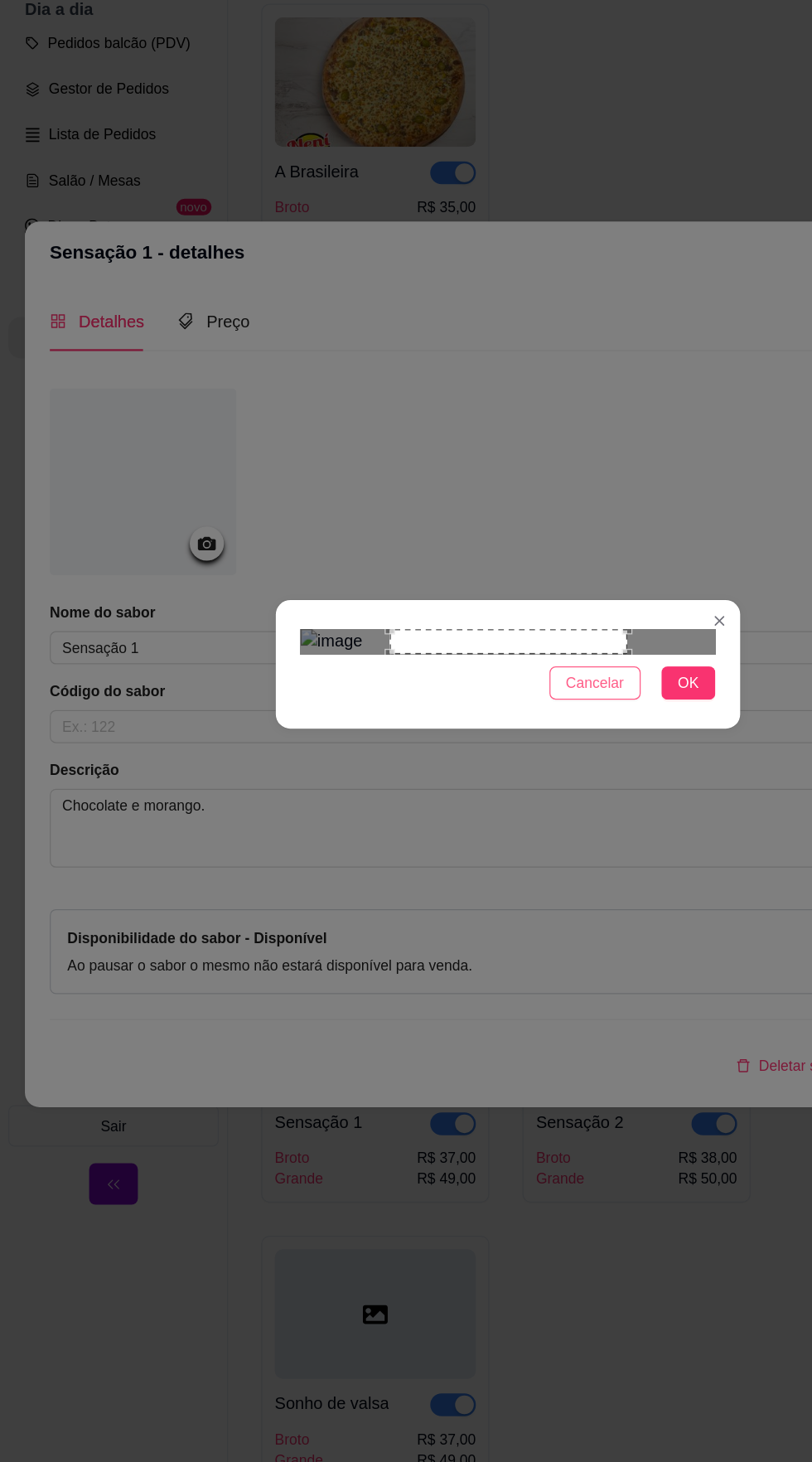 click on "Cancelar" at bounding box center (476, 746) 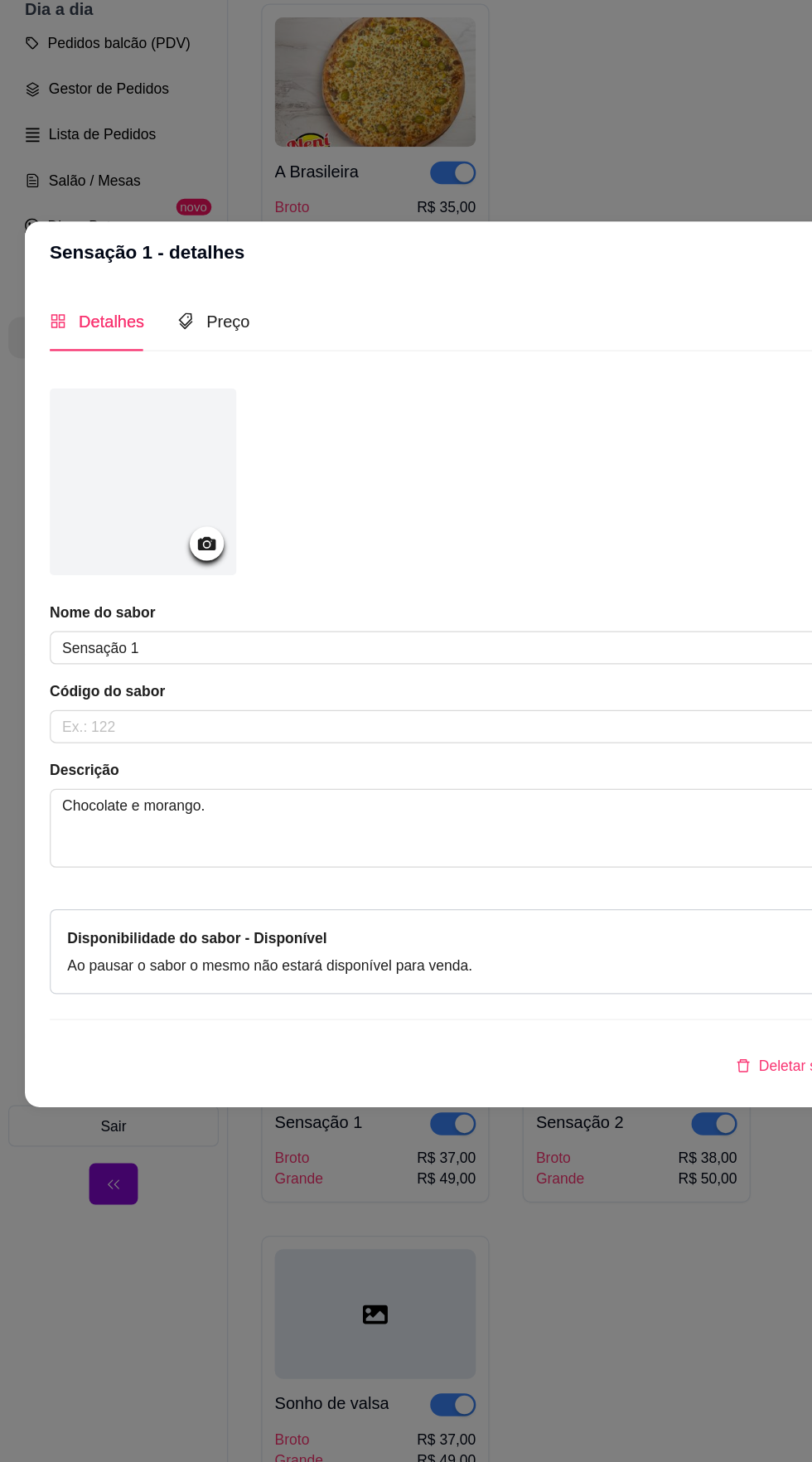 click at bounding box center (114, 585) 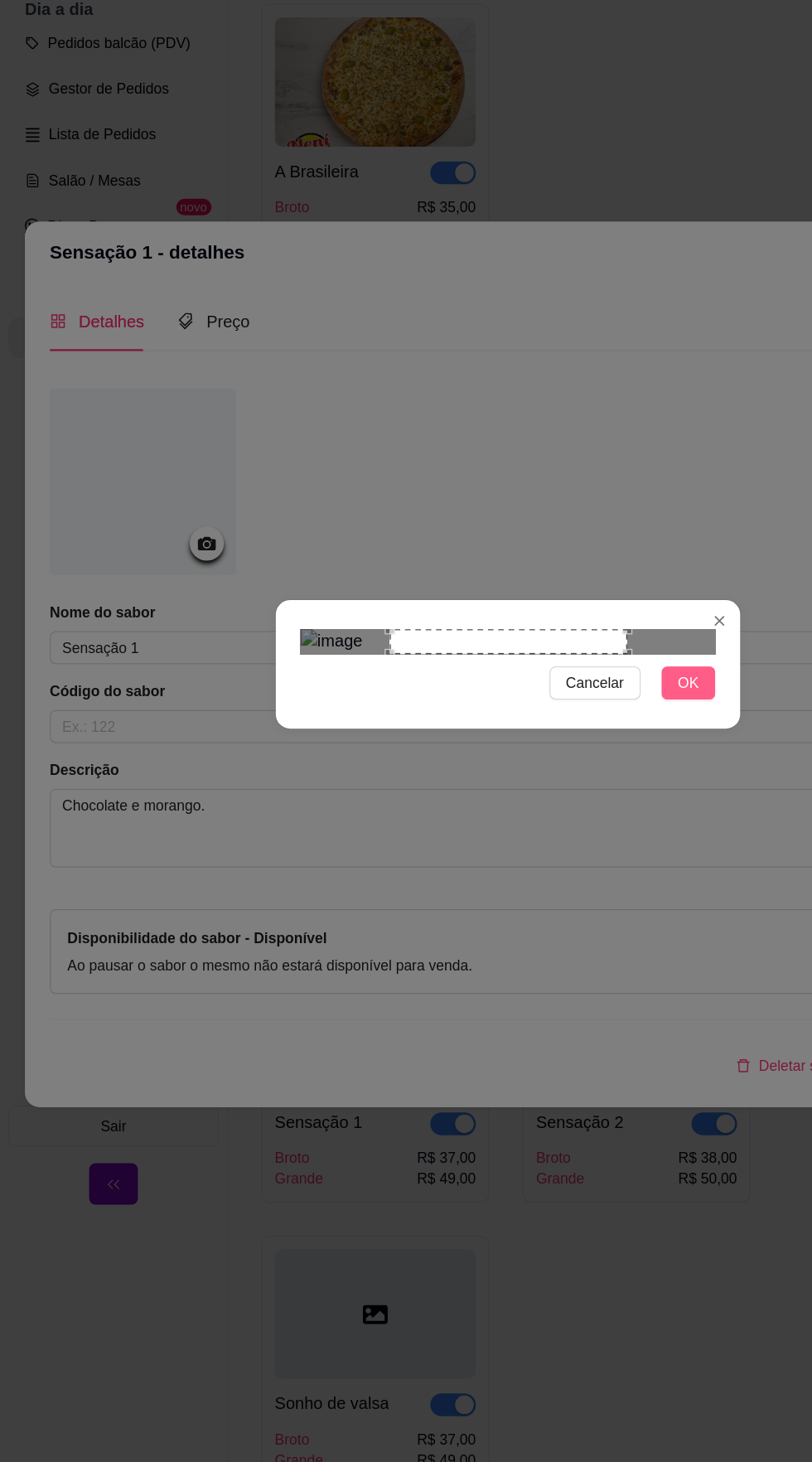 click on "OK" at bounding box center (550, 746) 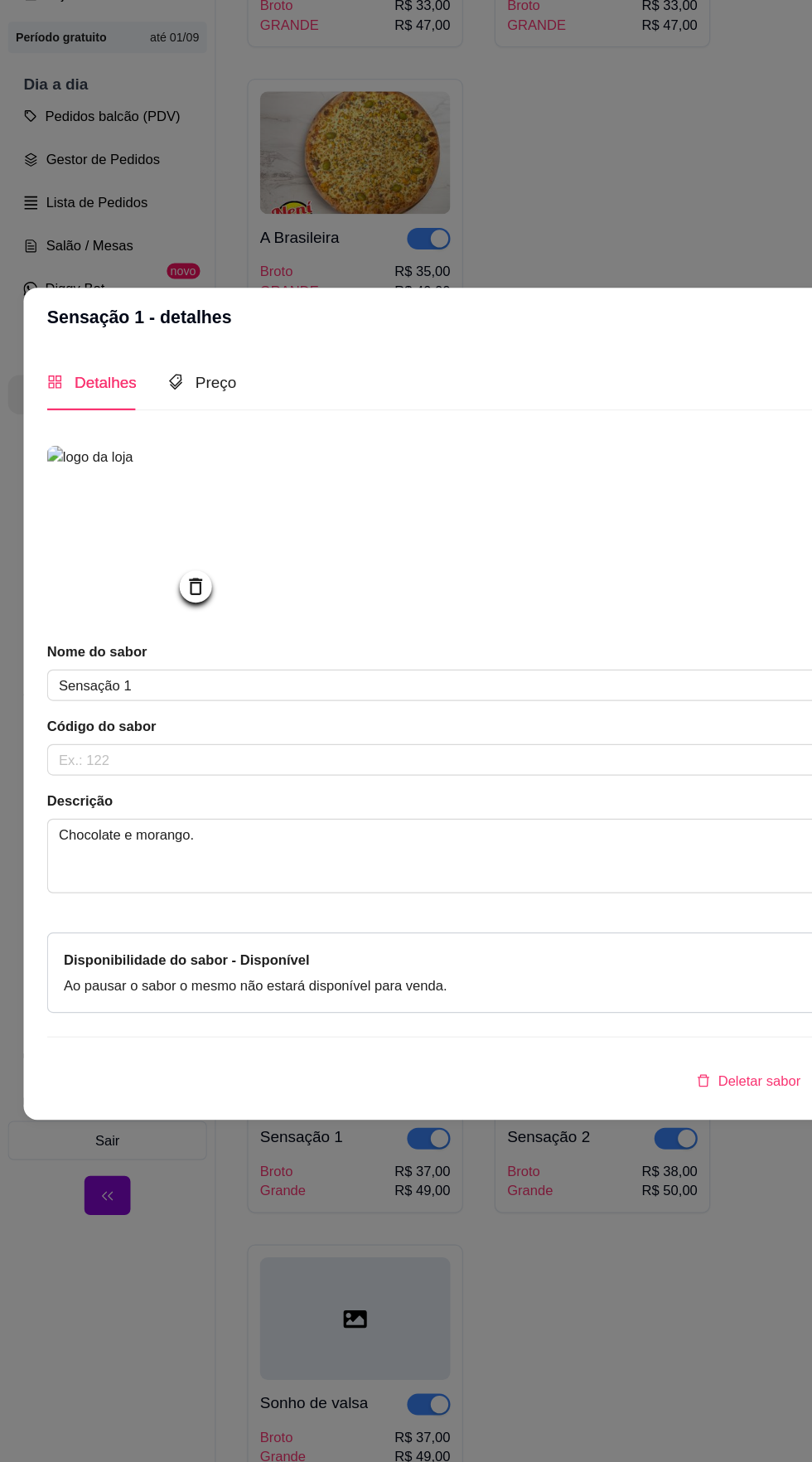 scroll, scrollTop: 2, scrollLeft: 0, axis: vertical 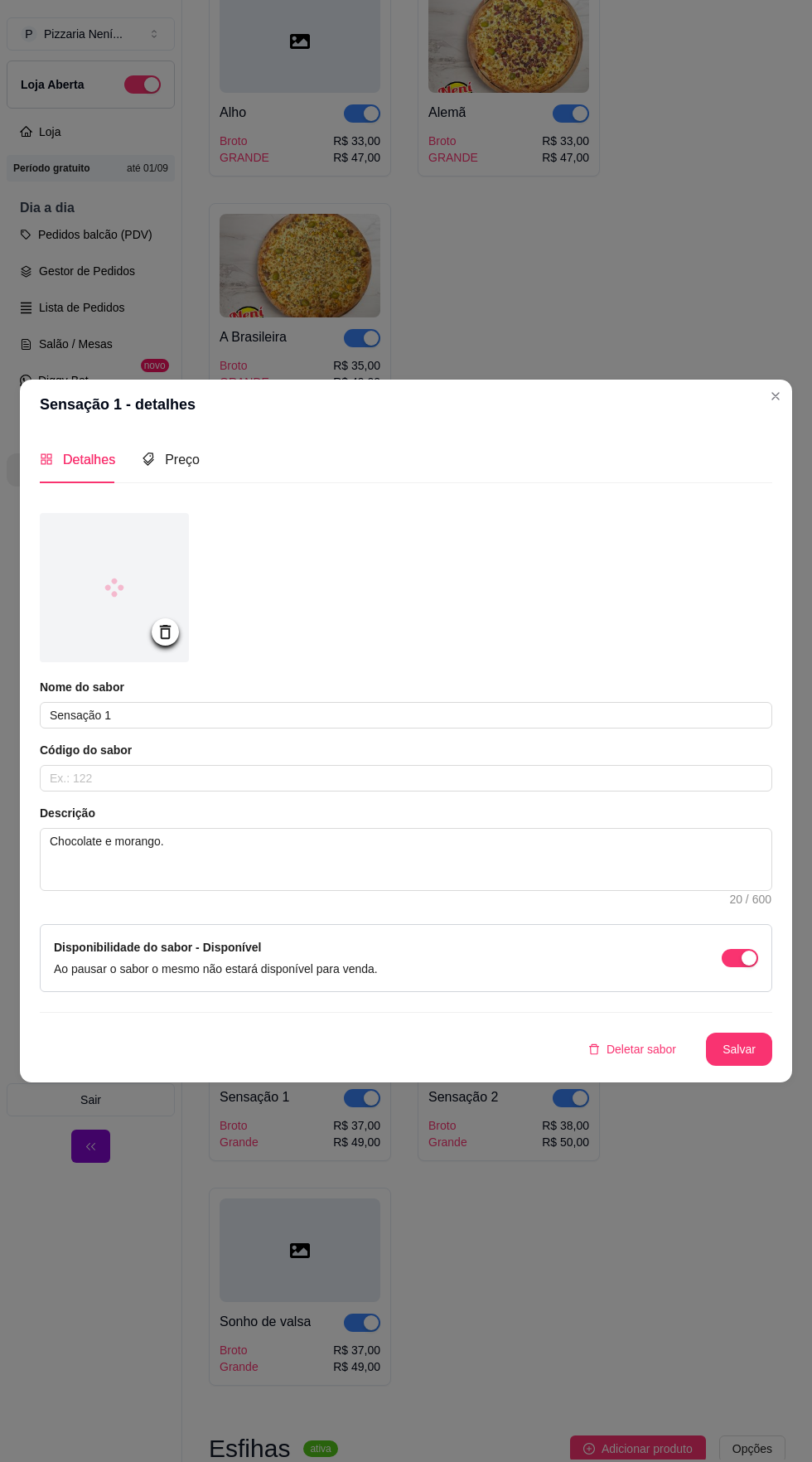 click on "Salvar" at bounding box center (739, 1049) 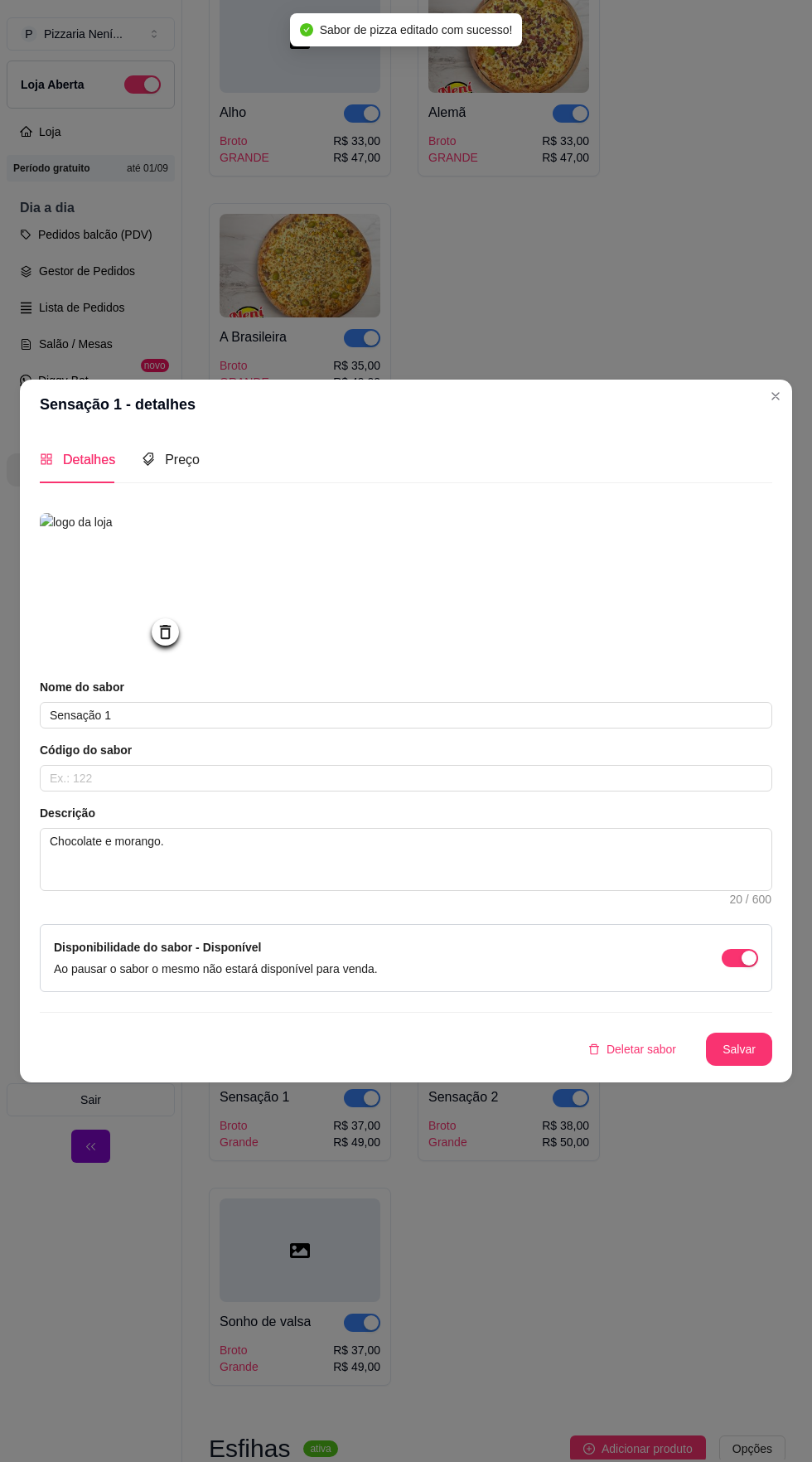 click 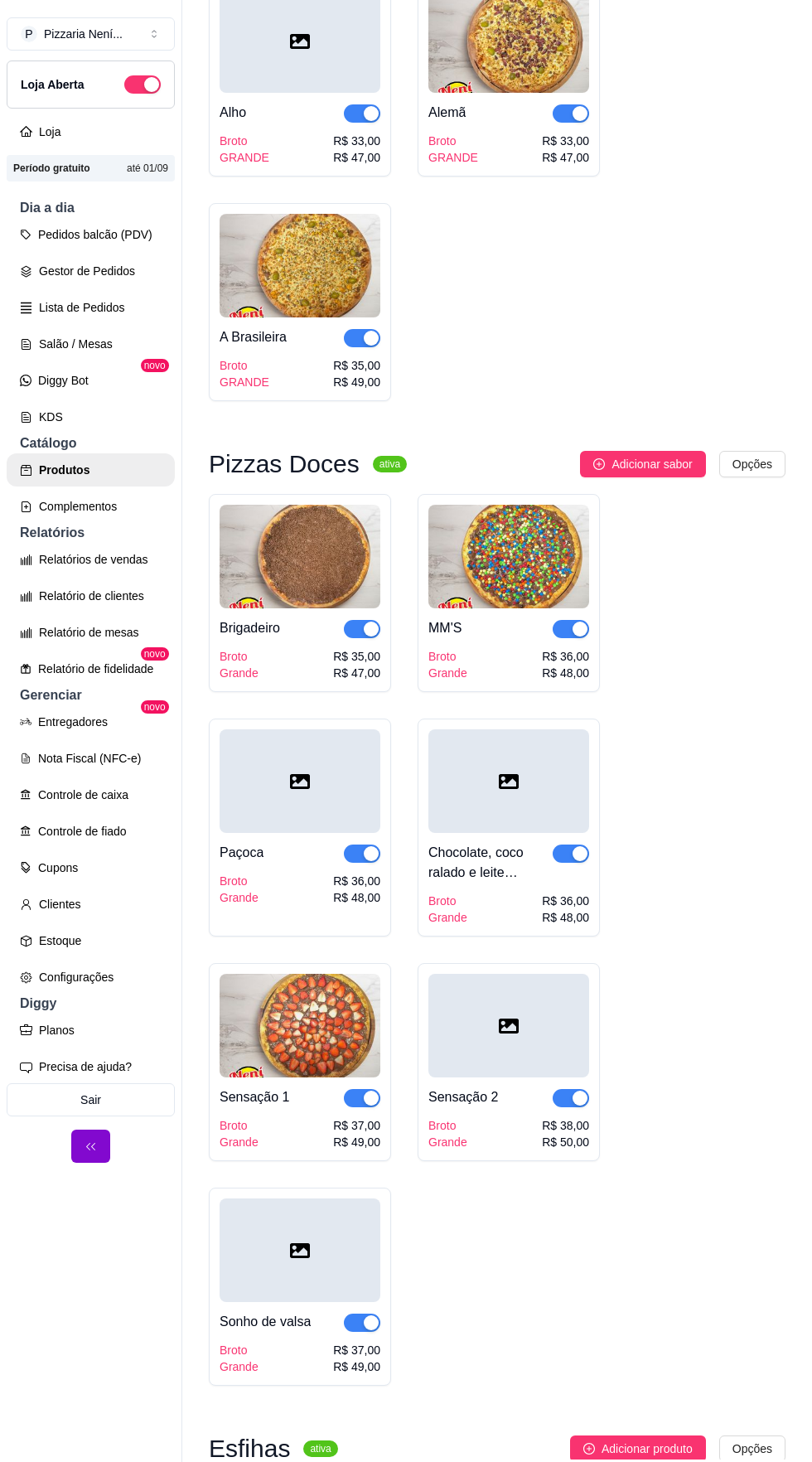click on "Pizzas ativa Adicionar sabor Opções Napolitana   Broto GRANDE R$ 33,00 R$ 47,00 Pepperoni   Broto GRANDE R$ 39,00 R$ 52,00 Peruana   Broto GRANDE R$ 37,00 R$ 50,00 Paulista   Broto GRANDE R$ 37,00 R$ 50,00 Grega   Broto GRANDE R$ 36,00 R$ 49,00 Carne Seca   Broto GRANDE R$ 40,00 R$ 53,00 Camarão   Broto GRANDE R$ 45,00 R$ 58,00 Cinco Queijos   Broto GRANDE R$ 37,00 R$ 50,00 Atum Sólido   Broto GRANDE R$ 39,00 R$ 52,00 Vegetariana   Broto GRANDE R$ 35,00 R$ 49,00 Três Queijos   Broto GRANDE R$ 33,00 R$ 47,00 Toscana   Broto GRANDE R$ 33,00 R$ 47,00 Rodrigues   Broto GRANDE R$ 35,00 R$ 49,00 Quatro Queijos   Broto GRANDE R$ 35,00 R$ 49,00 Provolone   Broto GRANDE R$ 33,00 R$ 47,00 Portuguesa 2   Broto GRANDE R$ 37,00 R$ 51,00 Portuguesa I   Broto GRANDE R$ 35,00 R$ 49,00 Pizzaiolo   Broto GRANDE R$ 34,00 R$ 48,00 Palmito   Broto GRANDE R$ 33,00 R$ 47,00 Nevada   Broto GRANDE R$ 34,00 R$ 48,00 Není   Broto GRANDE R$ 35,00 R$ 49,00 Nazionale   Broto GRANDE R$ 33,00" at bounding box center (497, -2856) 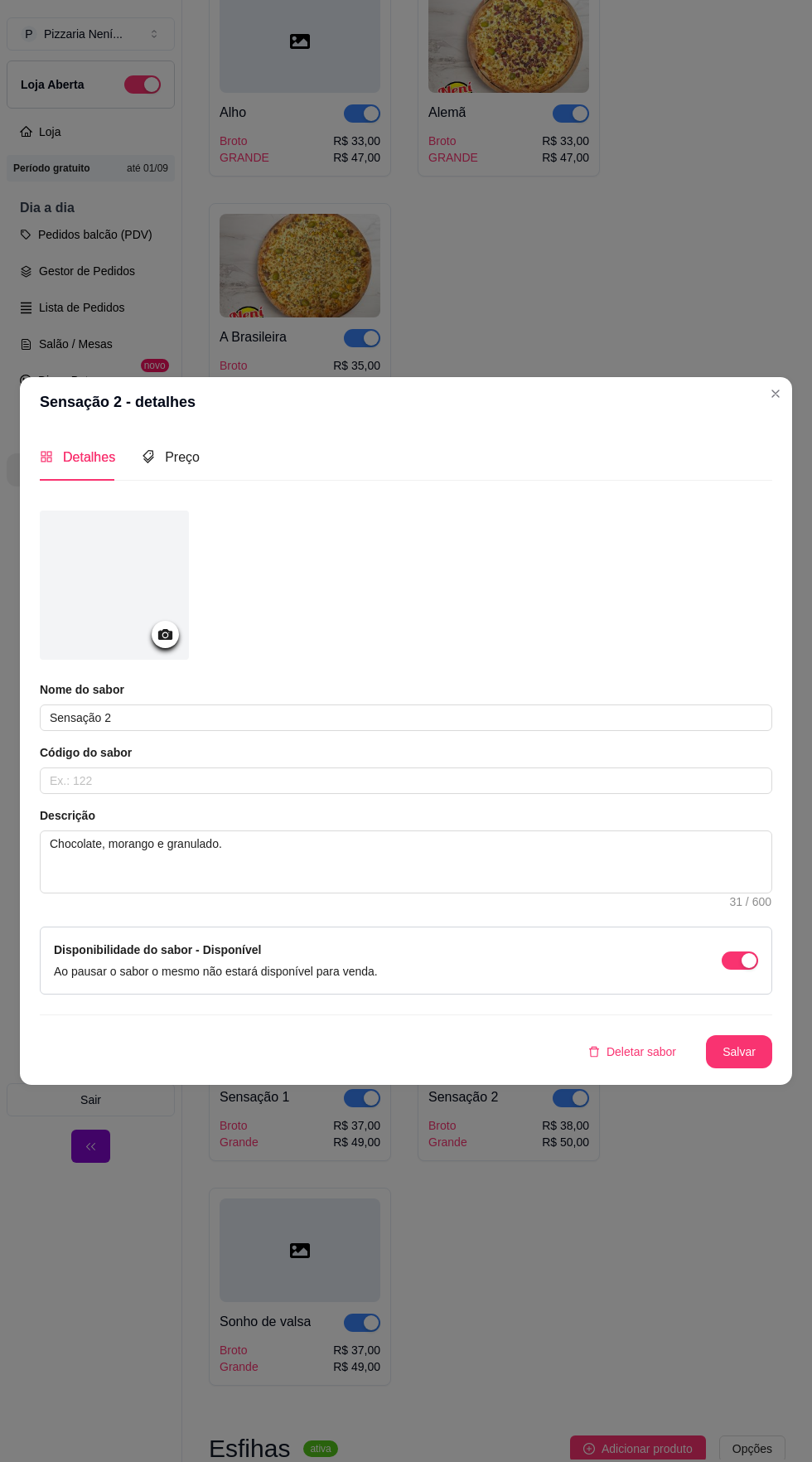 click at bounding box center (114, 585) 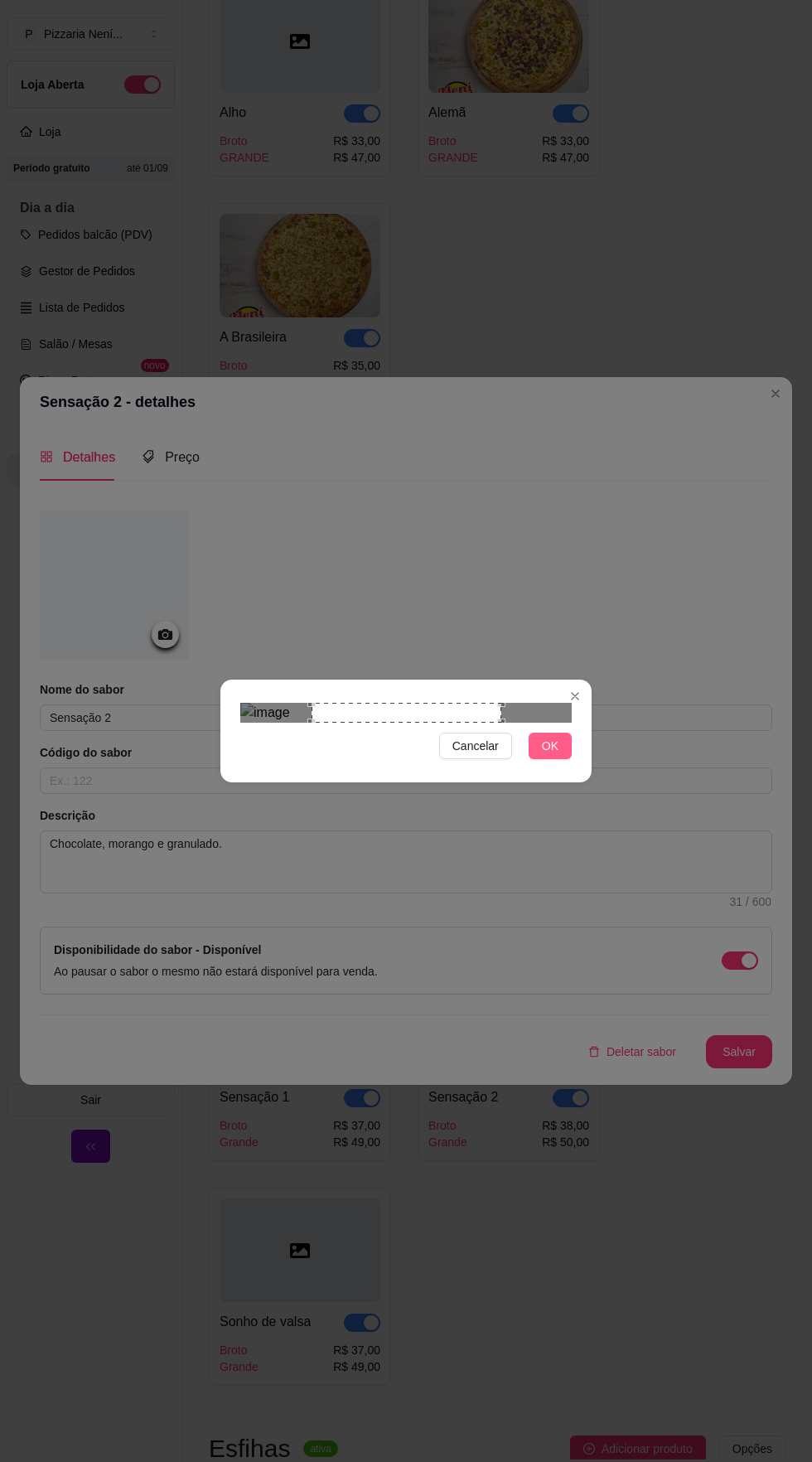 click on "OK" at bounding box center [550, 746] 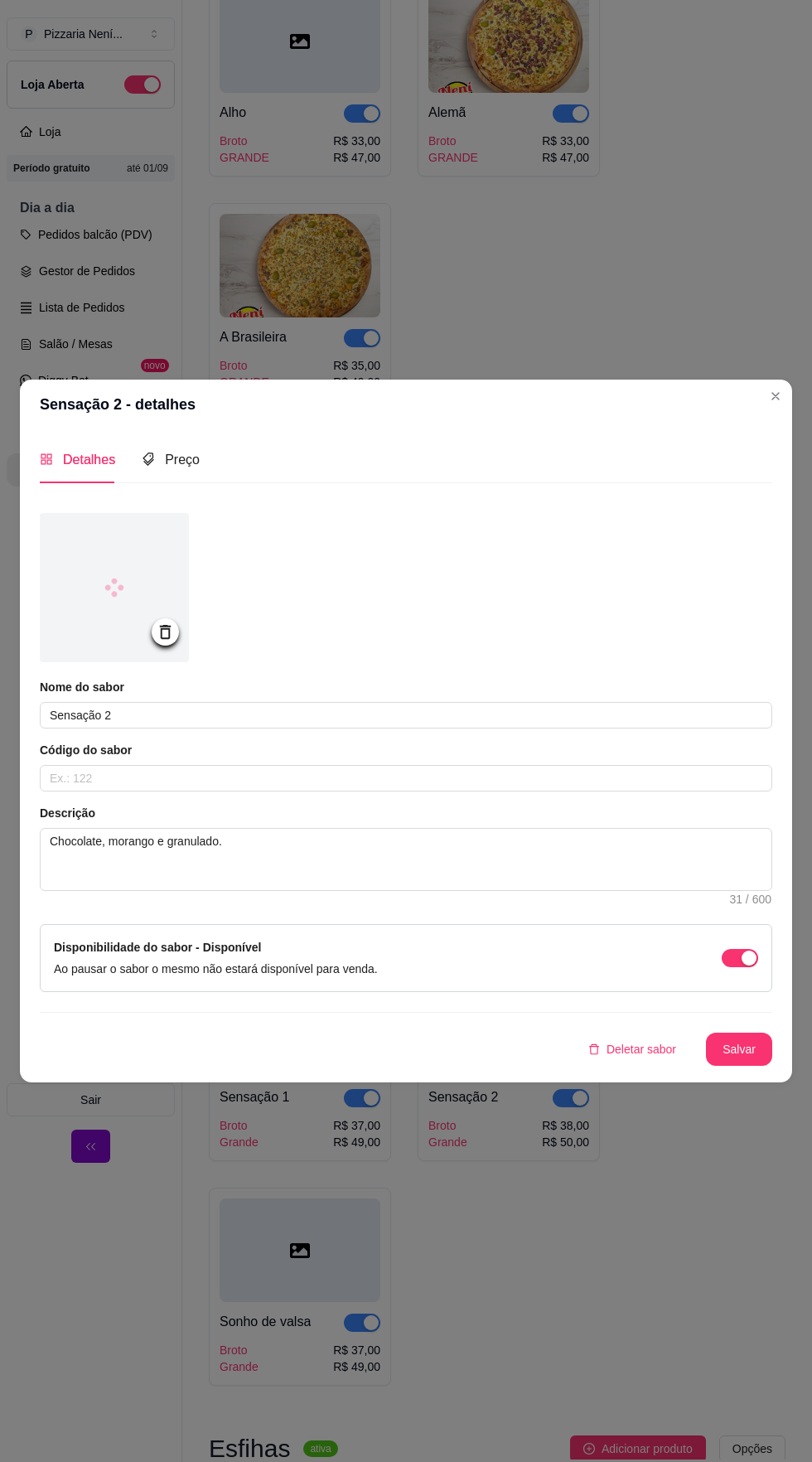 click on "Salvar" at bounding box center (739, 1049) 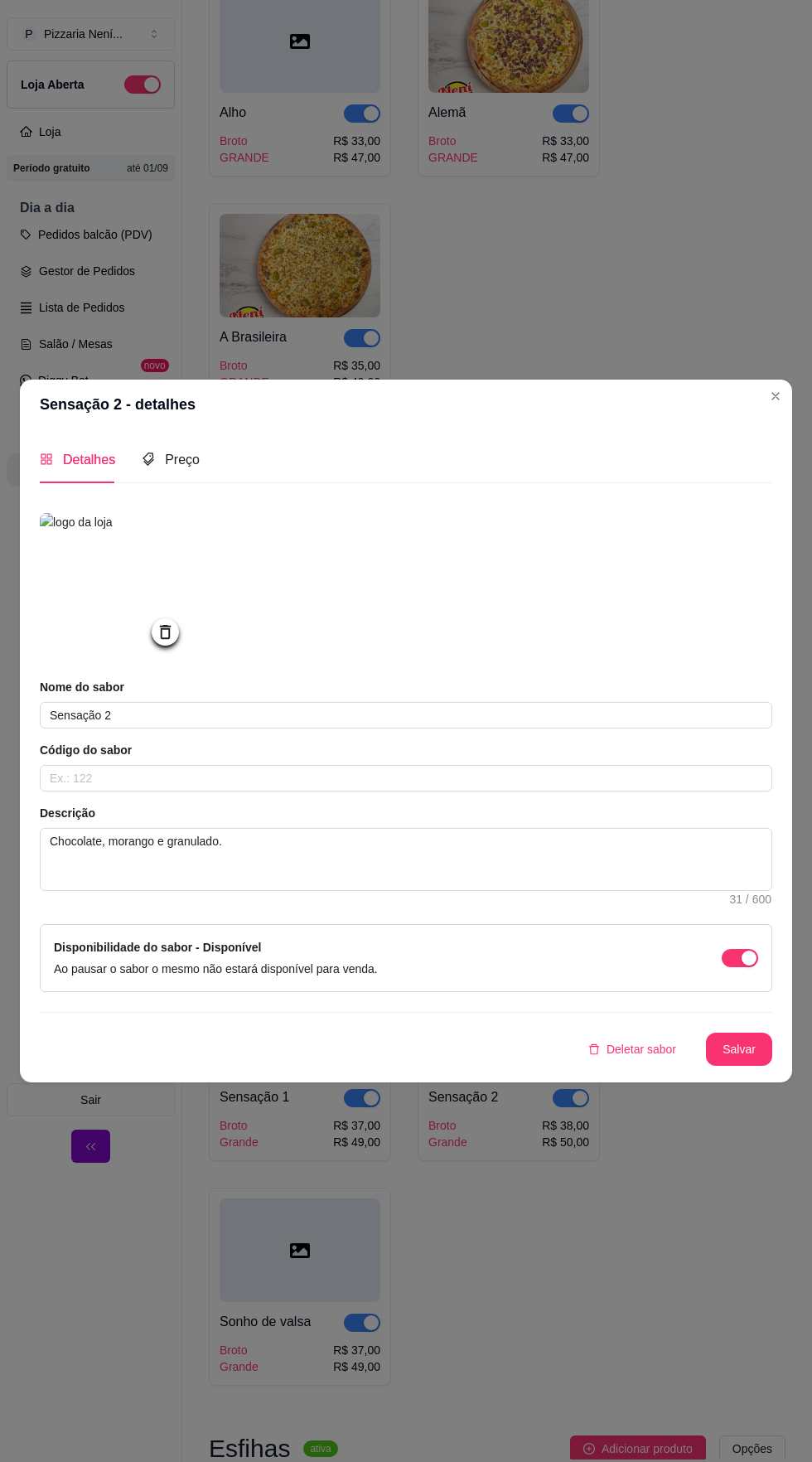 click at bounding box center [776, 396] 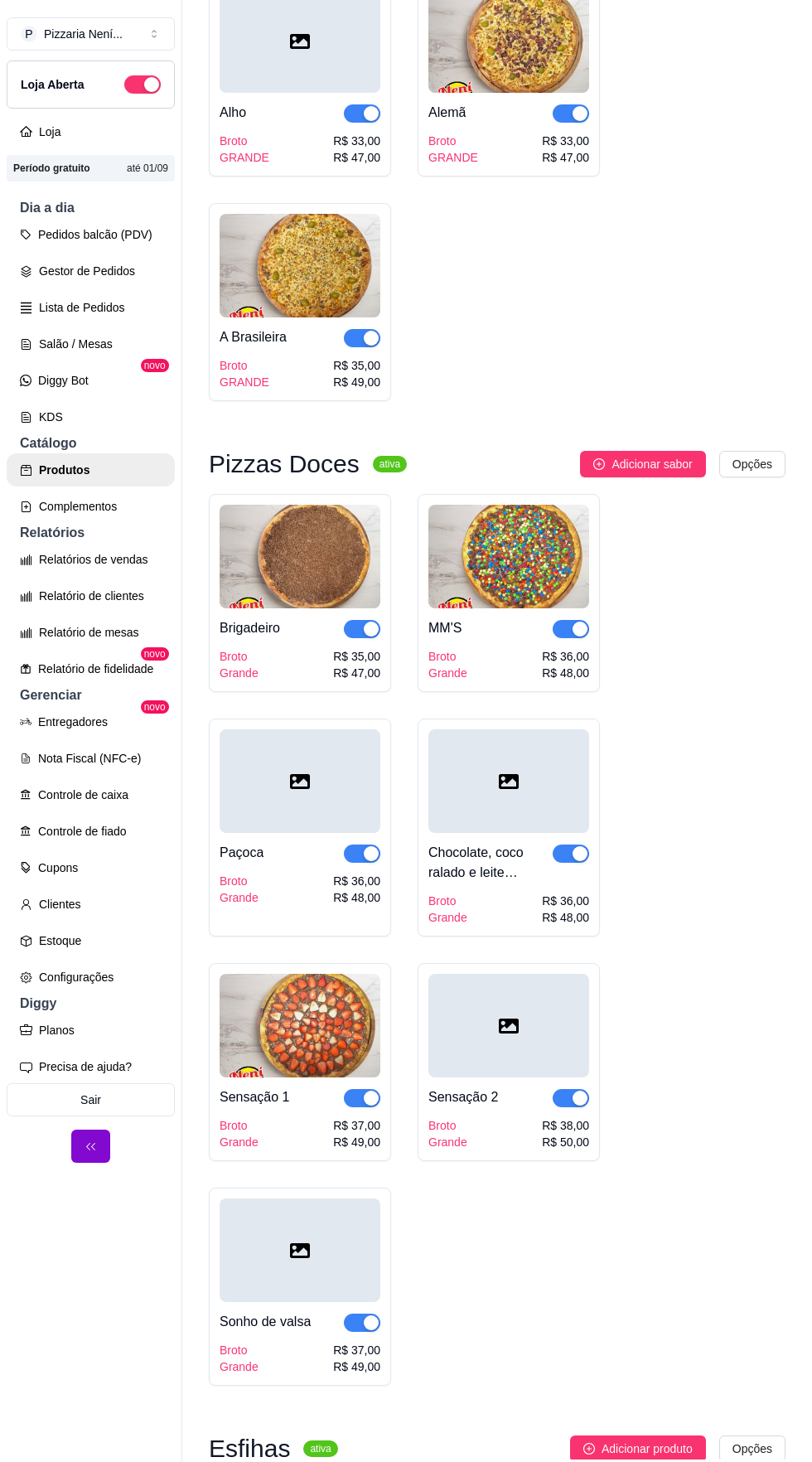 click on "Pizzas ativa Adicionar sabor Opções Napolitana   Broto GRANDE R$ 33,00 R$ 47,00 Pepperoni   Broto GRANDE R$ 39,00 R$ 52,00 Peruana   Broto GRANDE R$ 37,00 R$ 50,00 Paulista   Broto GRANDE R$ 37,00 R$ 50,00 Grega   Broto GRANDE R$ 36,00 R$ 49,00 Carne Seca   Broto GRANDE R$ 40,00 R$ 53,00 Camarão   Broto GRANDE R$ 45,00 R$ 58,00 Cinco Queijos   Broto GRANDE R$ 37,00 R$ 50,00 Atum Sólido   Broto GRANDE R$ 39,00 R$ 52,00 Vegetariana   Broto GRANDE R$ 35,00 R$ 49,00 Três Queijos   Broto GRANDE R$ 33,00 R$ 47,00 Toscana   Broto GRANDE R$ 33,00 R$ 47,00 Rodrigues   Broto GRANDE R$ 35,00 R$ 49,00 Quatro Queijos   Broto GRANDE R$ 35,00 R$ 49,00 Provolone   Broto GRANDE R$ 33,00 R$ 47,00 Portuguesa 2   Broto GRANDE R$ 37,00 R$ 51,00 Portuguesa I   Broto GRANDE R$ 35,00 R$ 49,00 Pizzaiolo   Broto GRANDE R$ 34,00 R$ 48,00 Palmito   Broto GRANDE R$ 33,00 R$ 47,00 Nevada   Broto GRANDE R$ 34,00 R$ 48,00 Není   Broto GRANDE R$ 35,00 R$ 49,00 Nazionale   Broto GRANDE R$ 33,00" at bounding box center (497, -2856) 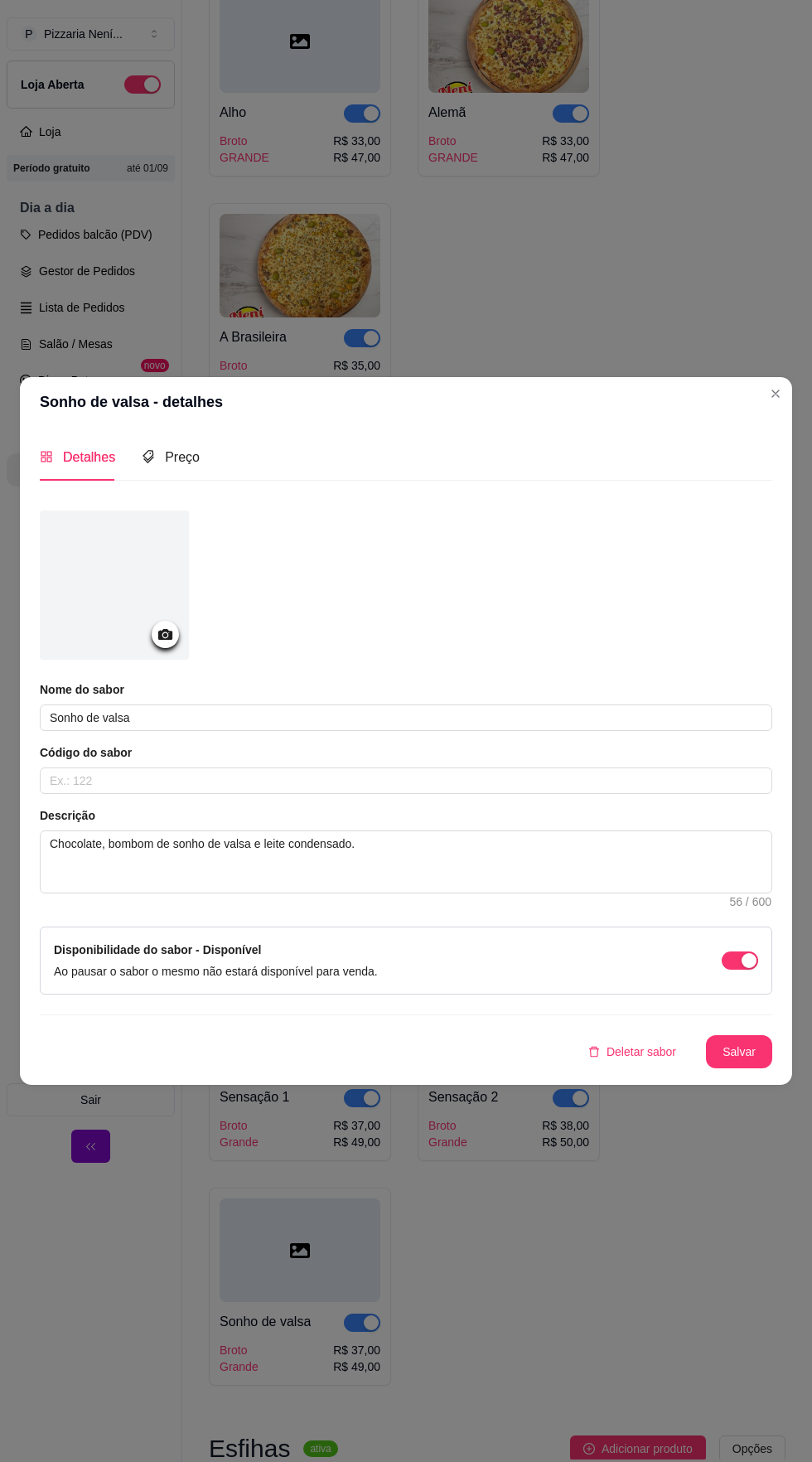 click at bounding box center [114, 585] 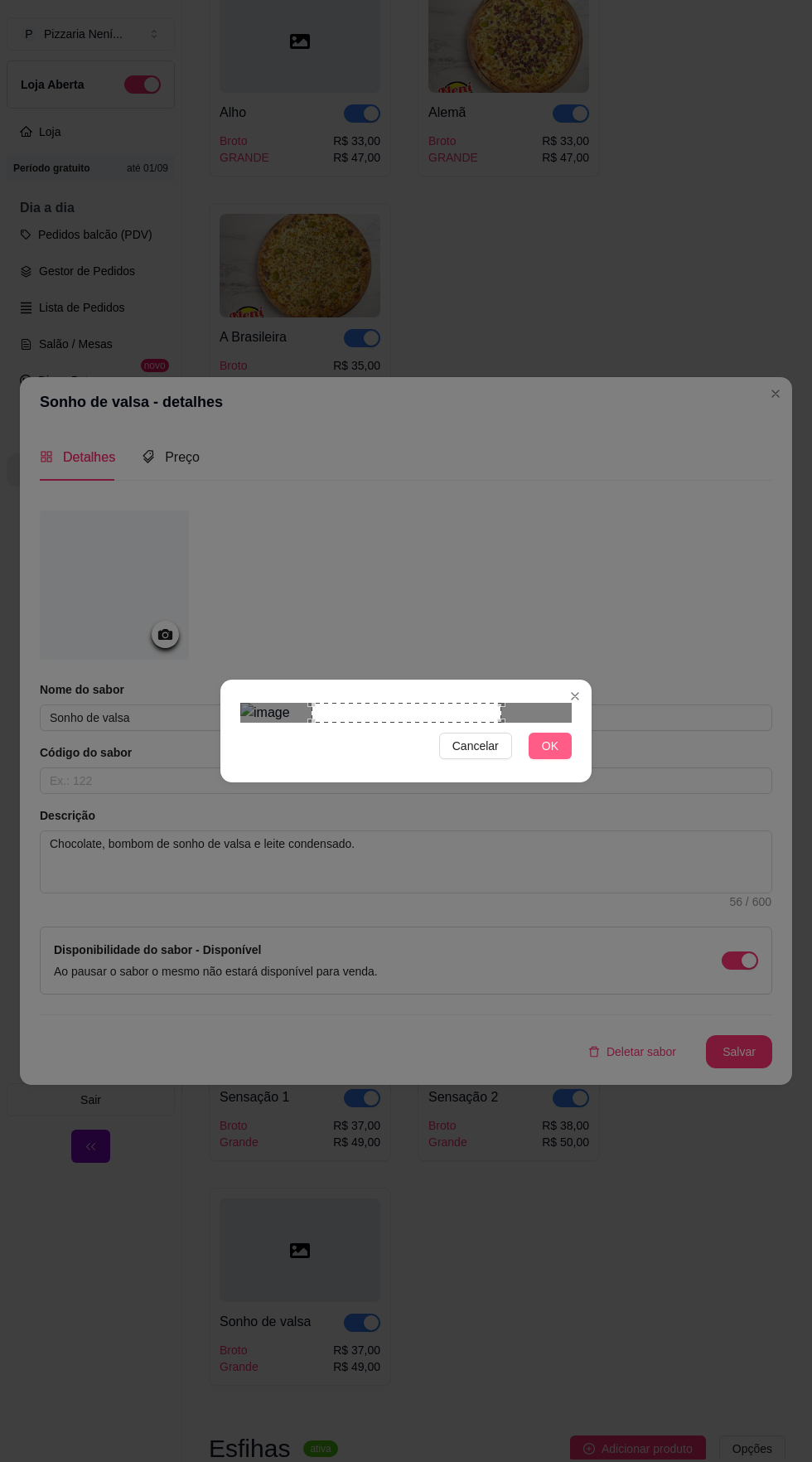 click on "OK" at bounding box center [550, 746] 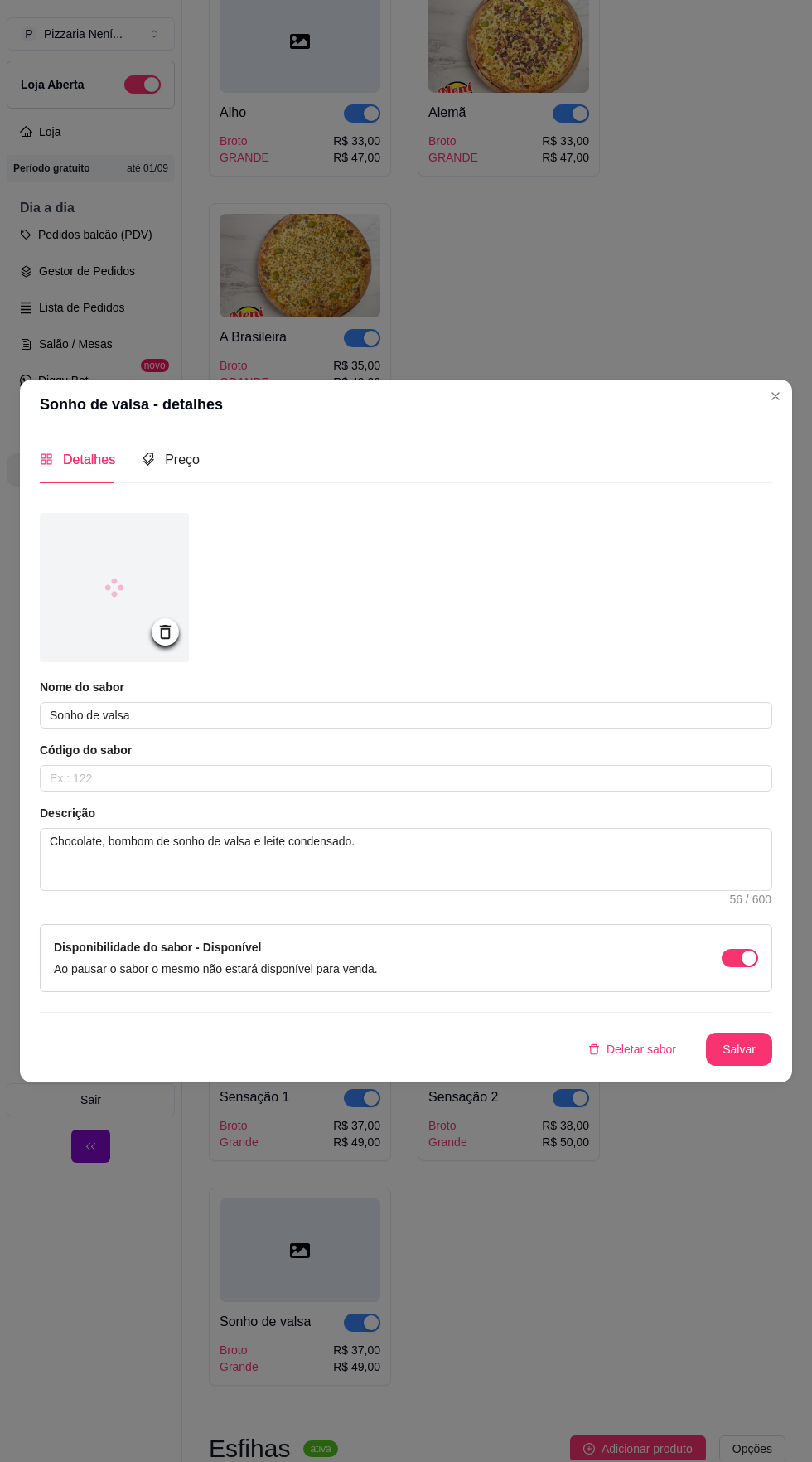 click on "Salvar" at bounding box center [739, 1049] 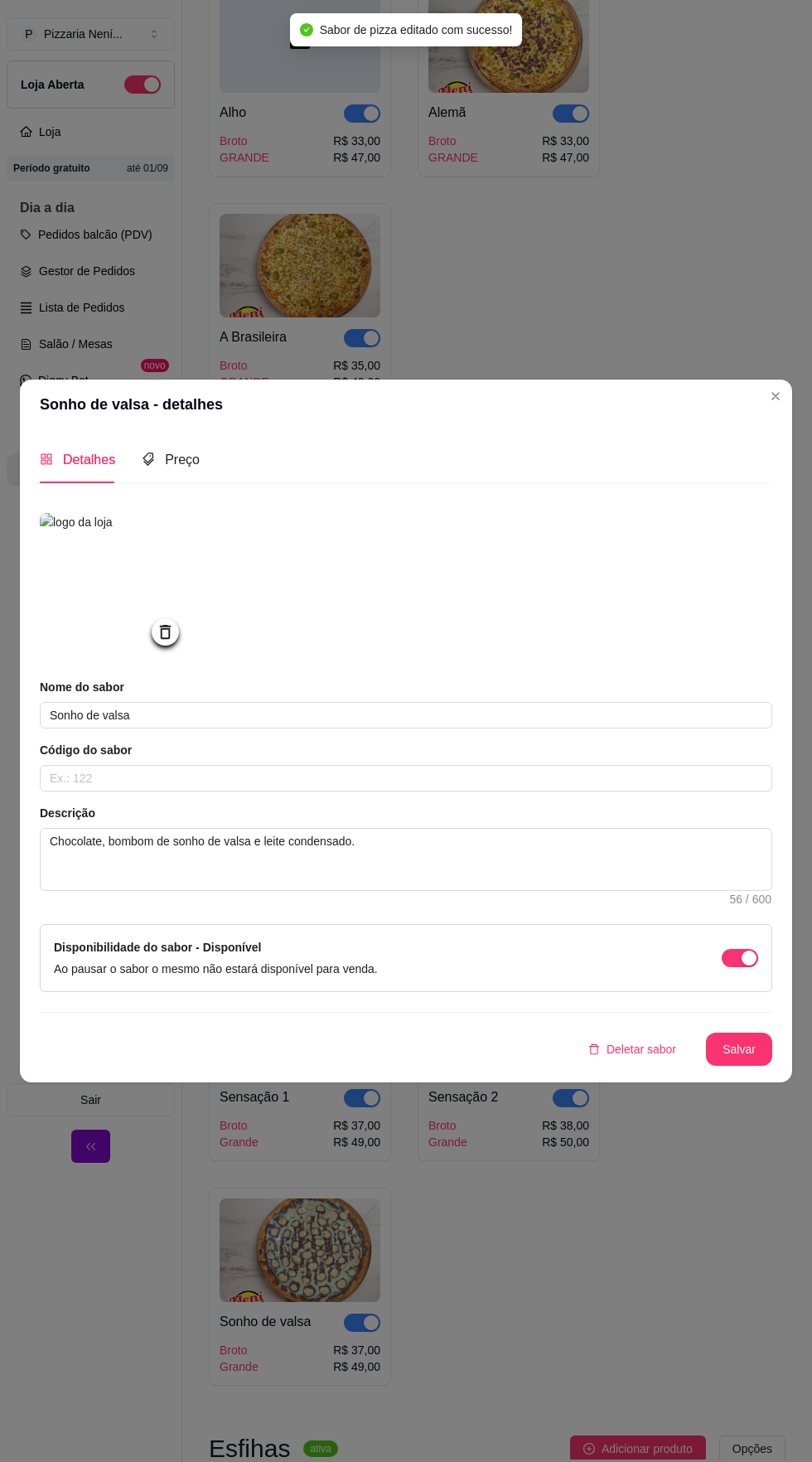 click 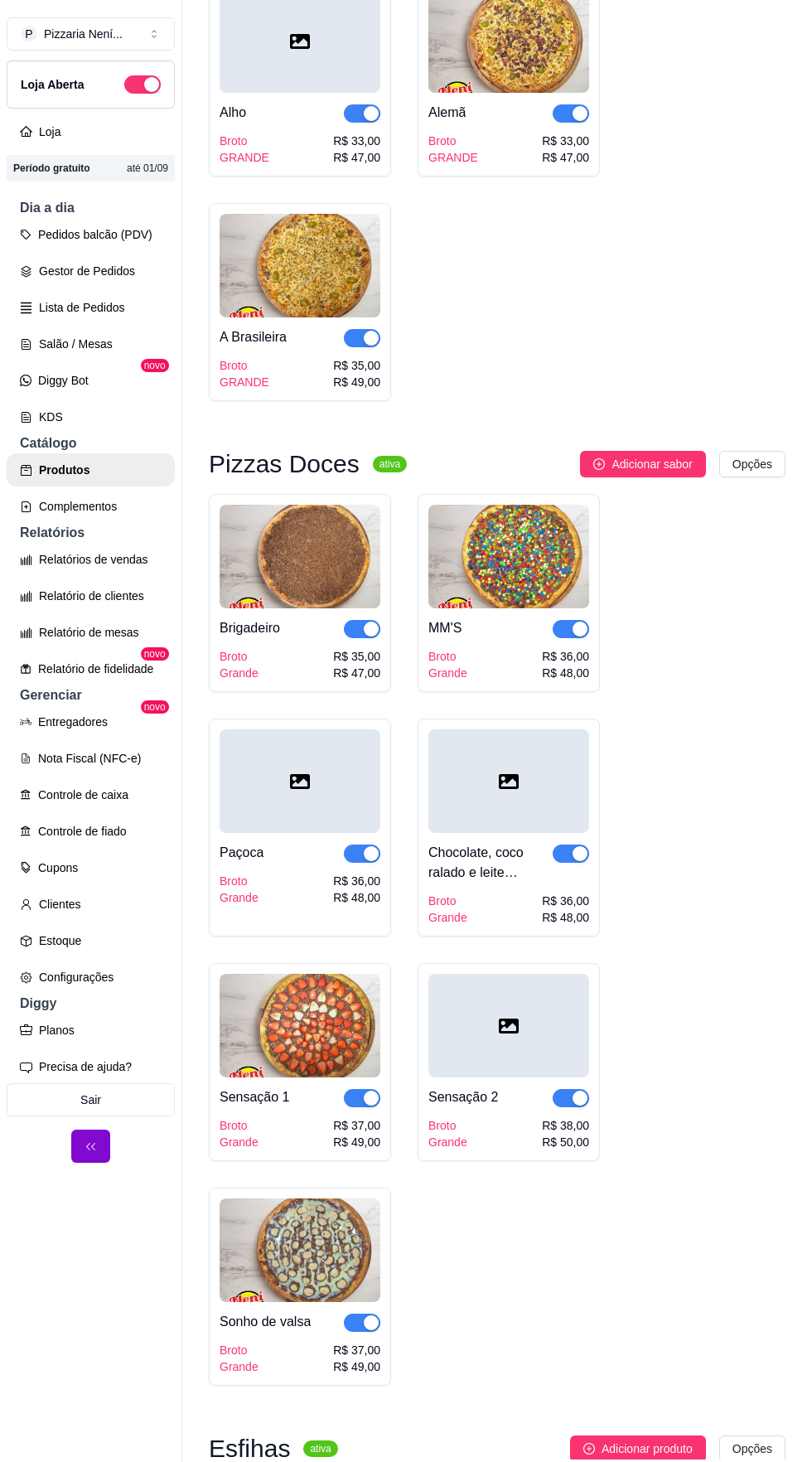 click on "Pizzas ativa Adicionar sabor Opções Napolitana   Broto GRANDE R$ 33,00 R$ 47,00 Pepperoni   Broto GRANDE R$ 39,00 R$ 52,00 Peruana   Broto GRANDE R$ 37,00 R$ 50,00 Paulista   Broto GRANDE R$ 37,00 R$ 50,00 Grega   Broto GRANDE R$ 36,00 R$ 49,00 Carne Seca   Broto GRANDE R$ 40,00 R$ 53,00 Camarão   Broto GRANDE R$ 45,00 R$ 58,00 Cinco Queijos   Broto GRANDE R$ 37,00 R$ 50,00 Atum Sólido   Broto GRANDE R$ 39,00 R$ 52,00 Vegetariana   Broto GRANDE R$ 35,00 R$ 49,00 Três Queijos   Broto GRANDE R$ 33,00 R$ 47,00 Toscana   Broto GRANDE R$ 33,00 R$ 47,00 Rodrigues   Broto GRANDE R$ 35,00 R$ 49,00 Quatro Queijos   Broto GRANDE R$ 35,00 R$ 49,00 Provolone   Broto GRANDE R$ 33,00 R$ 47,00 Portuguesa 2   Broto GRANDE R$ 37,00 R$ 51,00 Portuguesa I   Broto GRANDE R$ 35,00 R$ 49,00 Pizzaiolo   Broto GRANDE R$ 34,00 R$ 48,00 Palmito   Broto GRANDE R$ 33,00 R$ 47,00 Nevada   Broto GRANDE R$ 34,00 R$ 48,00 Není   Broto GRANDE R$ 35,00 R$ 49,00 Nazionale   Broto GRANDE R$ 33,00" at bounding box center [497, -2856] 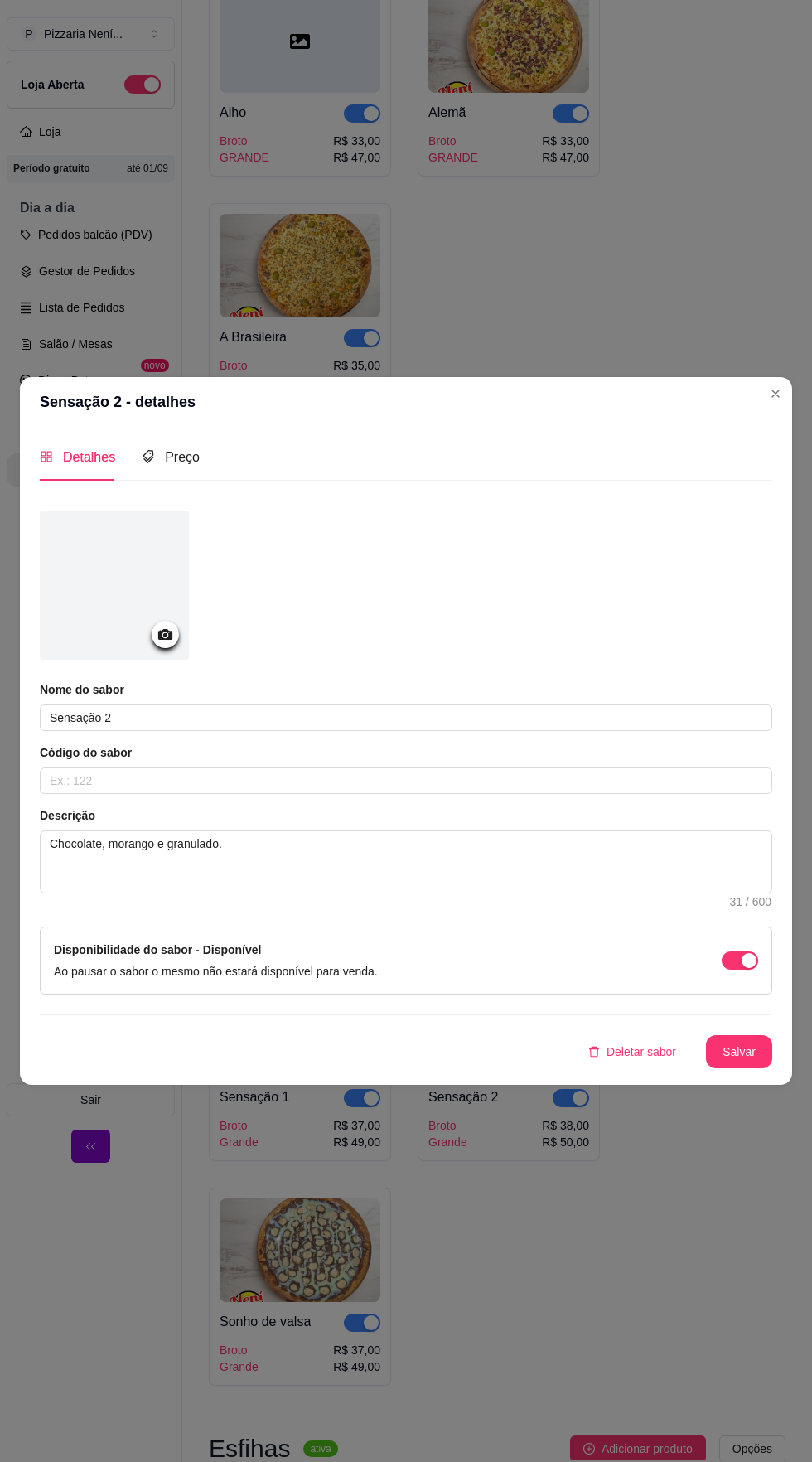 click at bounding box center [114, 585] 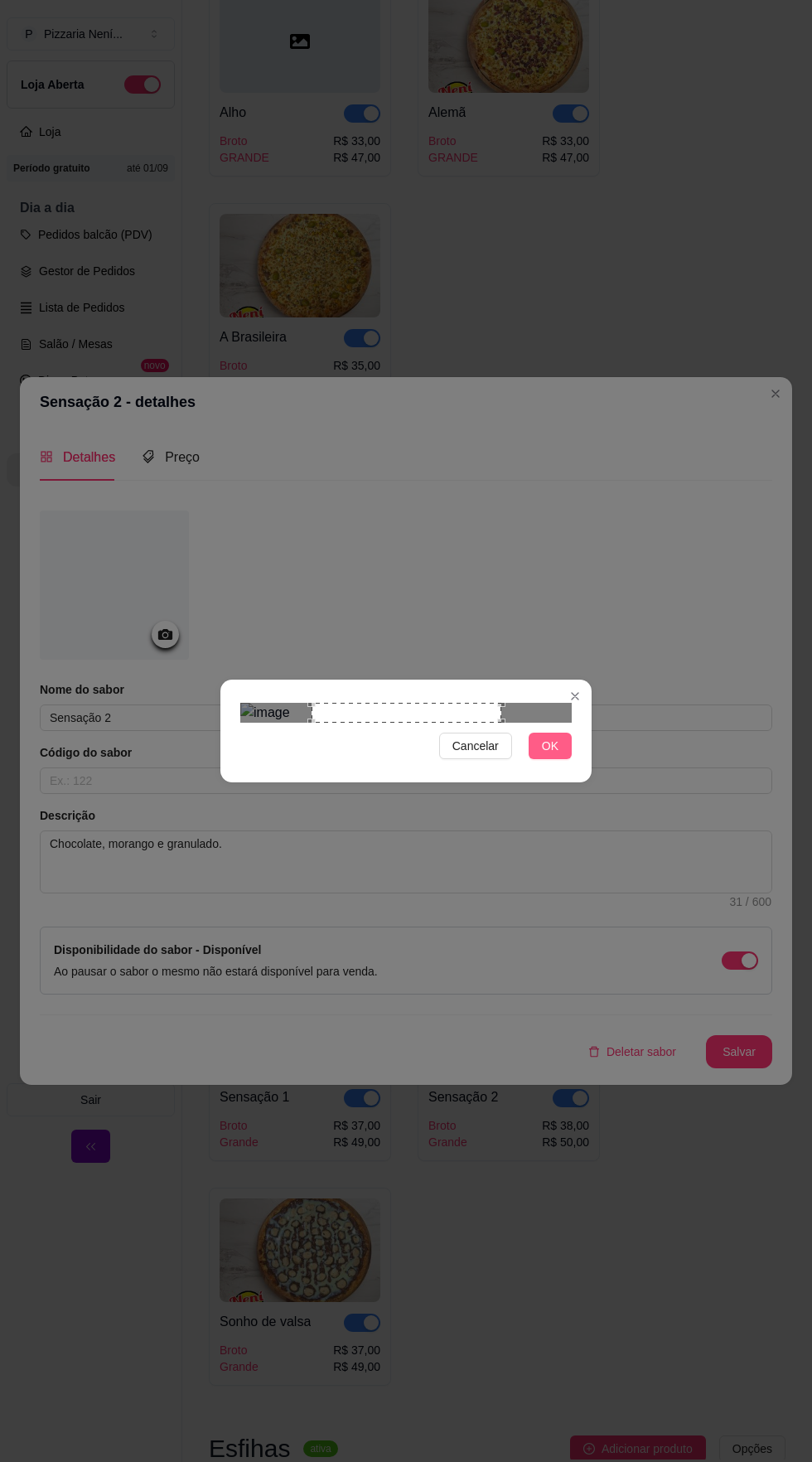 click on "OK" at bounding box center [550, 746] 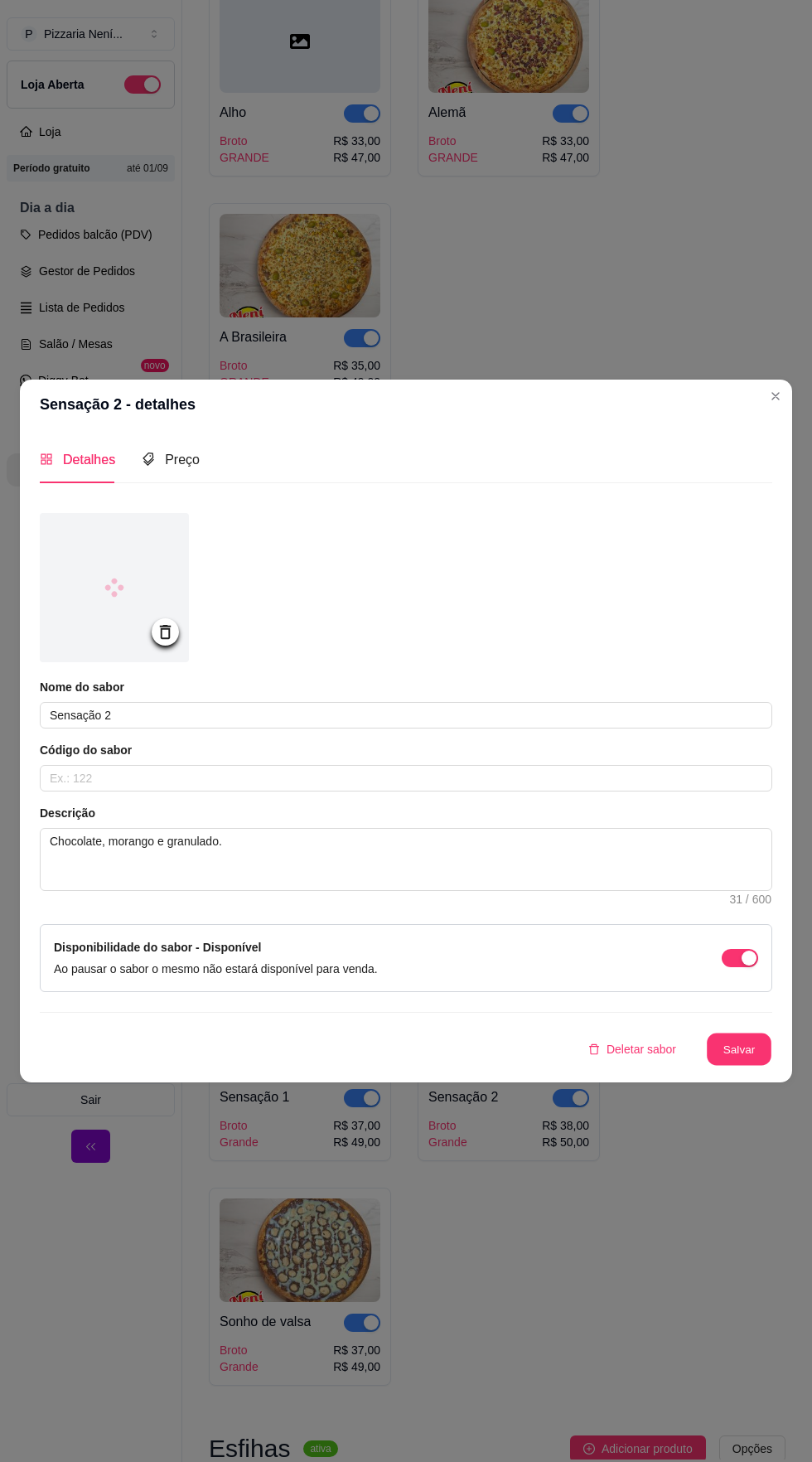 click on "Salvar" at bounding box center (739, 1049) 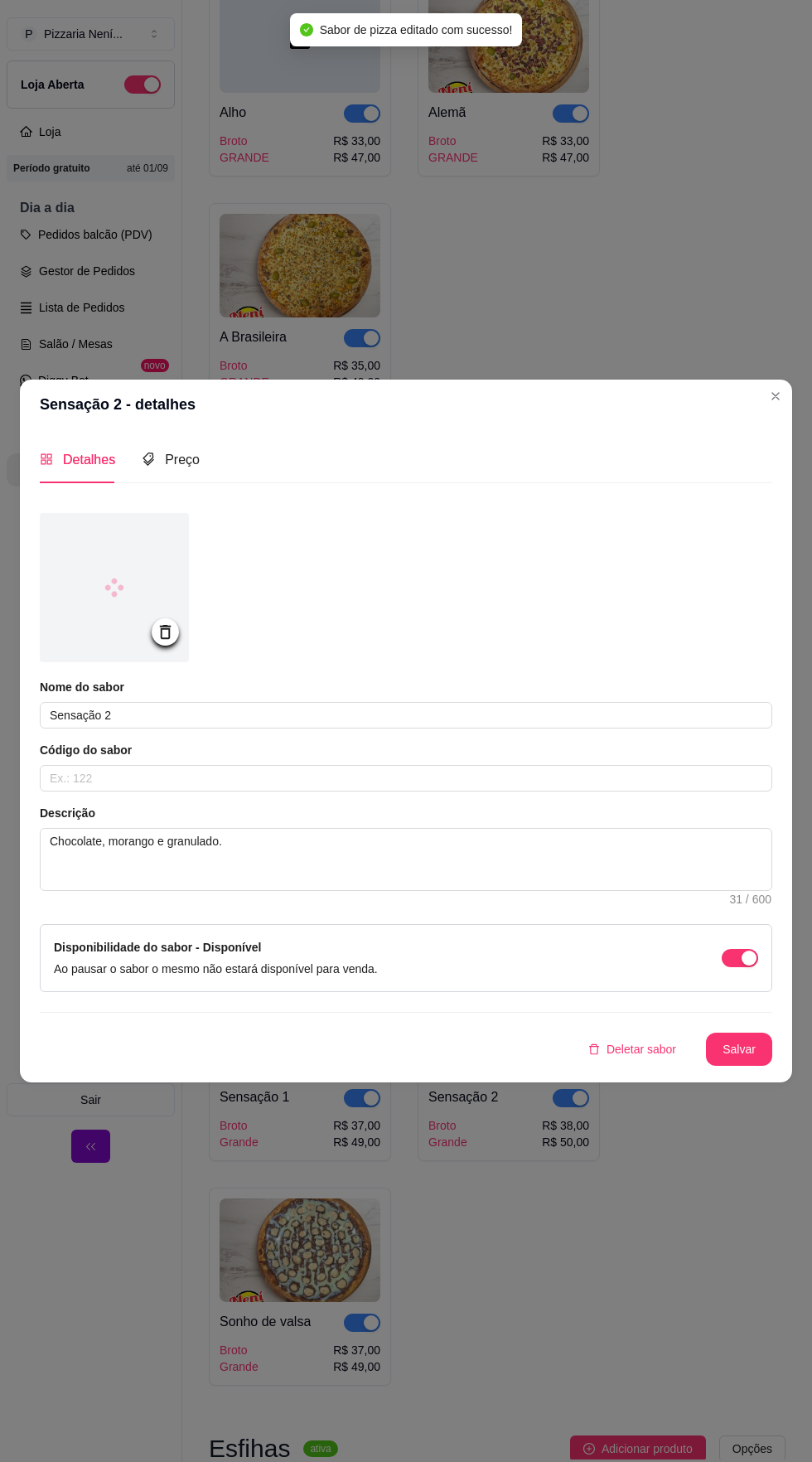 click 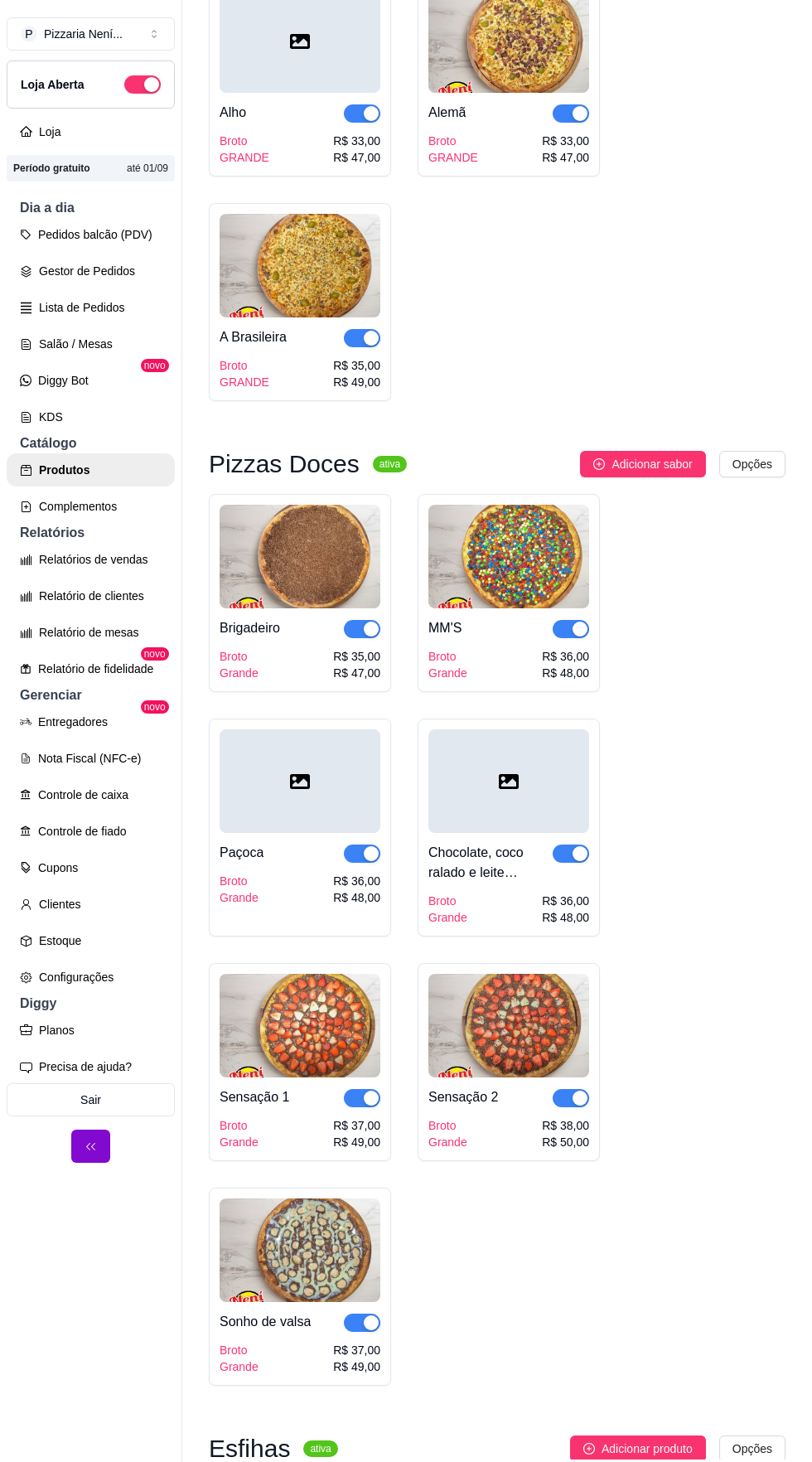 click on "Pizzas ativa Adicionar sabor Opções Napolitana   Broto GRANDE R$ 33,00 R$ 47,00 Pepperoni   Broto GRANDE R$ 39,00 R$ 52,00 Peruana   Broto GRANDE R$ 37,00 R$ 50,00 Paulista   Broto GRANDE R$ 37,00 R$ 50,00 Grega   Broto GRANDE R$ 36,00 R$ 49,00 Carne Seca   Broto GRANDE R$ 40,00 R$ 53,00 Camarão   Broto GRANDE R$ 45,00 R$ 58,00 Cinco Queijos   Broto GRANDE R$ 37,00 R$ 50,00 Atum Sólido   Broto GRANDE R$ 39,00 R$ 52,00 Vegetariana   Broto GRANDE R$ 35,00 R$ 49,00 Três Queijos   Broto GRANDE R$ 33,00 R$ 47,00 Toscana   Broto GRANDE R$ 33,00 R$ 47,00 Rodrigues   Broto GRANDE R$ 35,00 R$ 49,00 Quatro Queijos   Broto GRANDE R$ 35,00 R$ 49,00 Provolone   Broto GRANDE R$ 33,00 R$ 47,00 Portuguesa 2   Broto GRANDE R$ 37,00 R$ 51,00 Portuguesa I   Broto GRANDE R$ 35,00 R$ 49,00 Pizzaiolo   Broto GRANDE R$ 34,00 R$ 48,00 Palmito   Broto GRANDE R$ 33,00 R$ 47,00 Nevada   Broto GRANDE R$ 34,00 R$ 48,00 Není   Broto GRANDE R$ 35,00 R$ 49,00 Nazionale   Broto GRANDE R$ 33,00" at bounding box center [497, -2856] 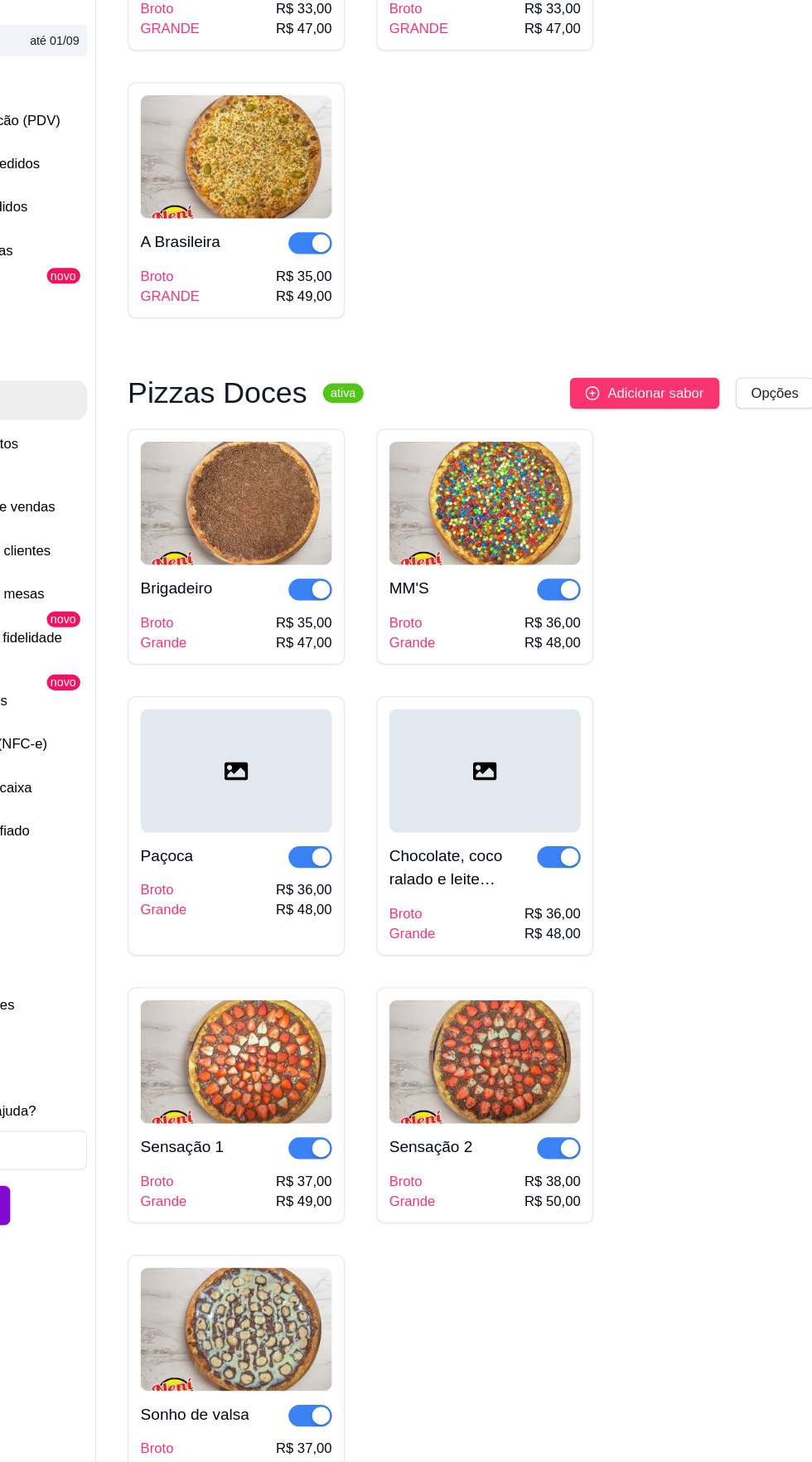 scroll, scrollTop: 6296, scrollLeft: 0, axis: vertical 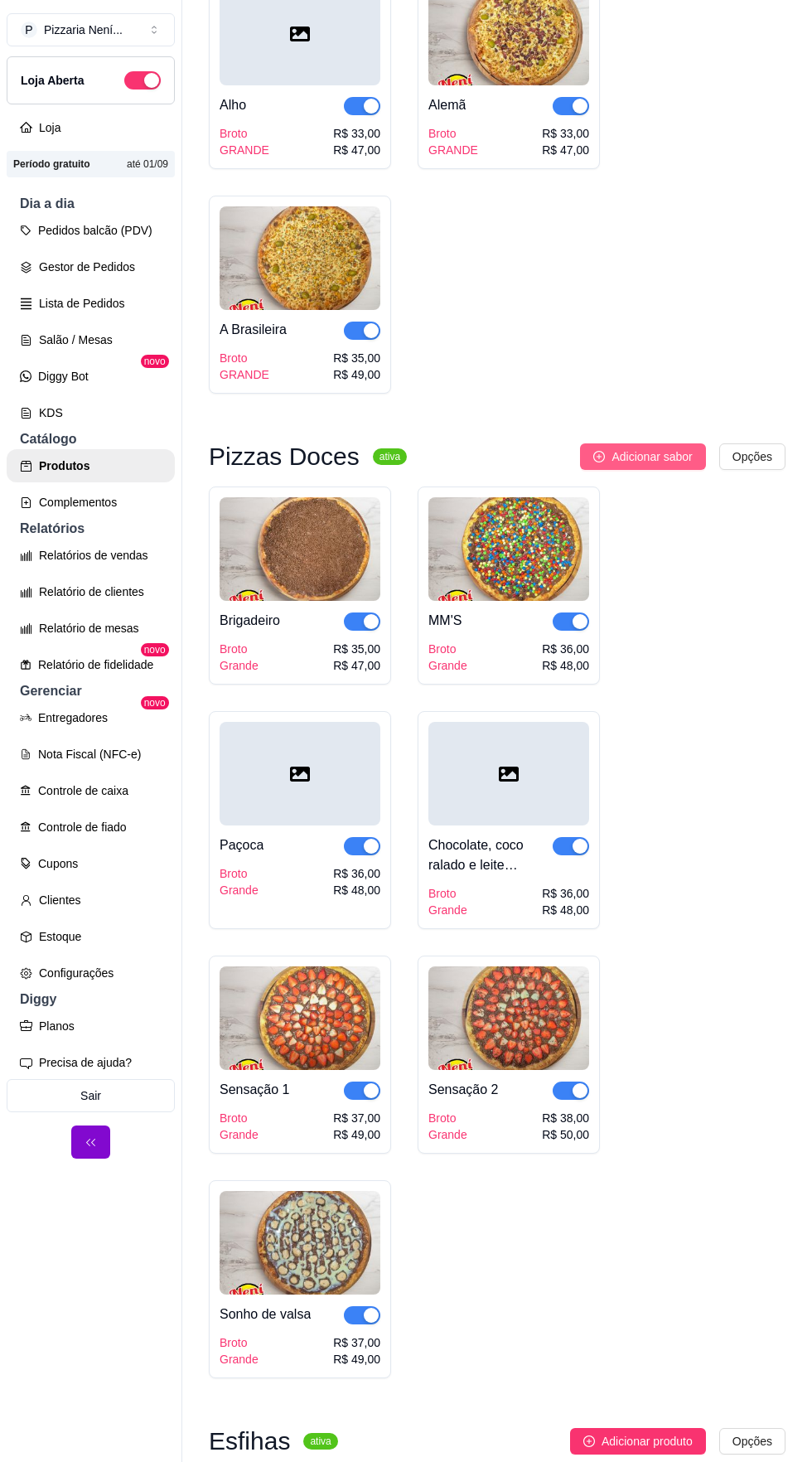 click on "Adicionar sabor" at bounding box center (651, 457) 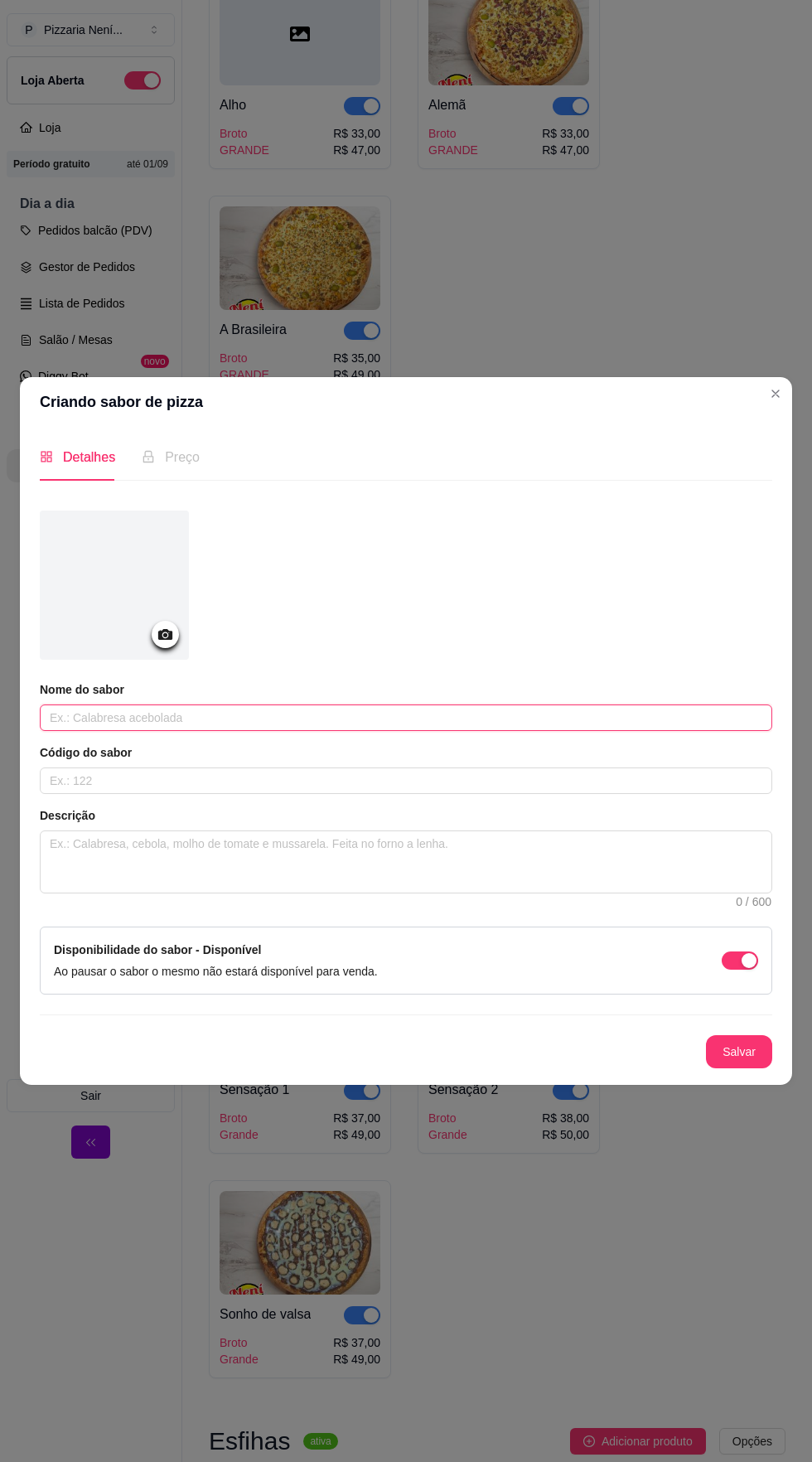 click at bounding box center [406, 718] 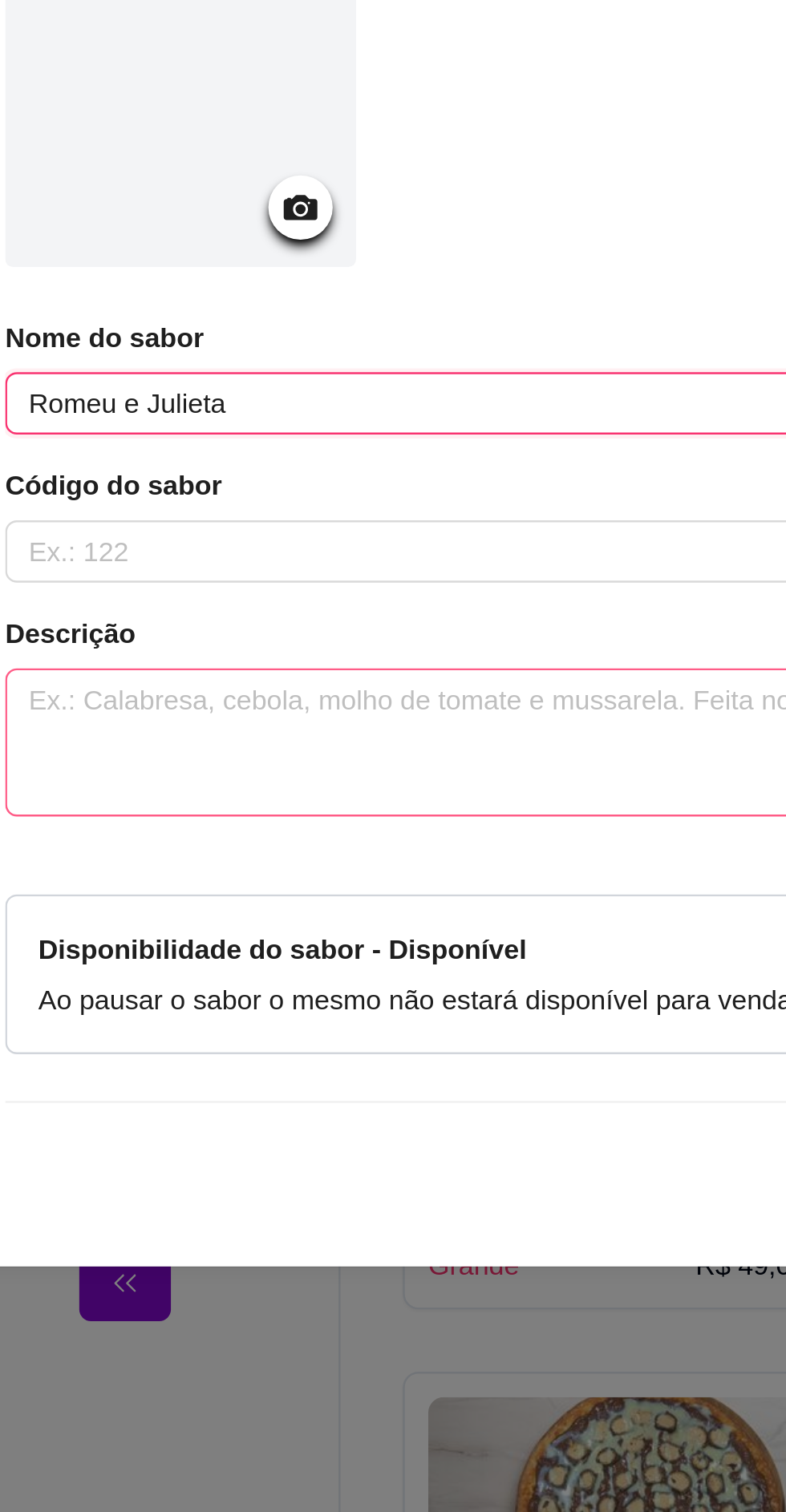 type on "Romeu e Julieta" 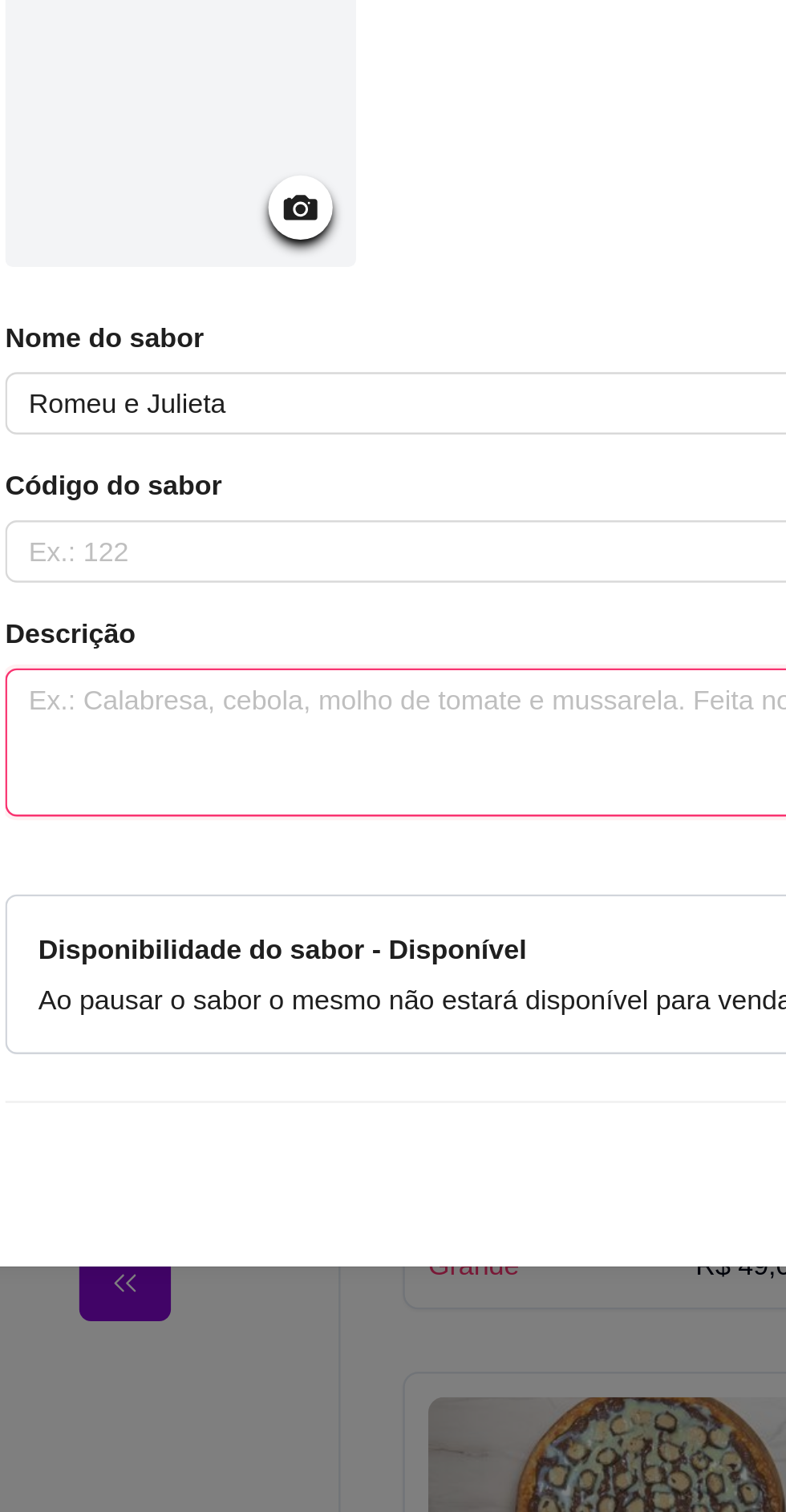 click at bounding box center (393, 883) 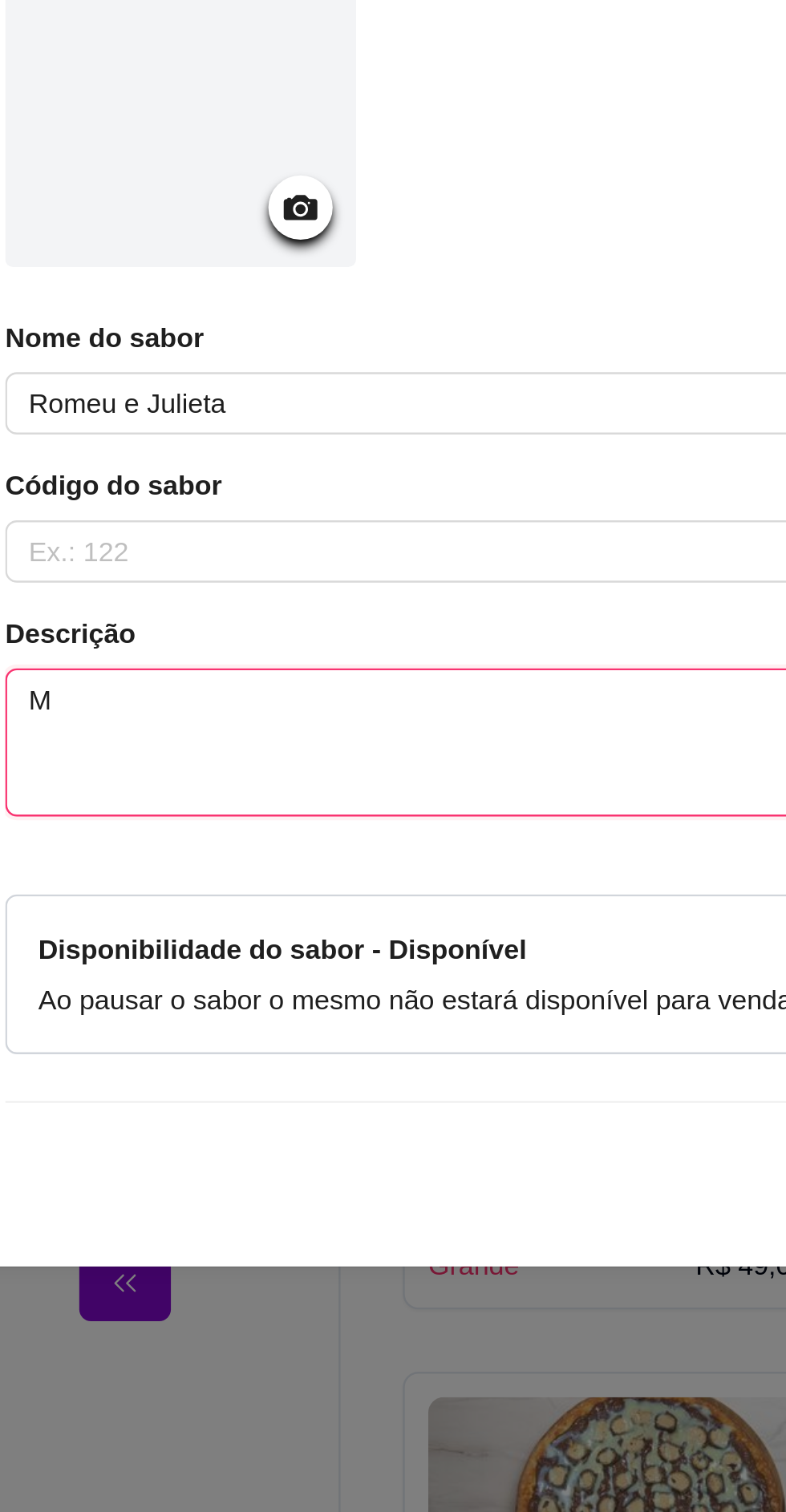 type 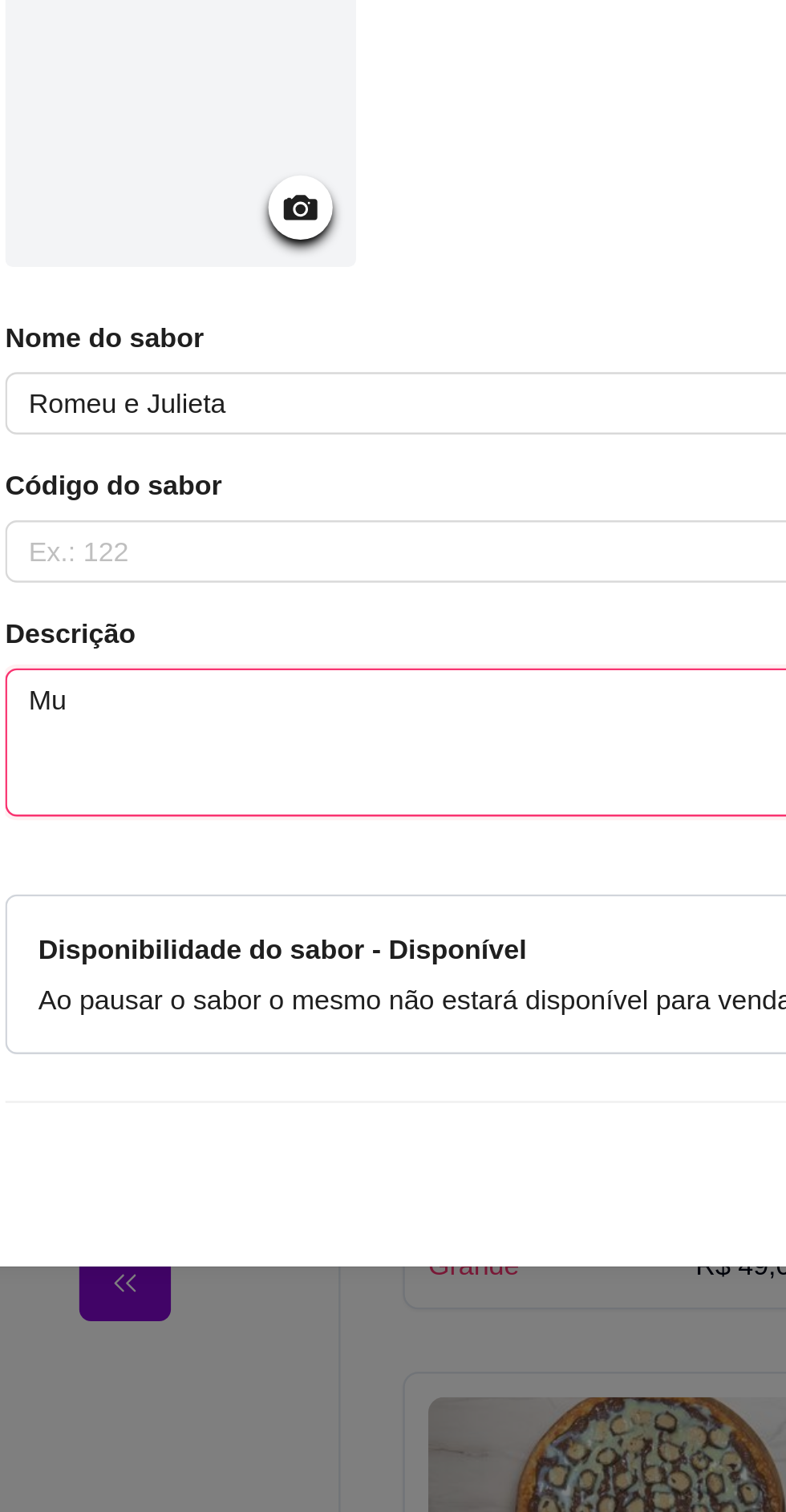 type 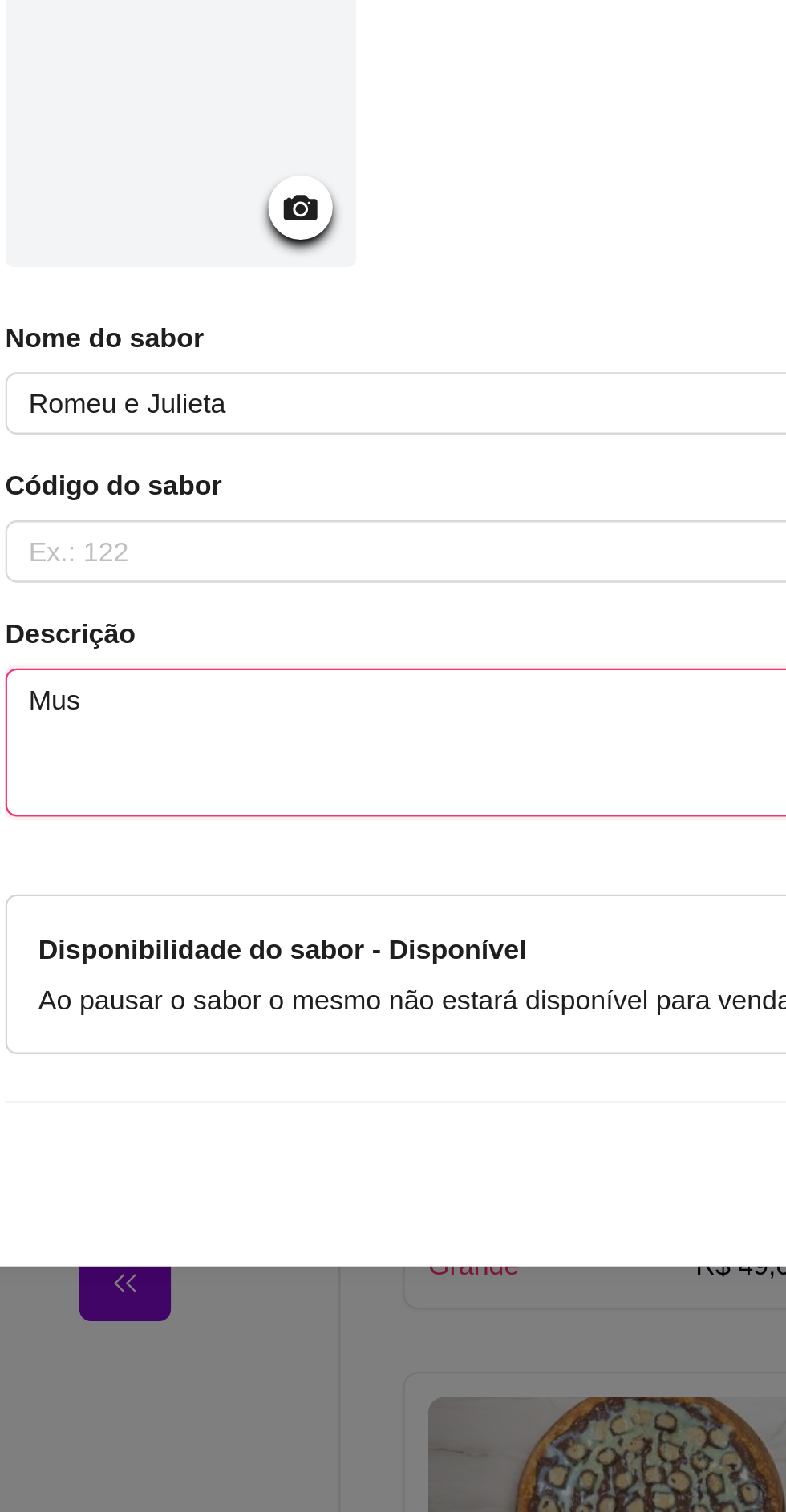 type 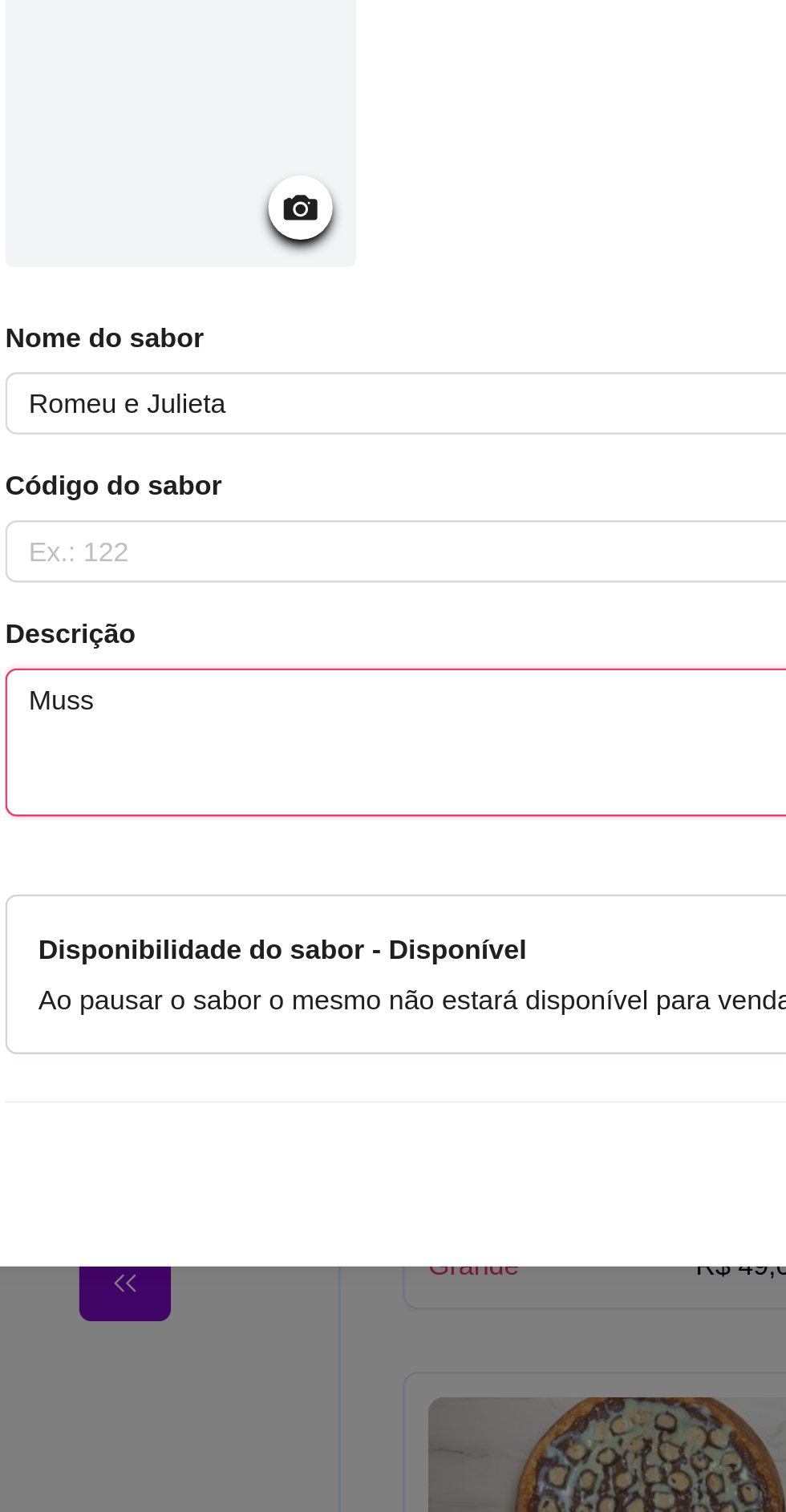 type 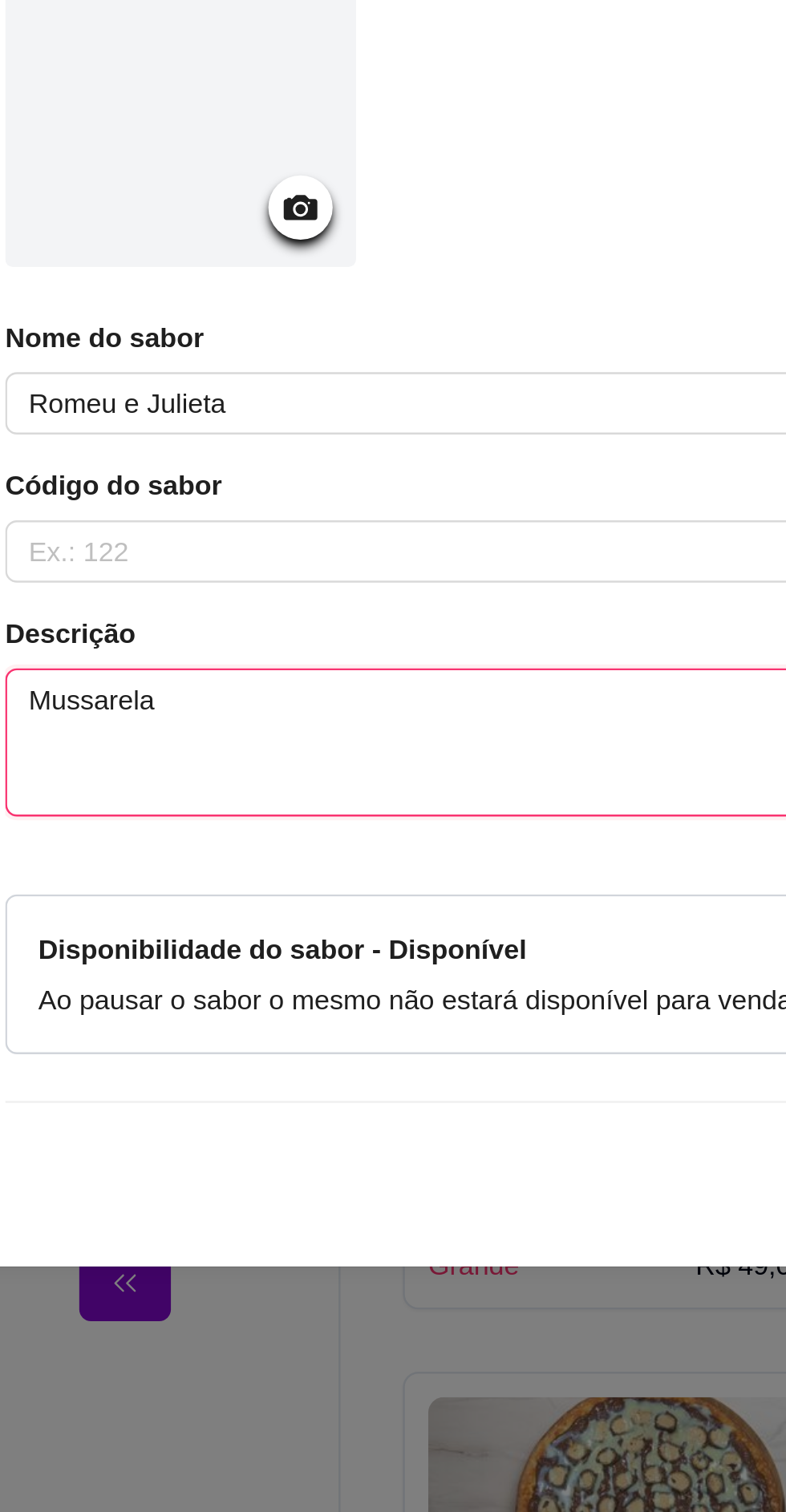 type on "Mussarela" 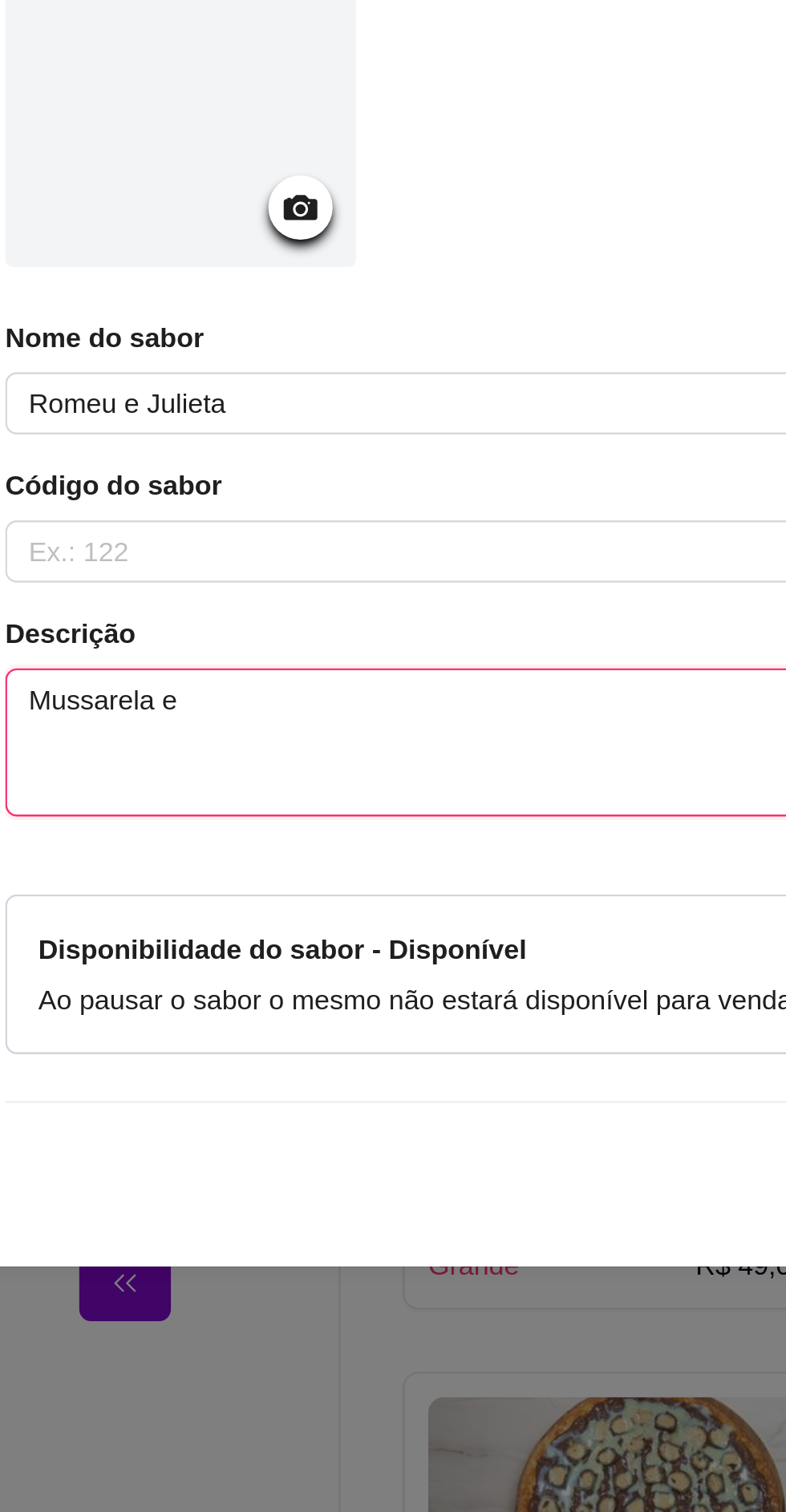 type 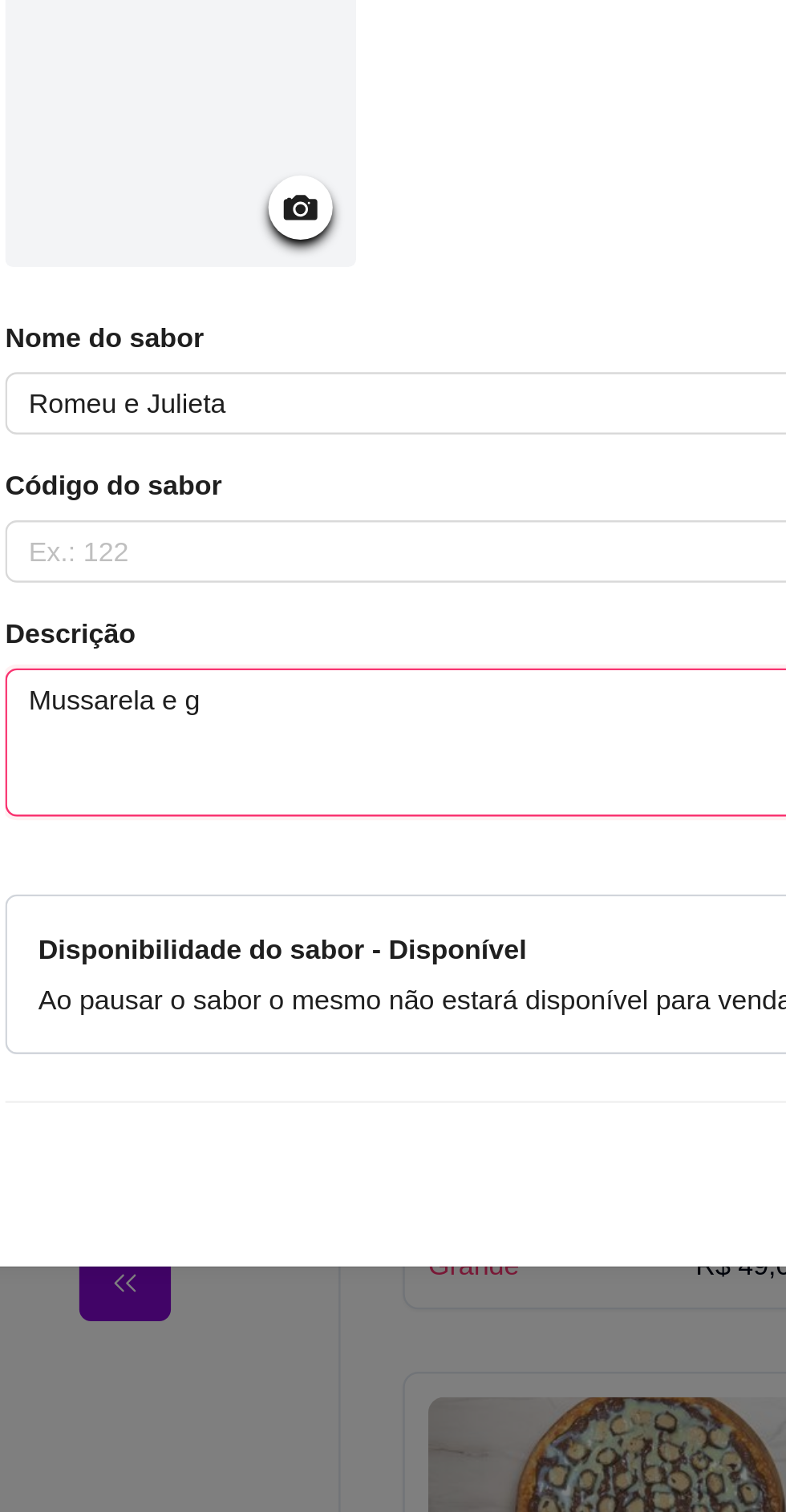 type 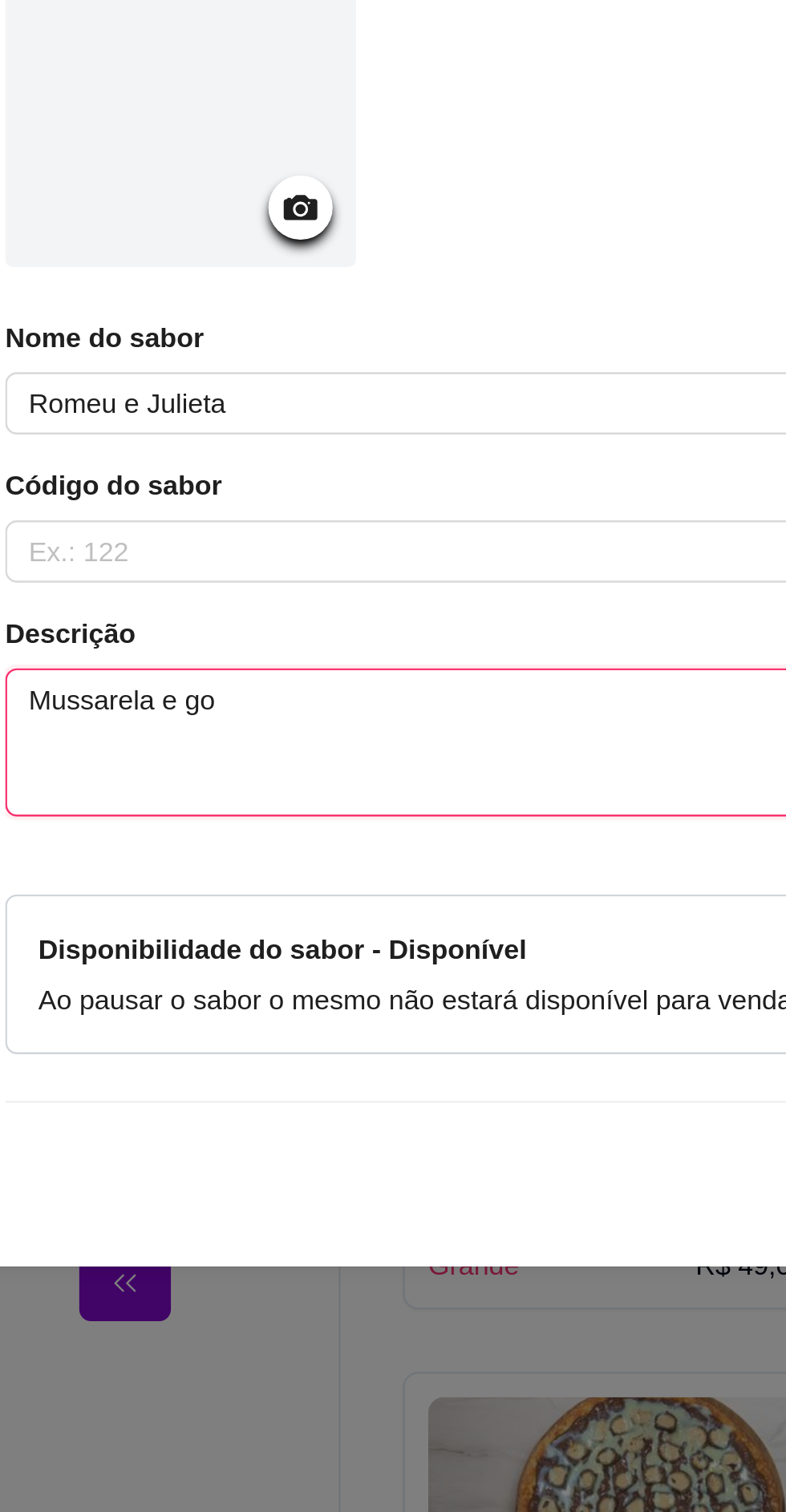 type 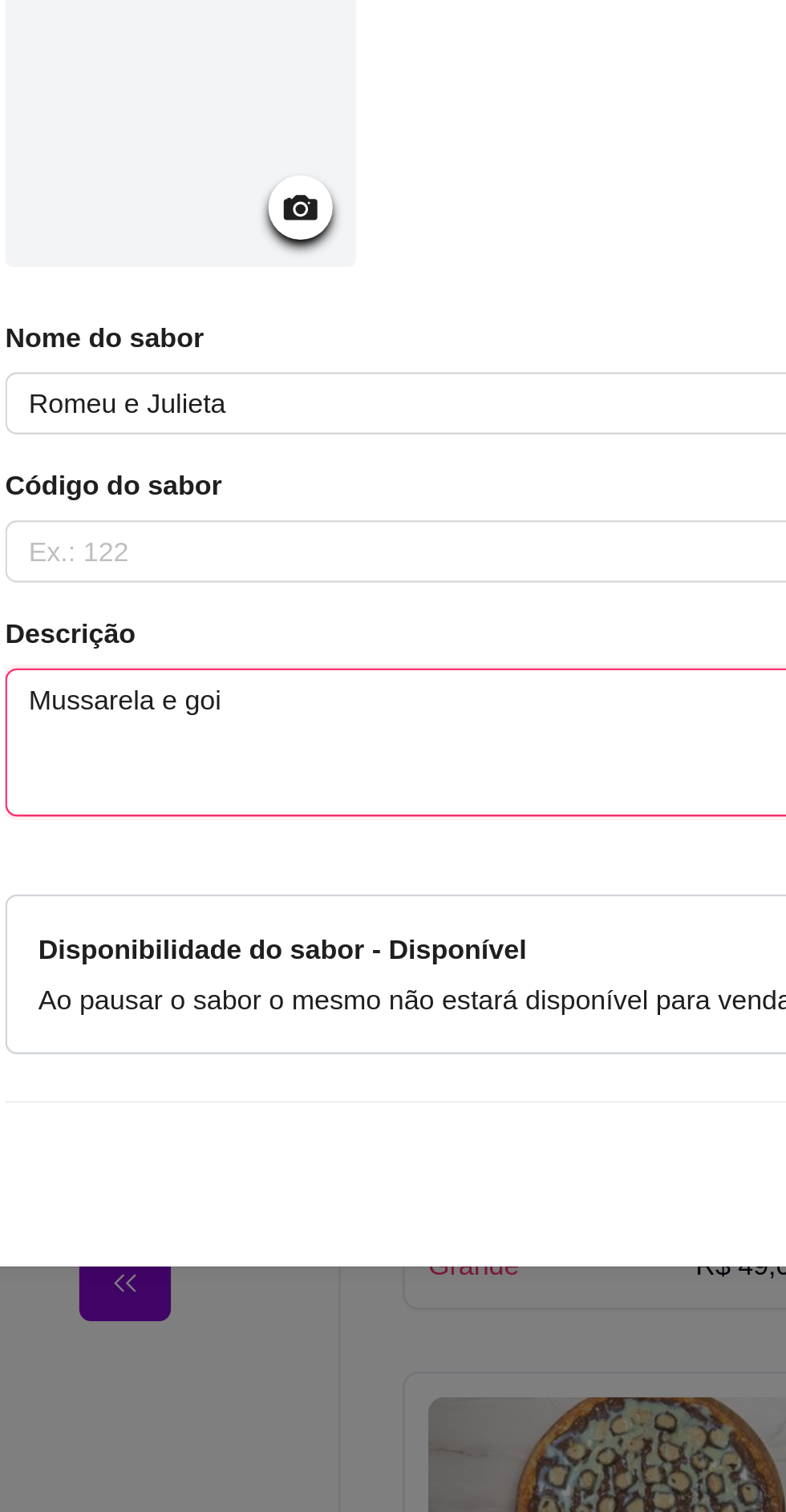 type 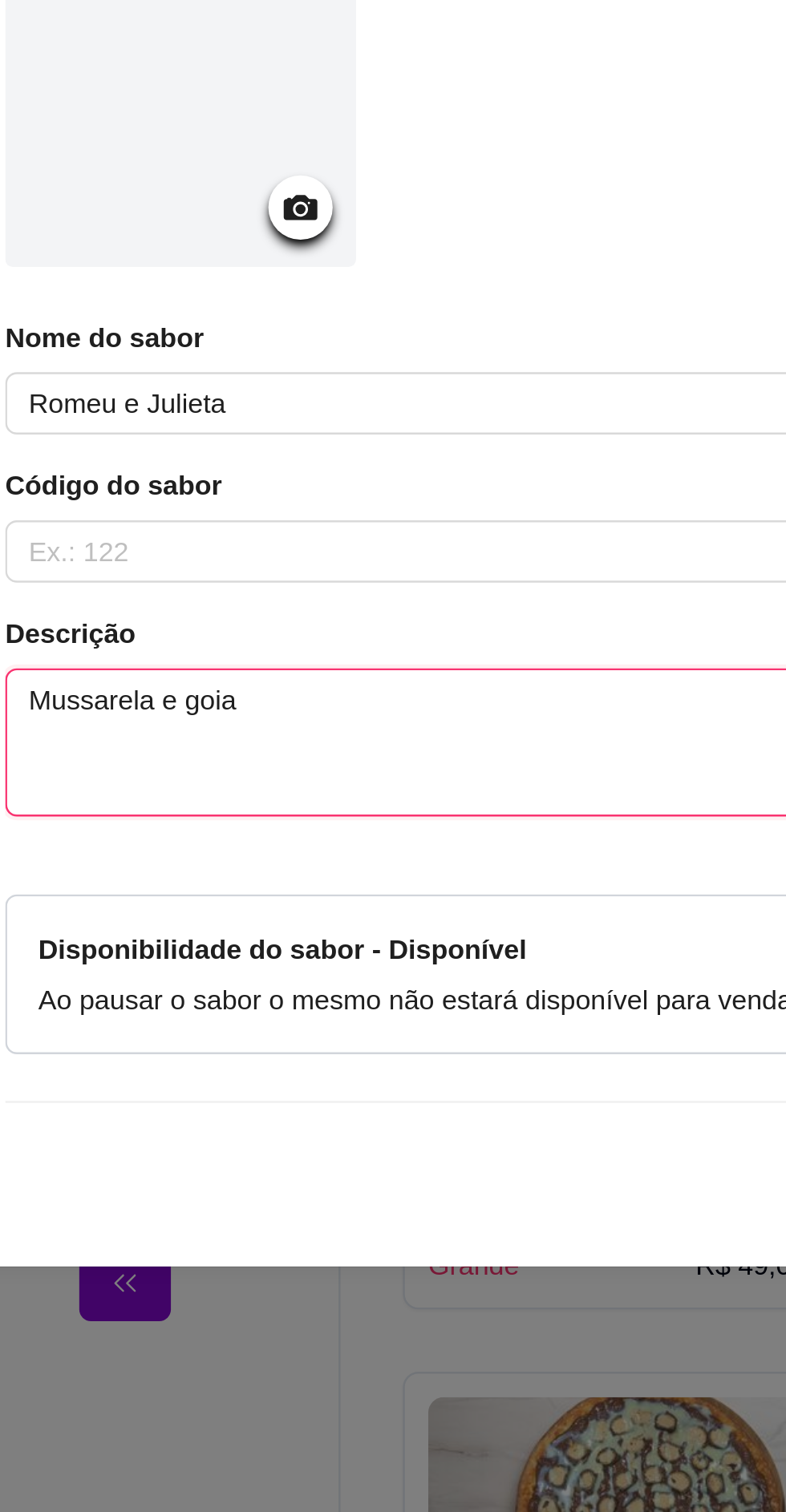 type 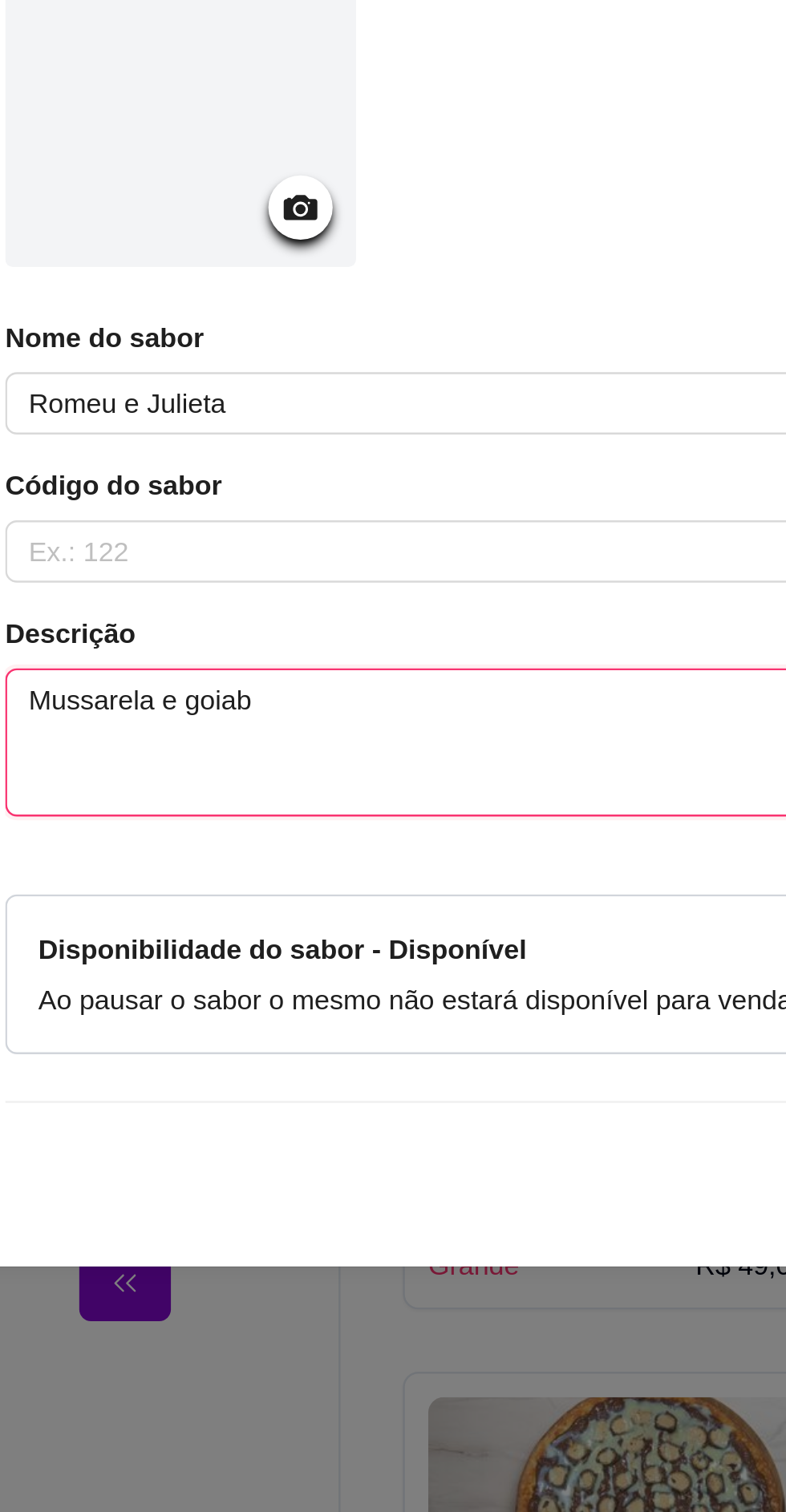 type 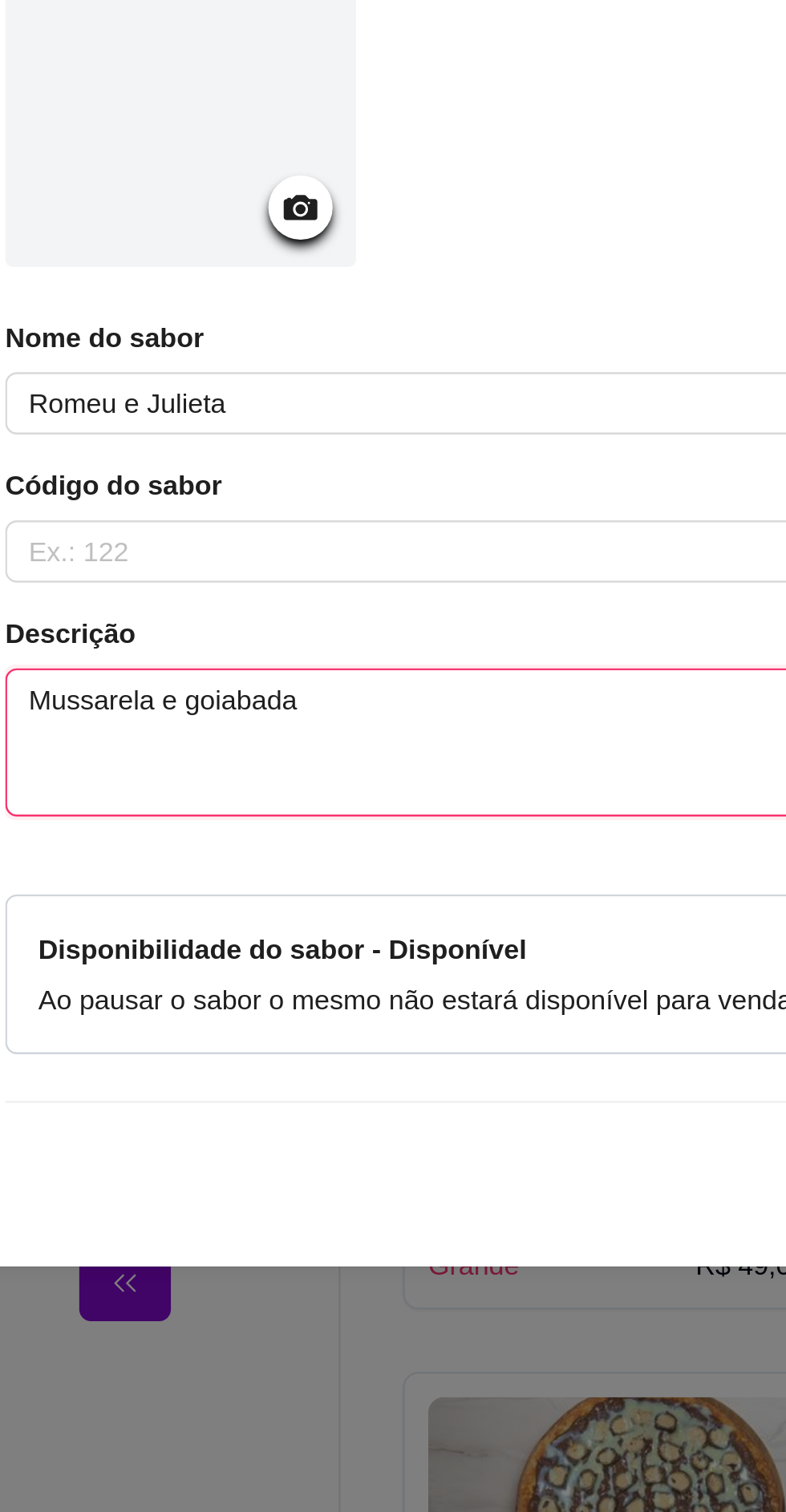 type 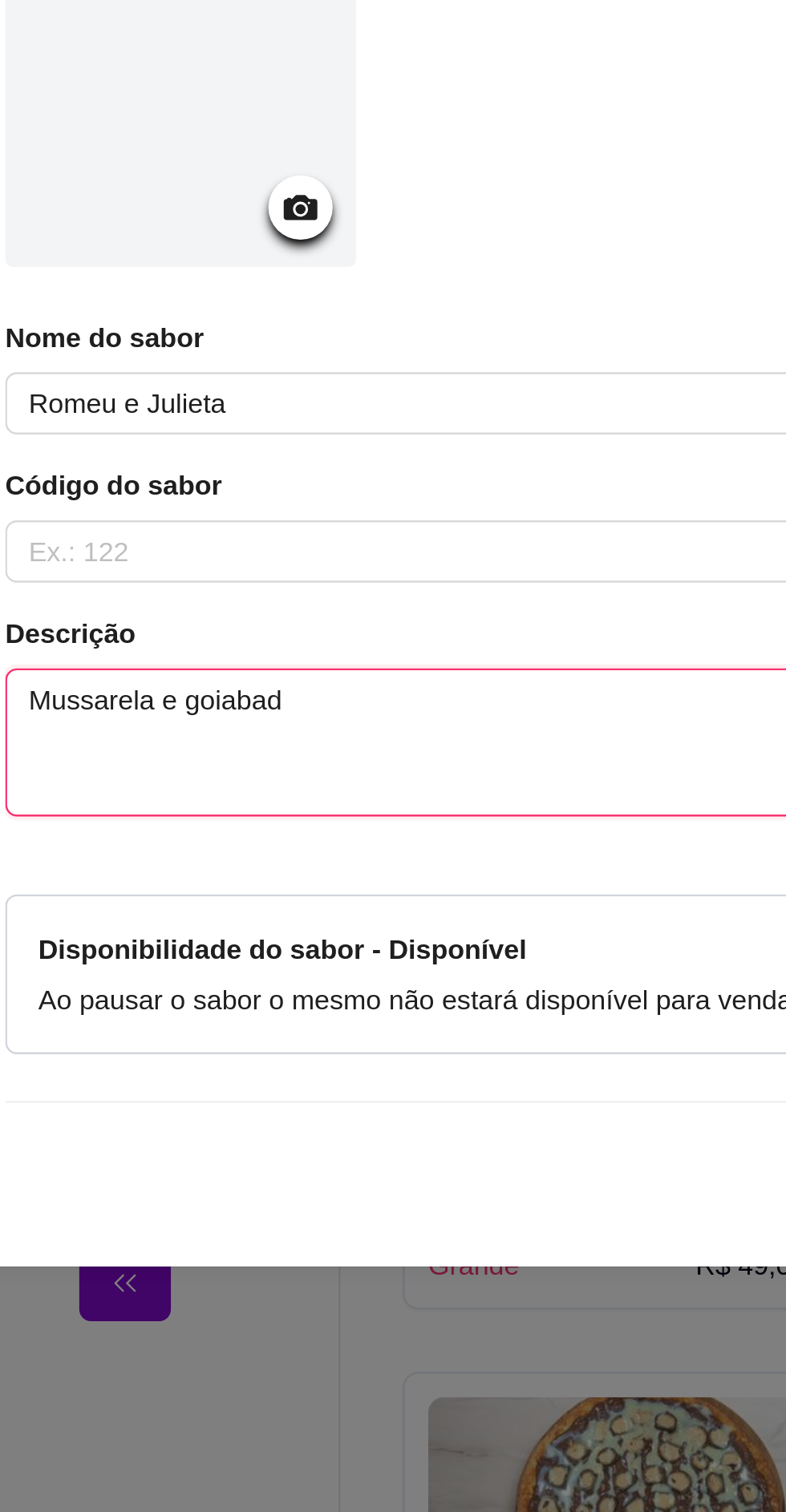 type 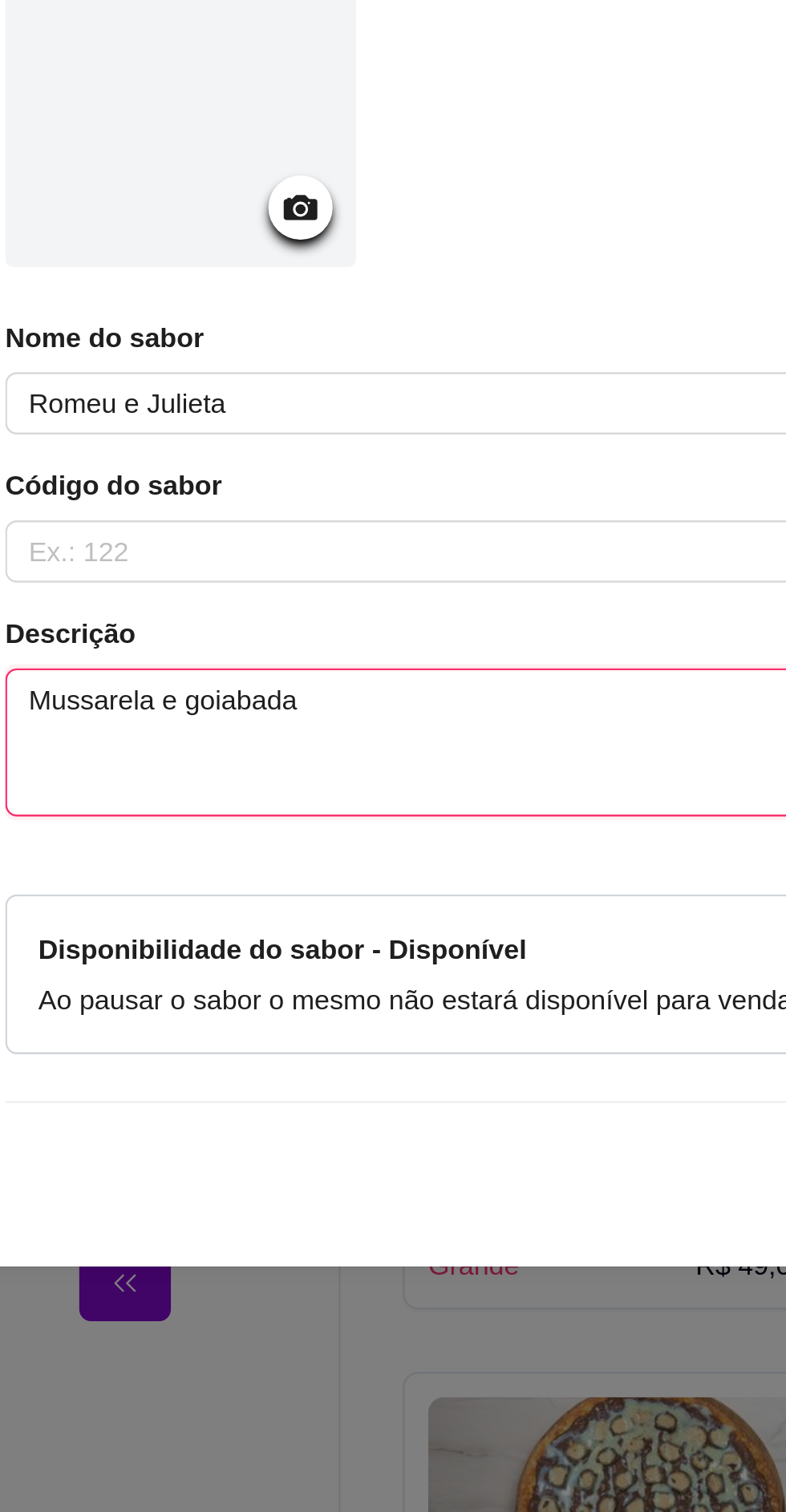 type 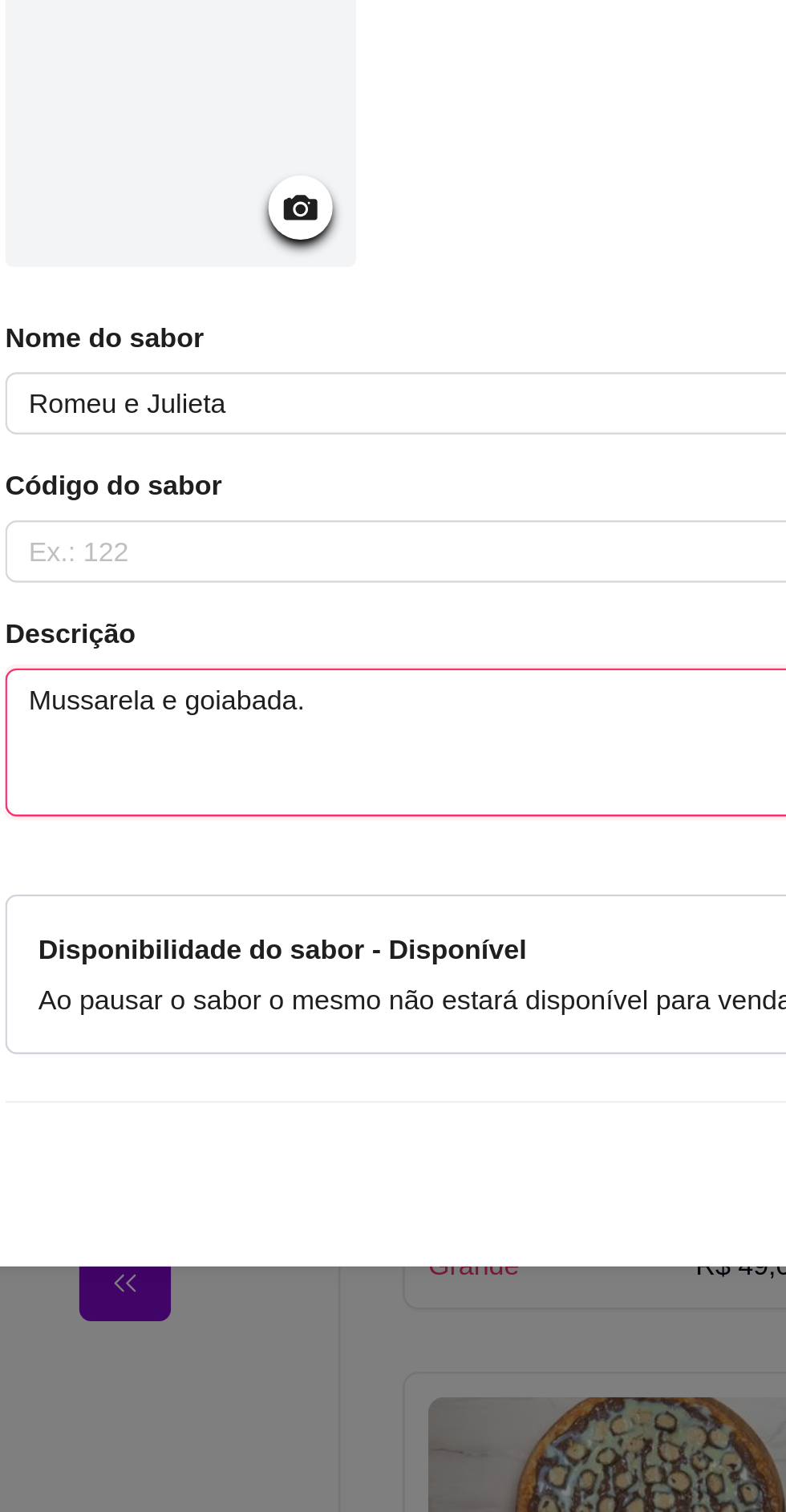 type 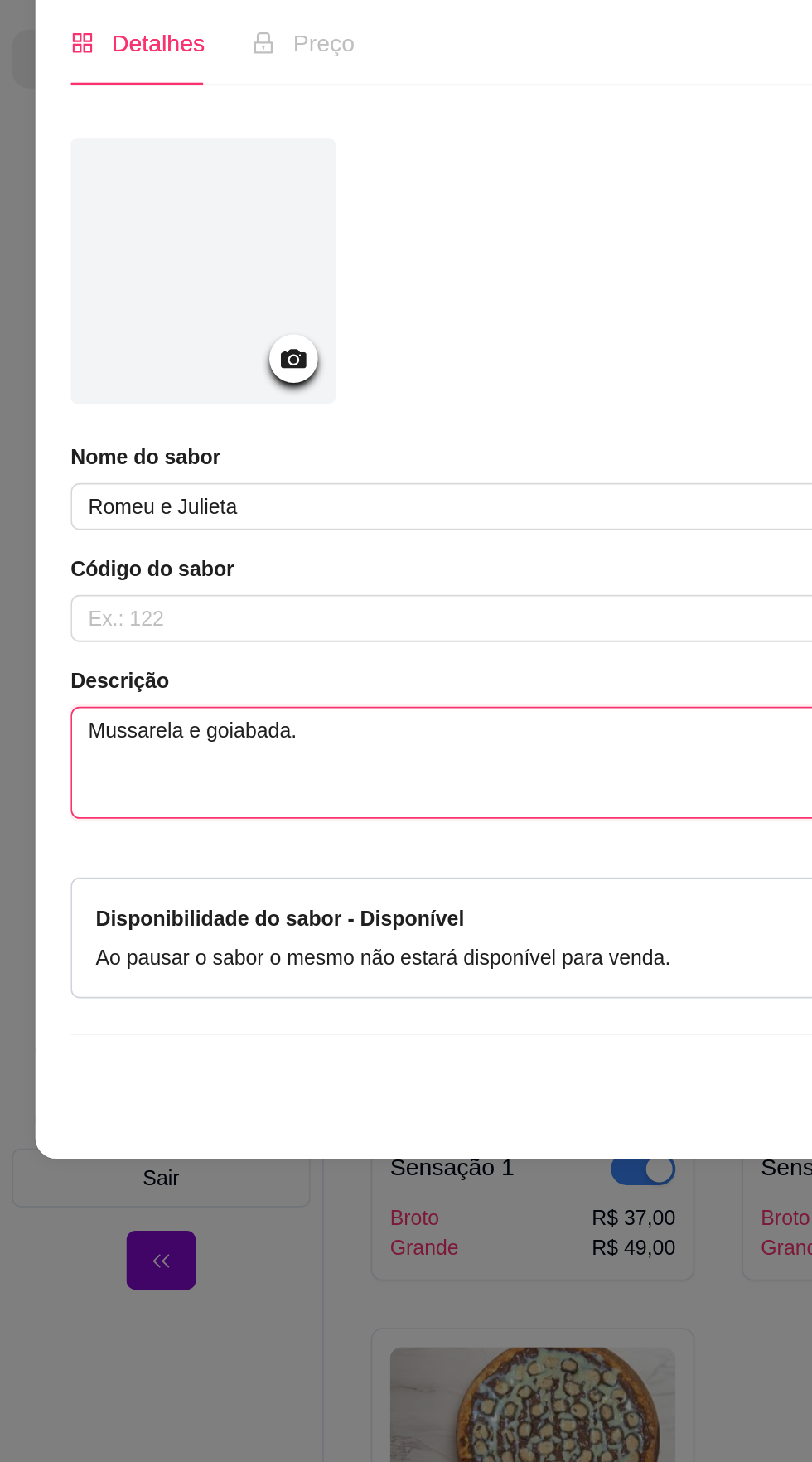 scroll, scrollTop: 7, scrollLeft: 0, axis: vertical 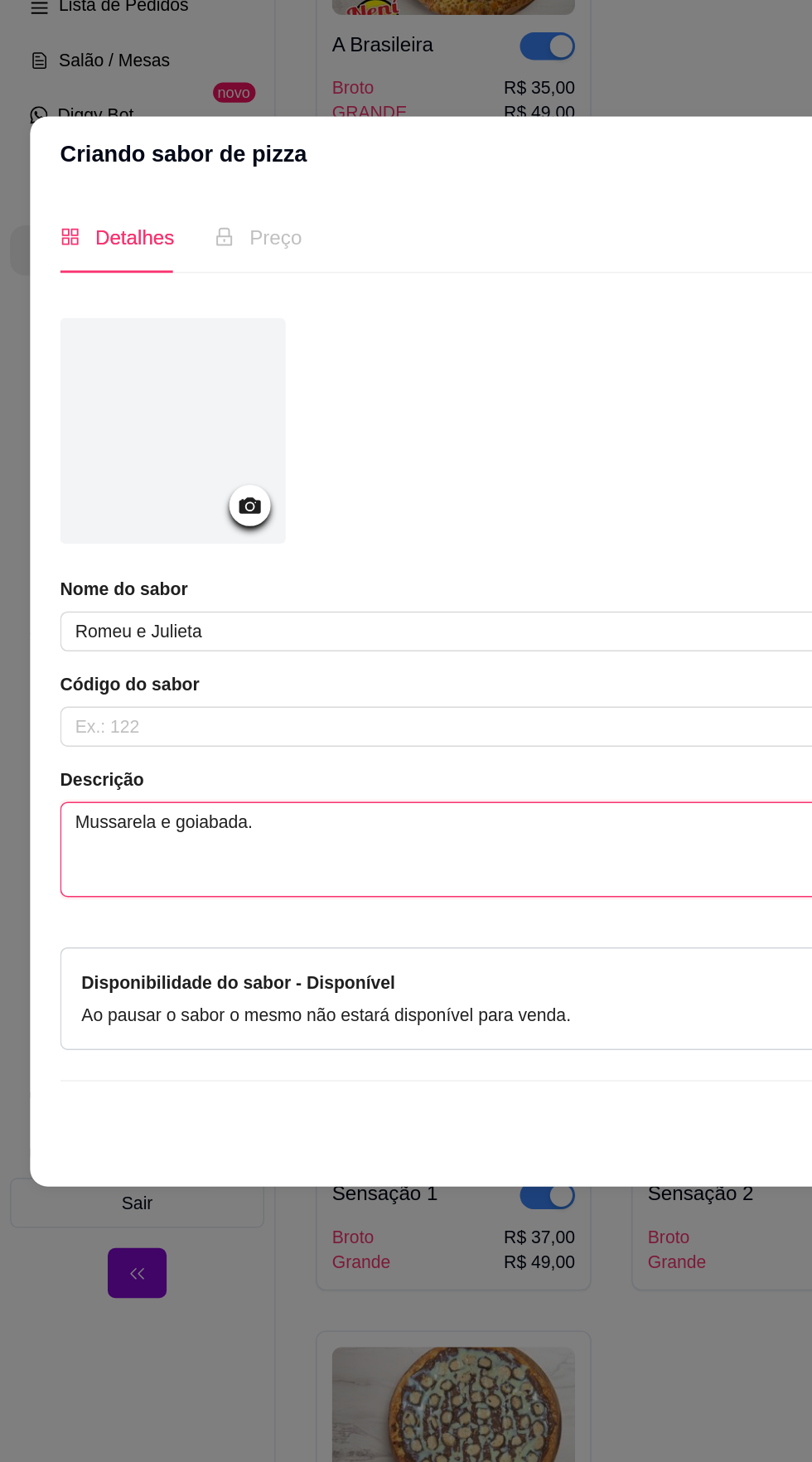 type on "Mussarela e goiabada." 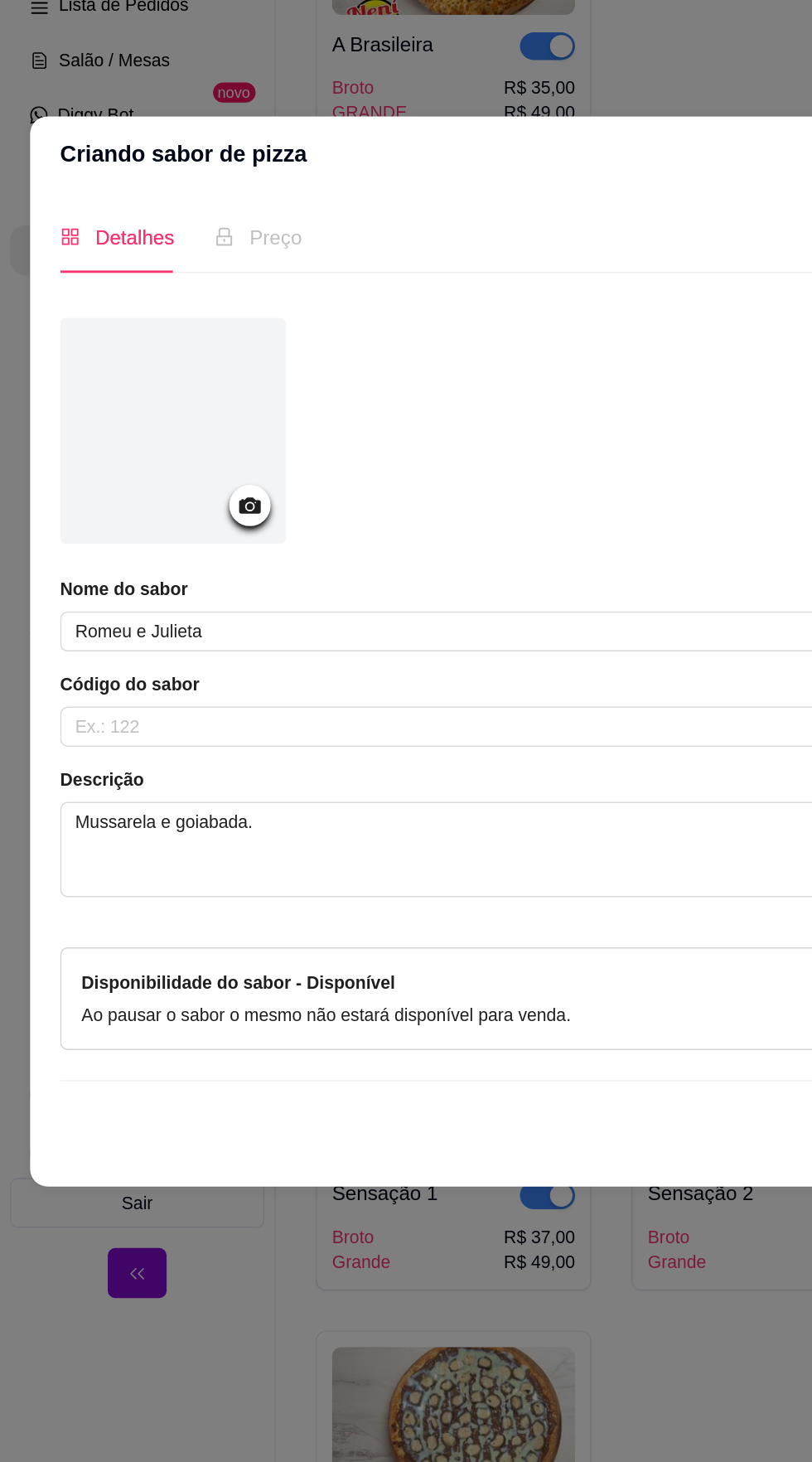 click at bounding box center (114, 585) 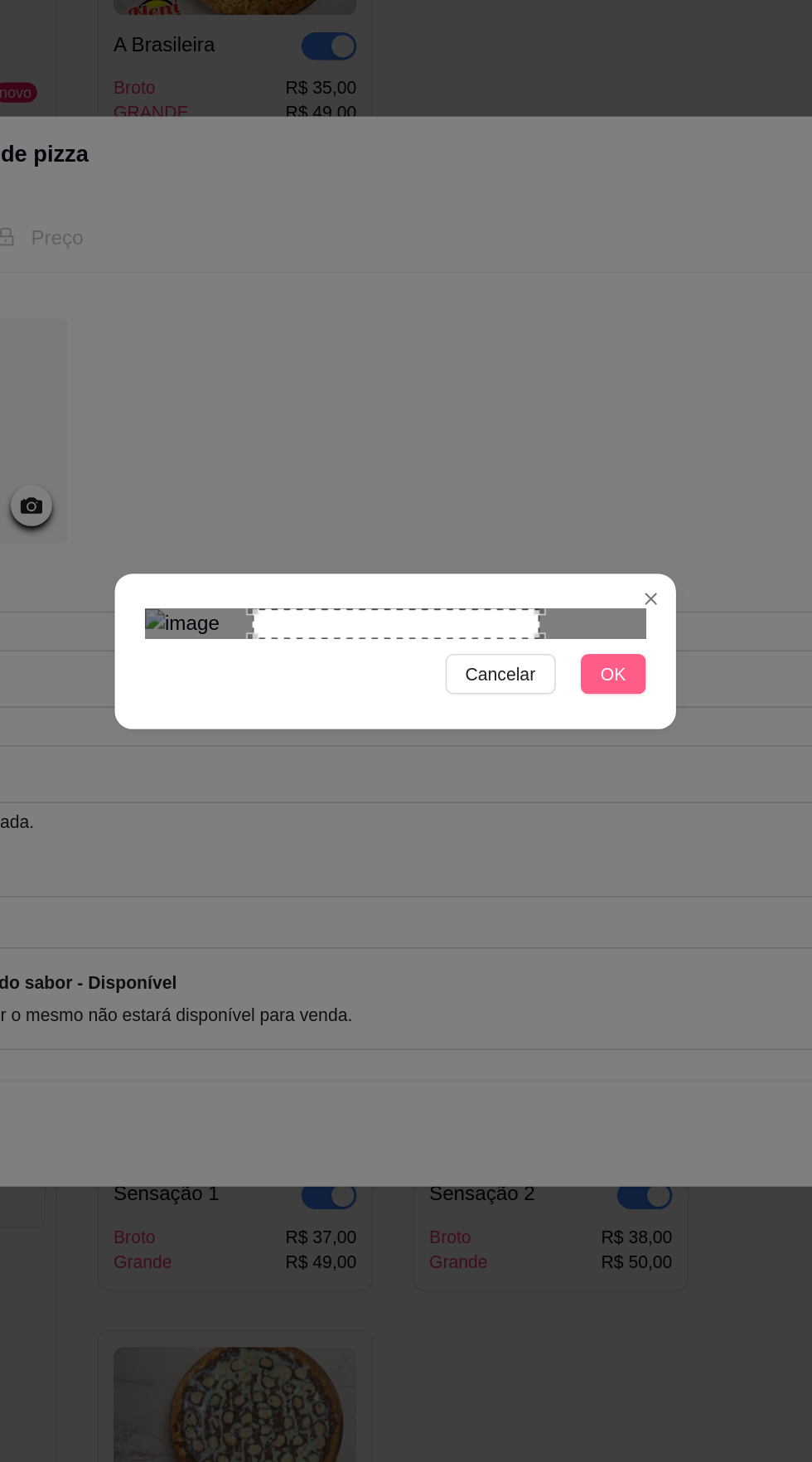 click on "OK" at bounding box center (550, 746) 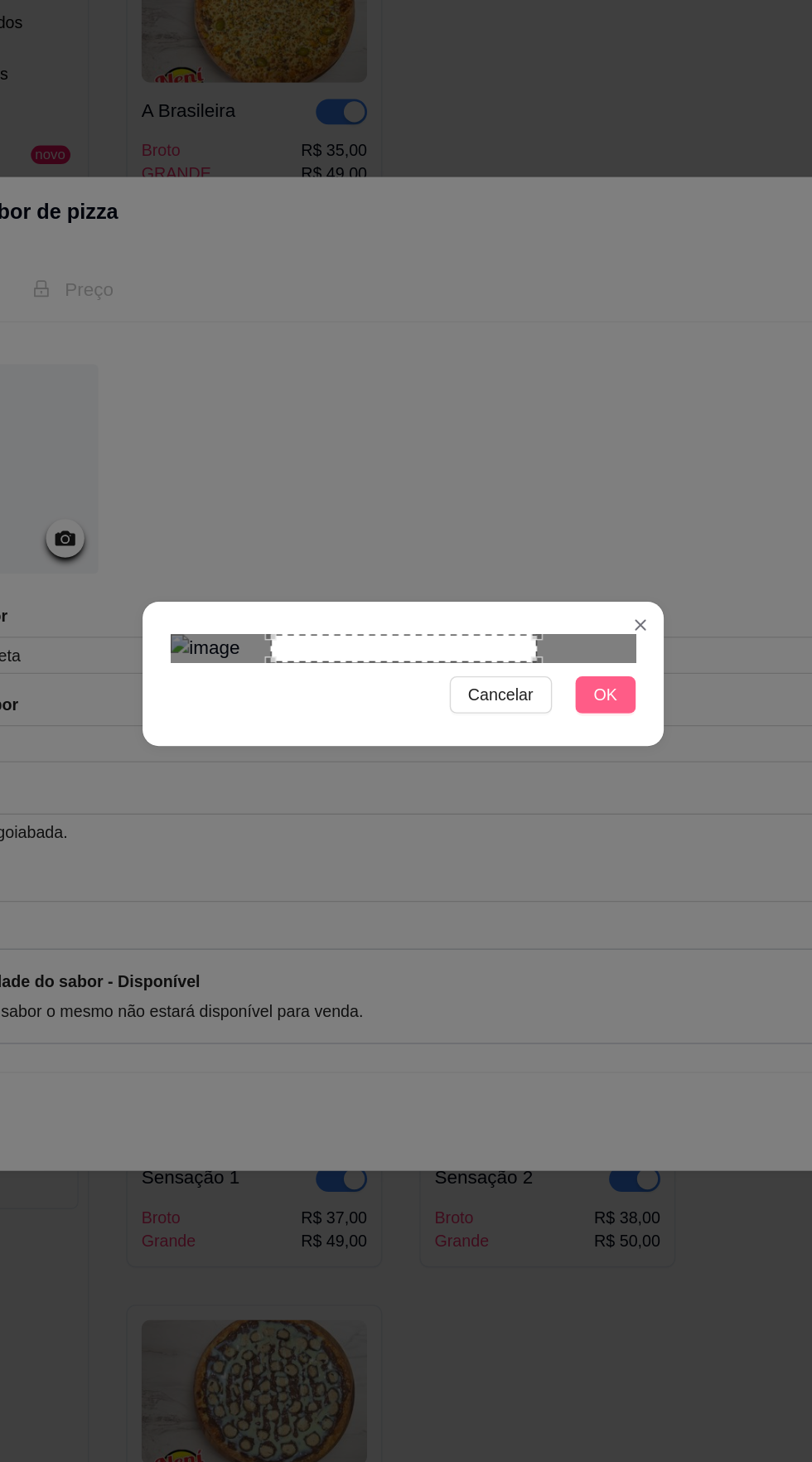 scroll, scrollTop: 7, scrollLeft: 0, axis: vertical 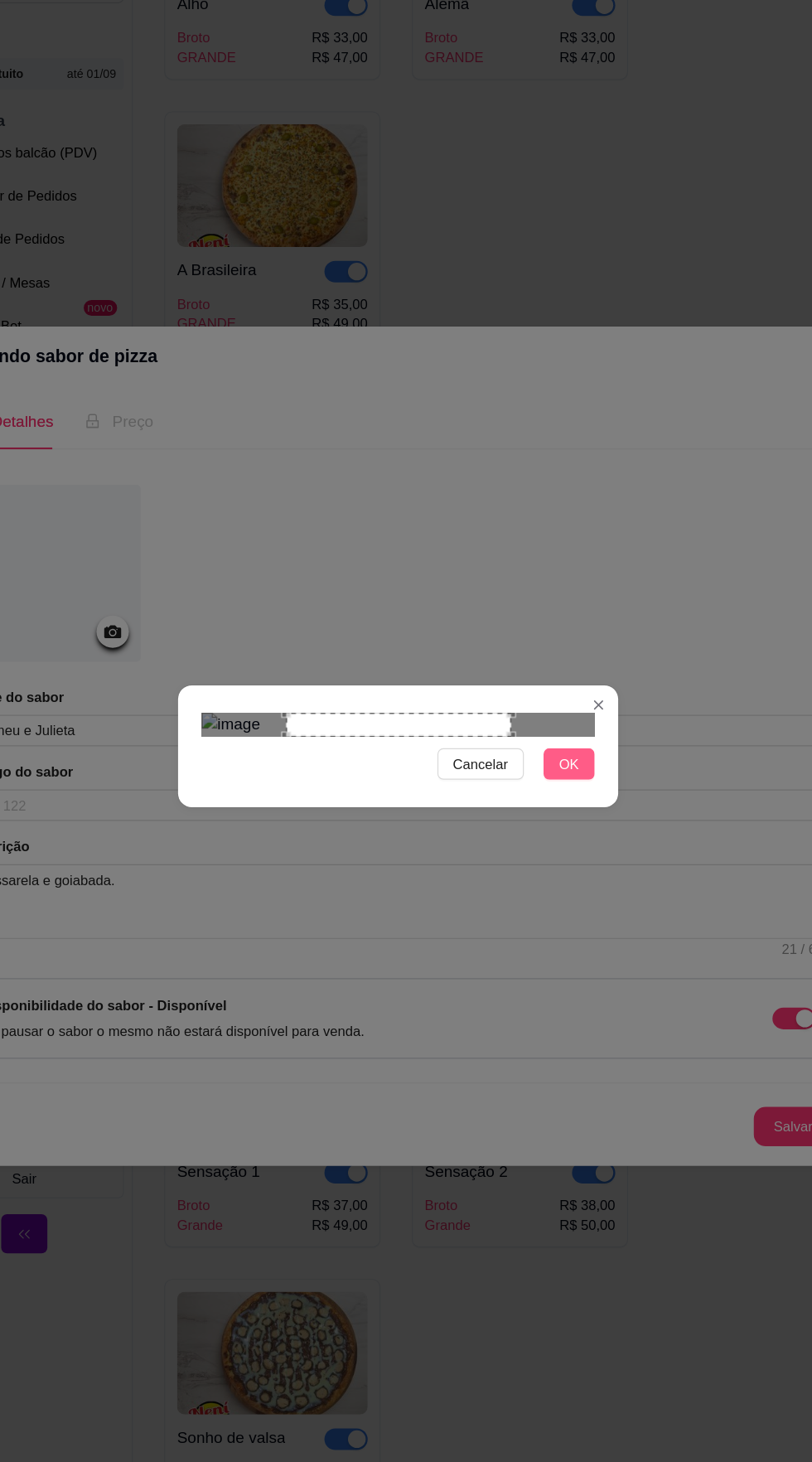 click on "OK" at bounding box center [550, 746] 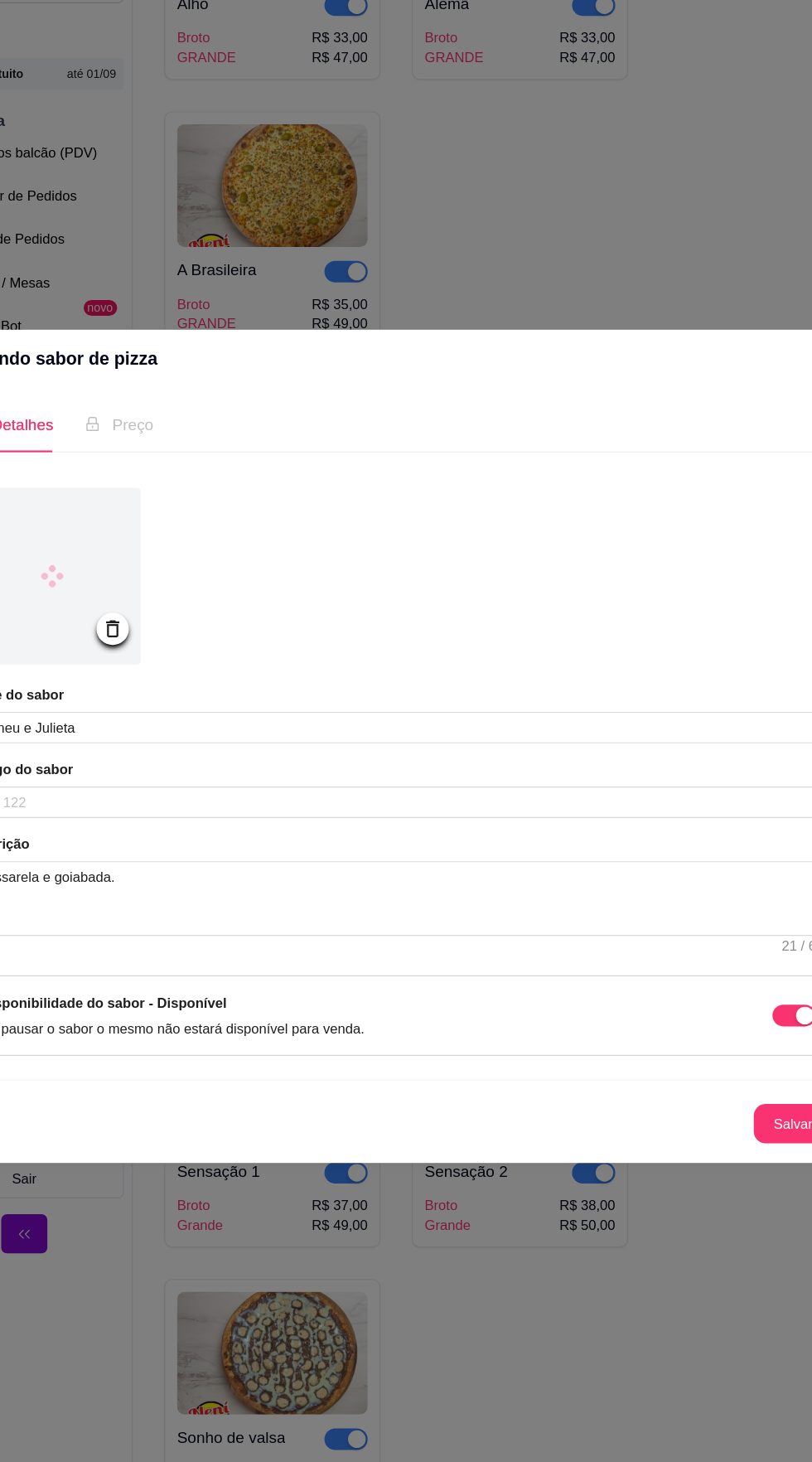 scroll, scrollTop: 7, scrollLeft: 0, axis: vertical 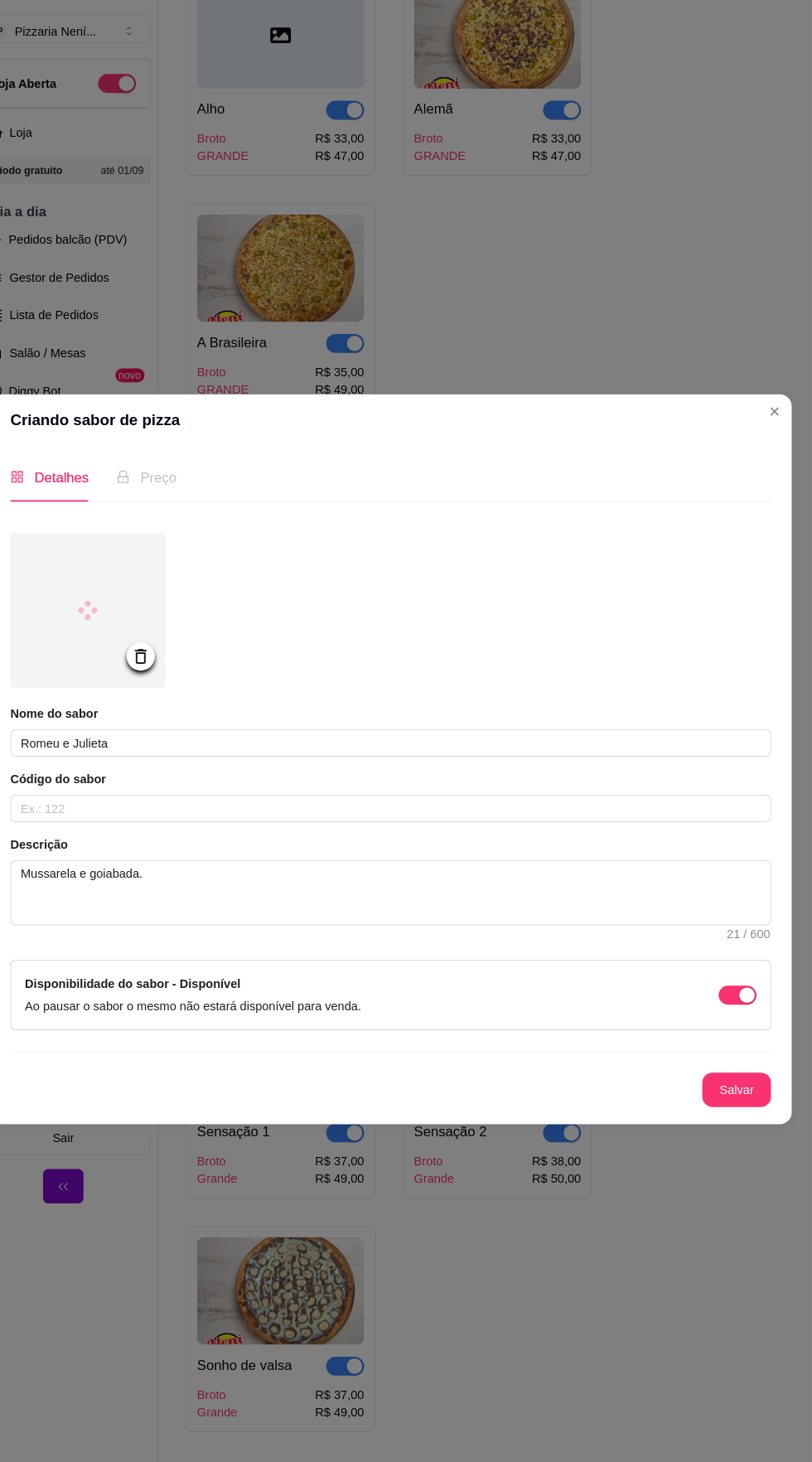 click on "Salvar" at bounding box center [739, 1049] 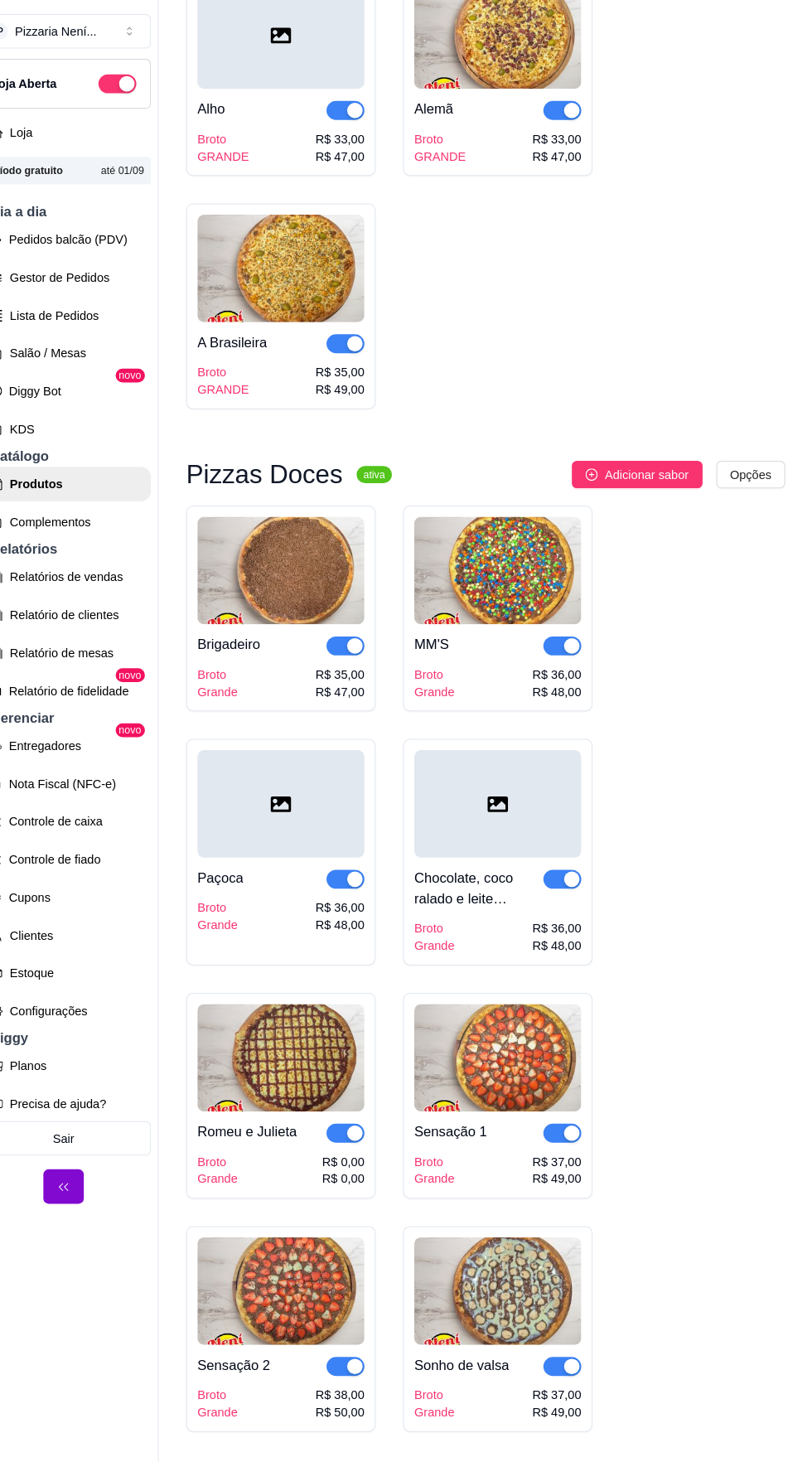 click on "Pizzas Doces ativa Adicionar sabor Opções Brigadeiro   Broto Grande R$ 35,00 R$ 47,00 MM'S   Broto Grande R$ 36,00 R$ 48,00 Paçoca   Broto Grande R$ 36,00 R$ 48,00 Chocolate, coco ralado e leite condensado. - Prestígio   Broto Grande R$ 36,00 R$ 48,00 Romeu e Julieta   Broto Grande R$ 0,00 R$ 0,00 Sensação 1   Broto Grande R$ 37,00 R$ 49,00 Sensação 2   Broto Grande R$ 38,00 R$ 50,00 Sonho de valsa   Broto Grande R$ 37,00 R$ 49,00" at bounding box center [497, 911] 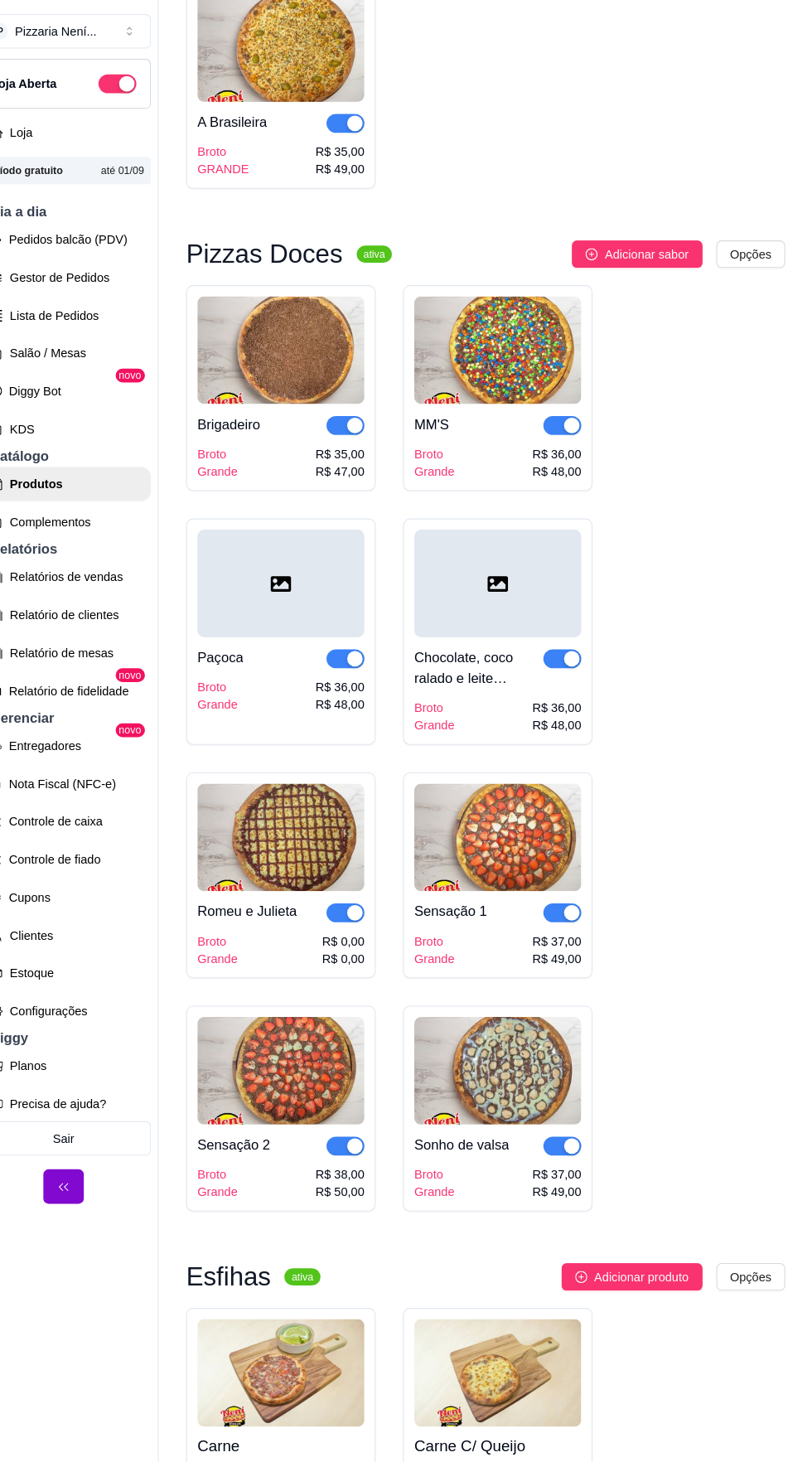 scroll, scrollTop: 6511, scrollLeft: 0, axis: vertical 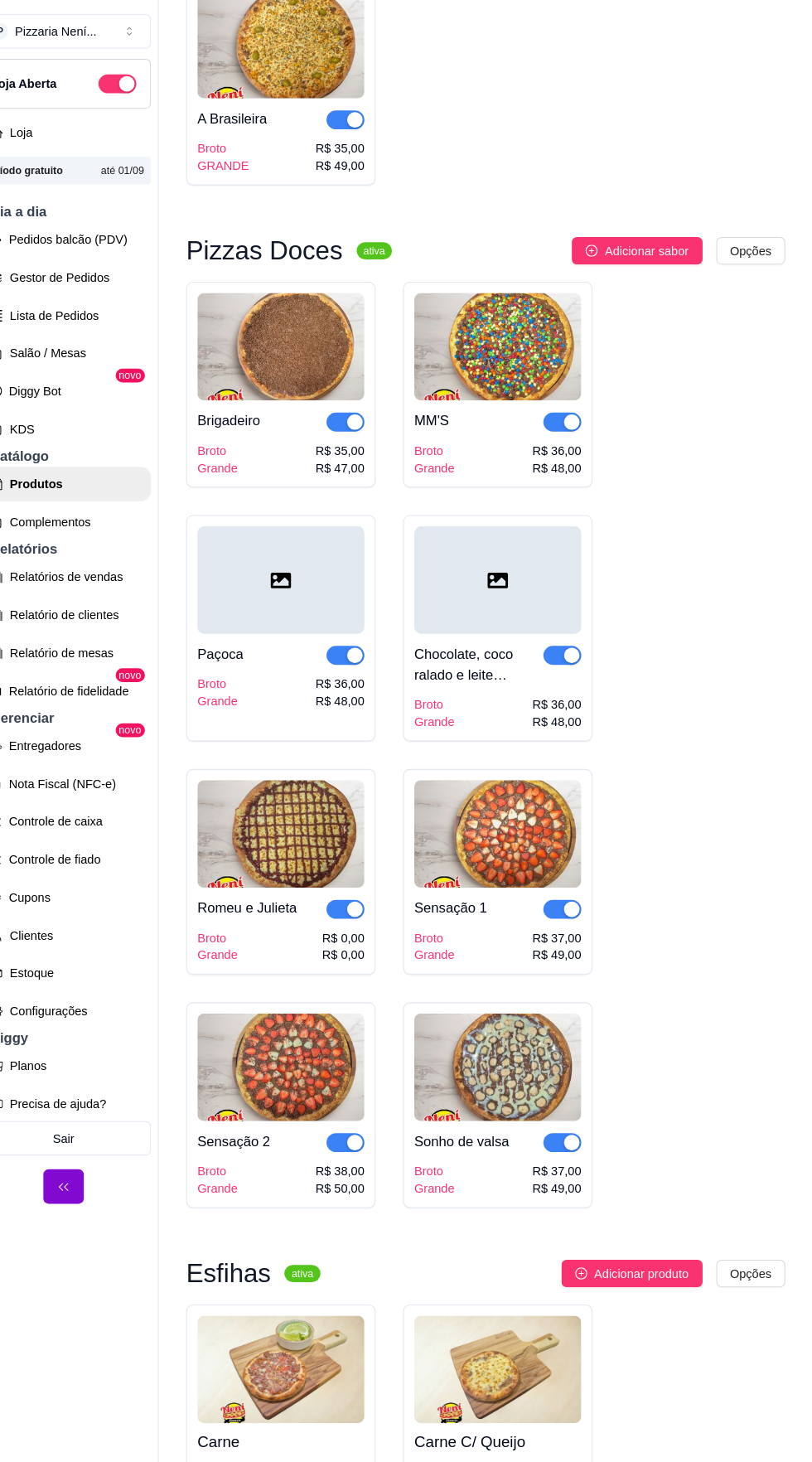 click at bounding box center [509, 1027] 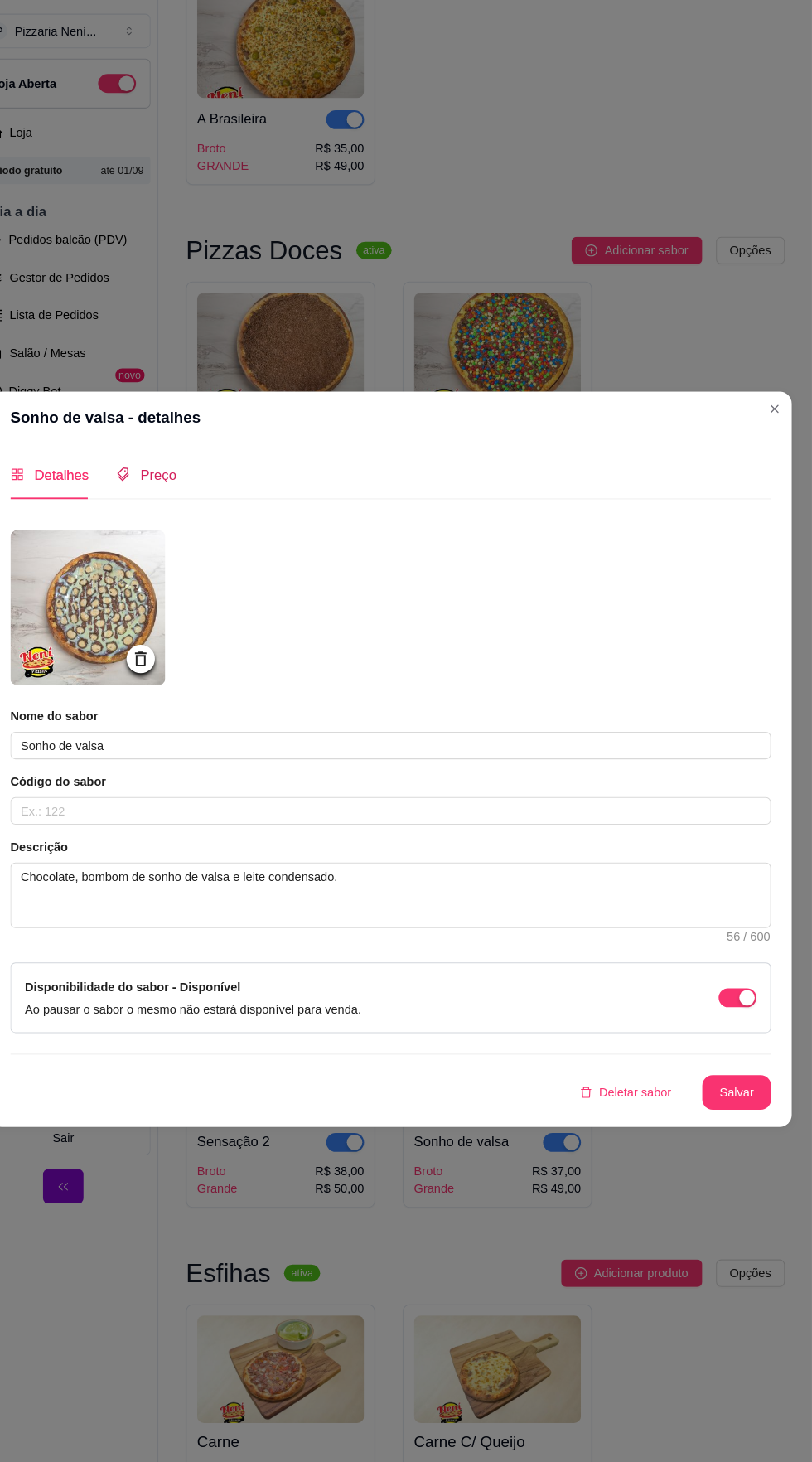 click on "Preço" at bounding box center (182, 457) 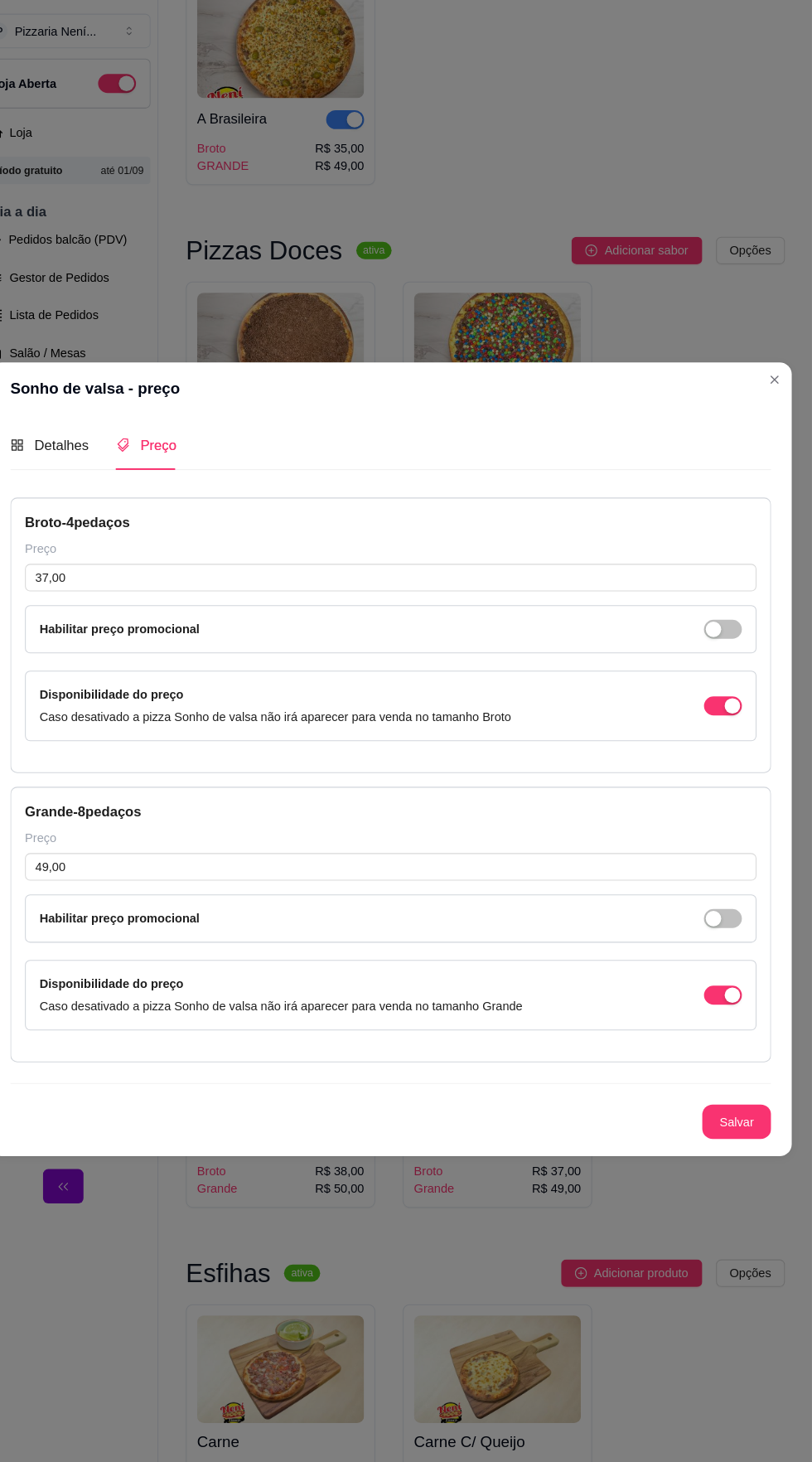 click at bounding box center (776, 366) 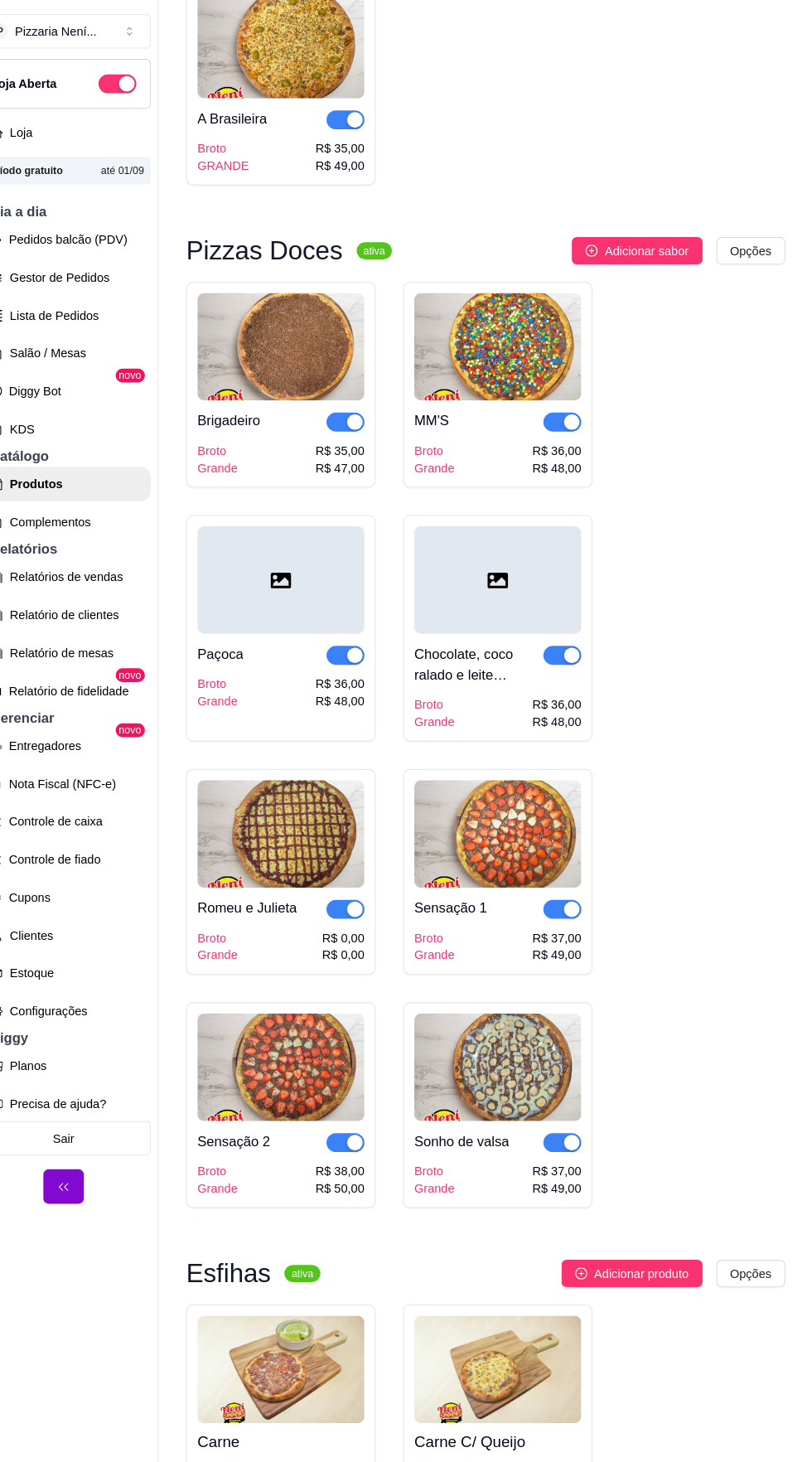 click on "Brigadeiro   Broto Grande R$ 35,00 R$ 47,00 MM'S   Broto Grande R$ 36,00 R$ 48,00 Paçoca   Broto Grande R$ 36,00 R$ 48,00 Chocolate, coco ralado e leite condensado. - Prestígio   Broto Grande R$ 36,00 R$ 48,00 Romeu e Julieta   Broto Grande R$ 0,00 R$ 0,00 Sensação 1   Broto Grande R$ 37,00 R$ 49,00 Sensação 2   Broto Grande R$ 38,00 R$ 50,00 Sonho de valsa   Broto Grande R$ 37,00 R$ 49,00" at bounding box center (497, 717) 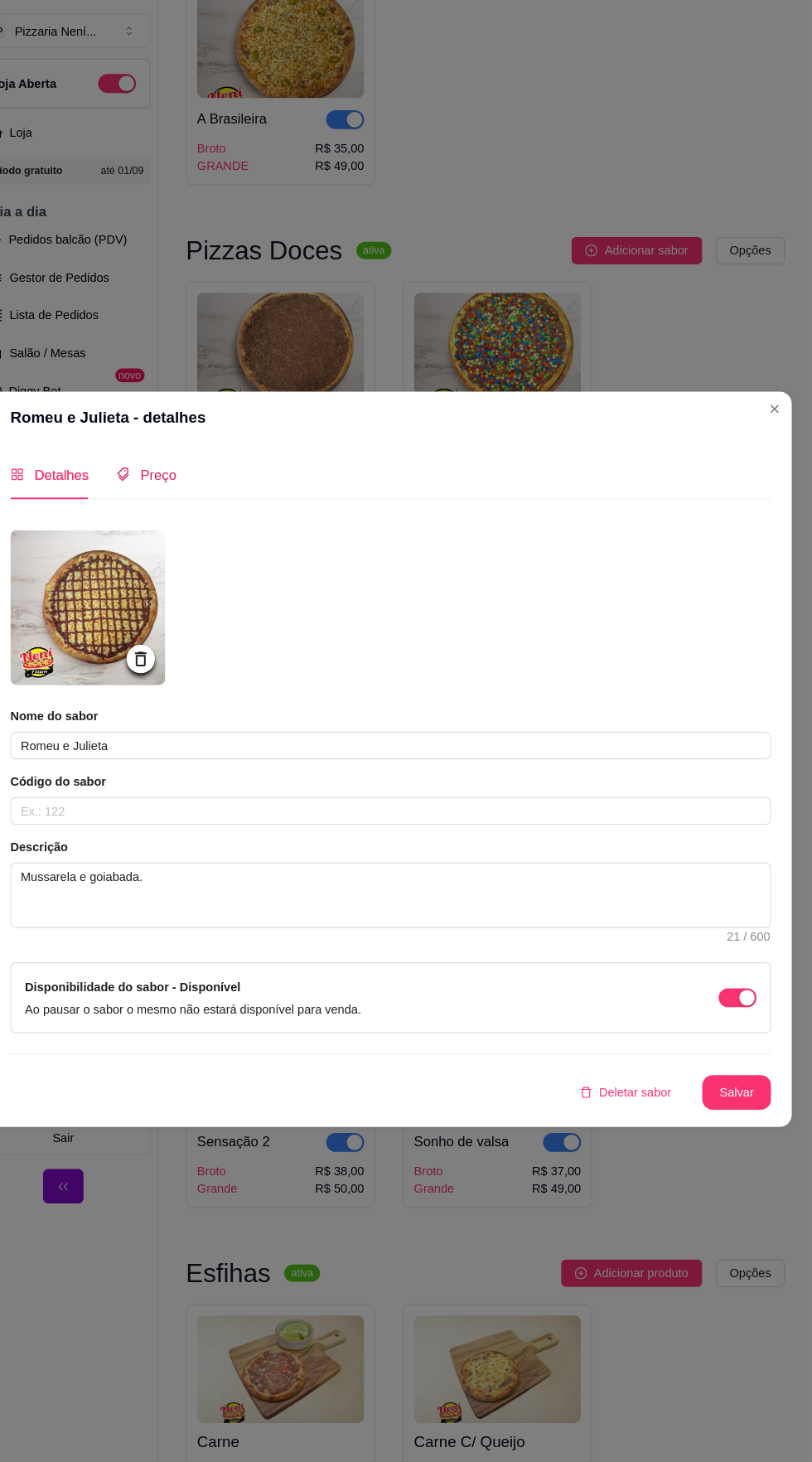 click on "Preço" at bounding box center [182, 457] 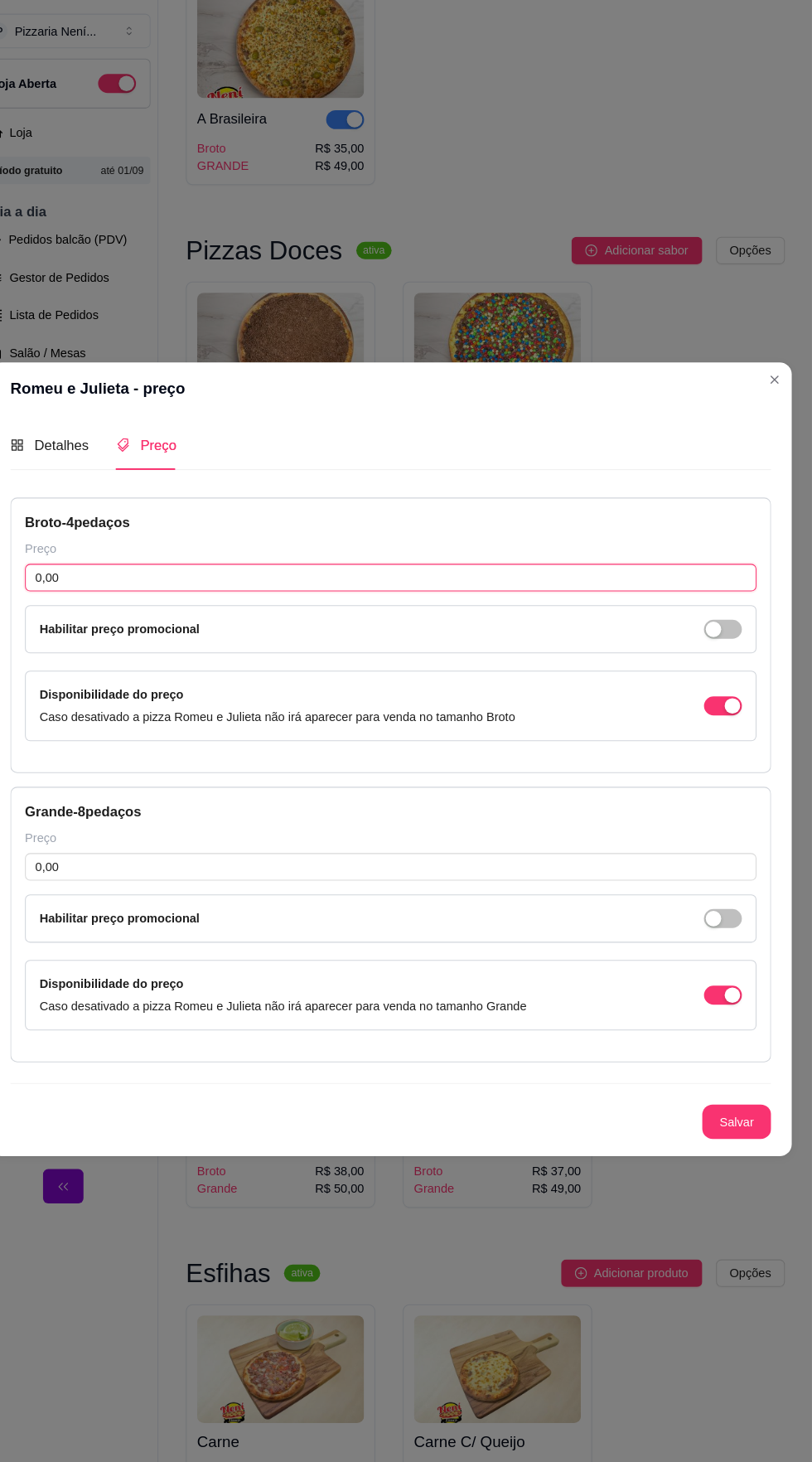 click on "0,00" at bounding box center (406, 556) 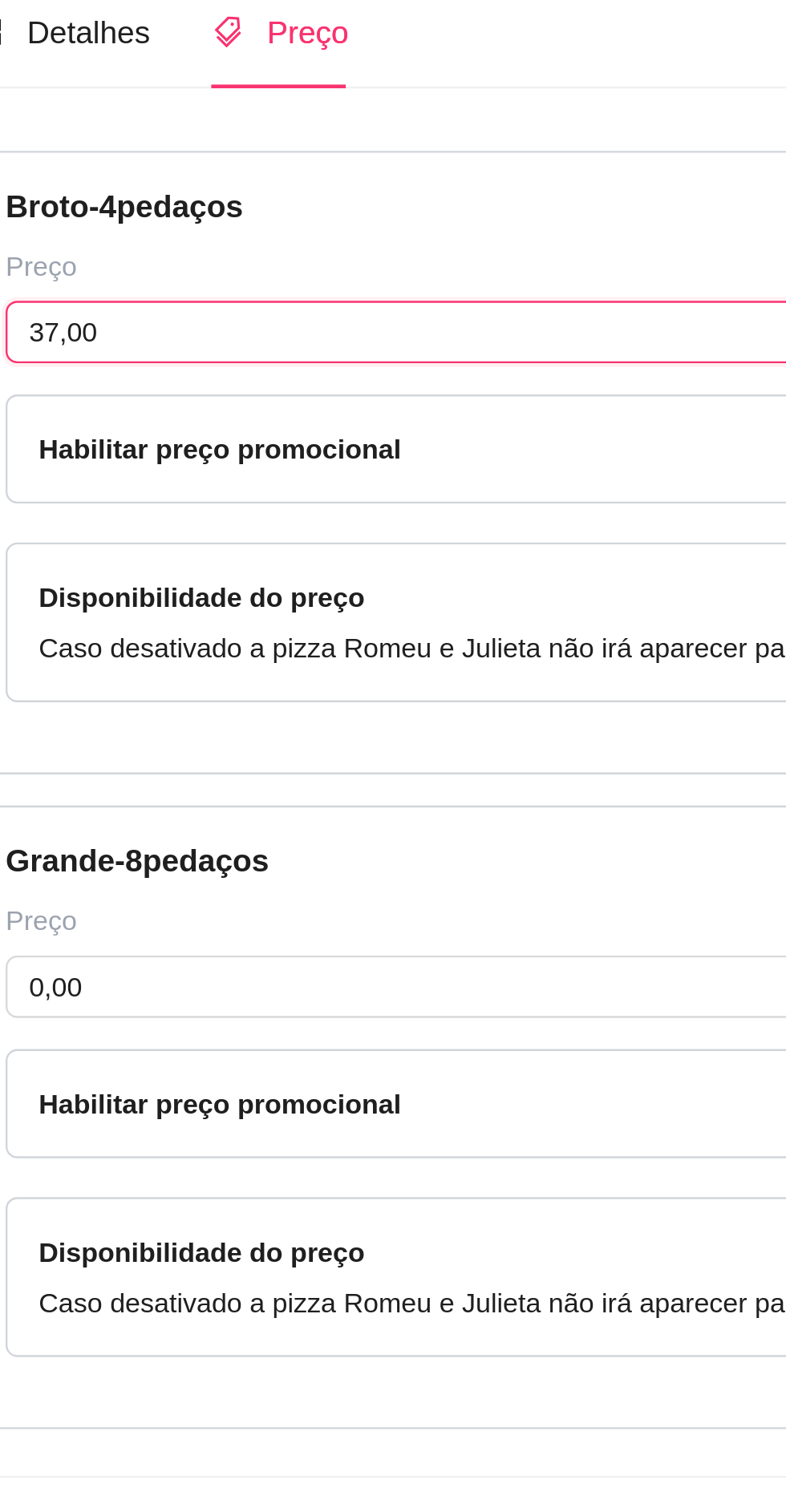 scroll, scrollTop: 6, scrollLeft: 0, axis: vertical 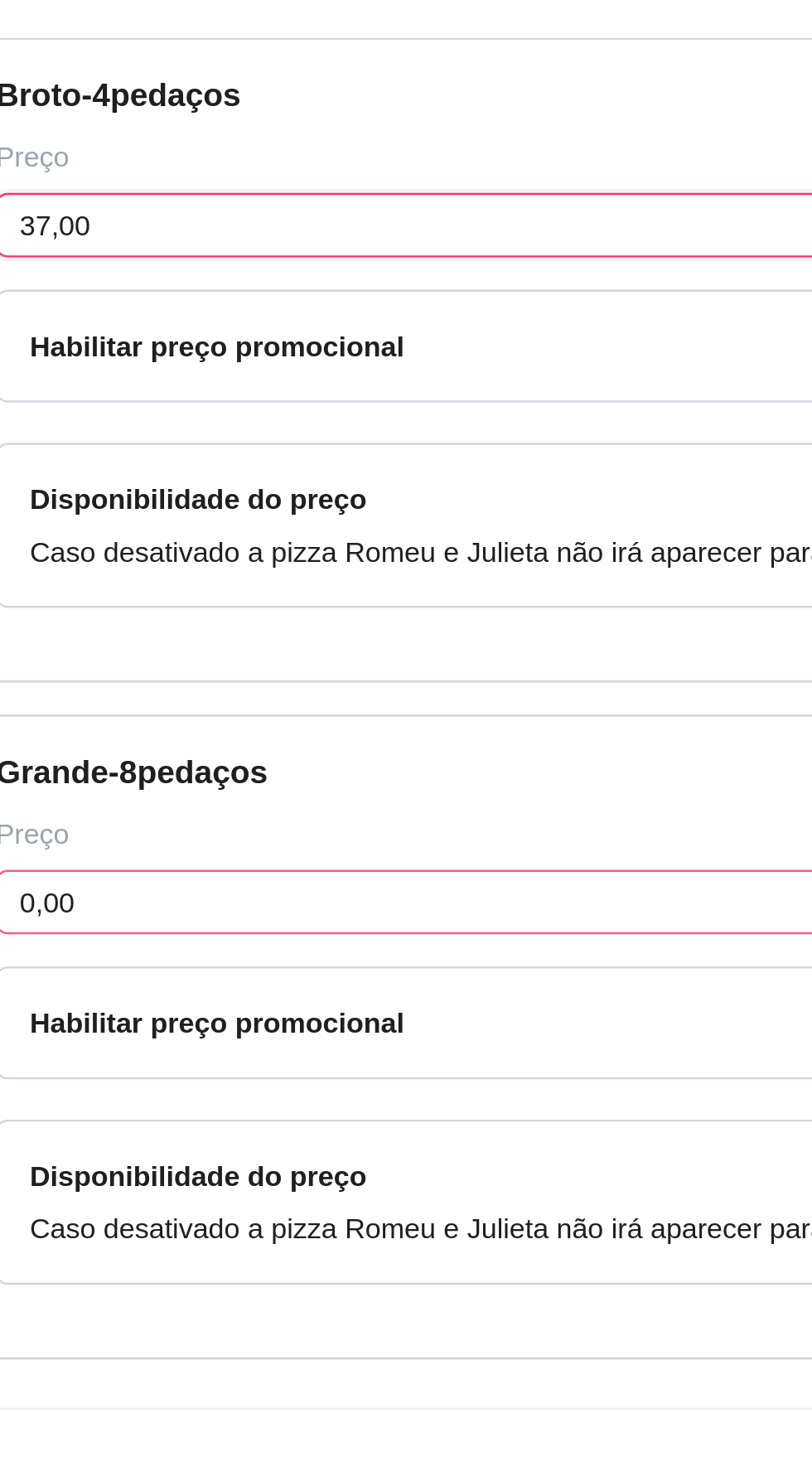 type on "37,00" 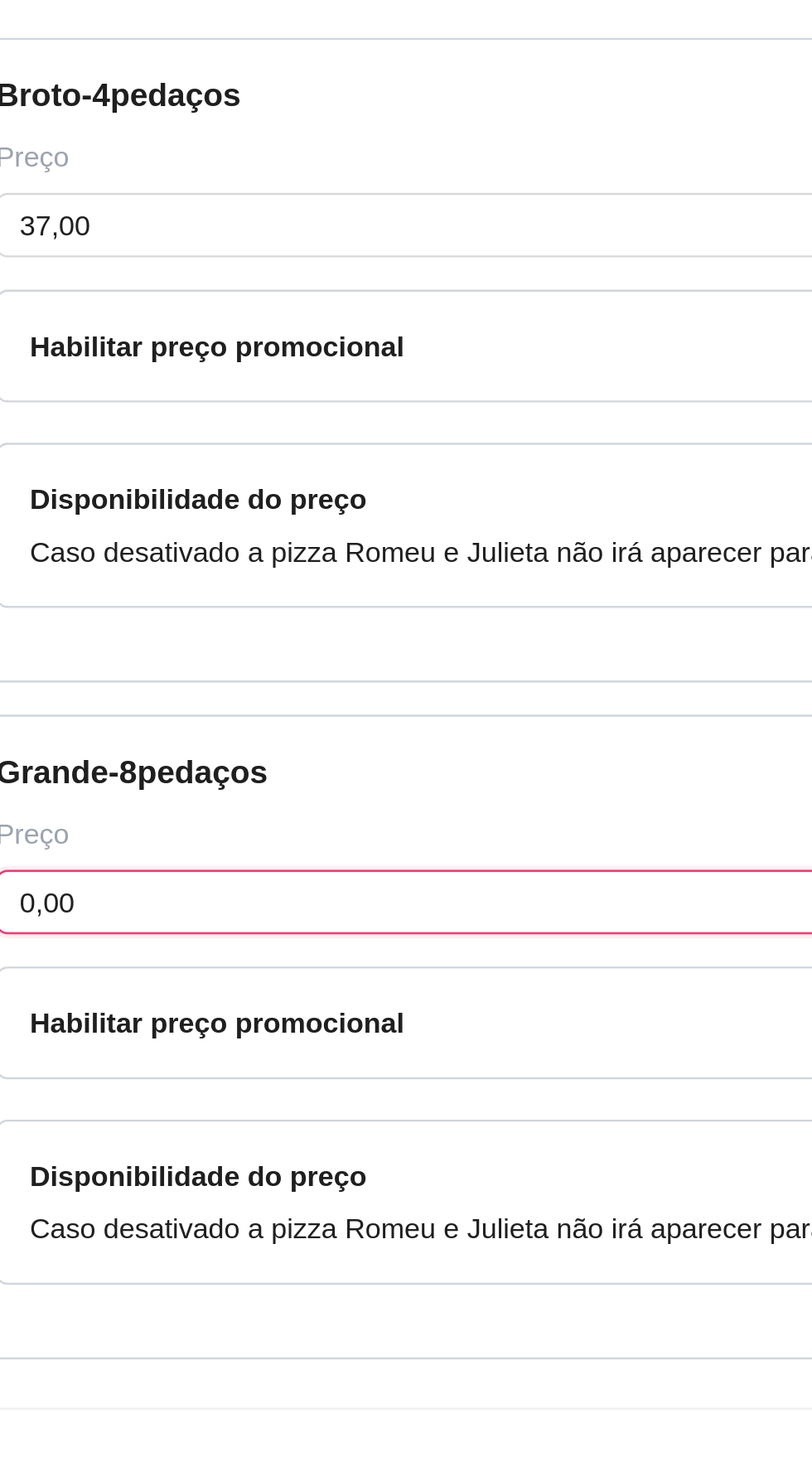 click on "0,00" at bounding box center [406, 835] 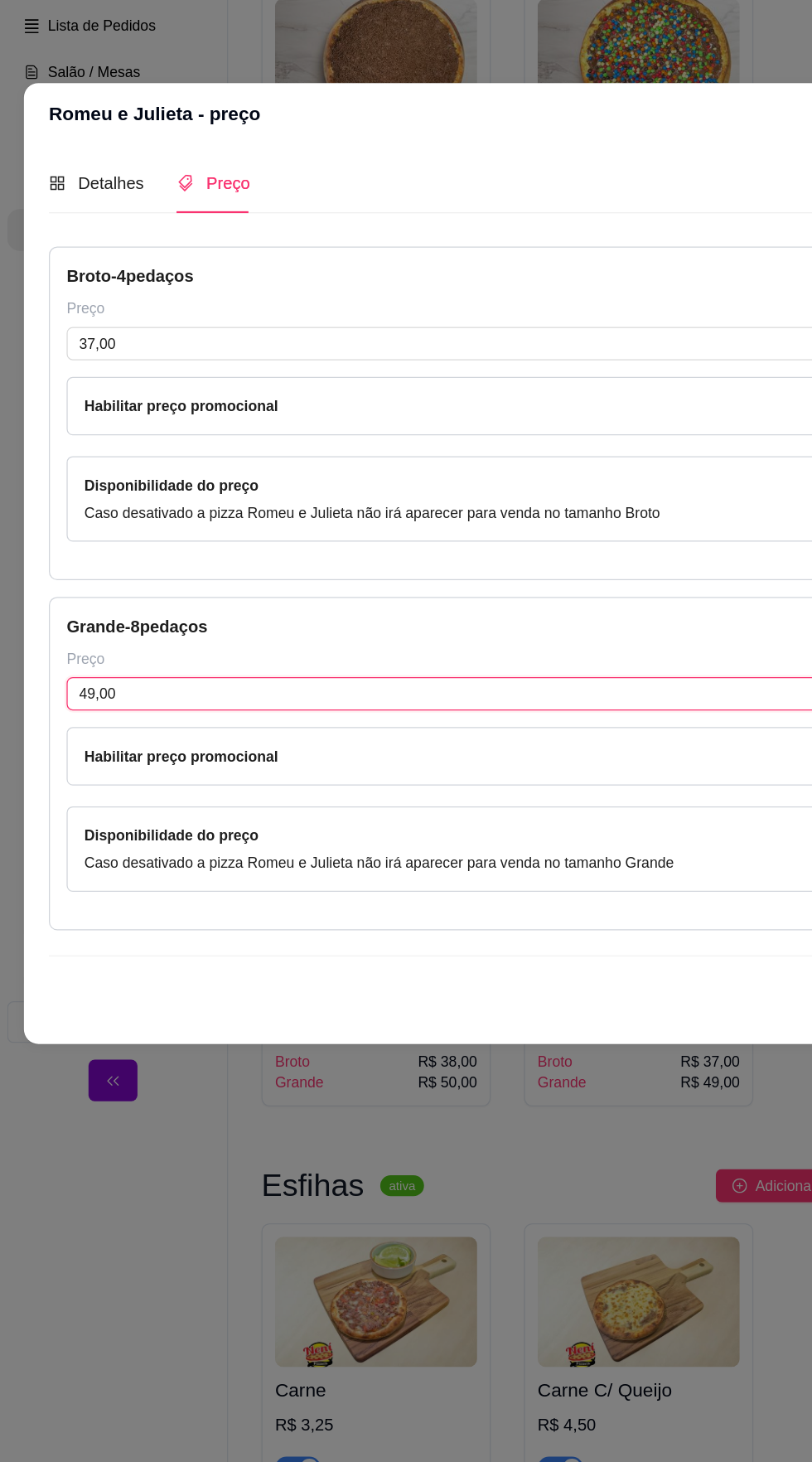 scroll, scrollTop: 7, scrollLeft: 0, axis: vertical 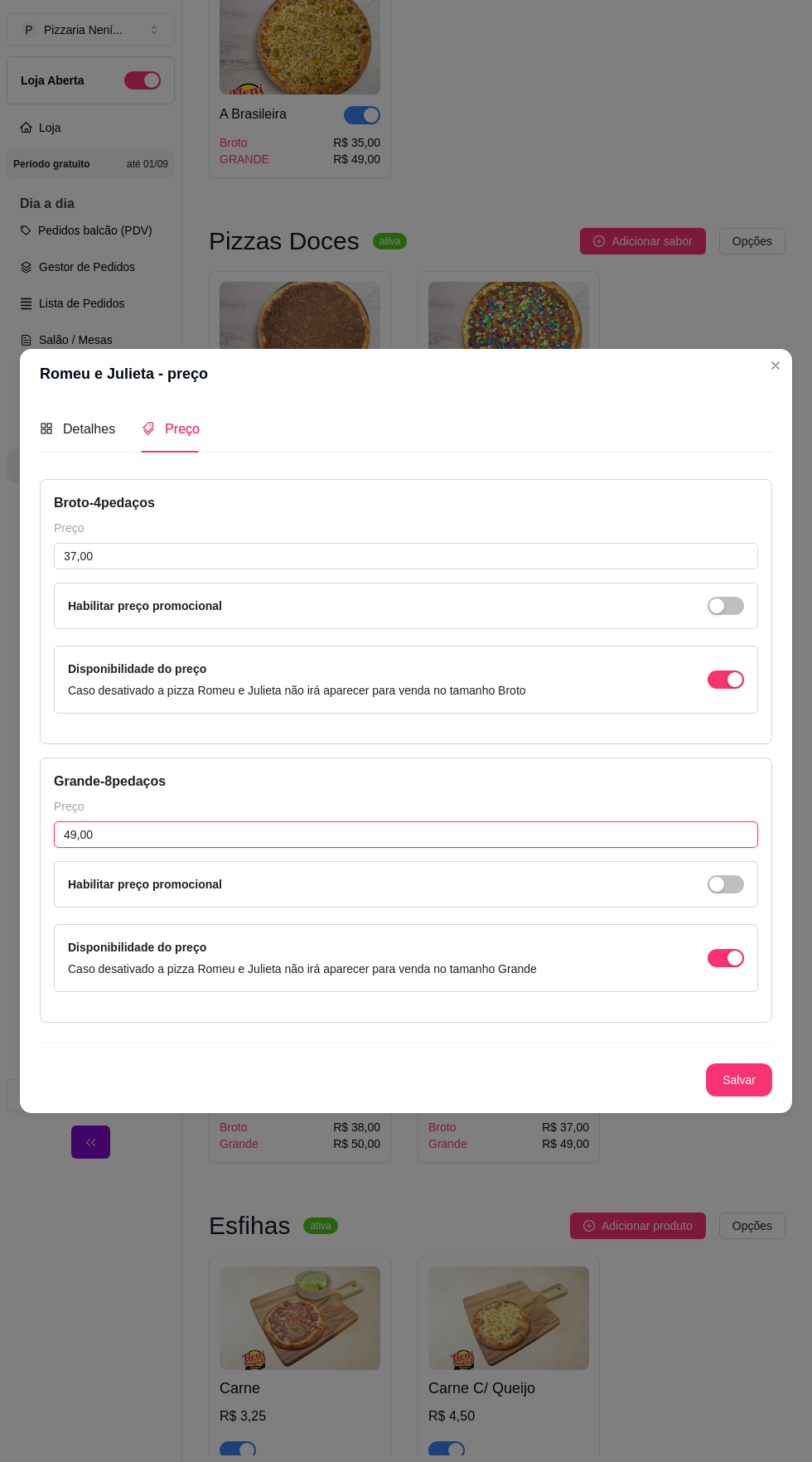 type on "49,00" 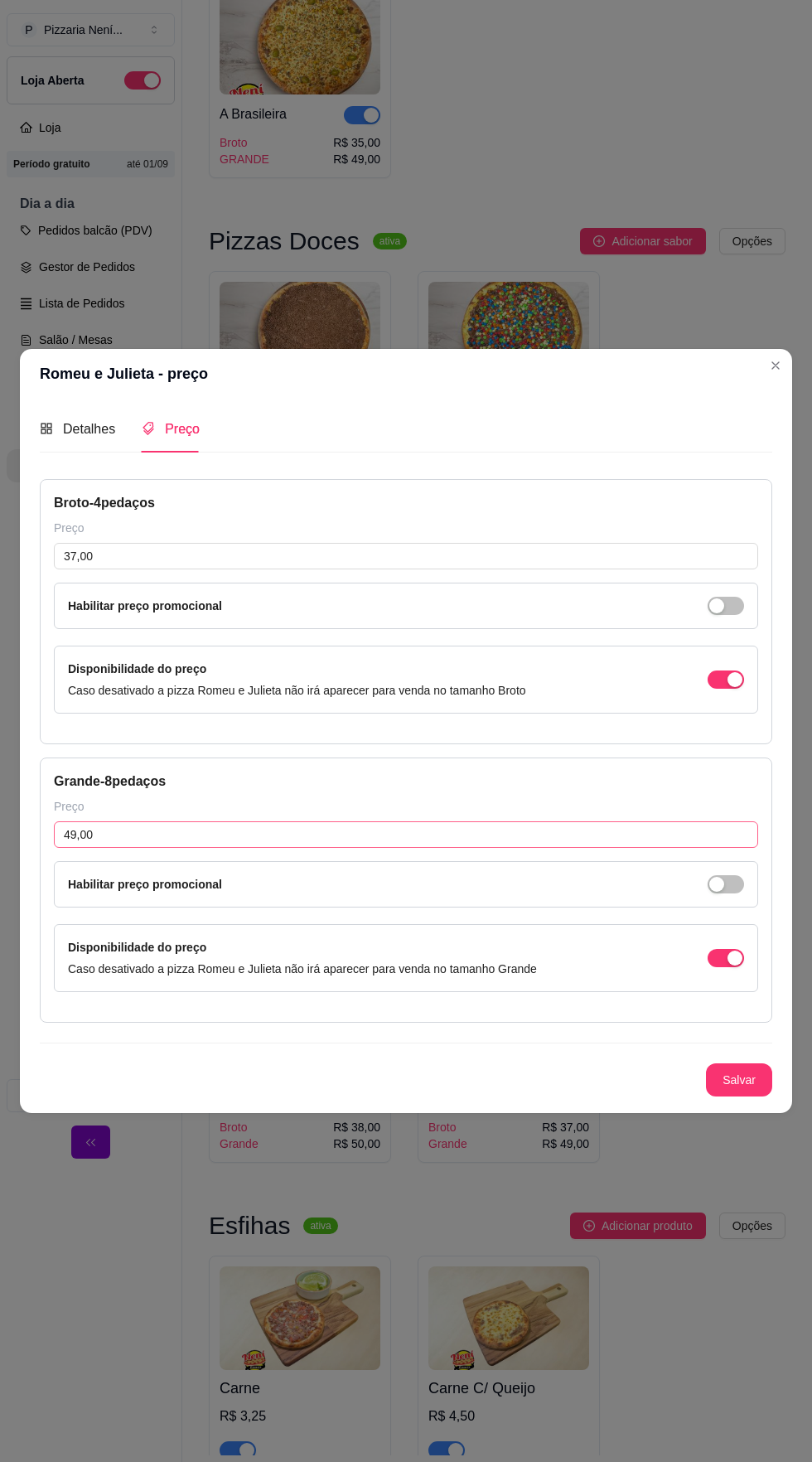 click on "Salvar" at bounding box center (739, 1080) 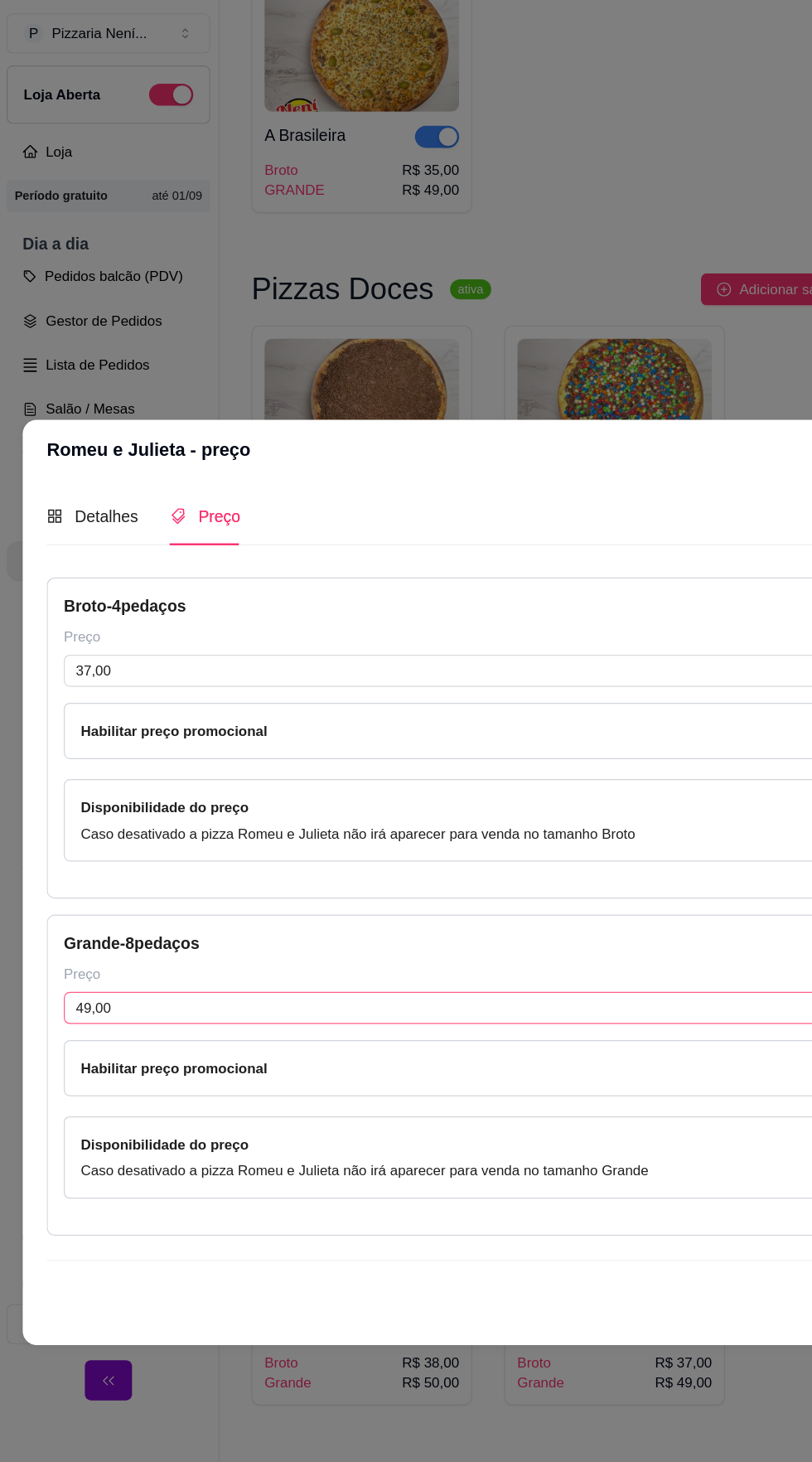 scroll, scrollTop: 7, scrollLeft: 0, axis: vertical 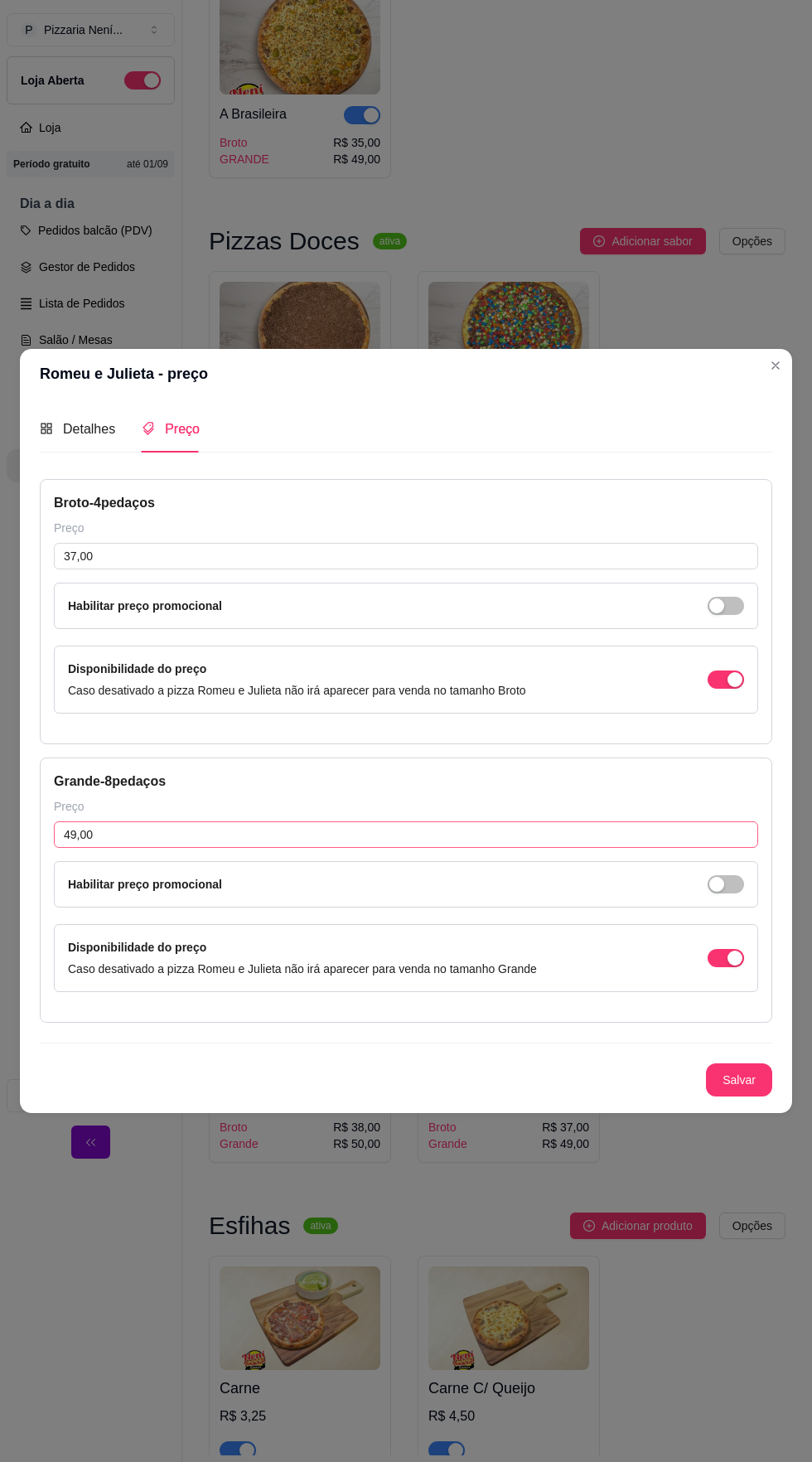 click on "Salvar" at bounding box center (739, 1080) 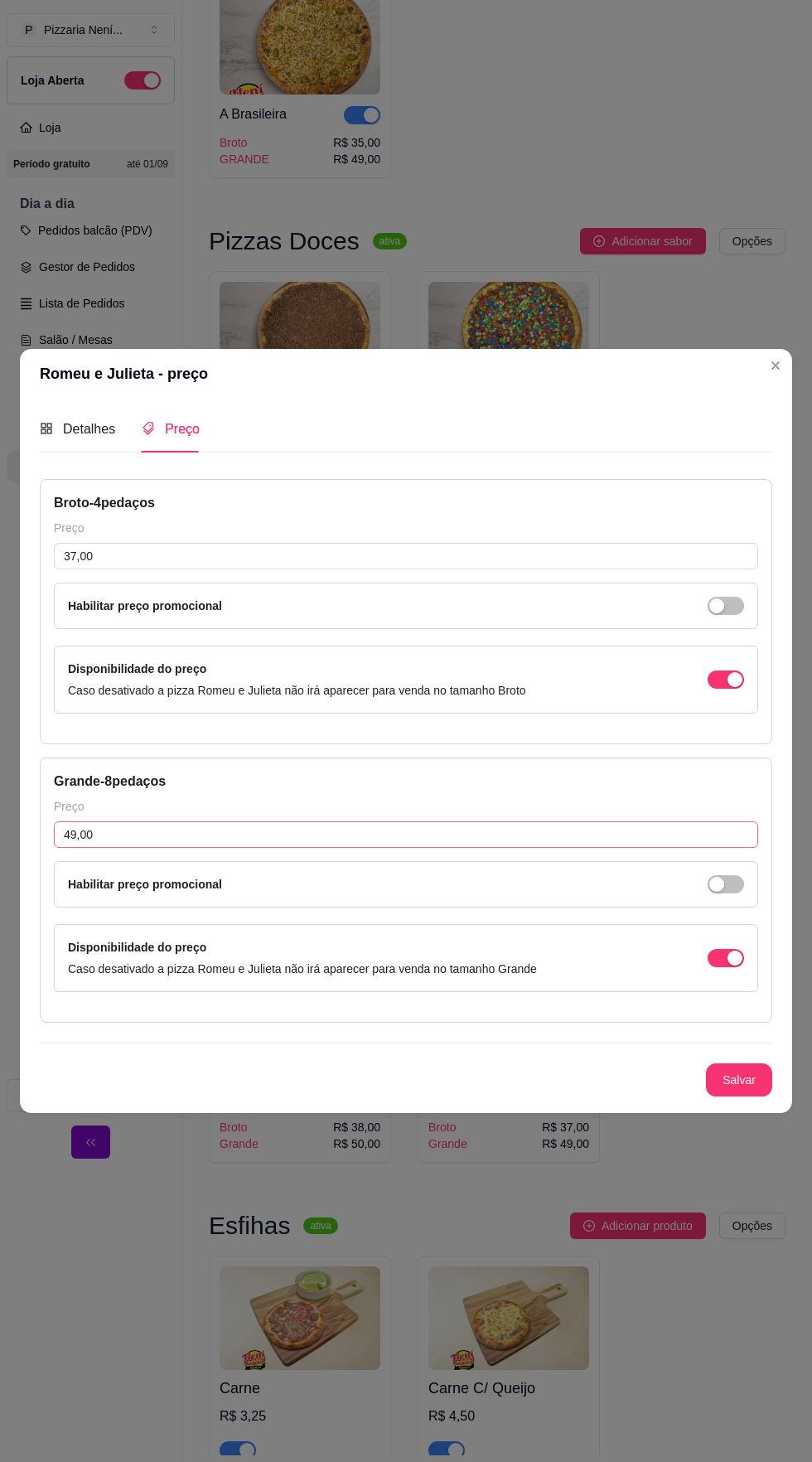 click 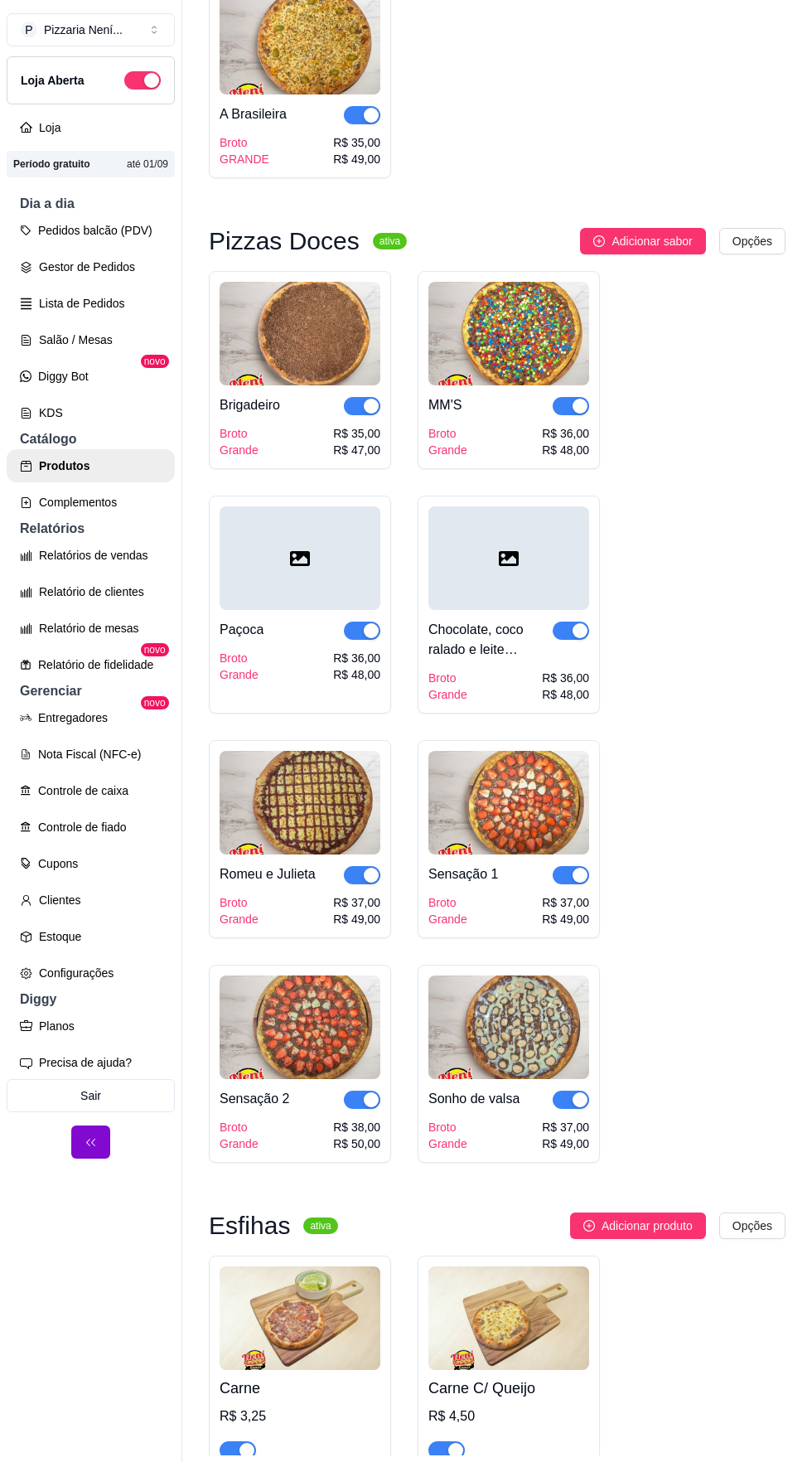 click on "Brigadeiro   Broto Grande R$ 35,00 R$ 47,00 MM'S   Broto Grande R$ 36,00 R$ 48,00 Paçoca   Broto Grande R$ 36,00 R$ 48,00 Chocolate, coco ralado e leite condensado. - Prestígio   Broto Grande R$ 36,00 R$ 48,00 Romeu e Julieta   Broto Grande R$ 37,00 R$ 49,00 Sensação 1   Broto Grande R$ 37,00 R$ 49,00 Sensação 2   Broto Grande R$ 38,00 R$ 50,00 Sonho de valsa   Broto Grande R$ 37,00 R$ 49,00" at bounding box center [497, 717] 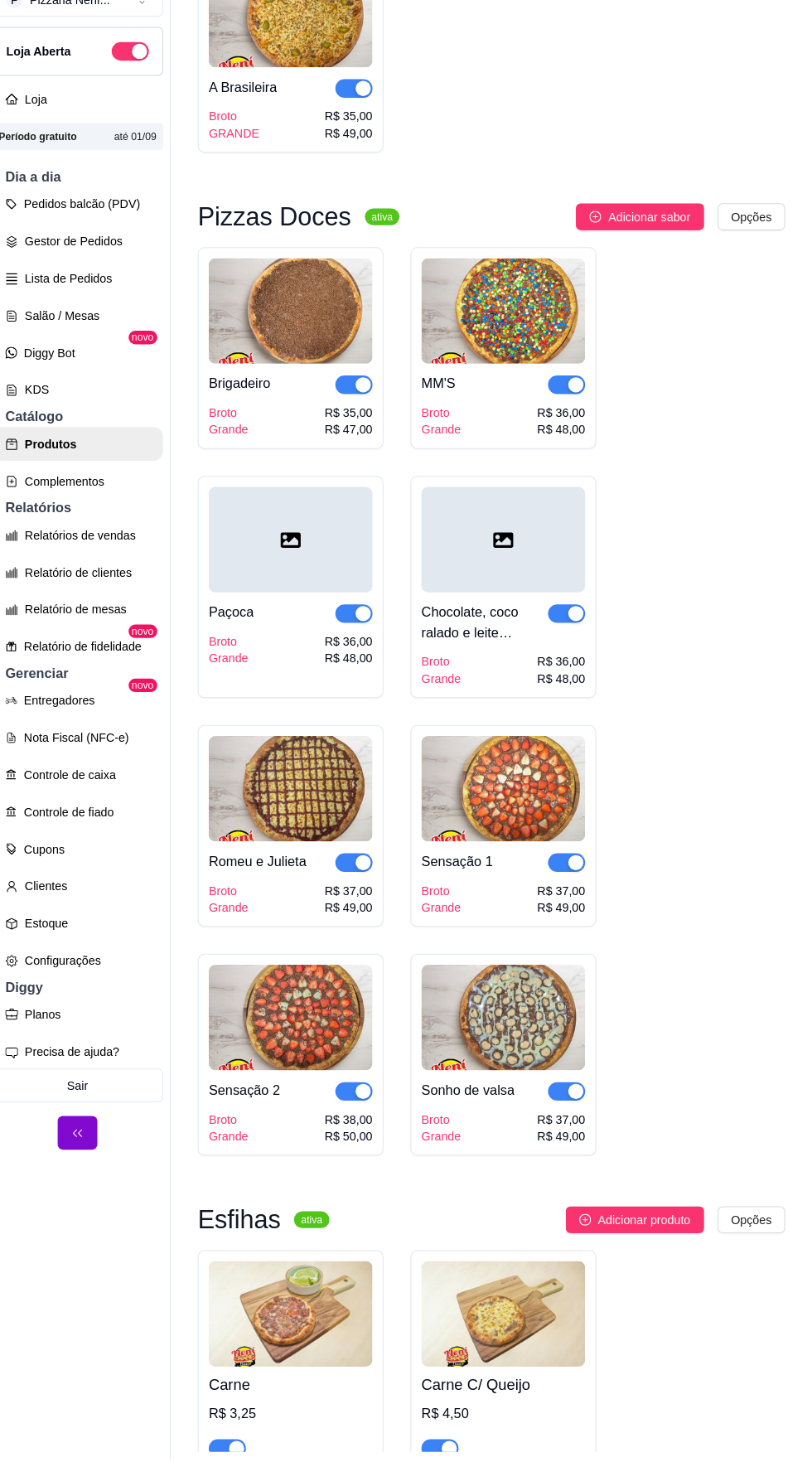 scroll, scrollTop: 7, scrollLeft: 0, axis: vertical 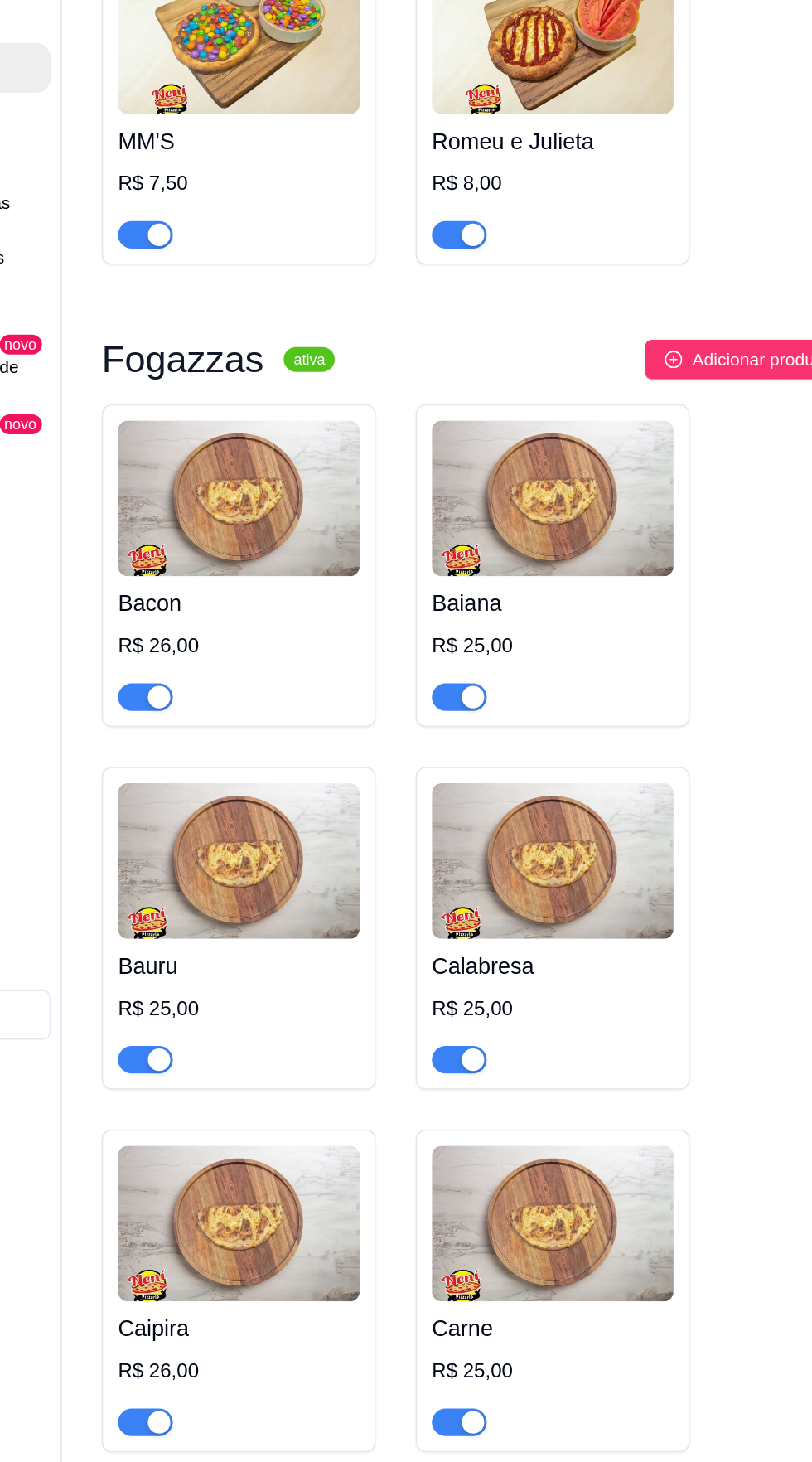 click at bounding box center [300, 756] 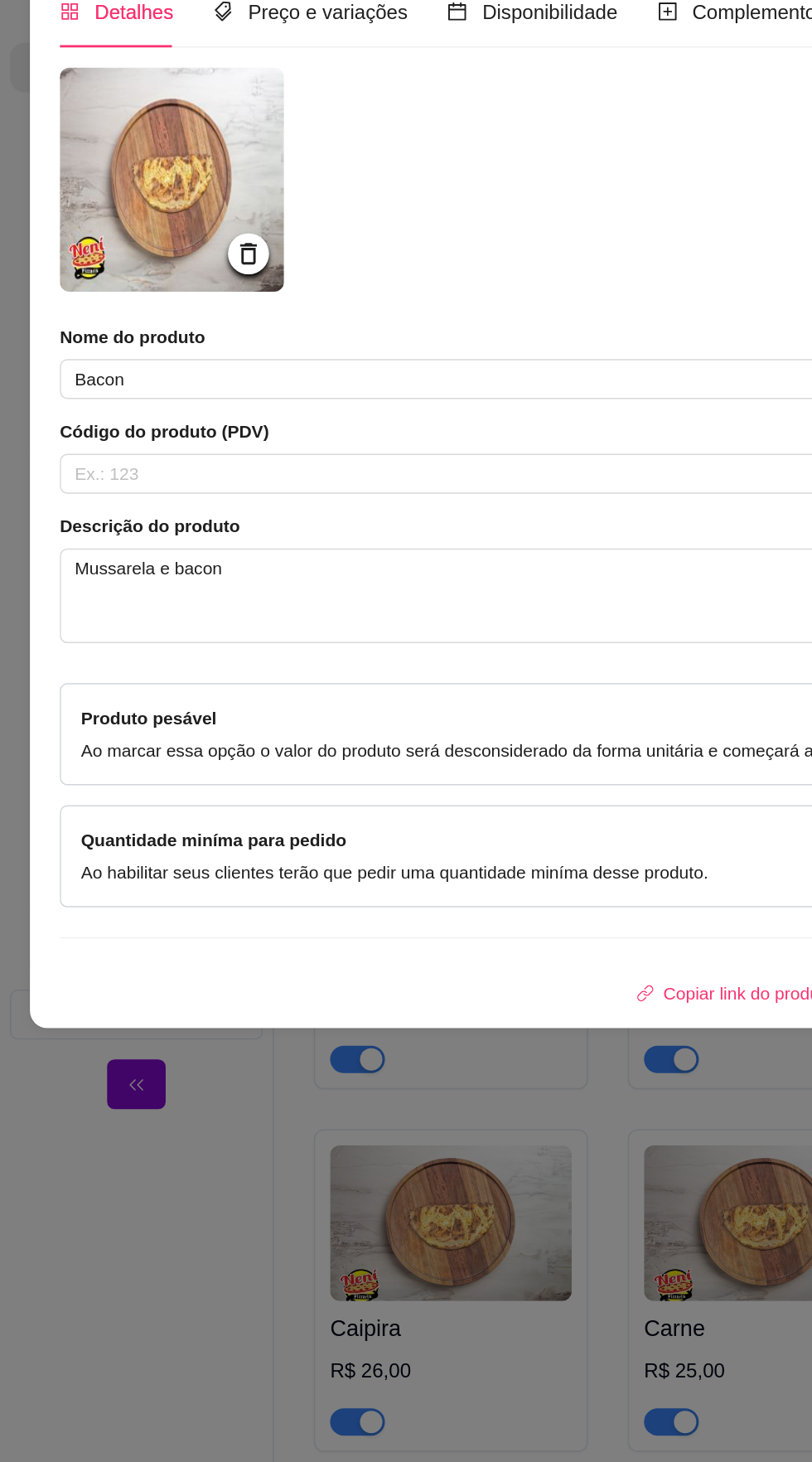 click at bounding box center (114, 545) 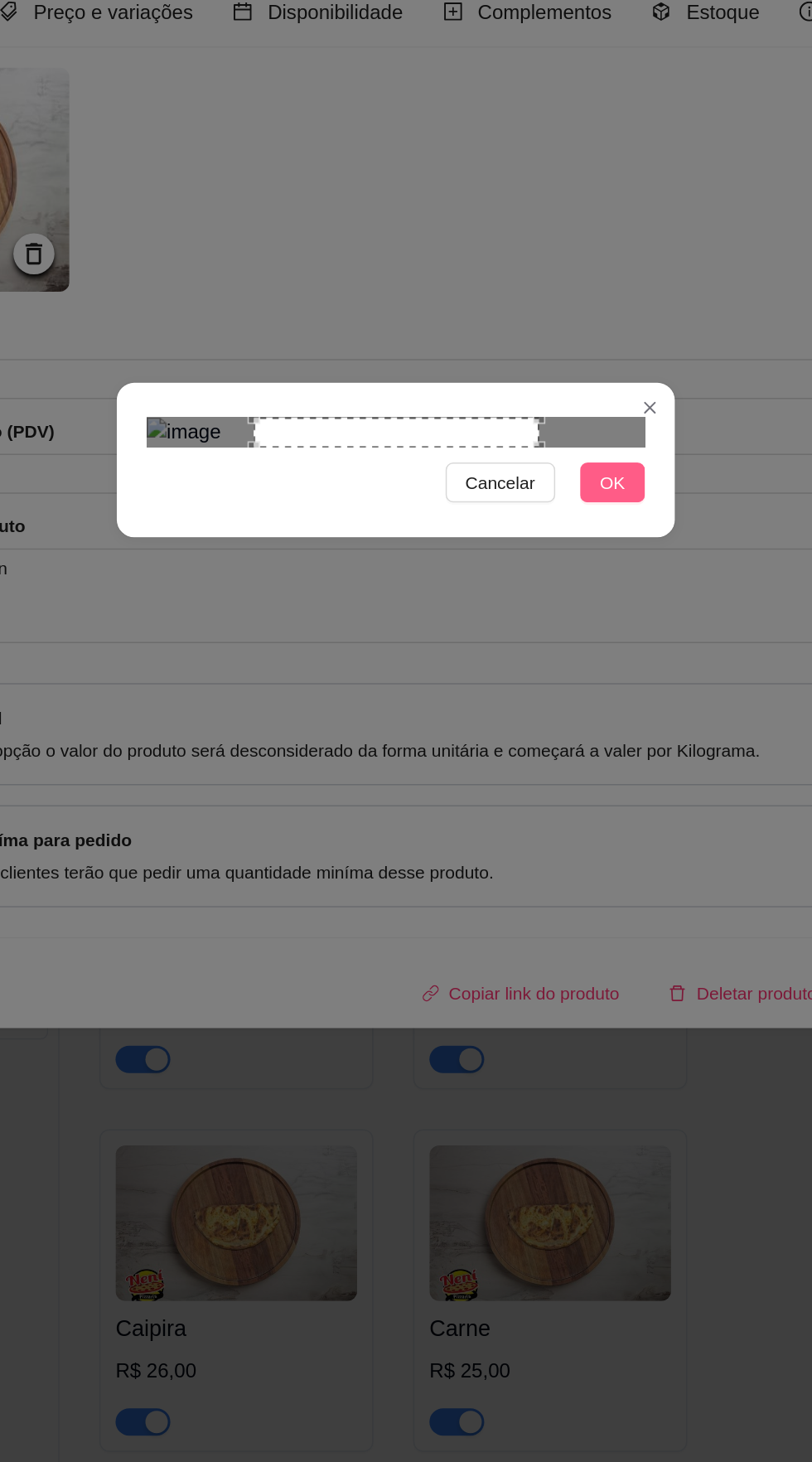 click on "OK" at bounding box center (550, 746) 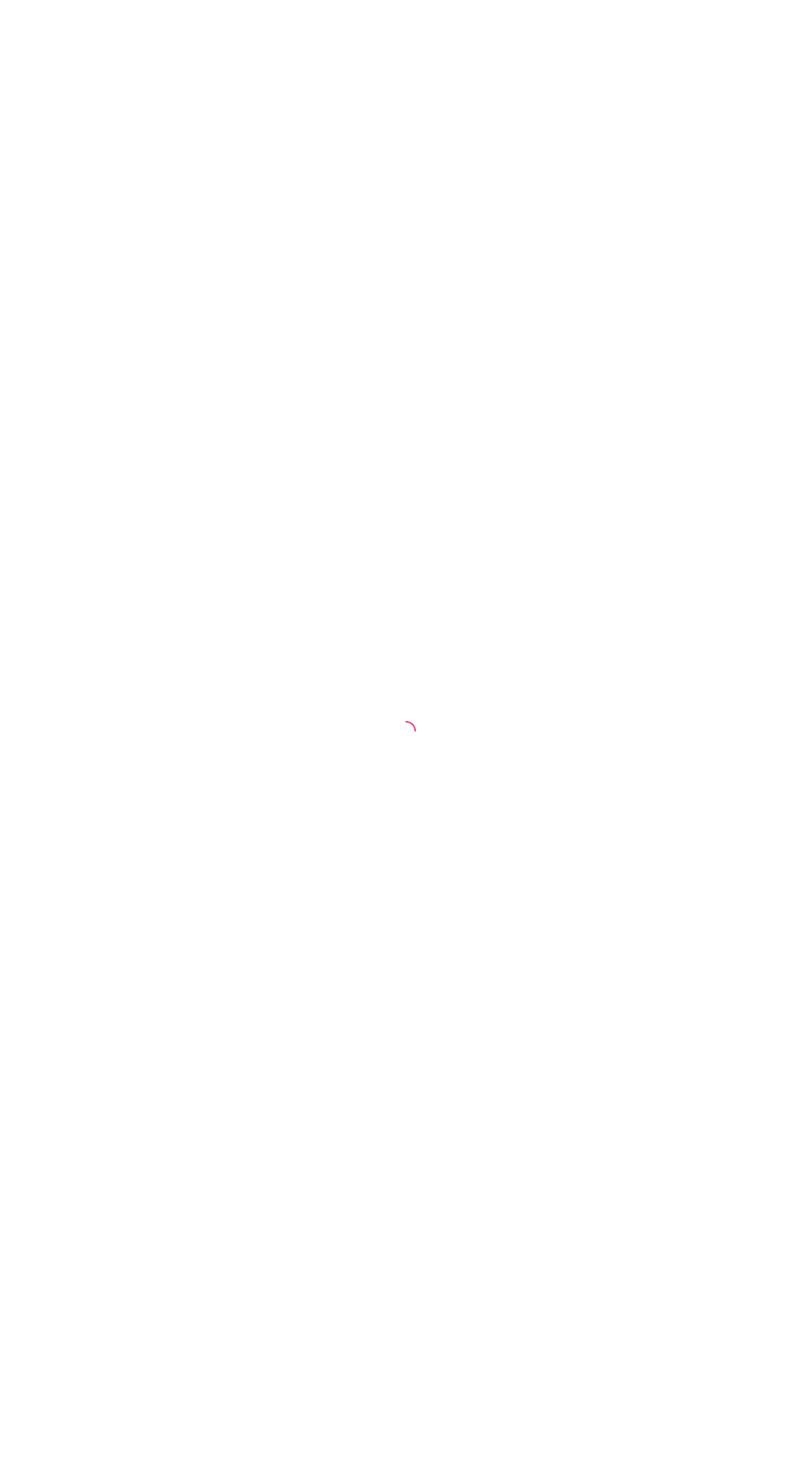 scroll, scrollTop: 0, scrollLeft: 0, axis: both 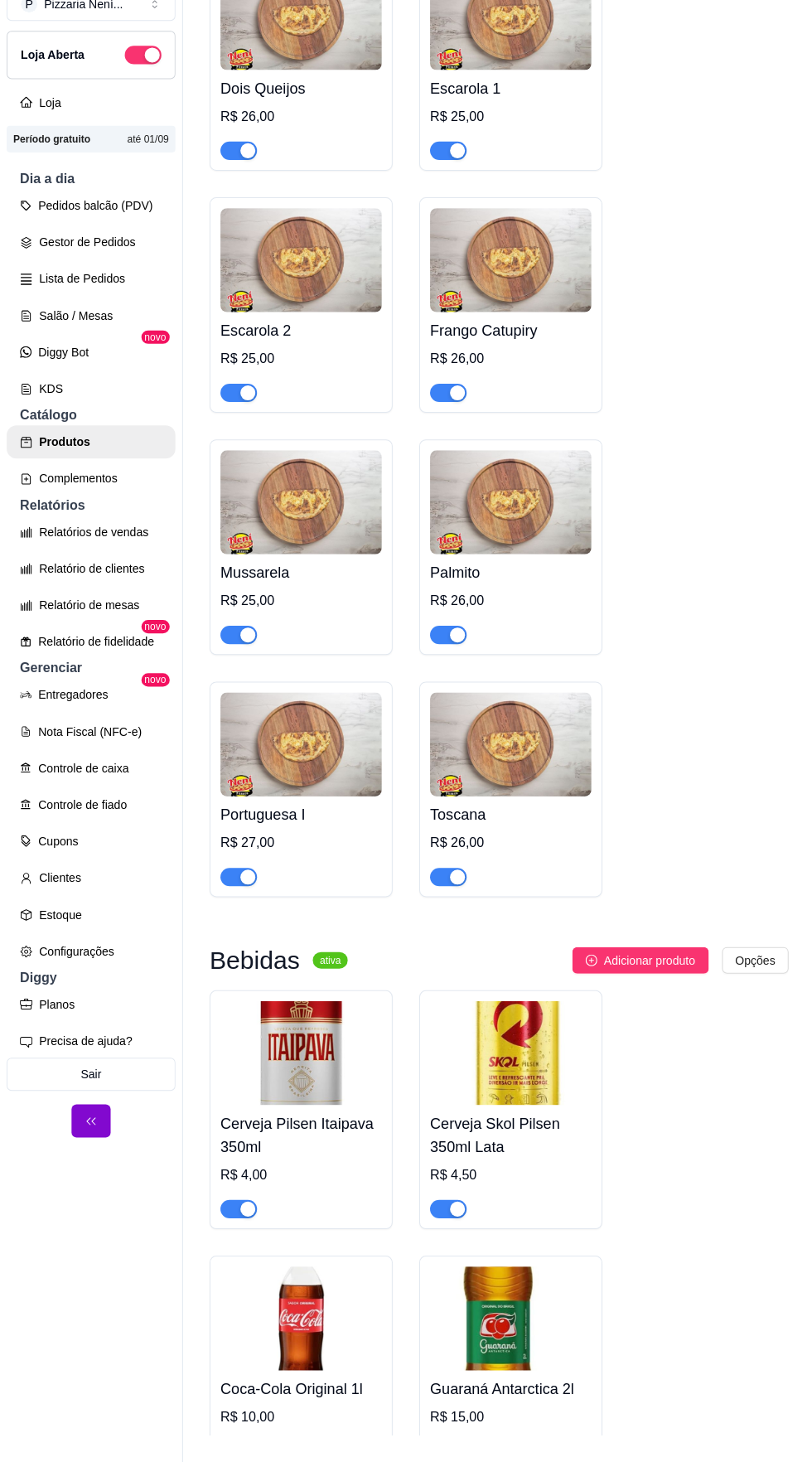 click at bounding box center [300, 1055] 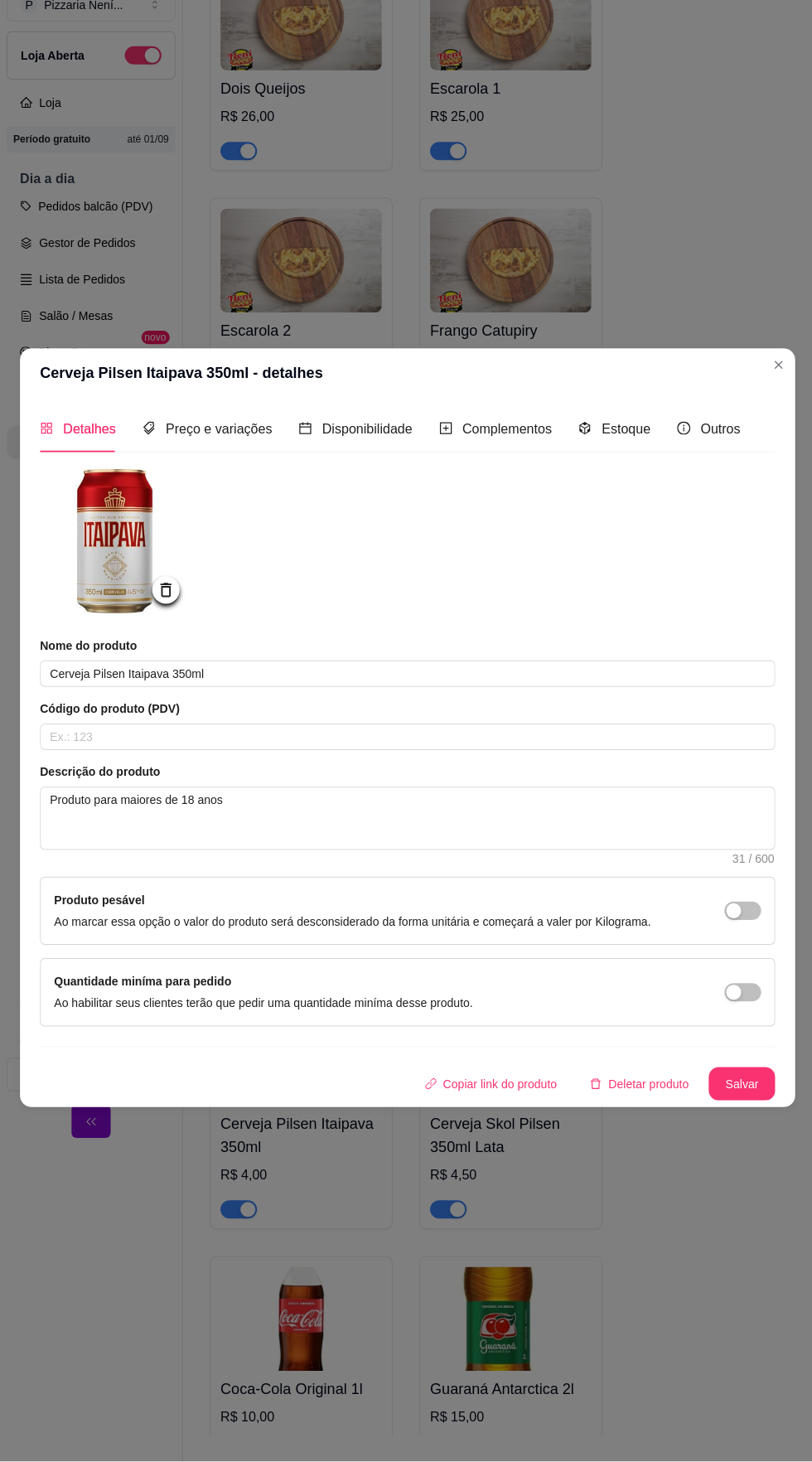 click at bounding box center (114, 545) 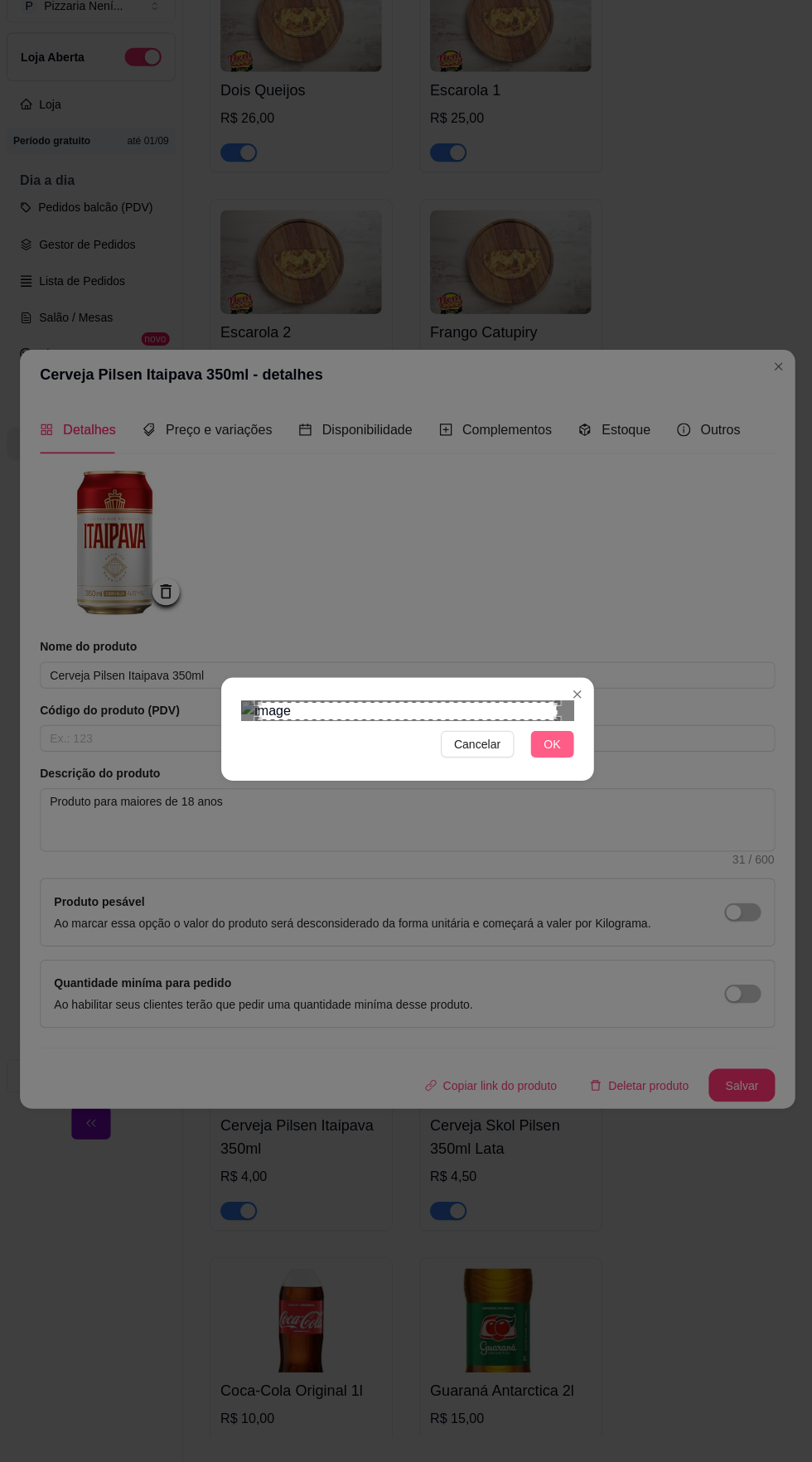 click on "OK" at bounding box center [550, 746] 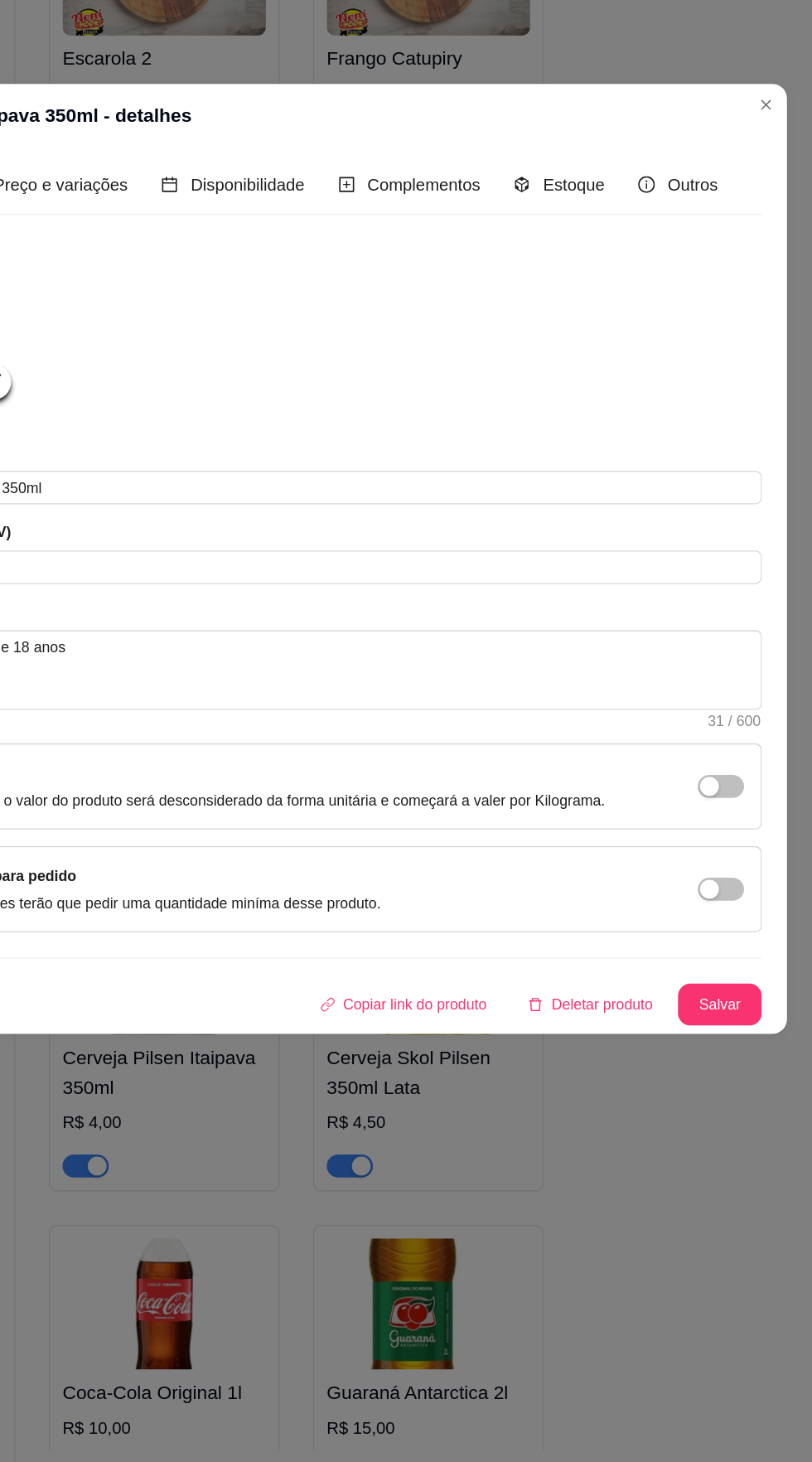 scroll, scrollTop: 26, scrollLeft: 0, axis: vertical 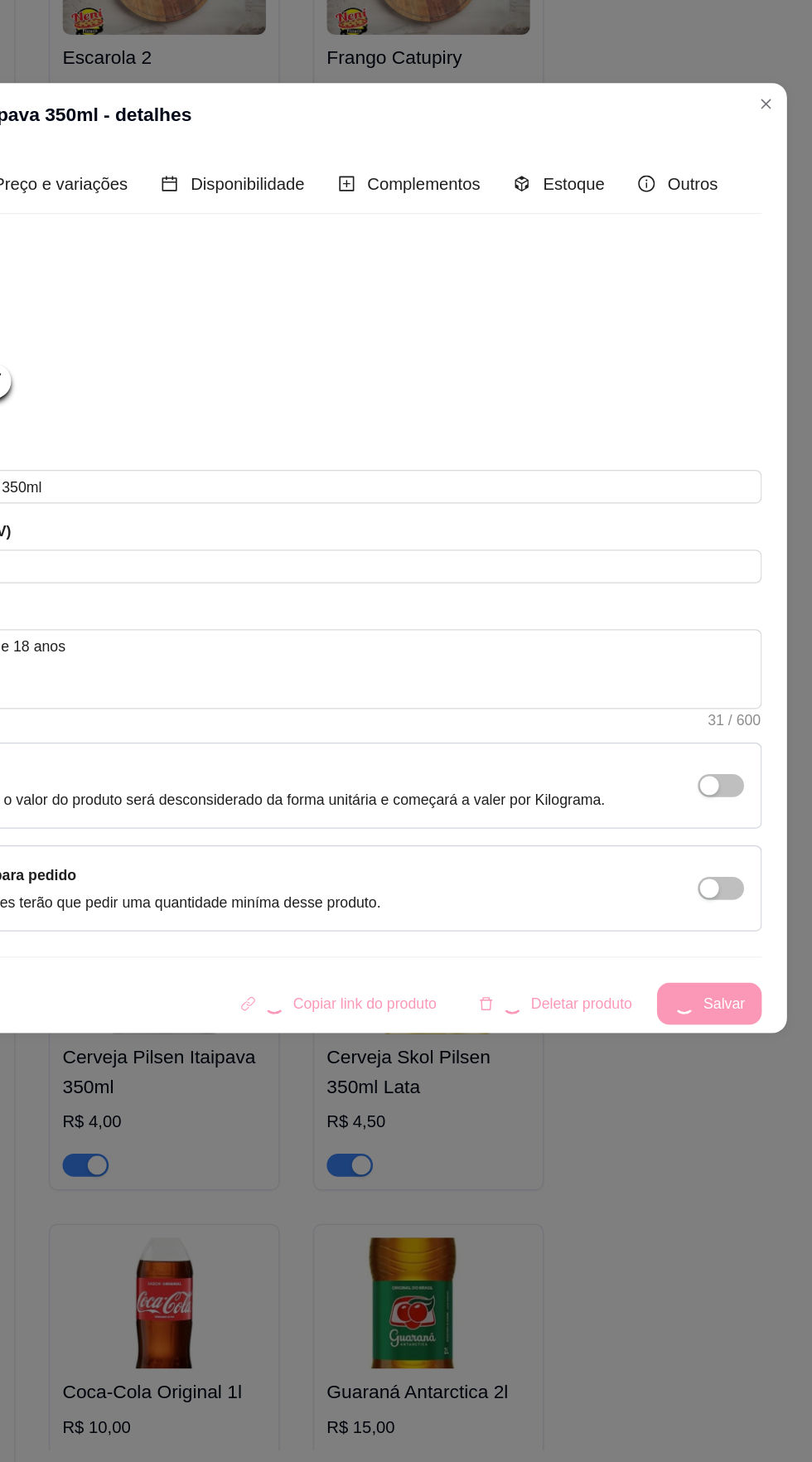 click on "Copiar link do produto Deletar produto Salvar" at bounding box center [406, 1083] 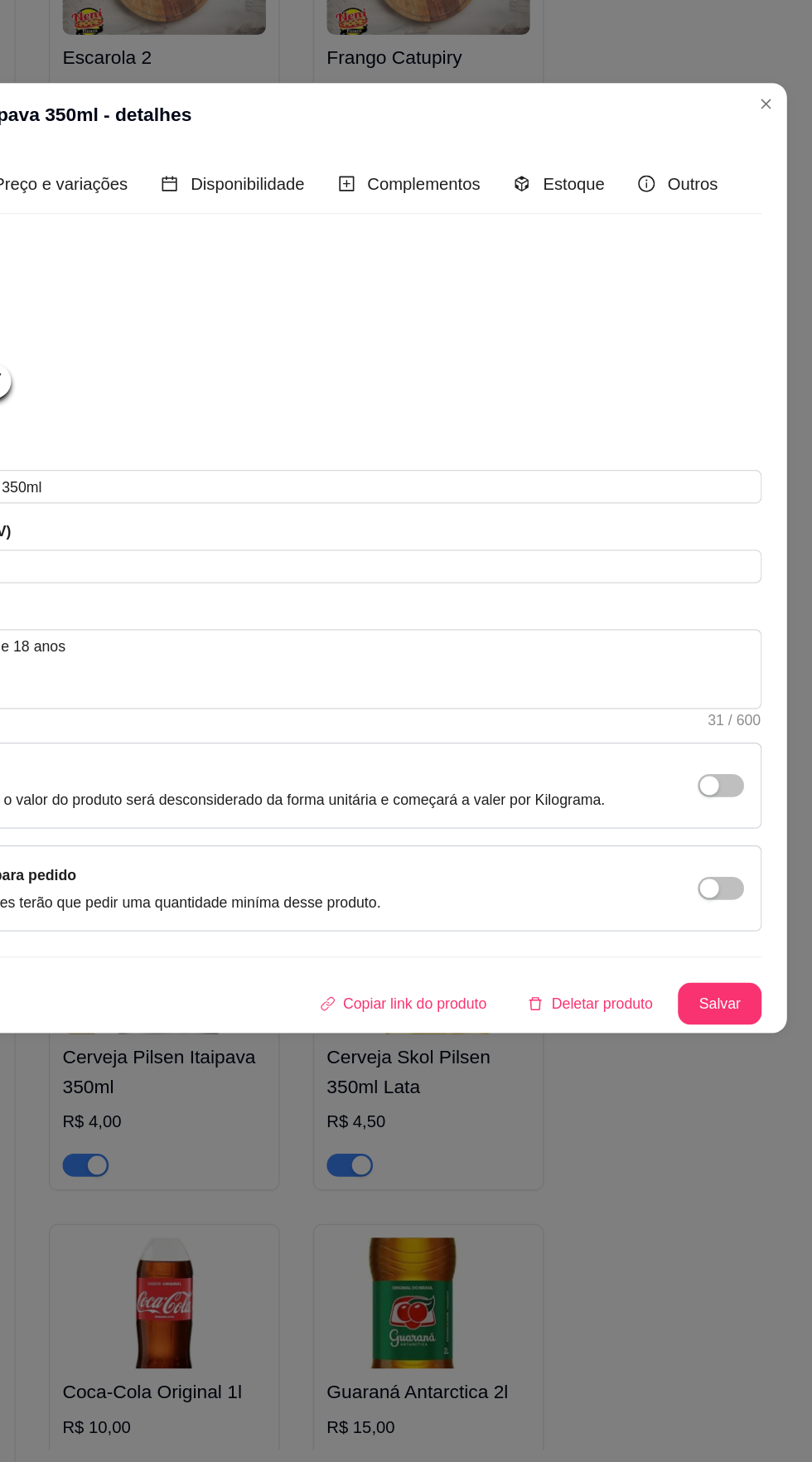 click on "Bacon   R$ 26,00 Baiana   R$ 25,00 Bauru   R$ 25,00 Calabresa   R$ 25,00 Caipira   R$ 26,00 Carne   R$ 25,00 Carne Seca   R$ 30,00 Coreana   R$ 26,00 Dois Queijos   R$ 26,00 Escarola 1   R$ 25,00 Escarola 2   R$ 25,00 Frango Catupiry   R$ 26,00 Mussarela   R$ 25,00 Palmito   R$ 26,00 Portuguesa I   R$ 27,00 Toscana   R$ 26,00" at bounding box center [497, -51] 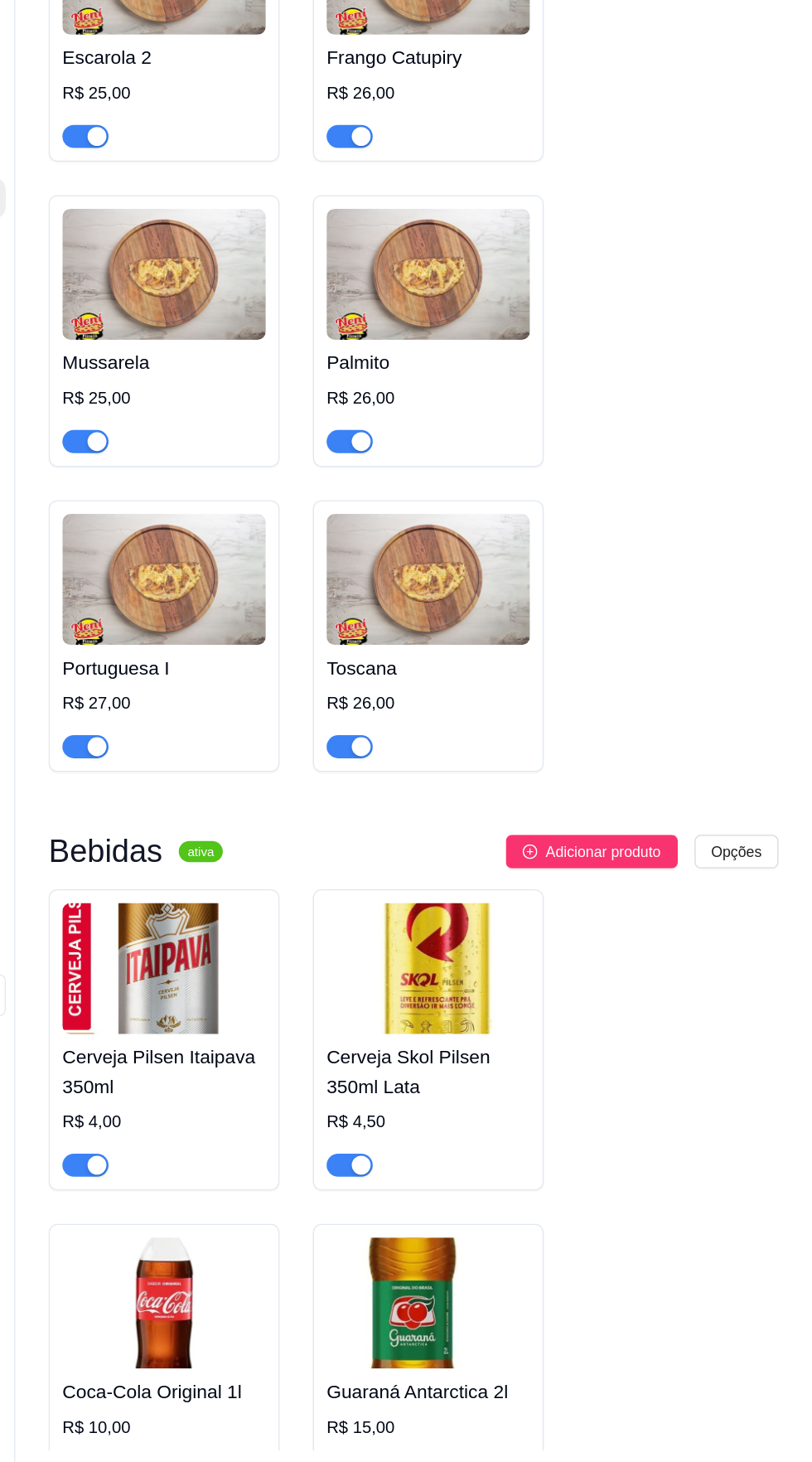 click at bounding box center [509, 1055] 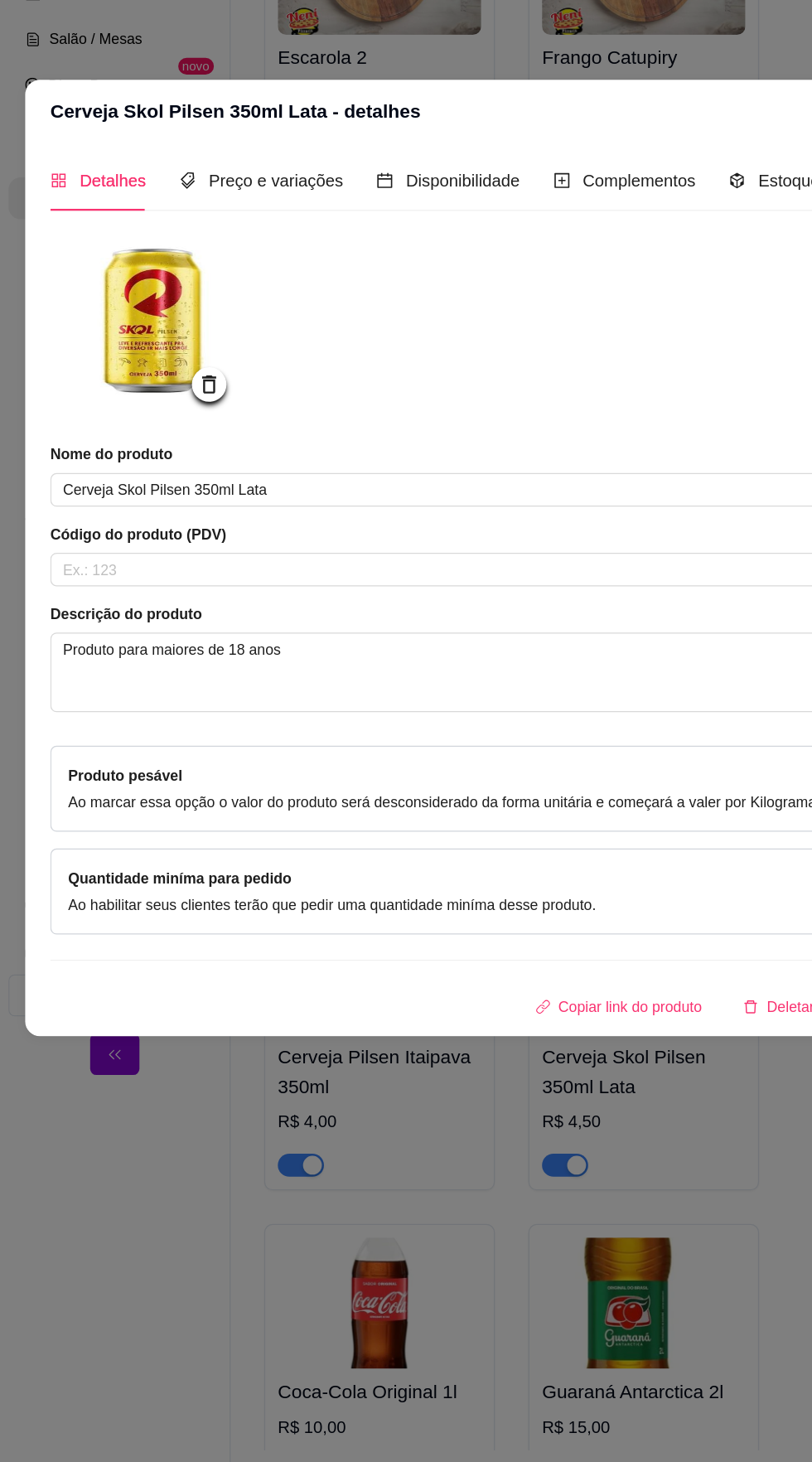 click at bounding box center [114, 545] 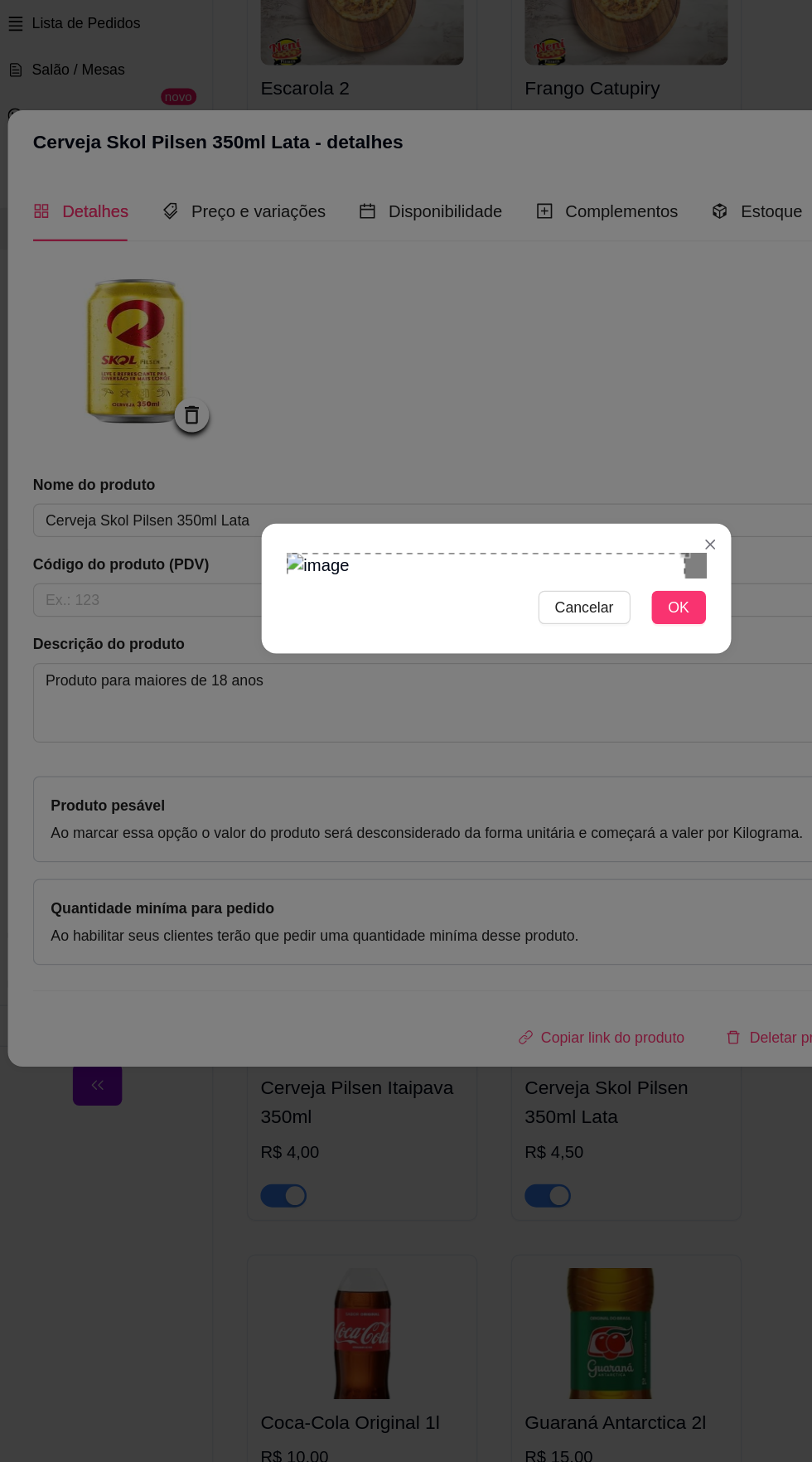 scroll, scrollTop: 26, scrollLeft: 0, axis: vertical 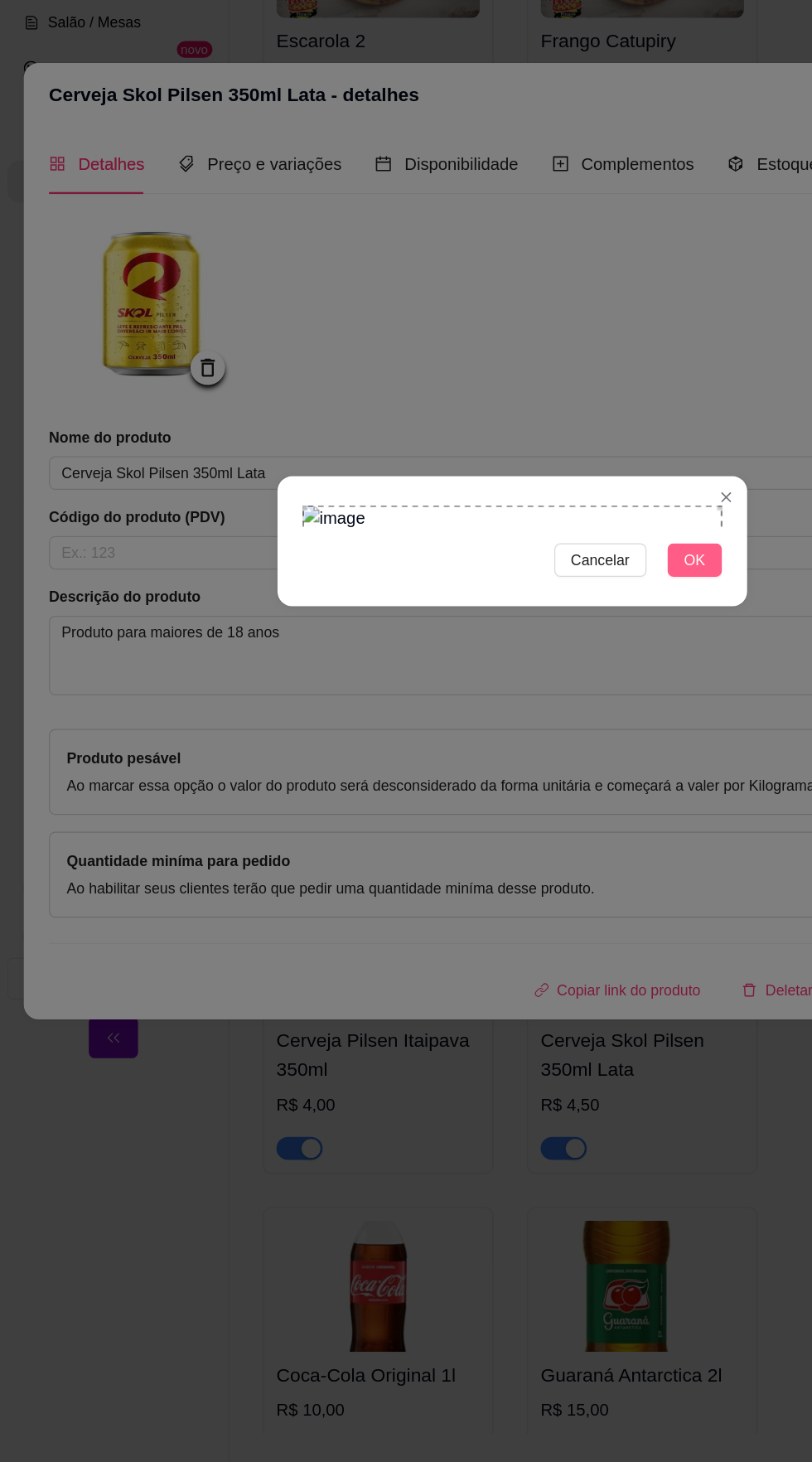 click on "OK" at bounding box center [550, 746] 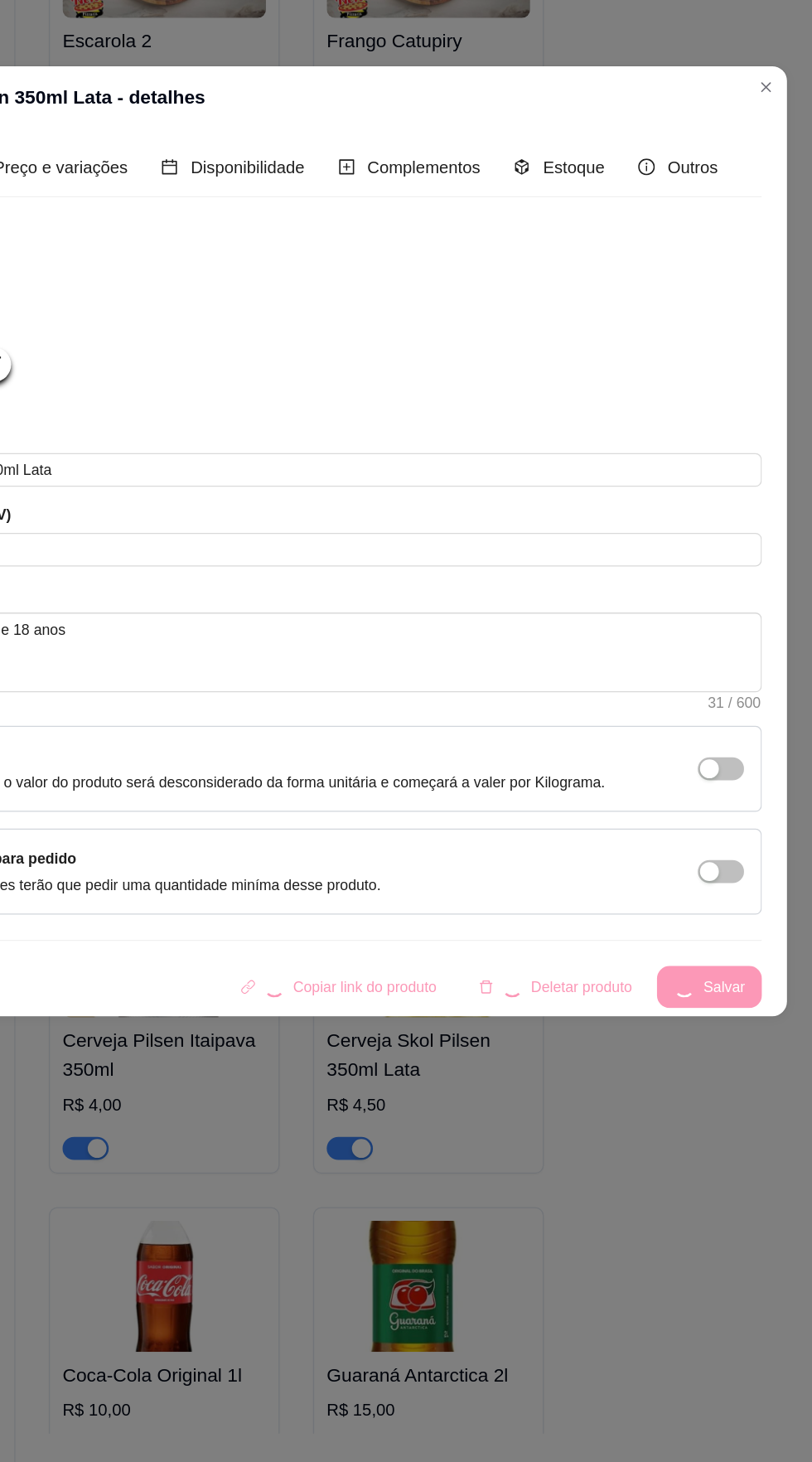 click on "Copiar link do produto Deletar produto Salvar" at bounding box center [406, 1083] 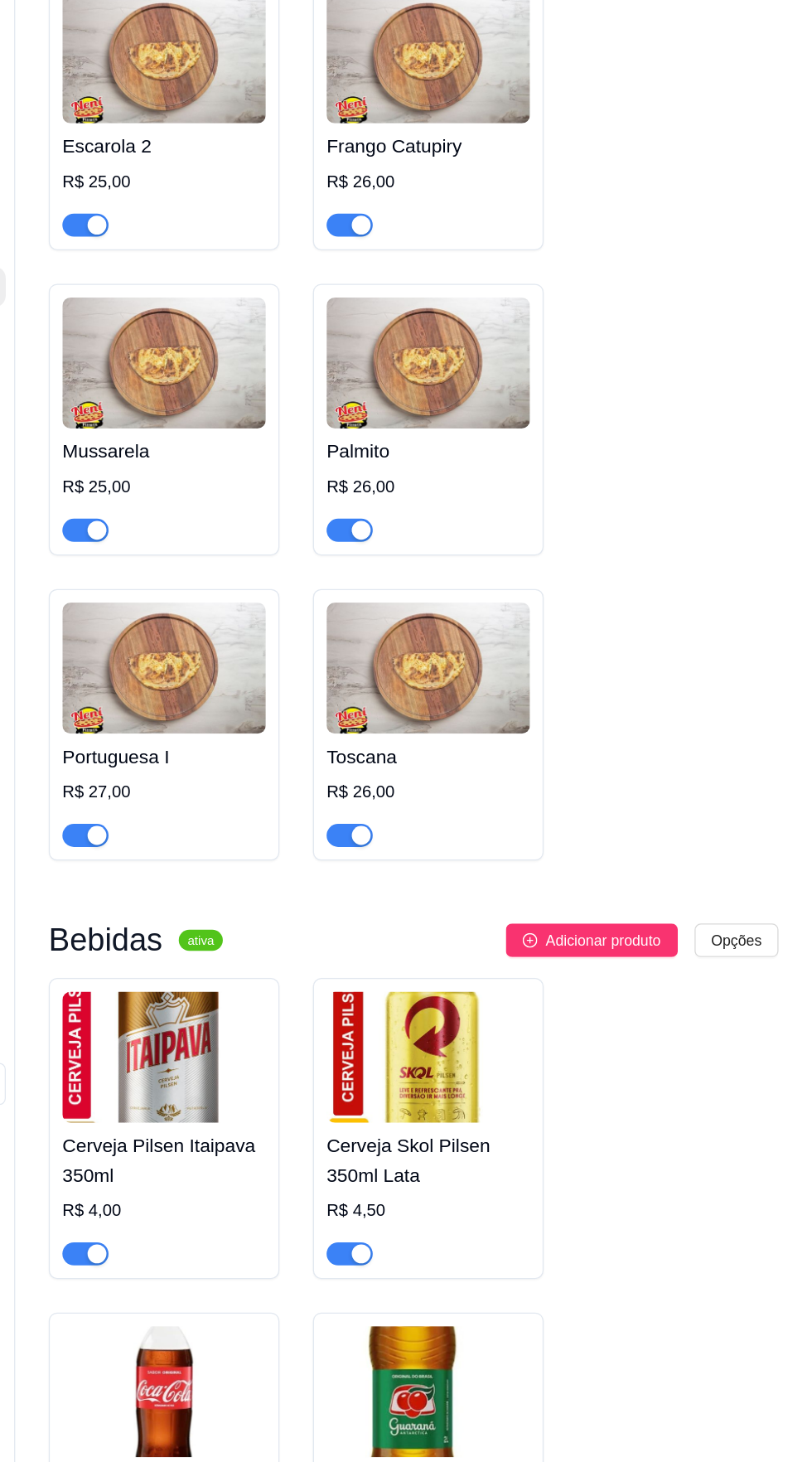 click on "Bacon   R$ 26,00 Baiana   R$ 25,00 Bauru   R$ 25,00 Calabresa   R$ 25,00 Caipira   R$ 26,00 Carne   R$ 25,00 Carne Seca   R$ 30,00 Coreana   R$ 26,00 Dois Queijos   R$ 26,00 Escarola 1   R$ 25,00 Escarola 2   R$ 25,00 Frango Catupiry   R$ 26,00 Mussarela   R$ 25,00 Palmito   R$ 26,00 Portuguesa I   R$ 27,00 Toscana   R$ 26,00" at bounding box center (497, -51) 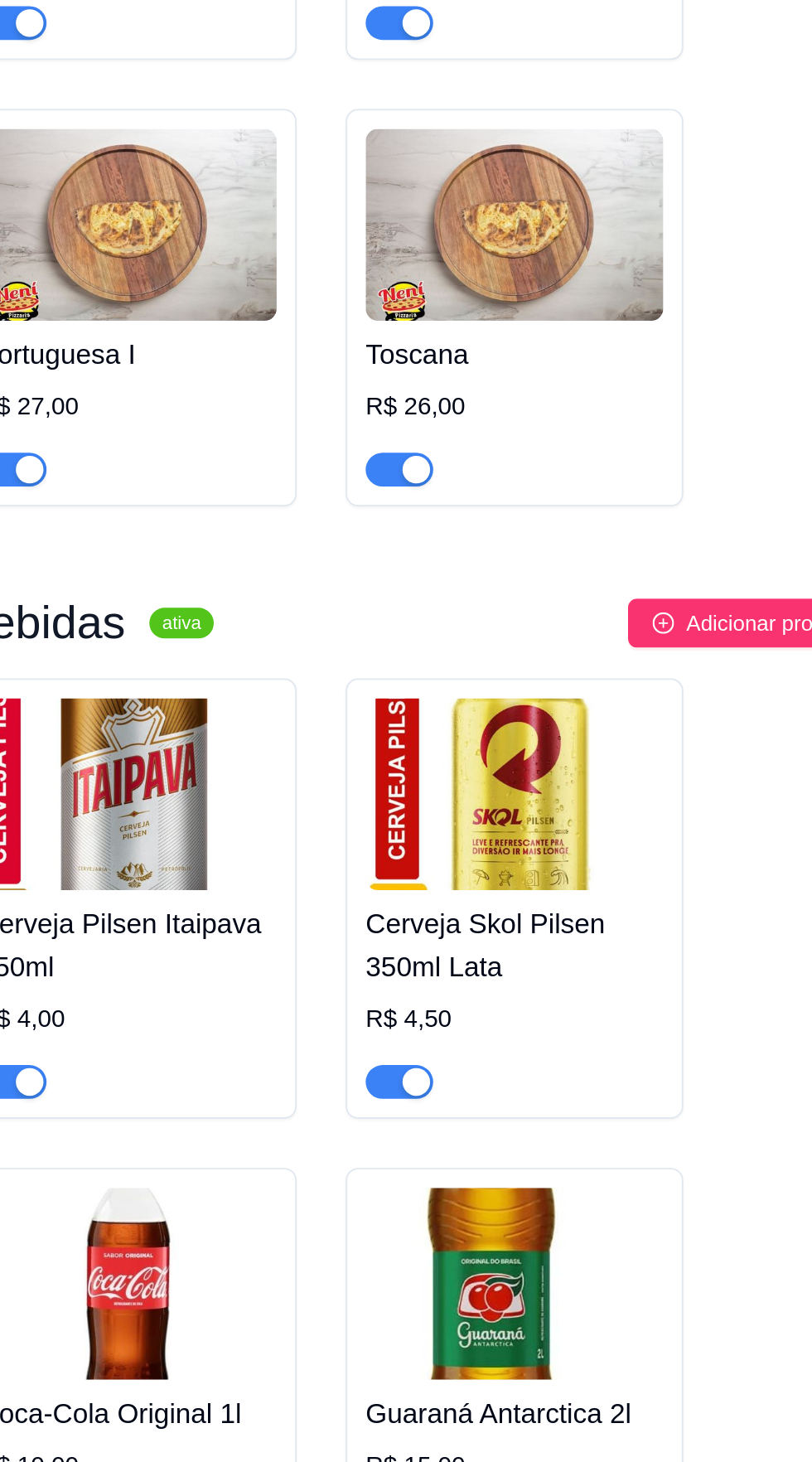 scroll, scrollTop: 13406, scrollLeft: 0, axis: vertical 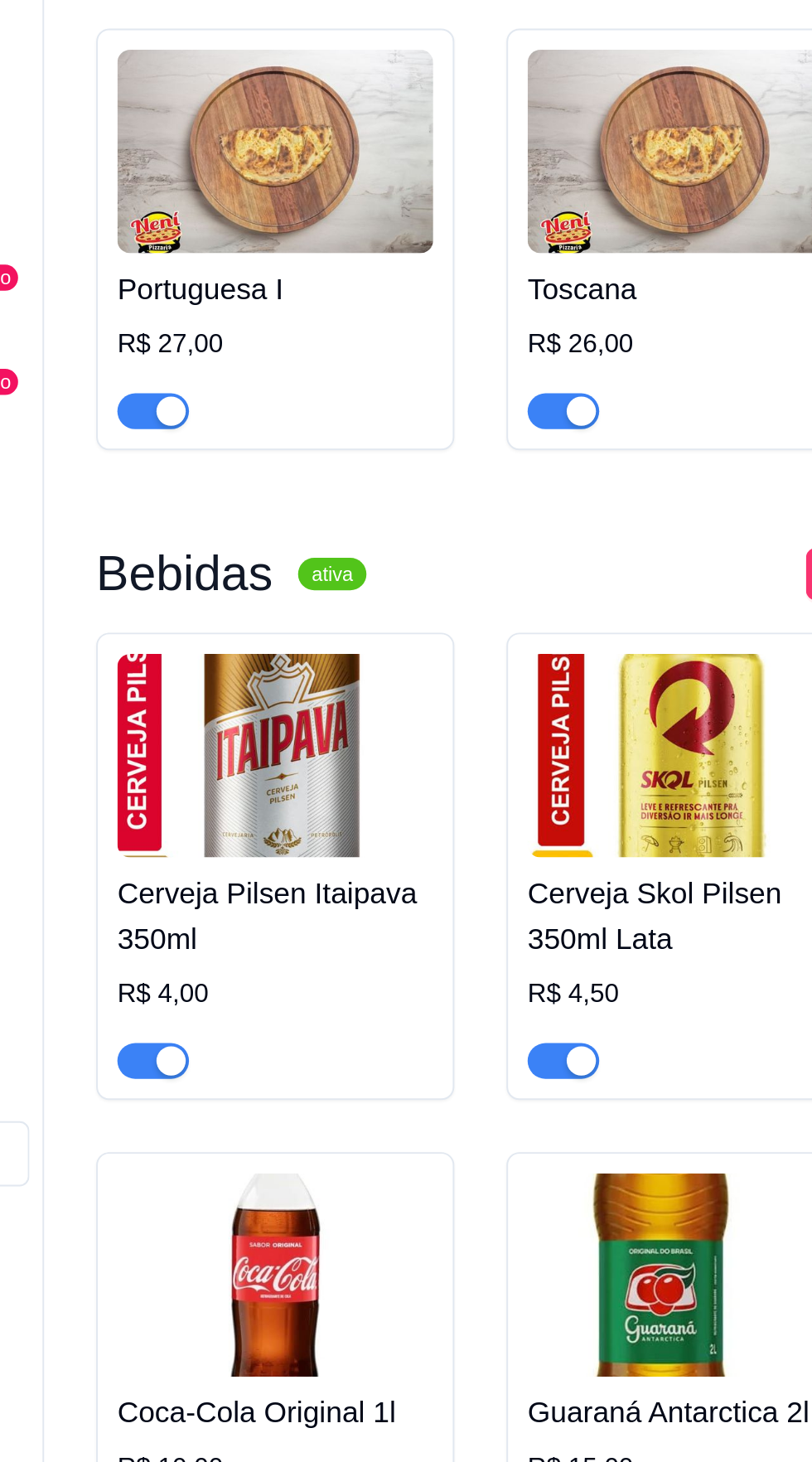 click at bounding box center (300, 874) 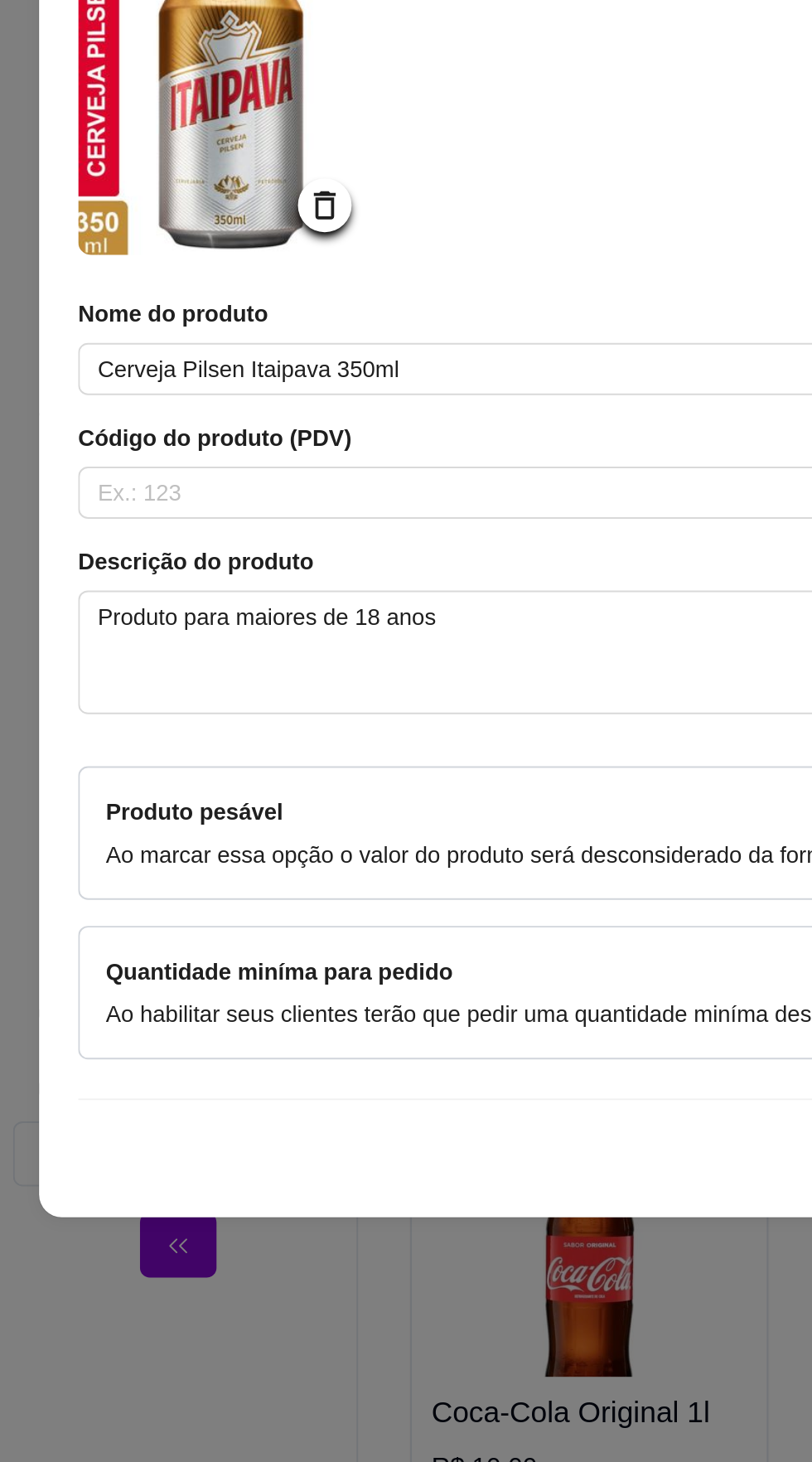 click at bounding box center [114, 545] 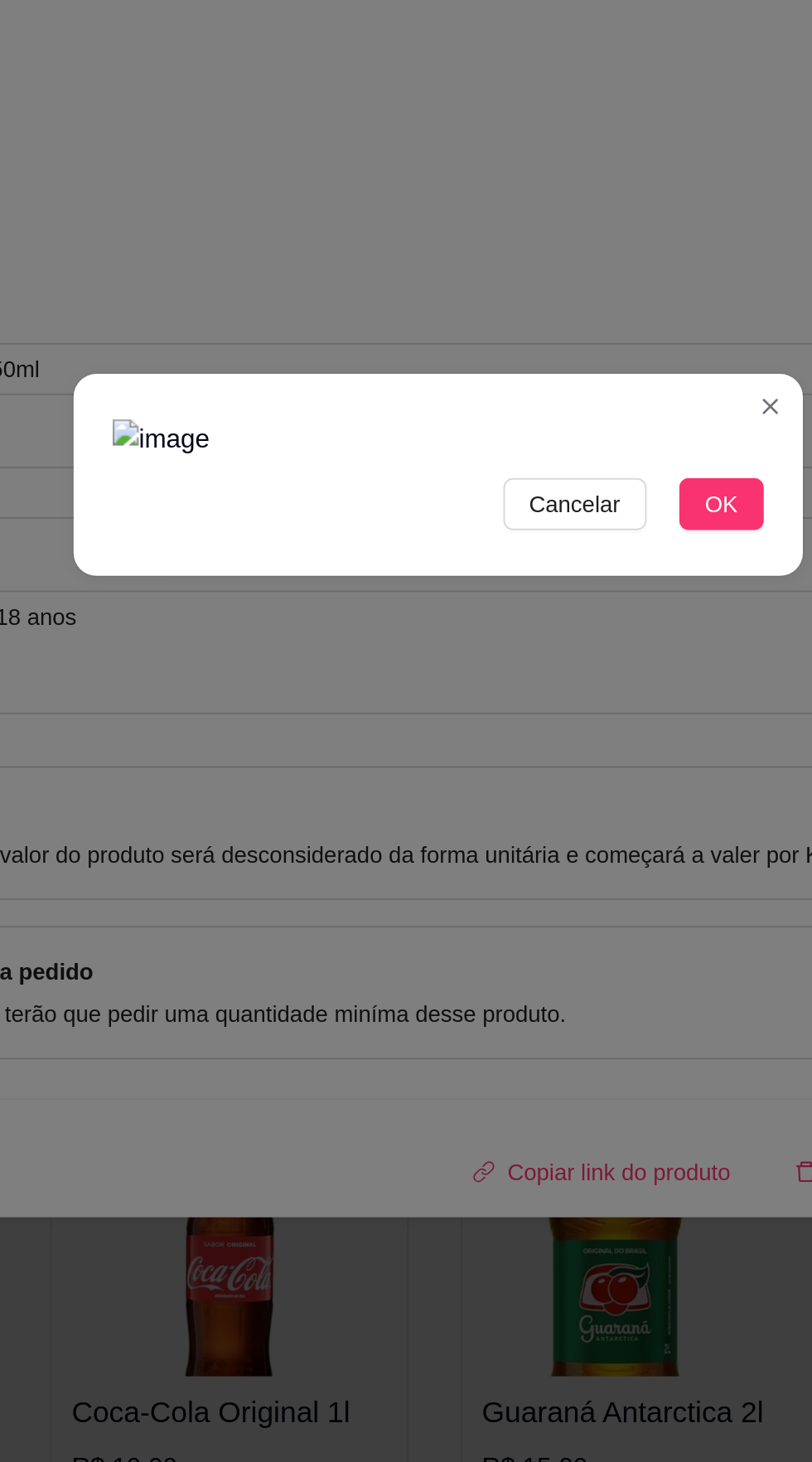 click at bounding box center [406, 713] 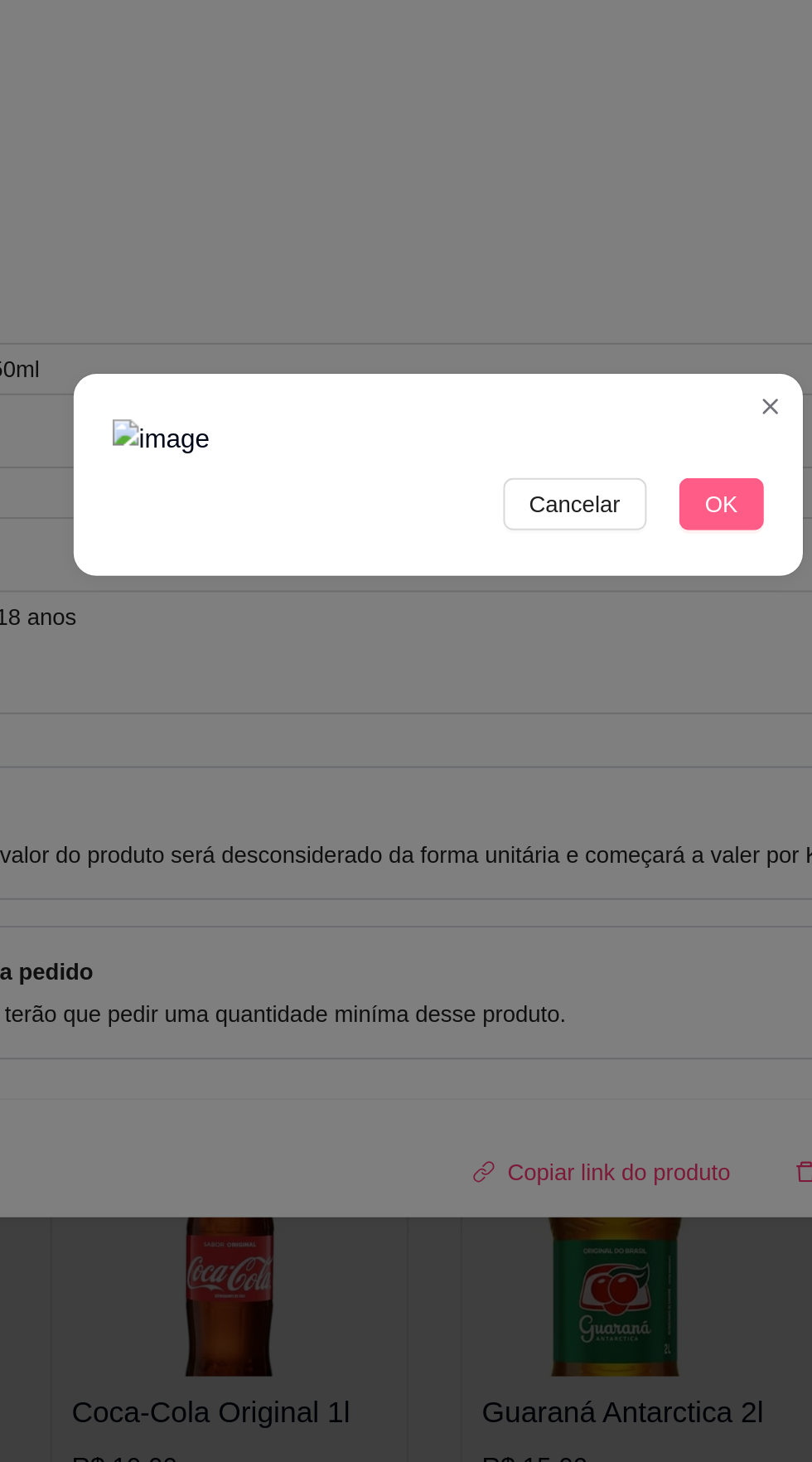 click on "OK" at bounding box center [550, 746] 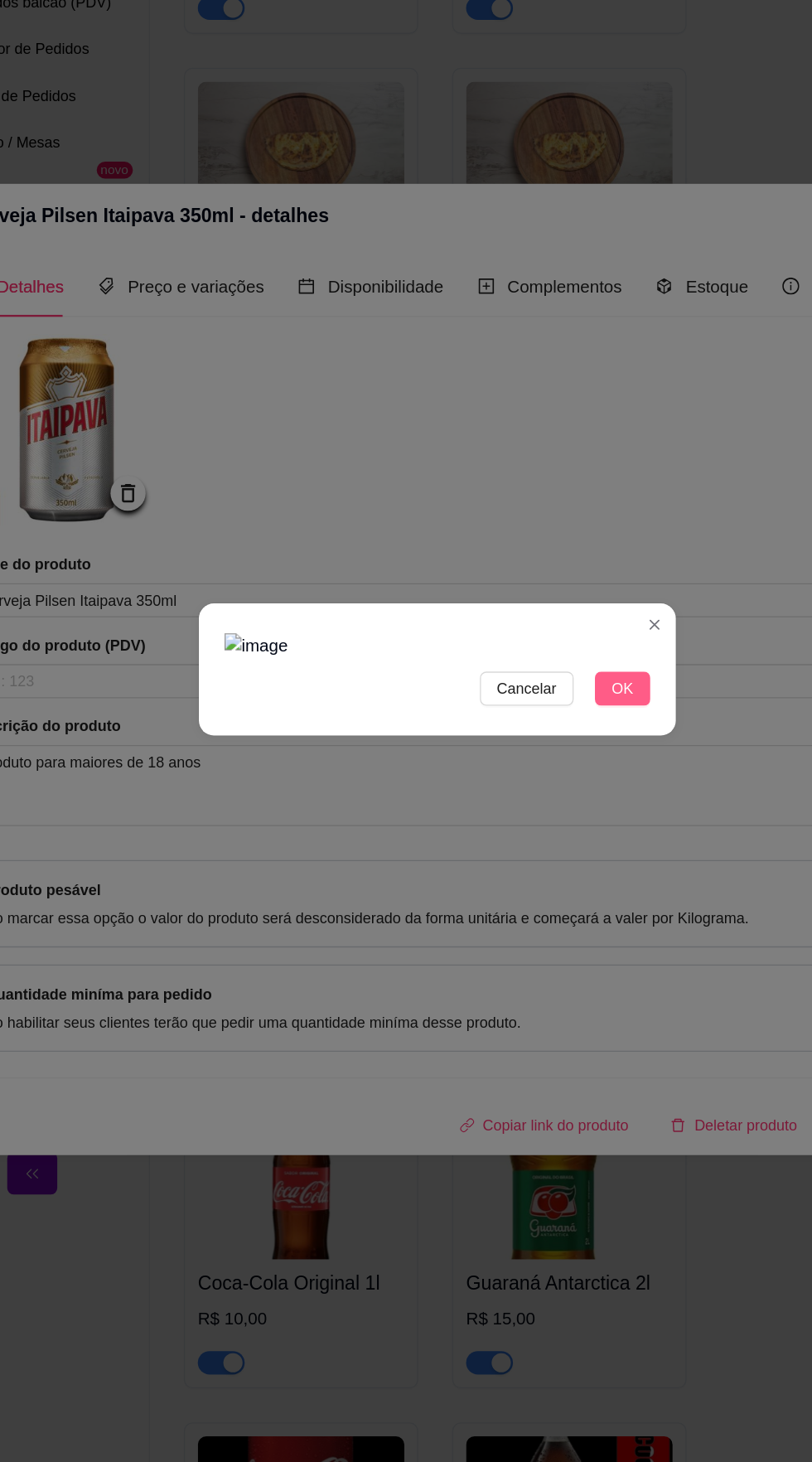 scroll, scrollTop: 26, scrollLeft: 0, axis: vertical 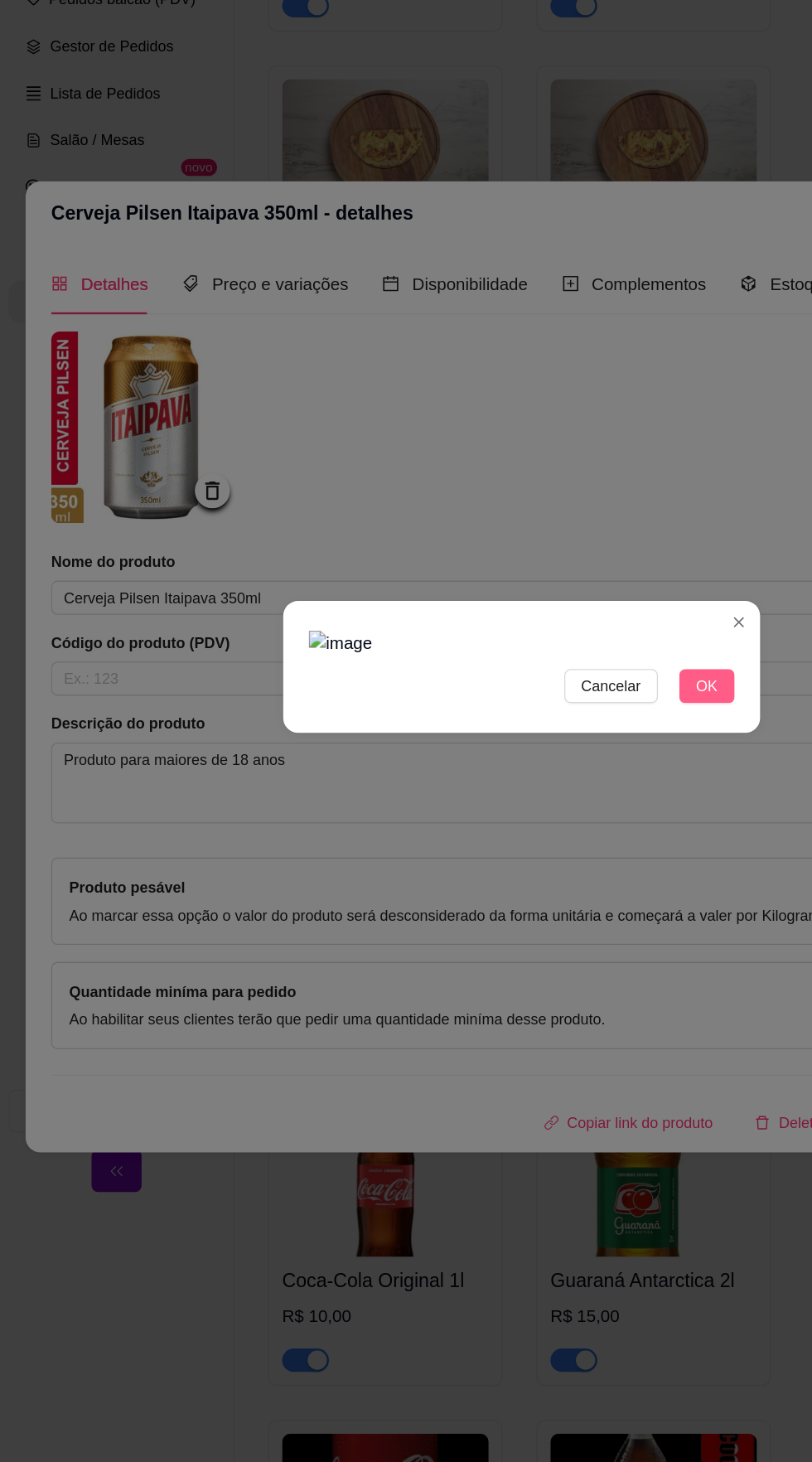 click on "OK" at bounding box center (550, 746) 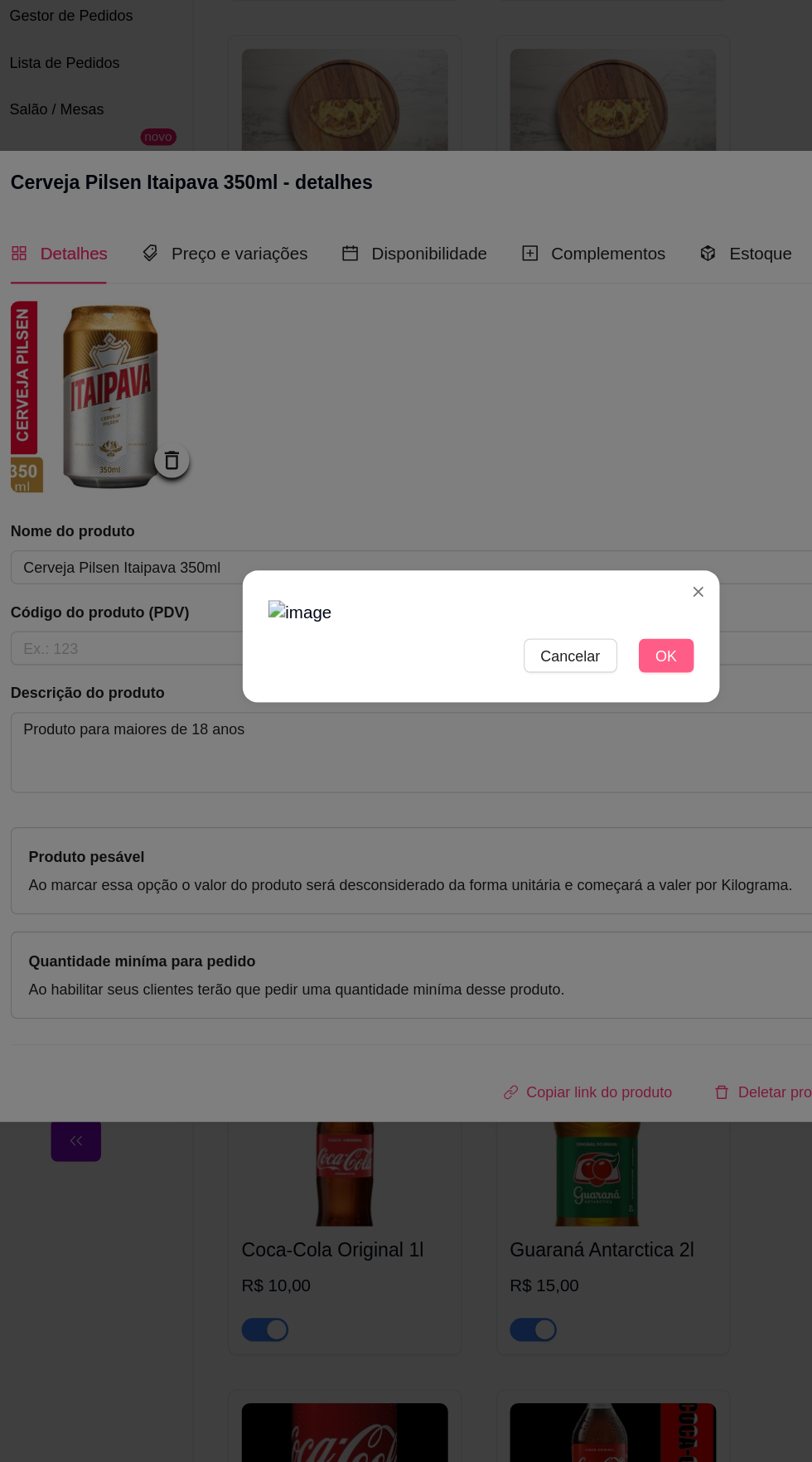 scroll, scrollTop: 26, scrollLeft: 0, axis: vertical 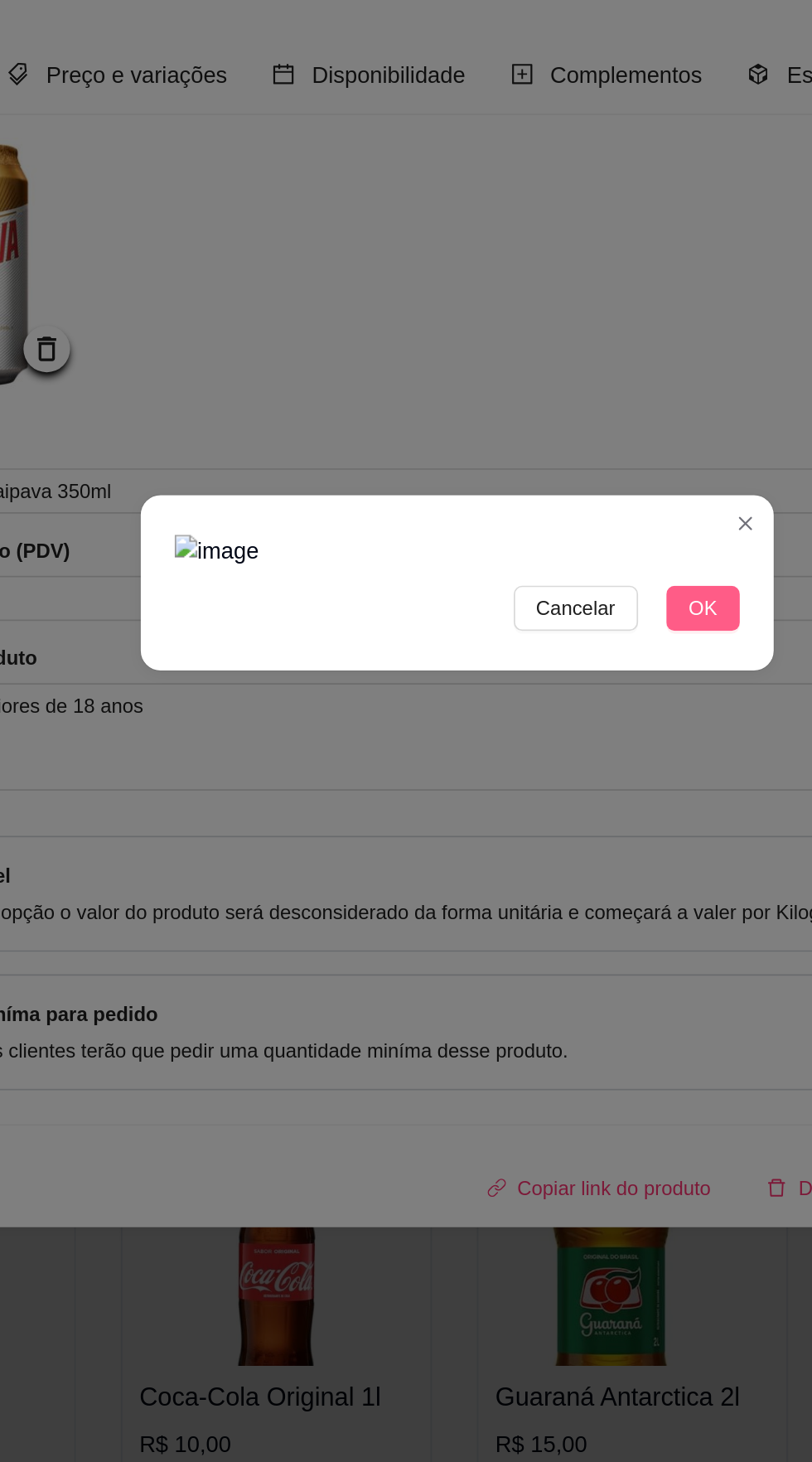 click on "OK" at bounding box center (550, 746) 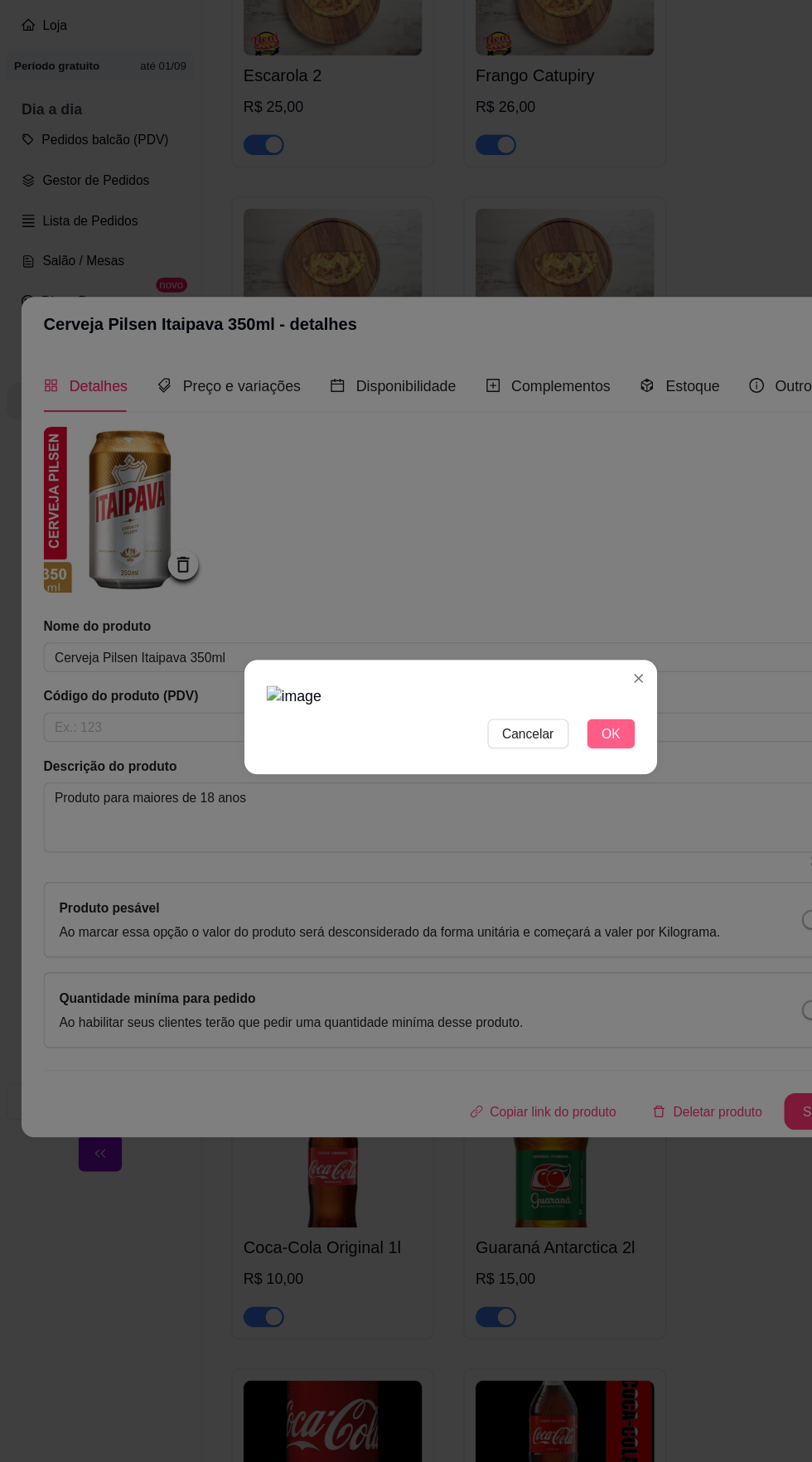scroll, scrollTop: 26, scrollLeft: 0, axis: vertical 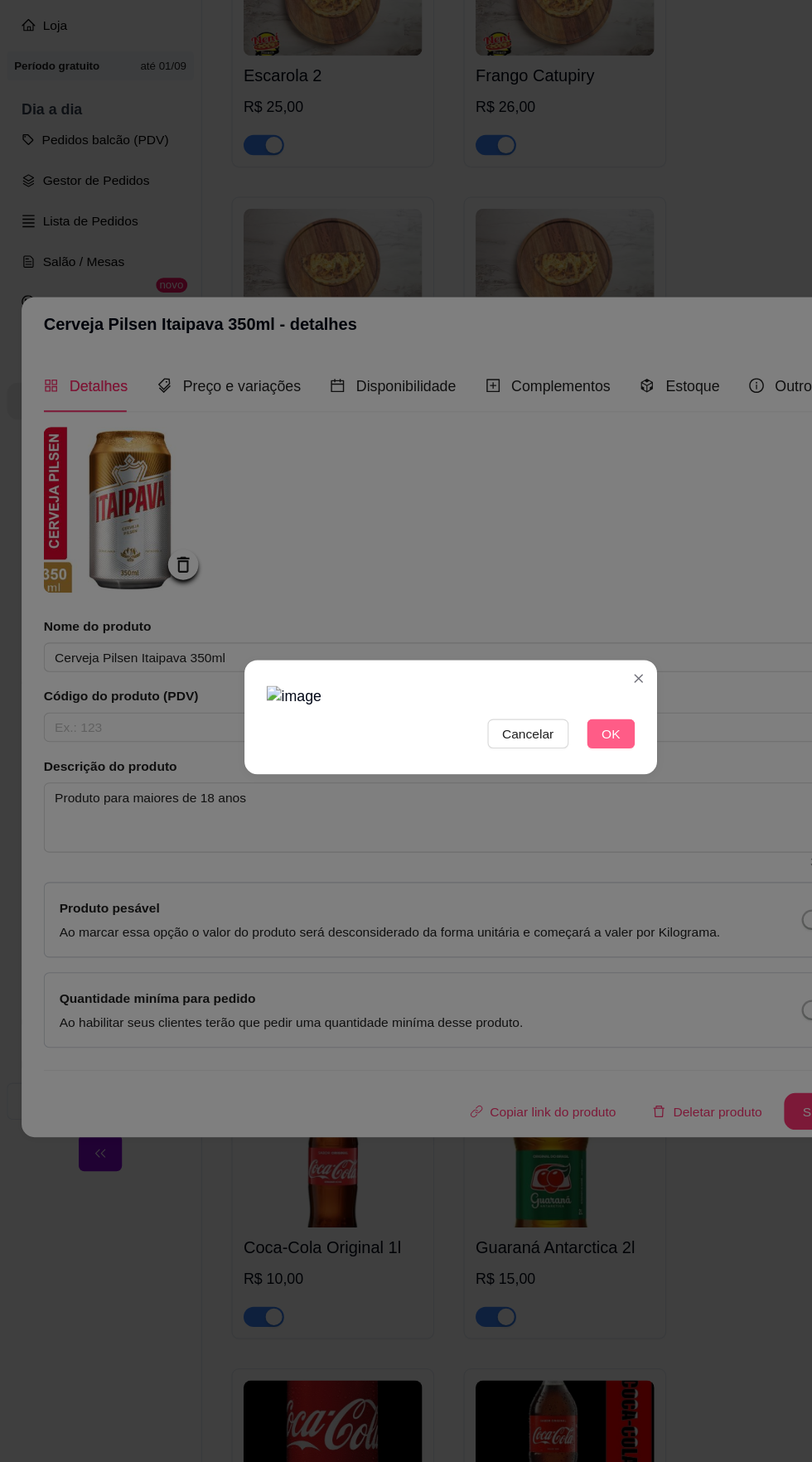 click on "OK" at bounding box center (550, 746) 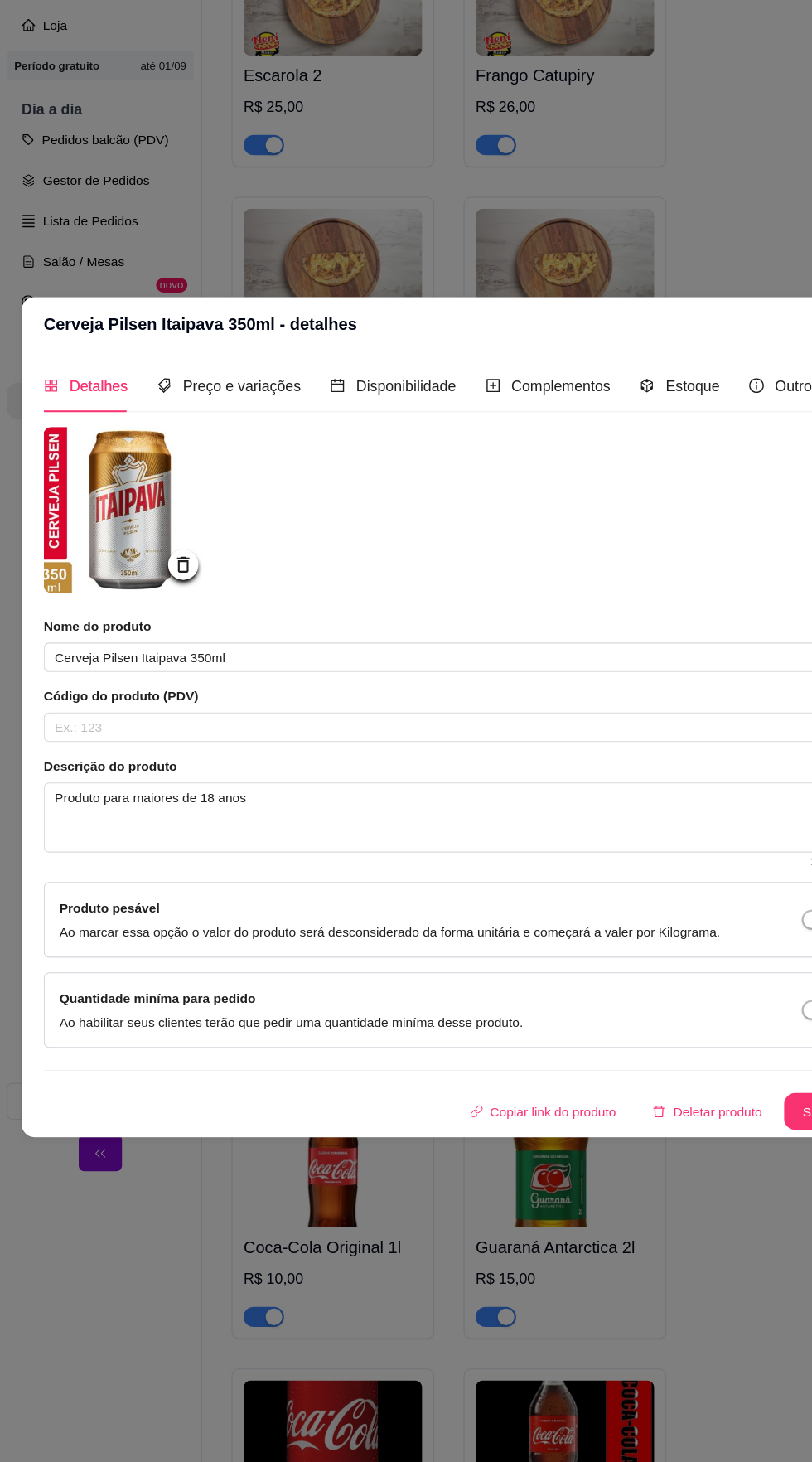 click at bounding box center [114, 545] 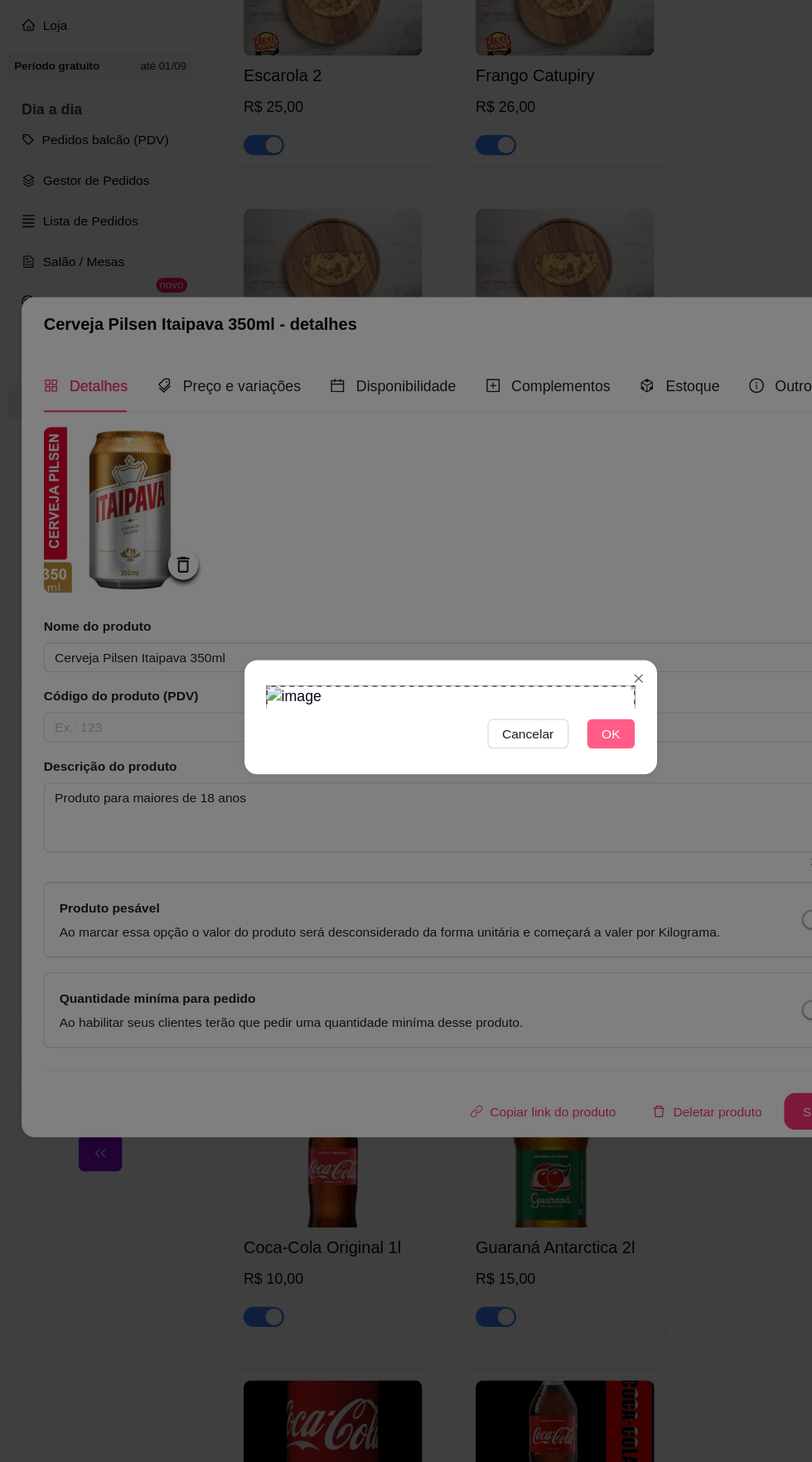 click on "OK" at bounding box center (550, 746) 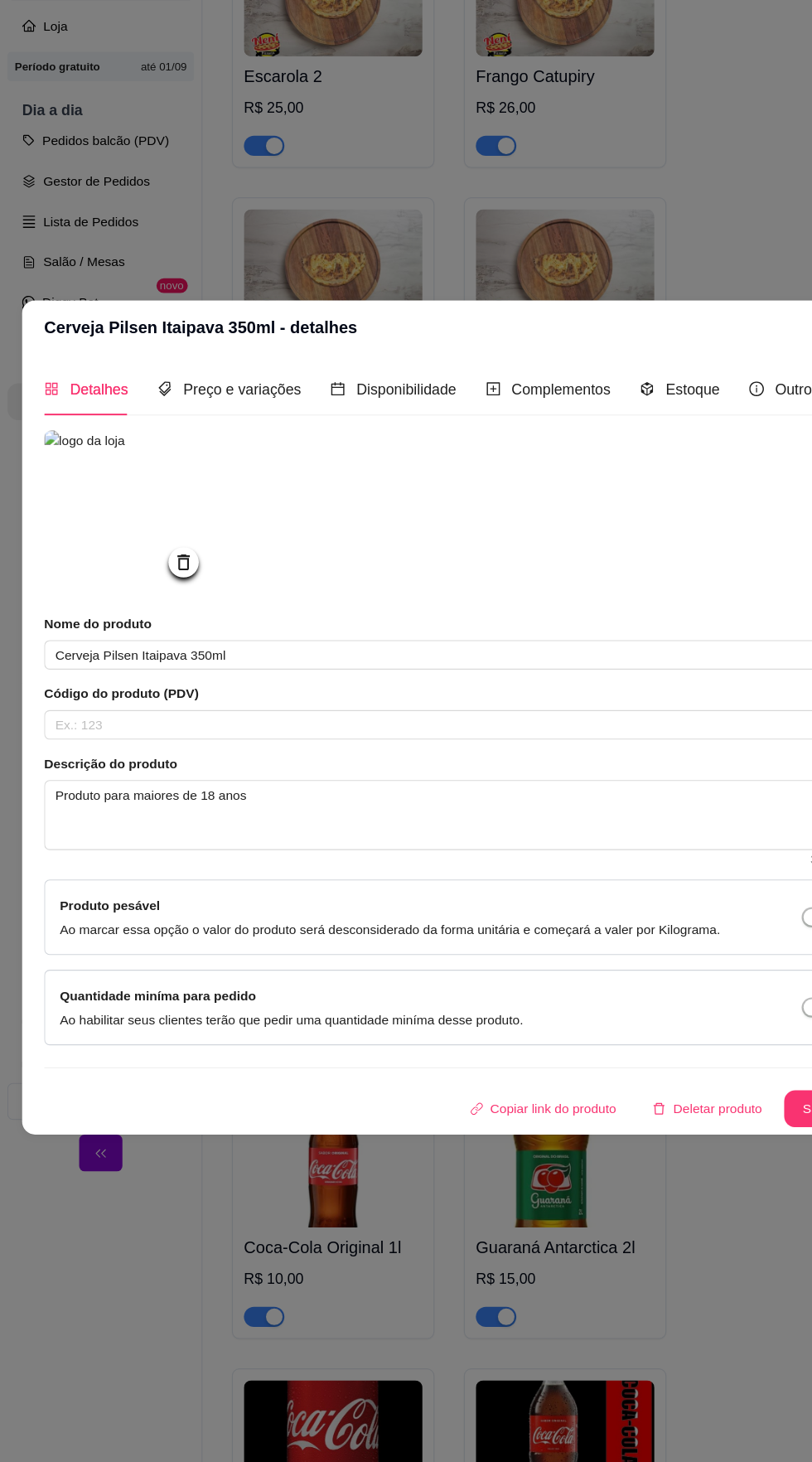 scroll, scrollTop: 26, scrollLeft: 0, axis: vertical 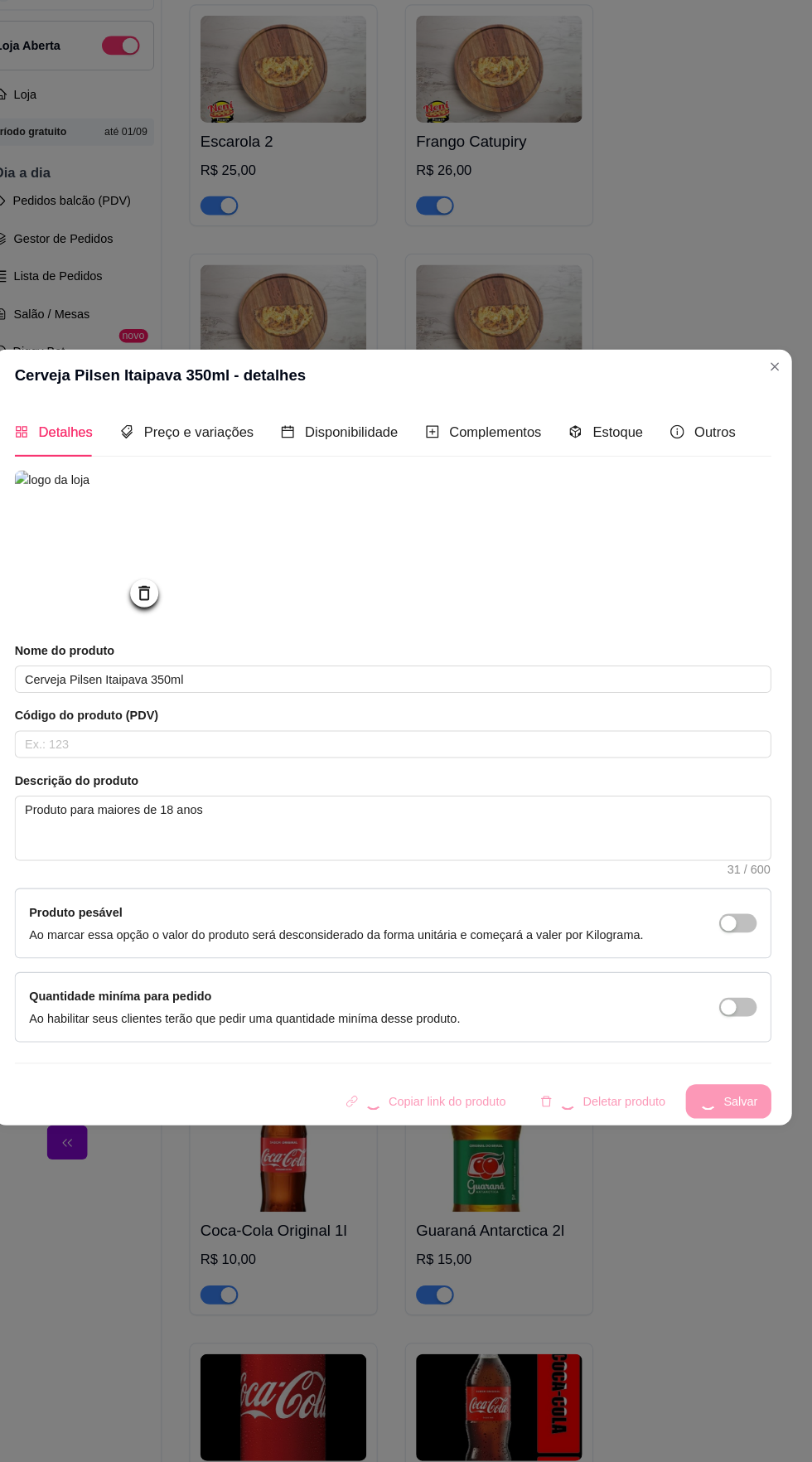 click on "Copiar link do produto Deletar produto Salvar" at bounding box center (406, 1083) 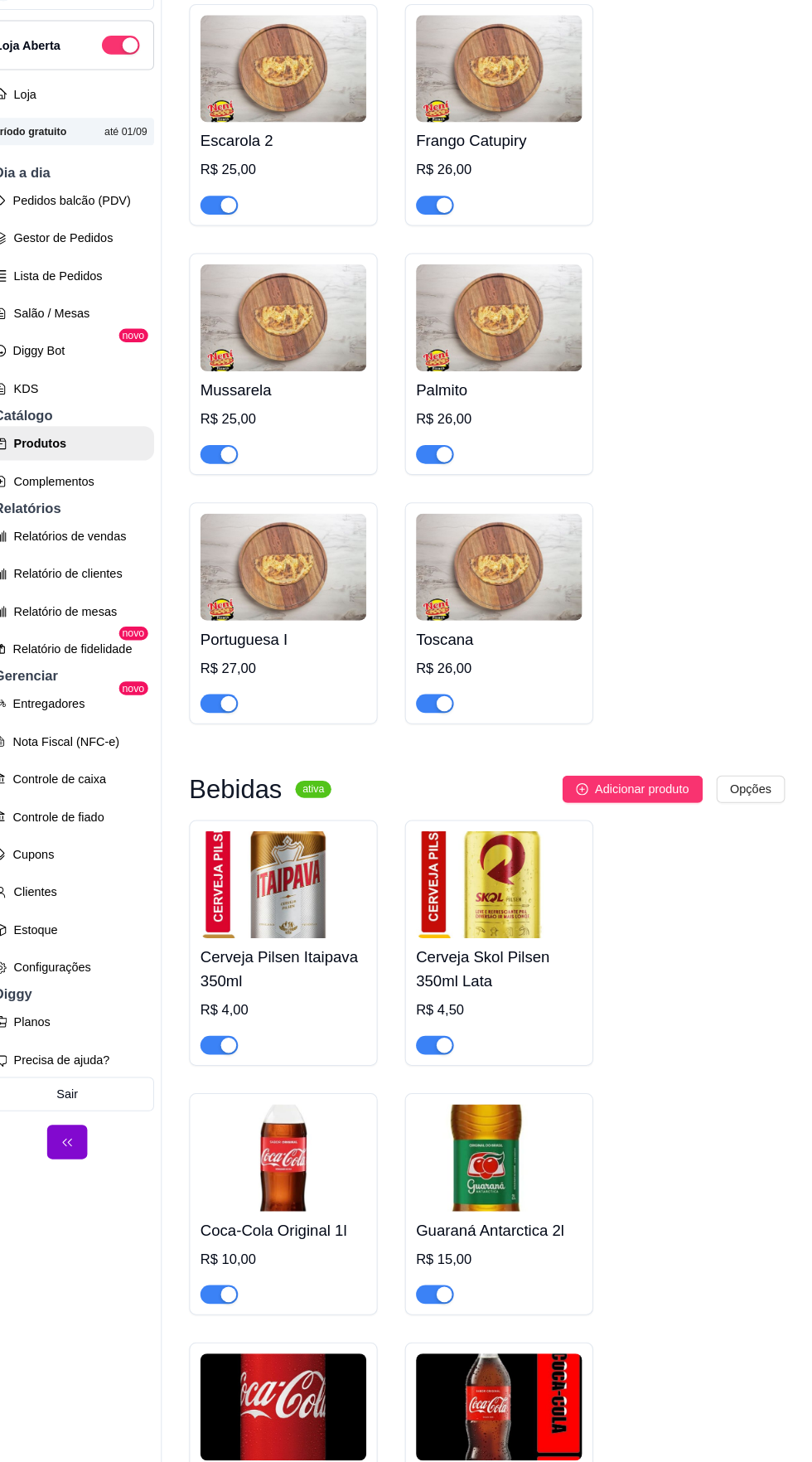 click on "Bacon   R$ 26,00 Baiana   R$ 25,00 Bauru   R$ 25,00 Calabresa   R$ 25,00 Caipira   R$ 26,00 Carne   R$ 25,00 Carne Seca   R$ 30,00 Coreana   R$ 26,00 Dois Queijos   R$ 26,00 Escarola 1   R$ 25,00 Escarola 2   R$ 25,00 Frango Catupiry   R$ 26,00 Mussarela   R$ 25,00 Palmito   R$ 26,00 Portuguesa I   R$ 27,00 Toscana   R$ 26,00" at bounding box center [497, -233] 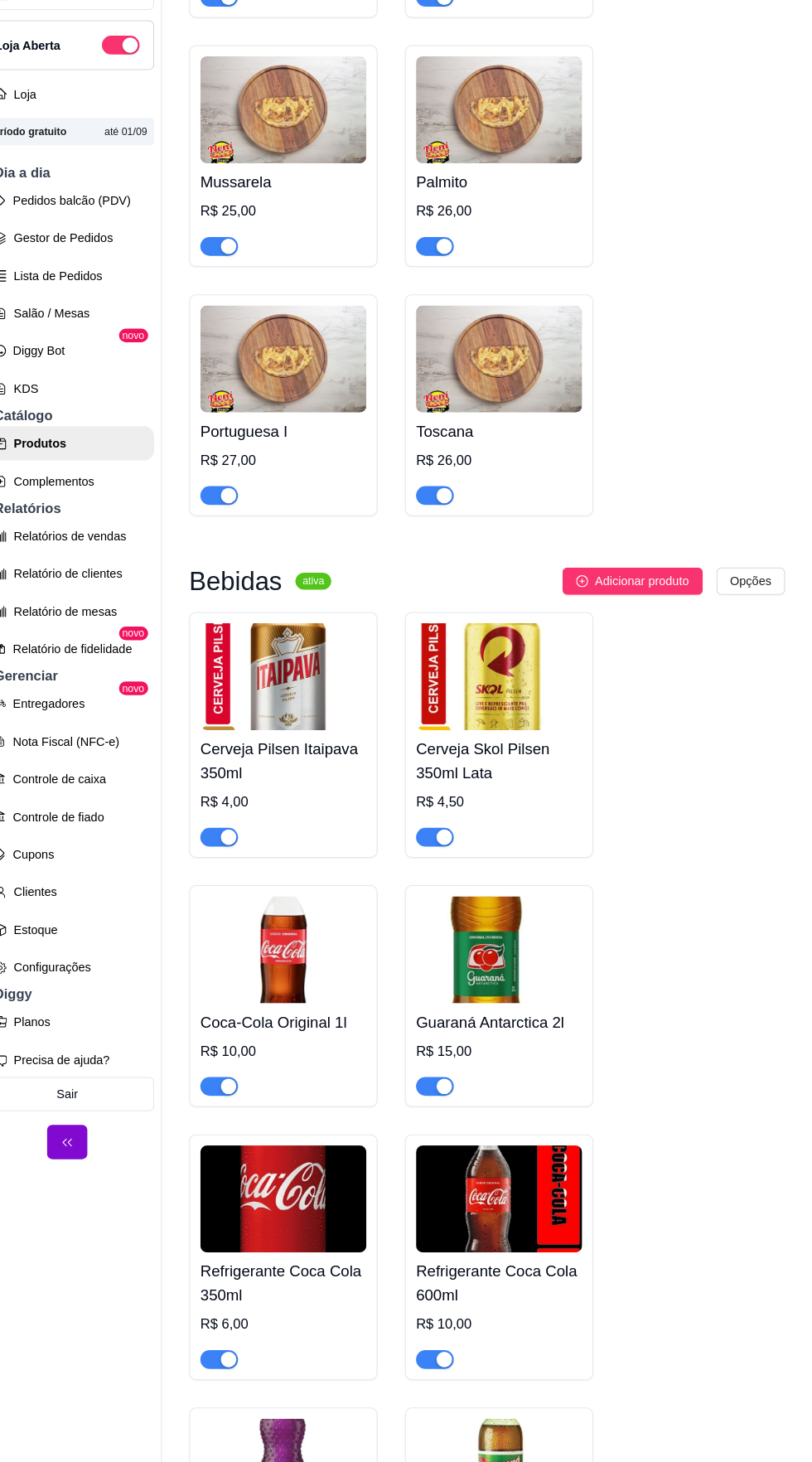 scroll, scrollTop: 13656, scrollLeft: 0, axis: vertical 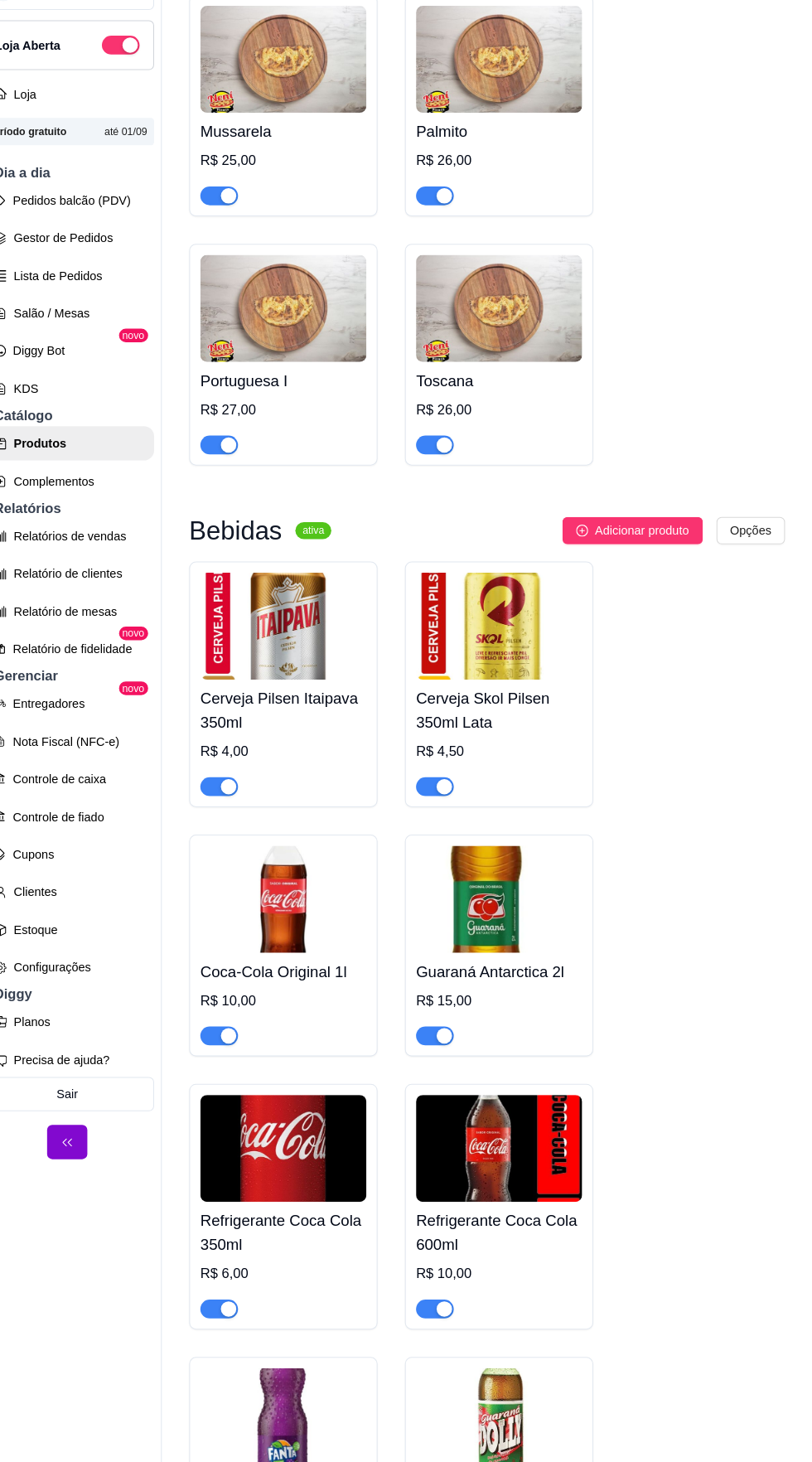 click at bounding box center [300, 888] 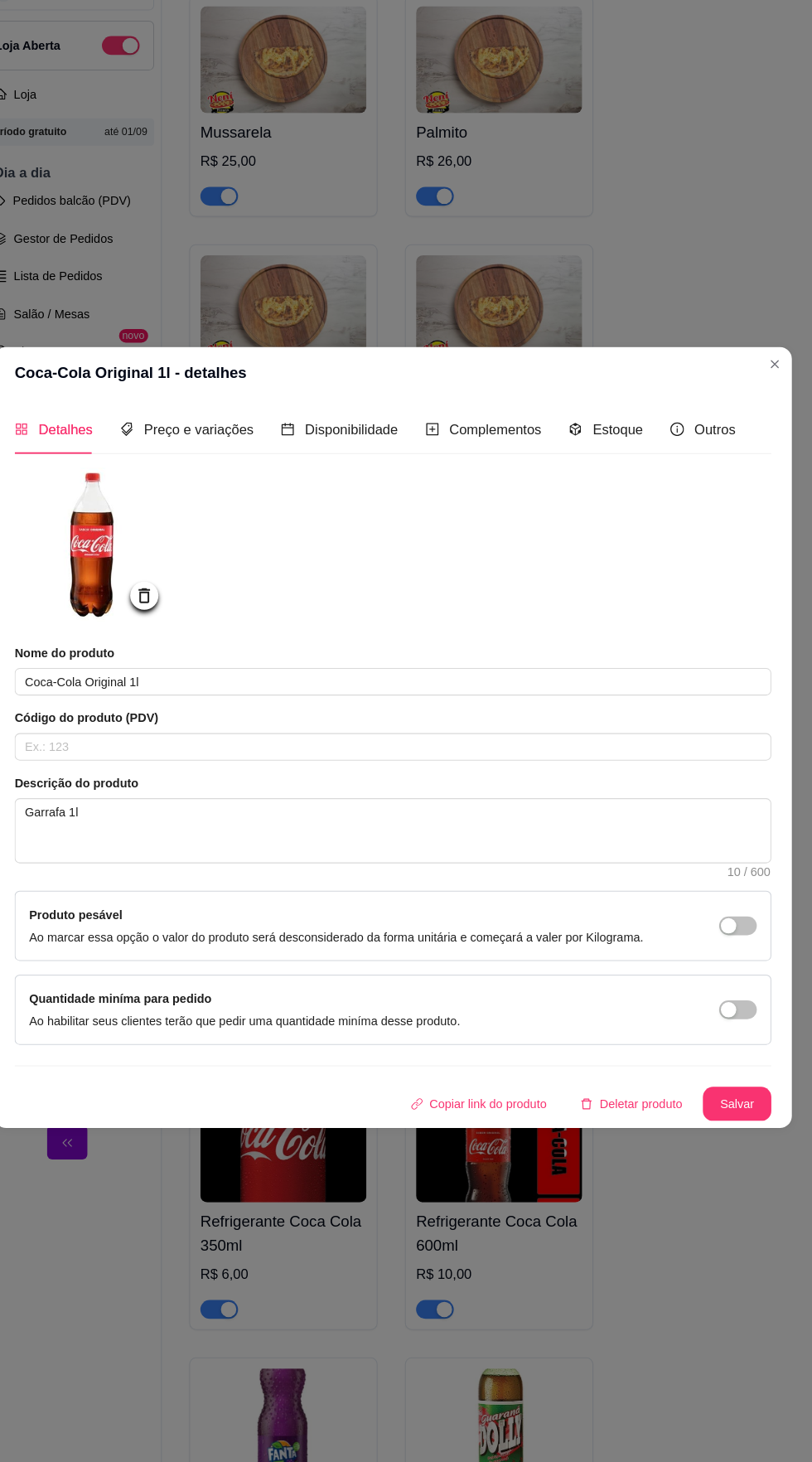 click at bounding box center (114, 545) 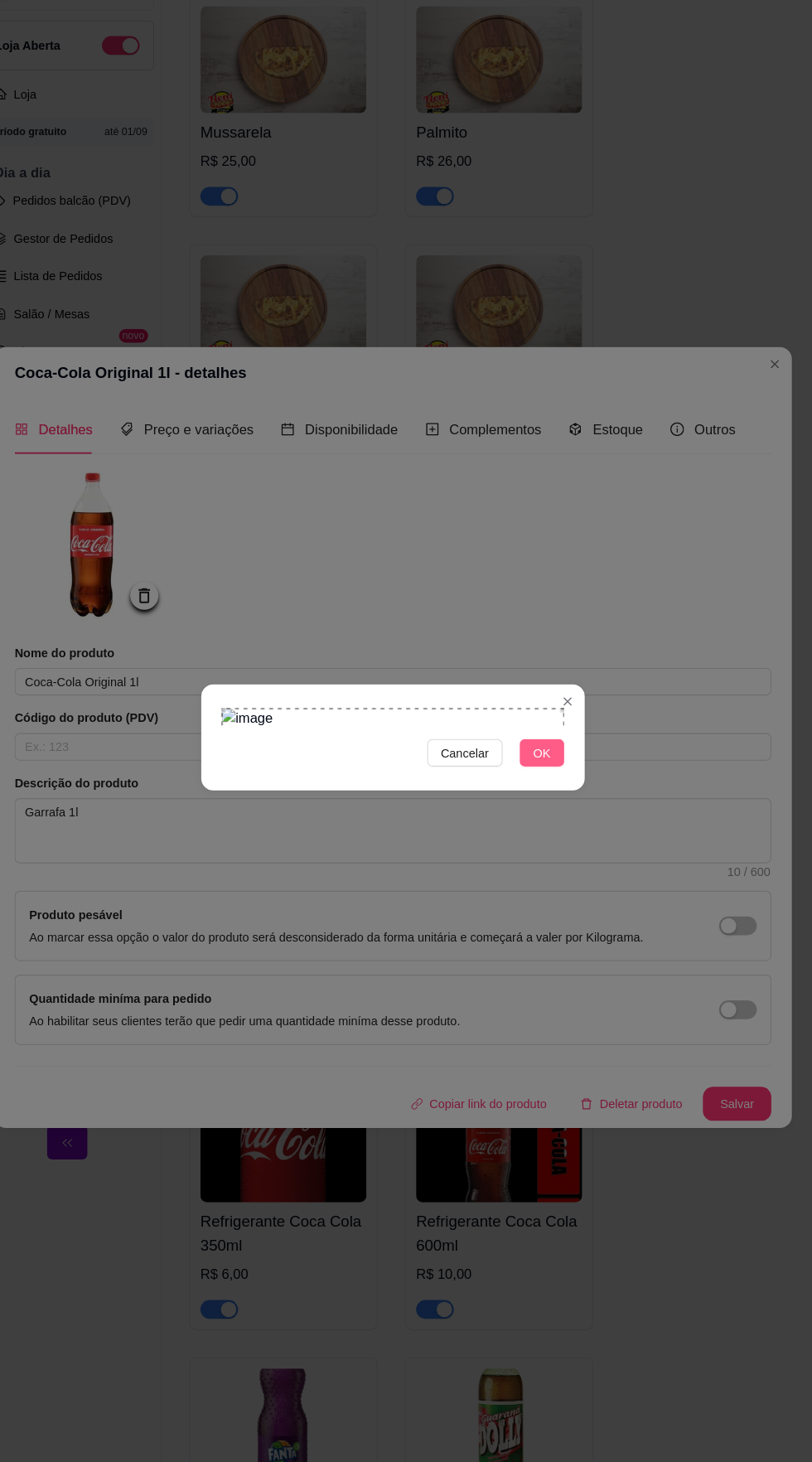click on "OK" at bounding box center [550, 746] 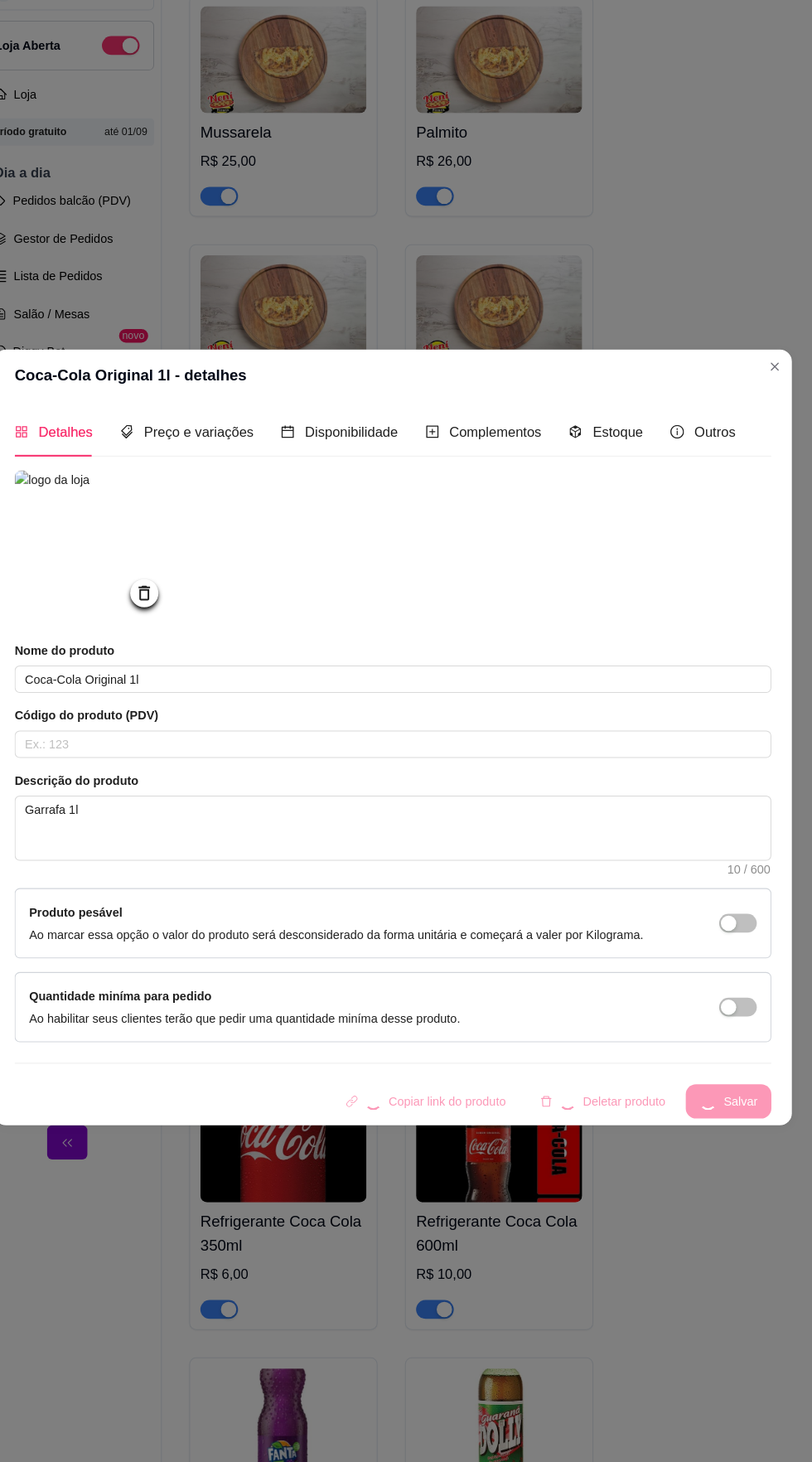 click on "Copiar link do produto Deletar produto Salvar" at bounding box center (406, 1083) 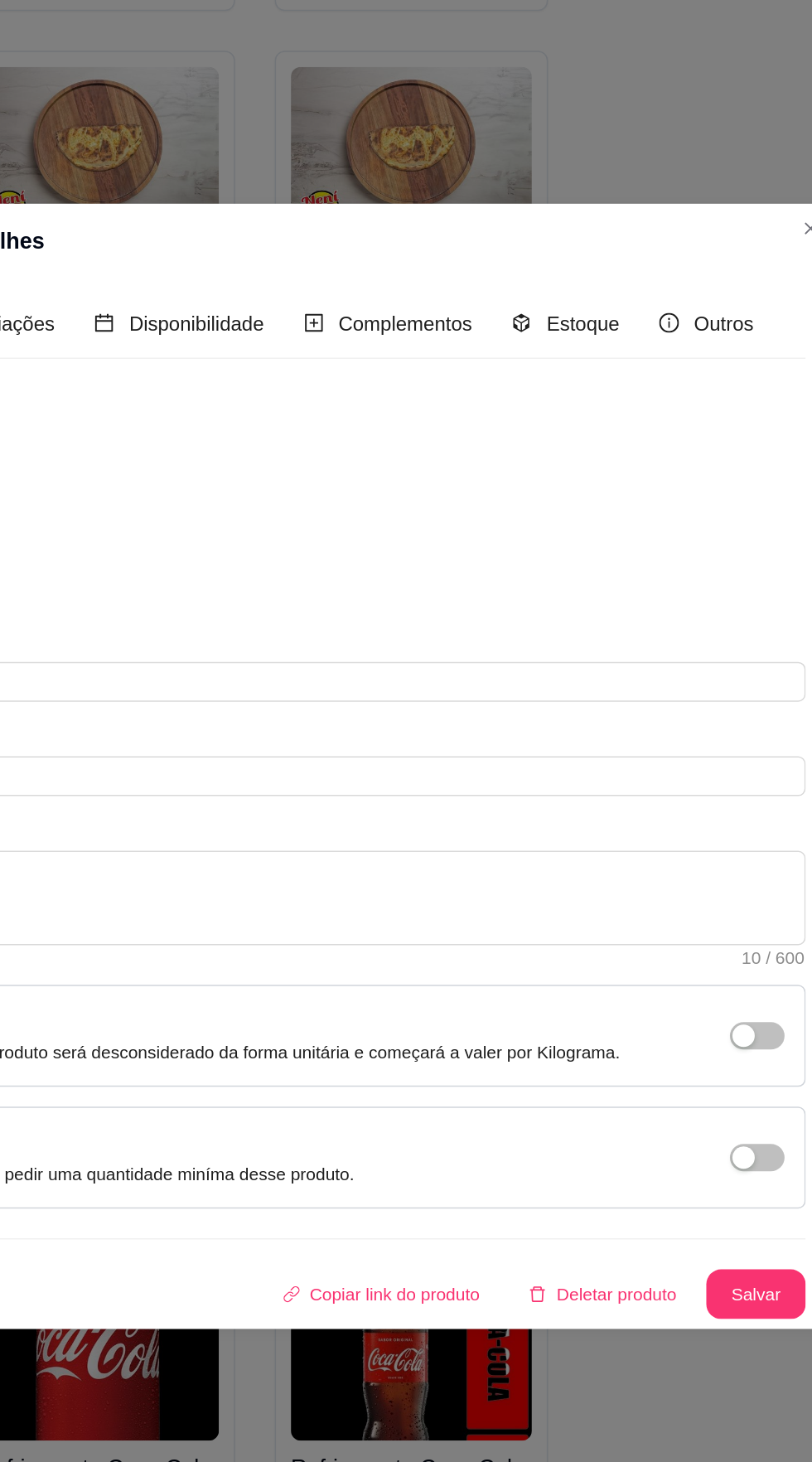 scroll, scrollTop: 26, scrollLeft: 0, axis: vertical 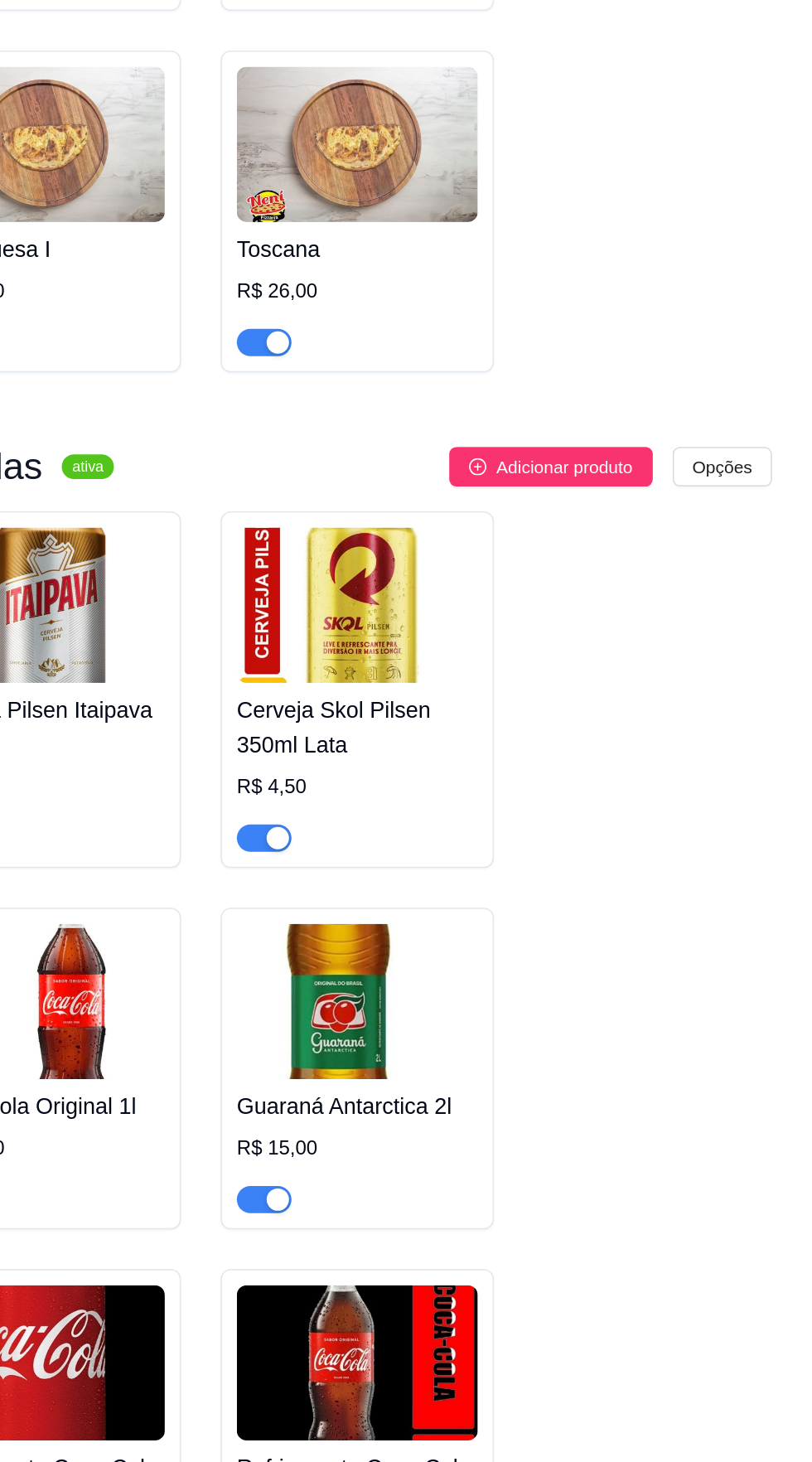 click on "Bacon   R$ 26,00 Baiana   R$ 25,00 Bauru   R$ 25,00 Calabresa   R$ 25,00 Caipira   R$ 26,00 Carne   R$ 25,00 Carne Seca   R$ 30,00 Coreana   R$ 26,00 Dois Queijos   R$ 26,00 Escarola 1   R$ 25,00 Escarola 2   R$ 25,00 Frango Catupiry   R$ 26,00 Mussarela   R$ 25,00 Palmito   R$ 26,00 Portuguesa I   R$ 27,00 Toscana   R$ 26,00" at bounding box center (497, -483) 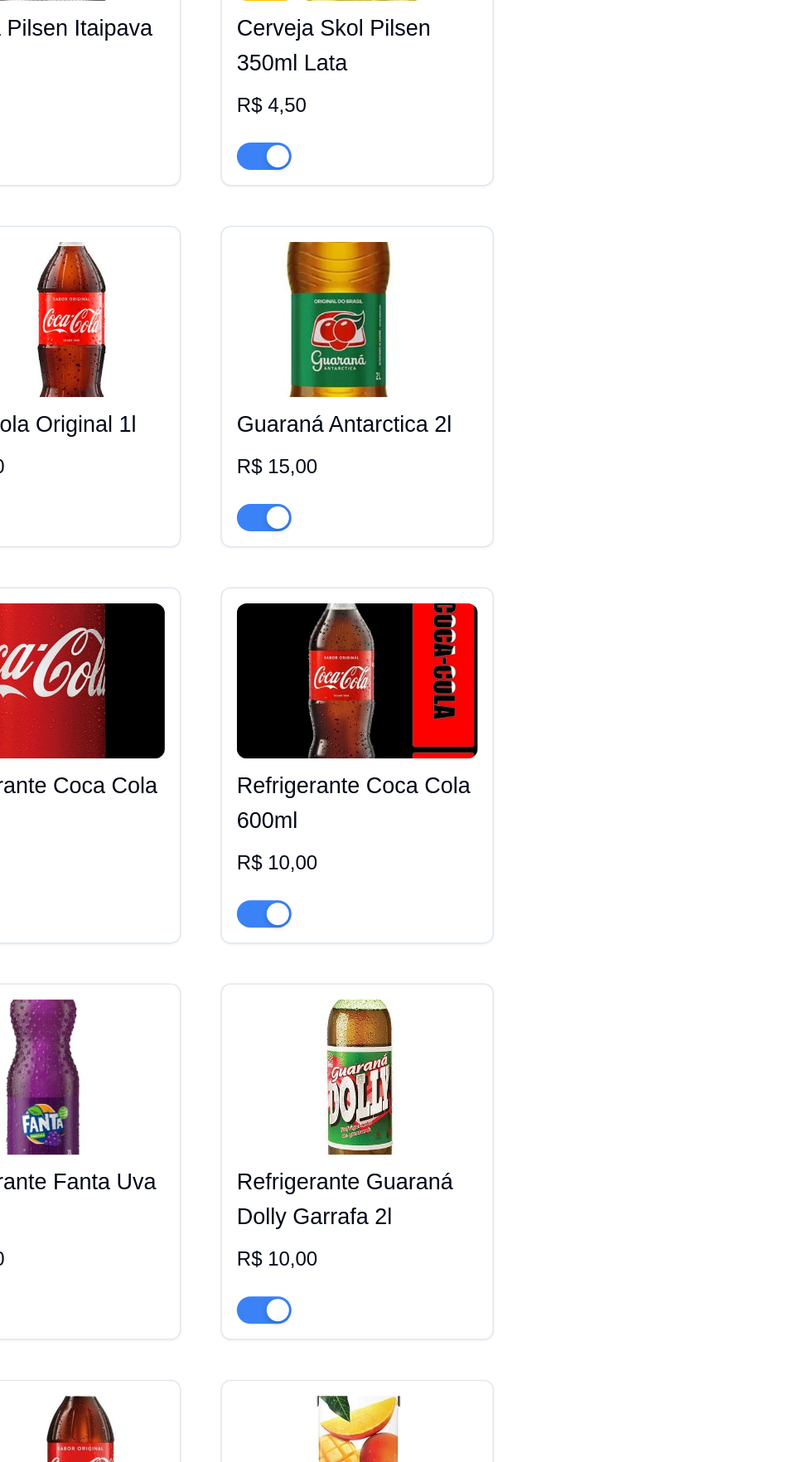 scroll, scrollTop: 14112, scrollLeft: 0, axis: vertical 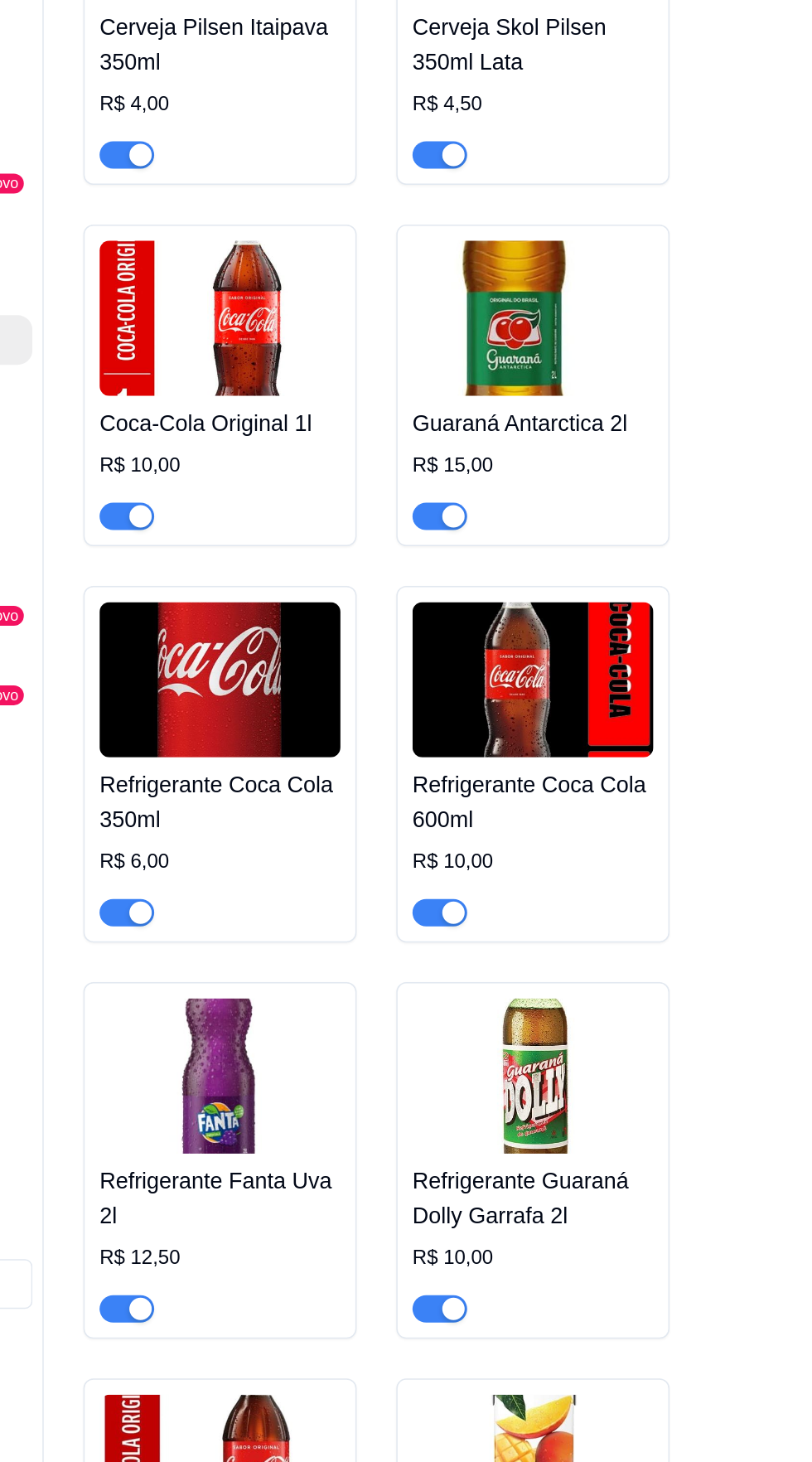click at bounding box center (509, 432) 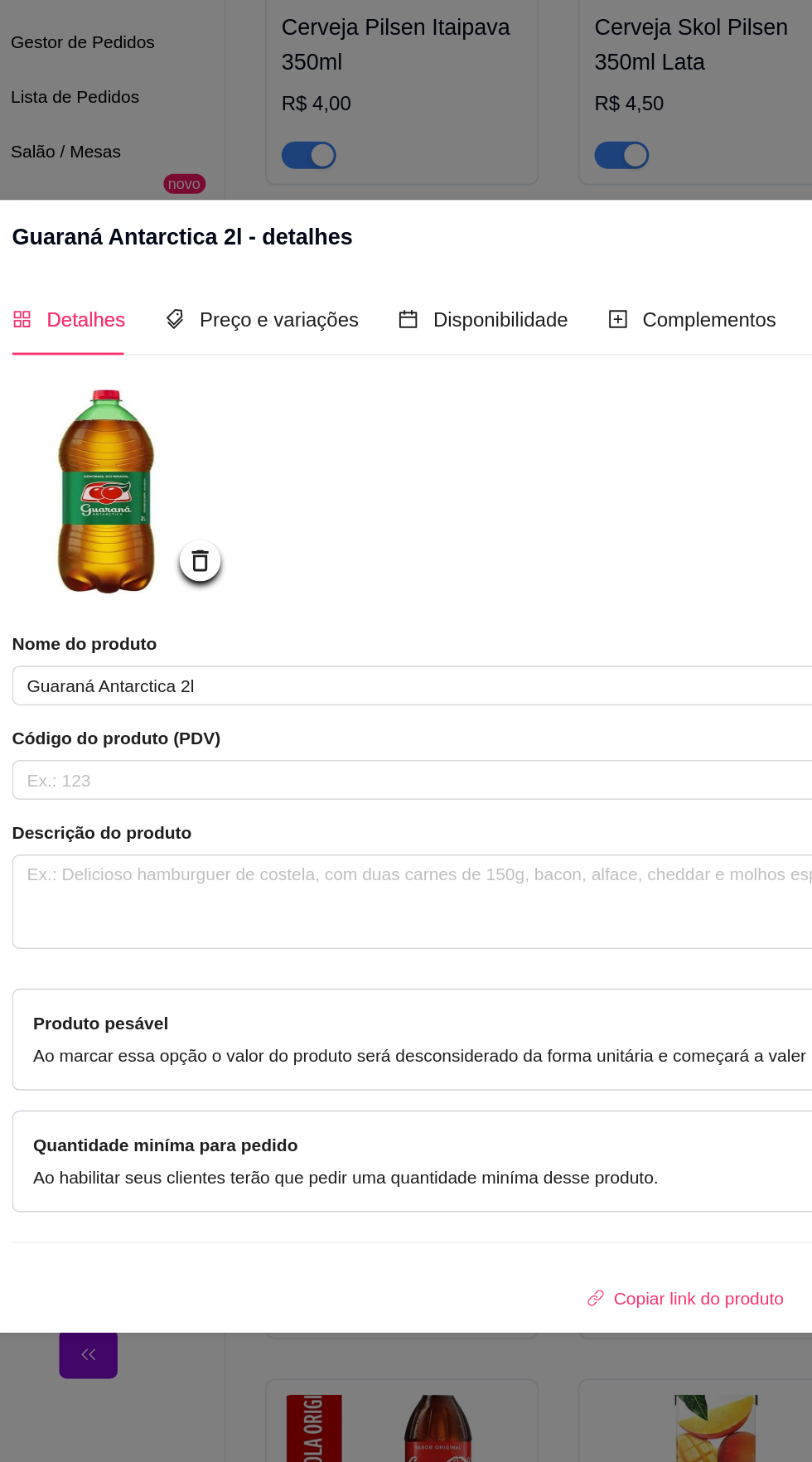 scroll, scrollTop: 26, scrollLeft: 0, axis: vertical 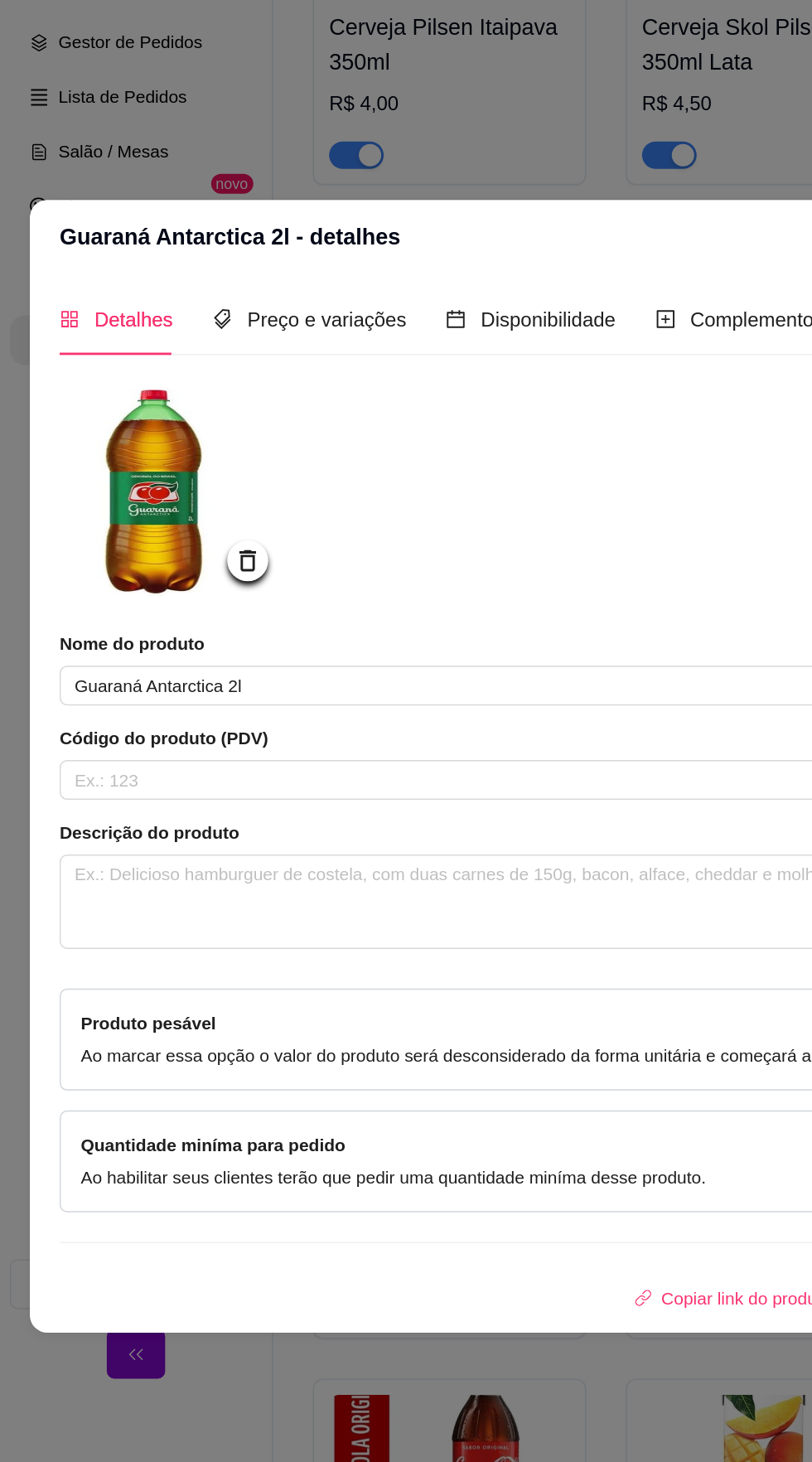 click at bounding box center (114, 545) 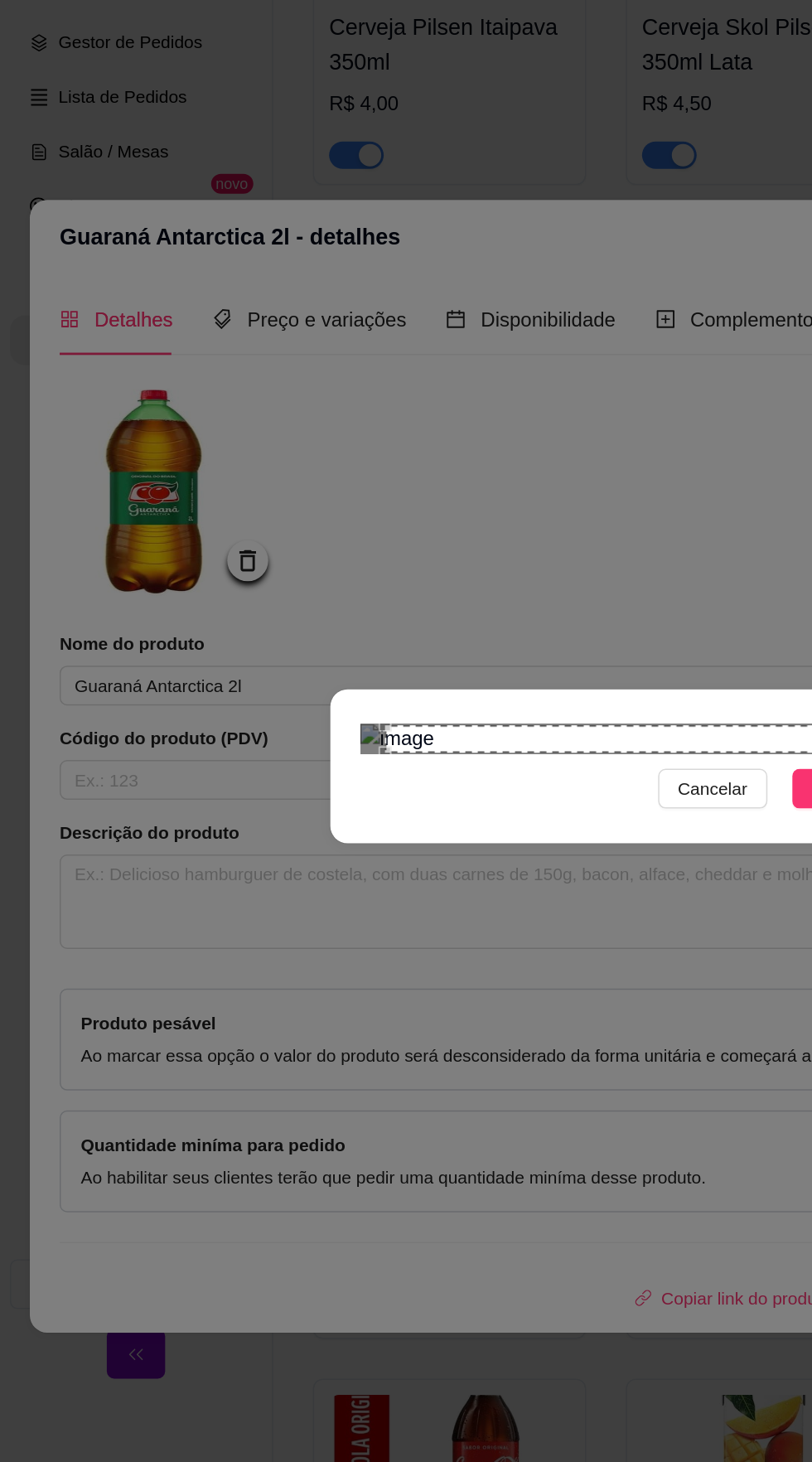 click at bounding box center [406, 713] 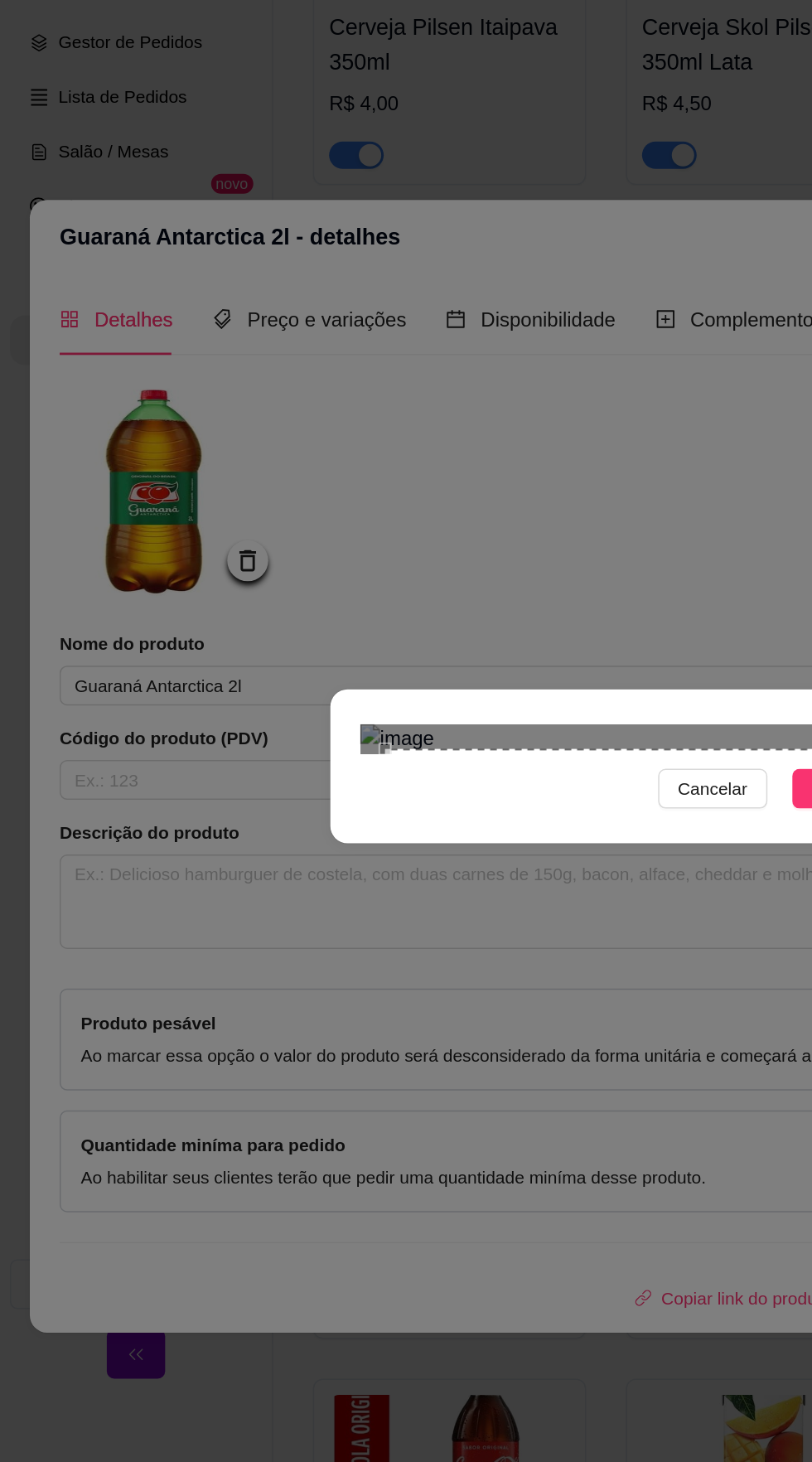 click at bounding box center (406, 869) 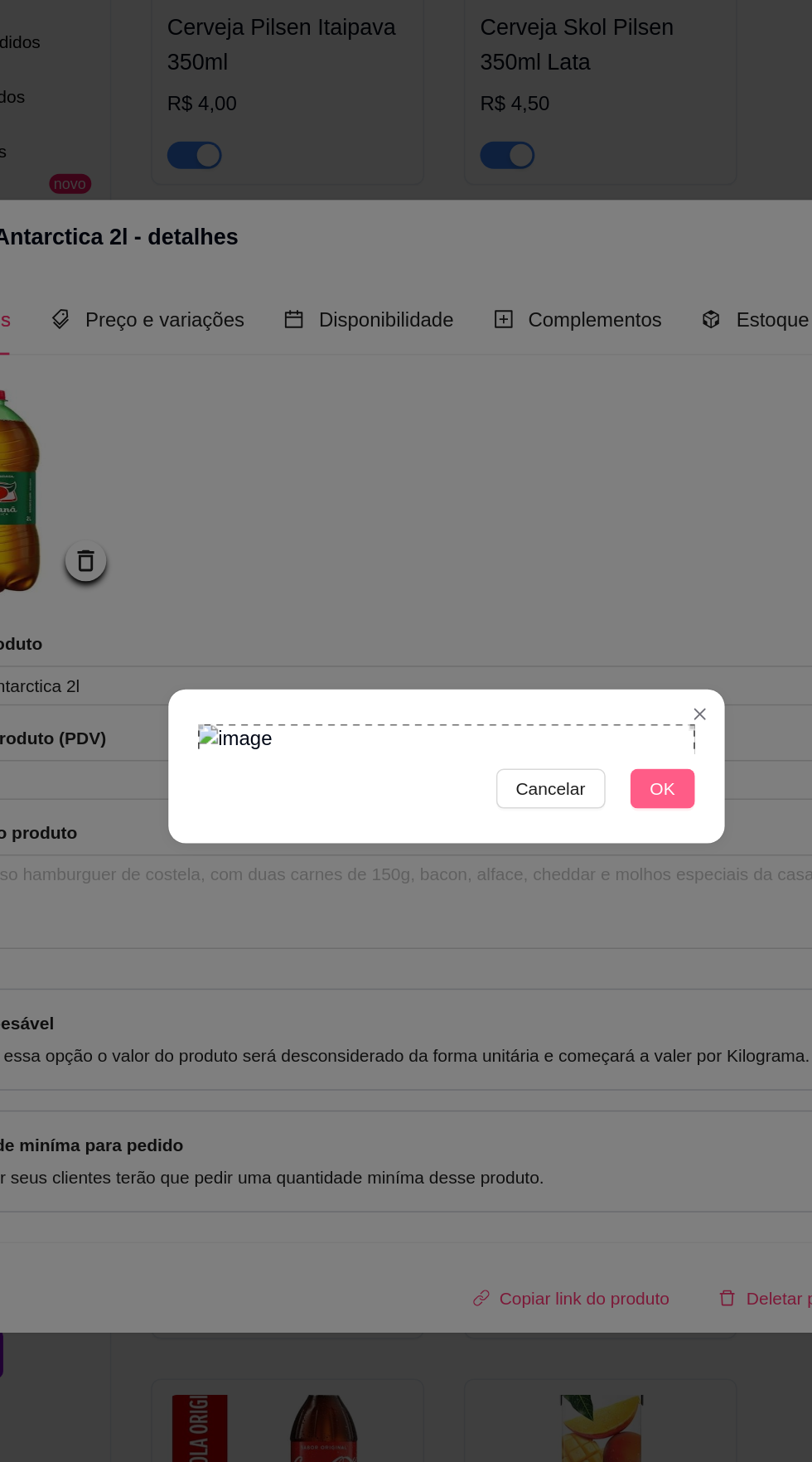 click on "OK" at bounding box center (550, 746) 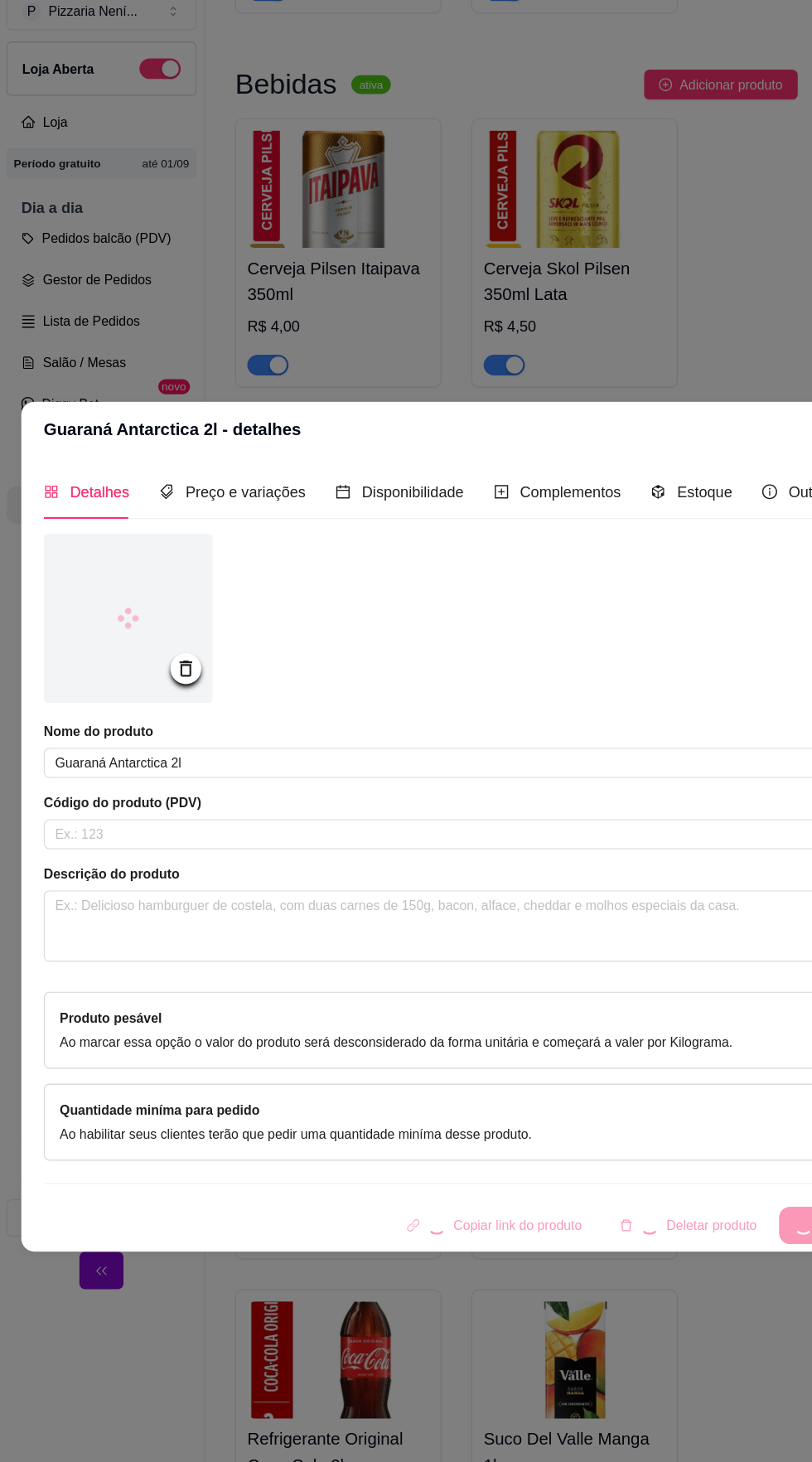 scroll, scrollTop: 26, scrollLeft: 0, axis: vertical 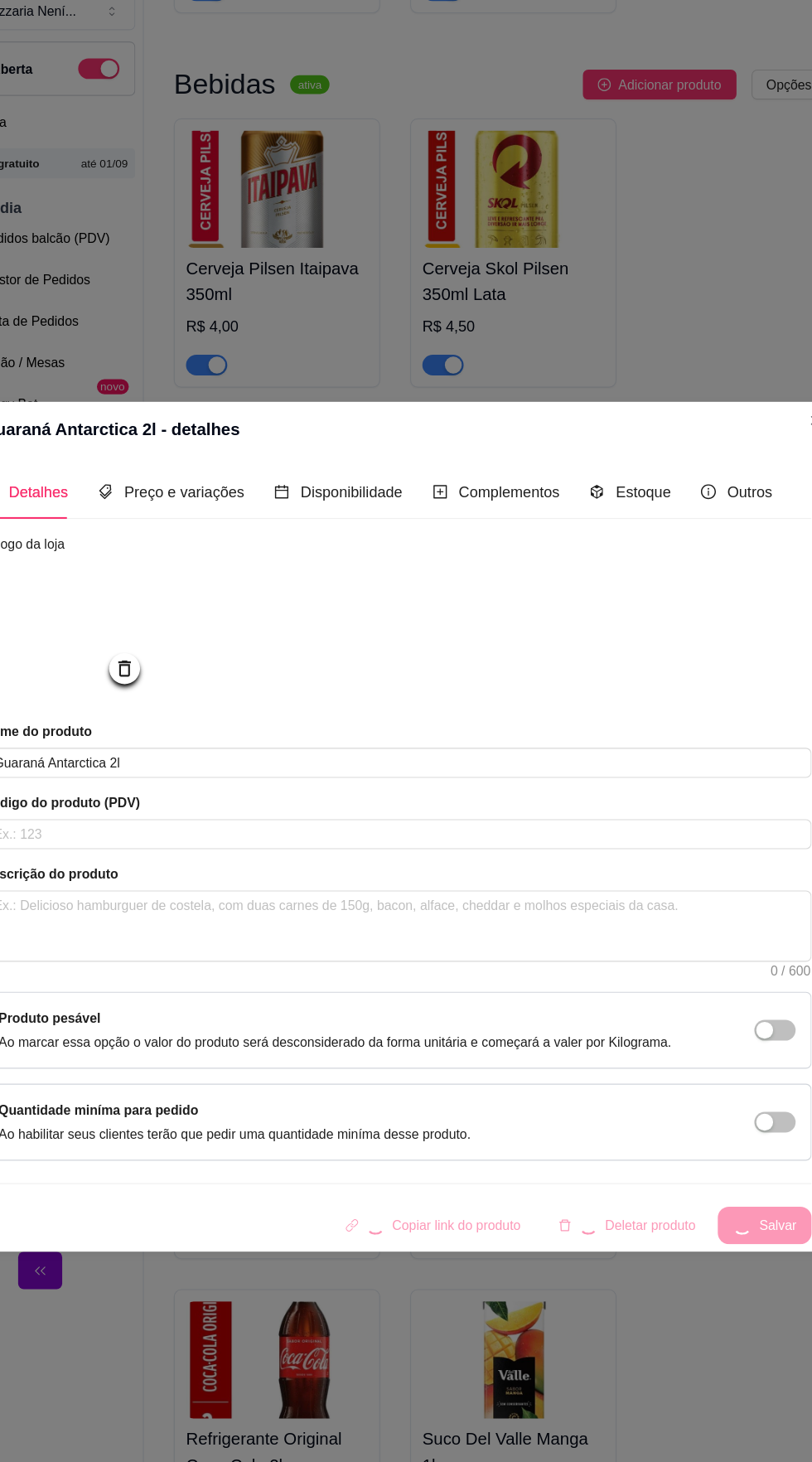 click on "Copiar link do produto Deletar produto Salvar" at bounding box center [406, 1083] 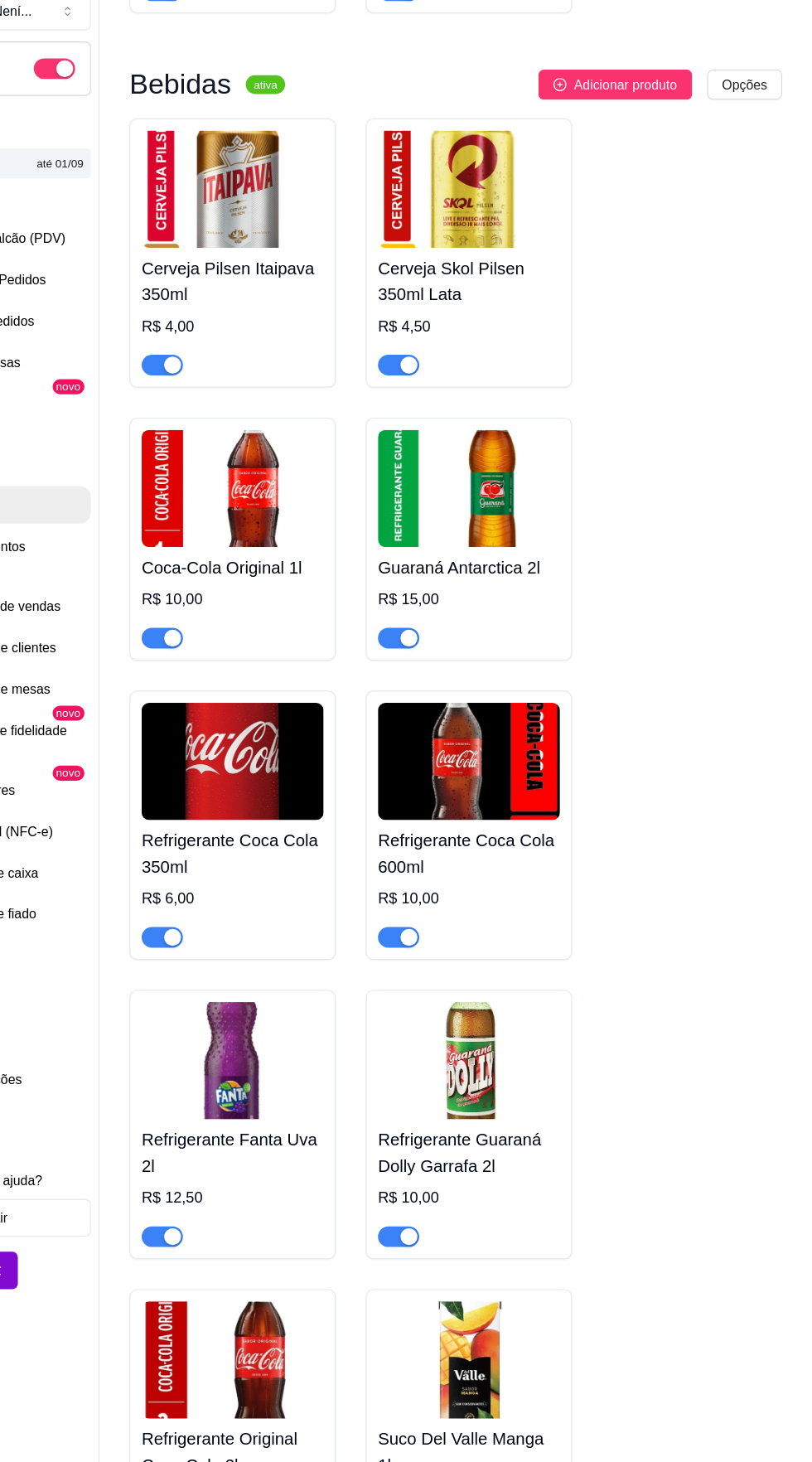 click on "Cerveja Pilsen Itaipava 350ml   R$ 4,00 Cerveja Skol Pilsen 350ml Lata   R$ 4,50 Coca-Cola Original 1l   R$ 10,00 Guaraná Antarctica 2l   R$ 15,00 Refrigerante Coca Cola 350ml   R$ 6,00 Refrigerante Coca Cola 600ml   R$ 10,00 Refrigerante Fanta Uva 2l   R$ 12,50 Refrigerante Guaraná Dolly Garrafa 2l   R$ 10,00 Refrigerante Original Coca Cola 2l   R$ 16,00 Suco Del Valle Manga 1l   R$ 13,00 Suco Del Valle Néctar Laranja 1l   R$ 13,00 Suco Del Valle Pêssego 1l   R$ 13,00 Água Mineral Sem Gás Frescca 510ml   R$ 3,00" at bounding box center [497, 1005] 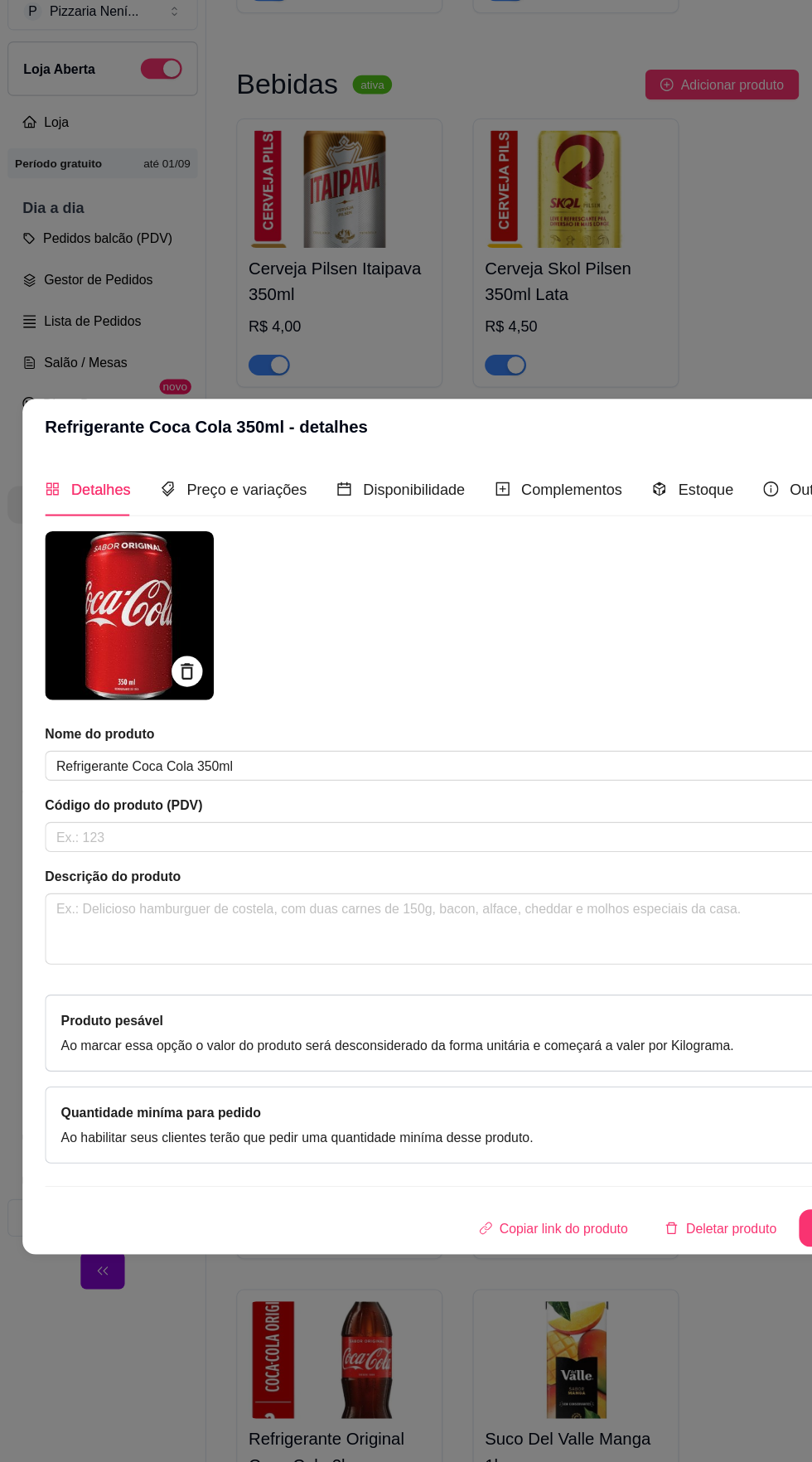 click at bounding box center (114, 545) 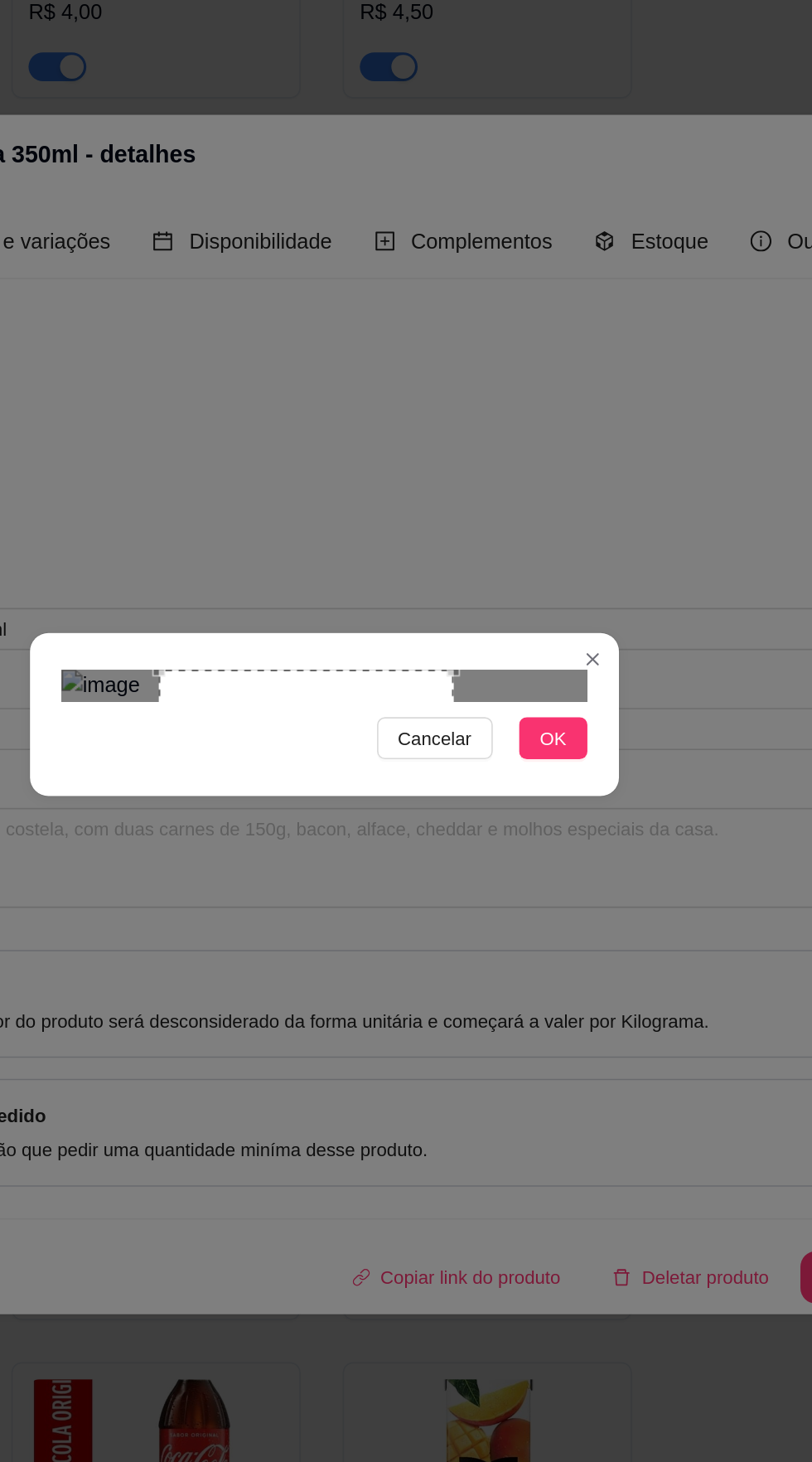 scroll, scrollTop: 26, scrollLeft: 0, axis: vertical 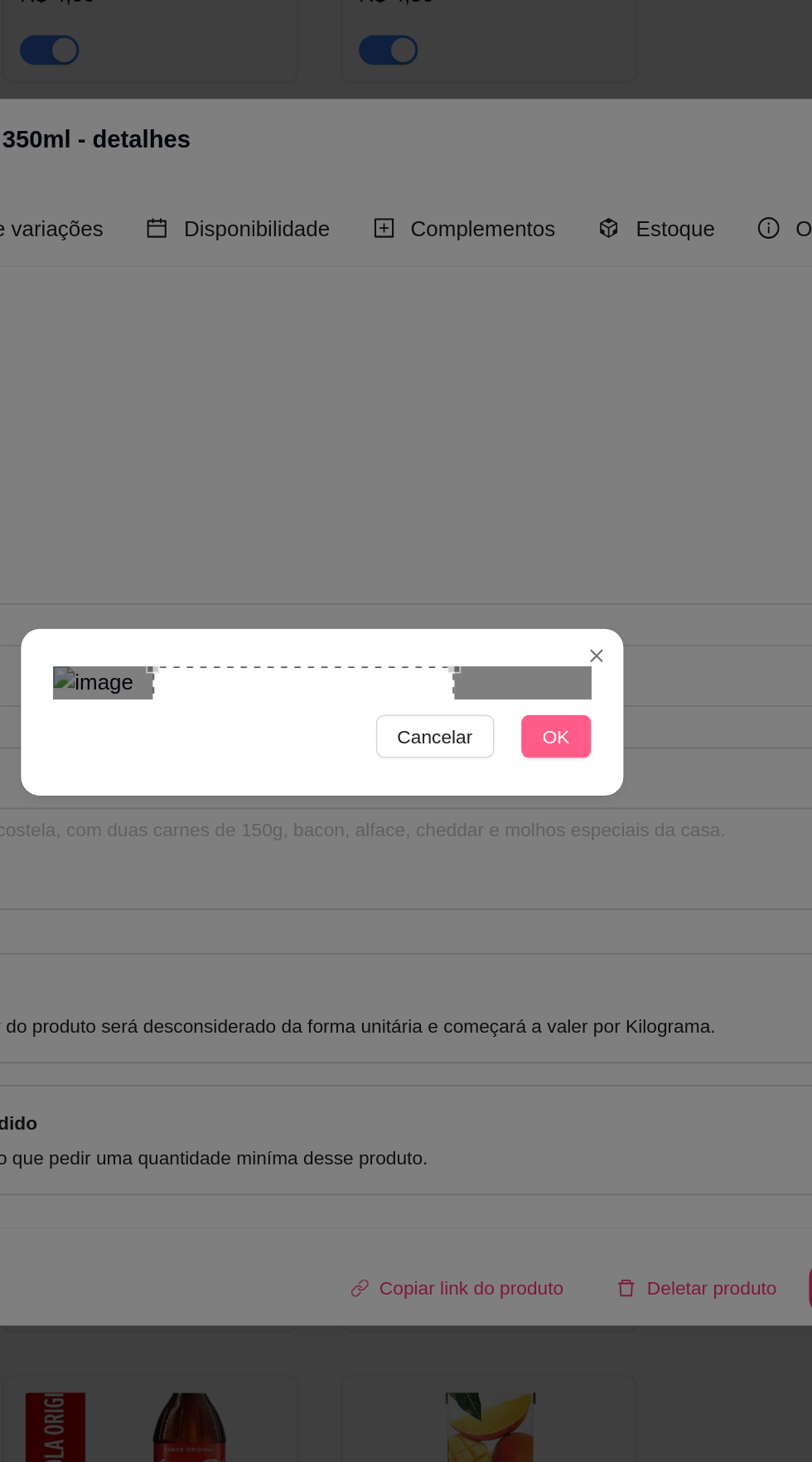 click on "OK" at bounding box center (550, 746) 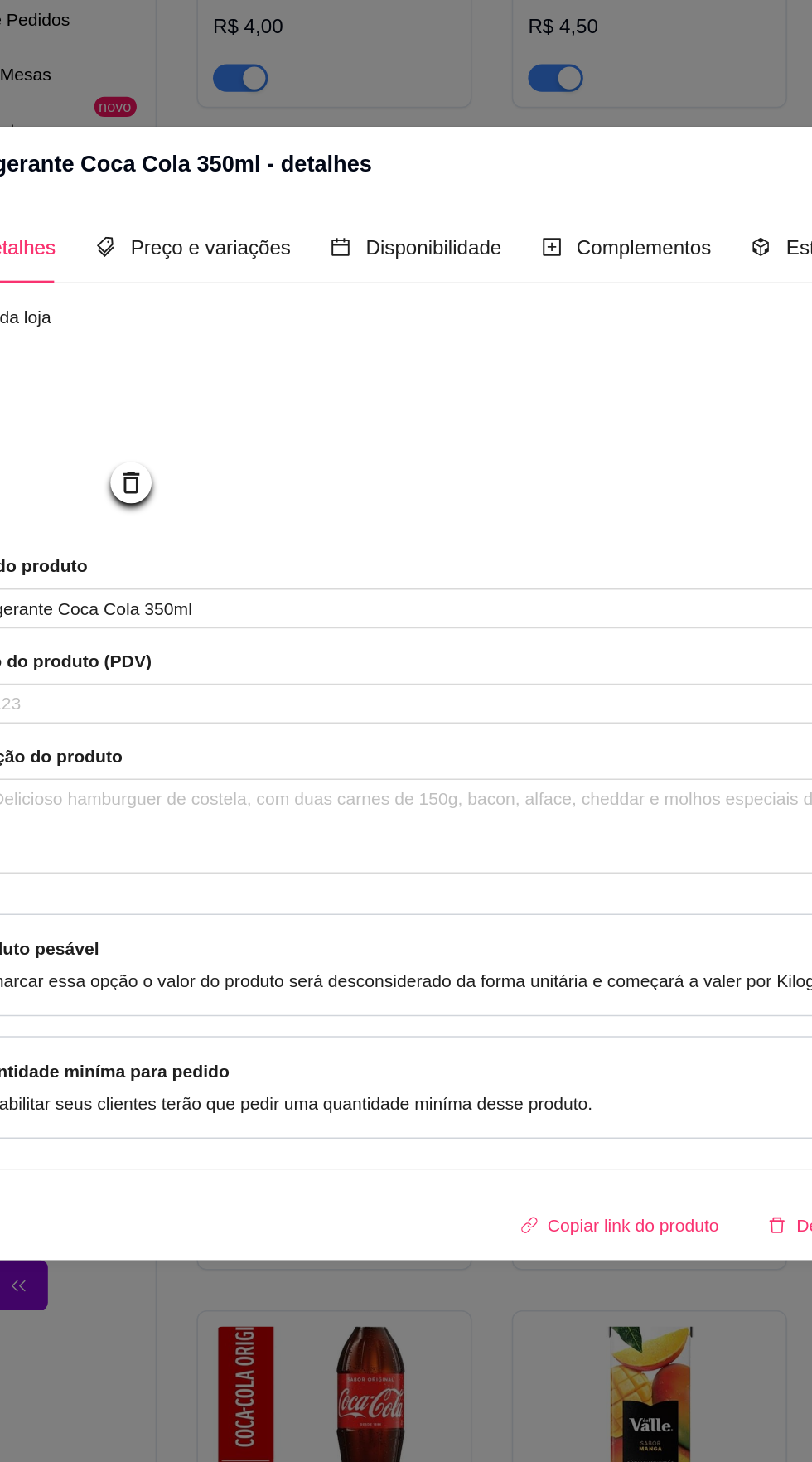 scroll, scrollTop: 26, scrollLeft: 0, axis: vertical 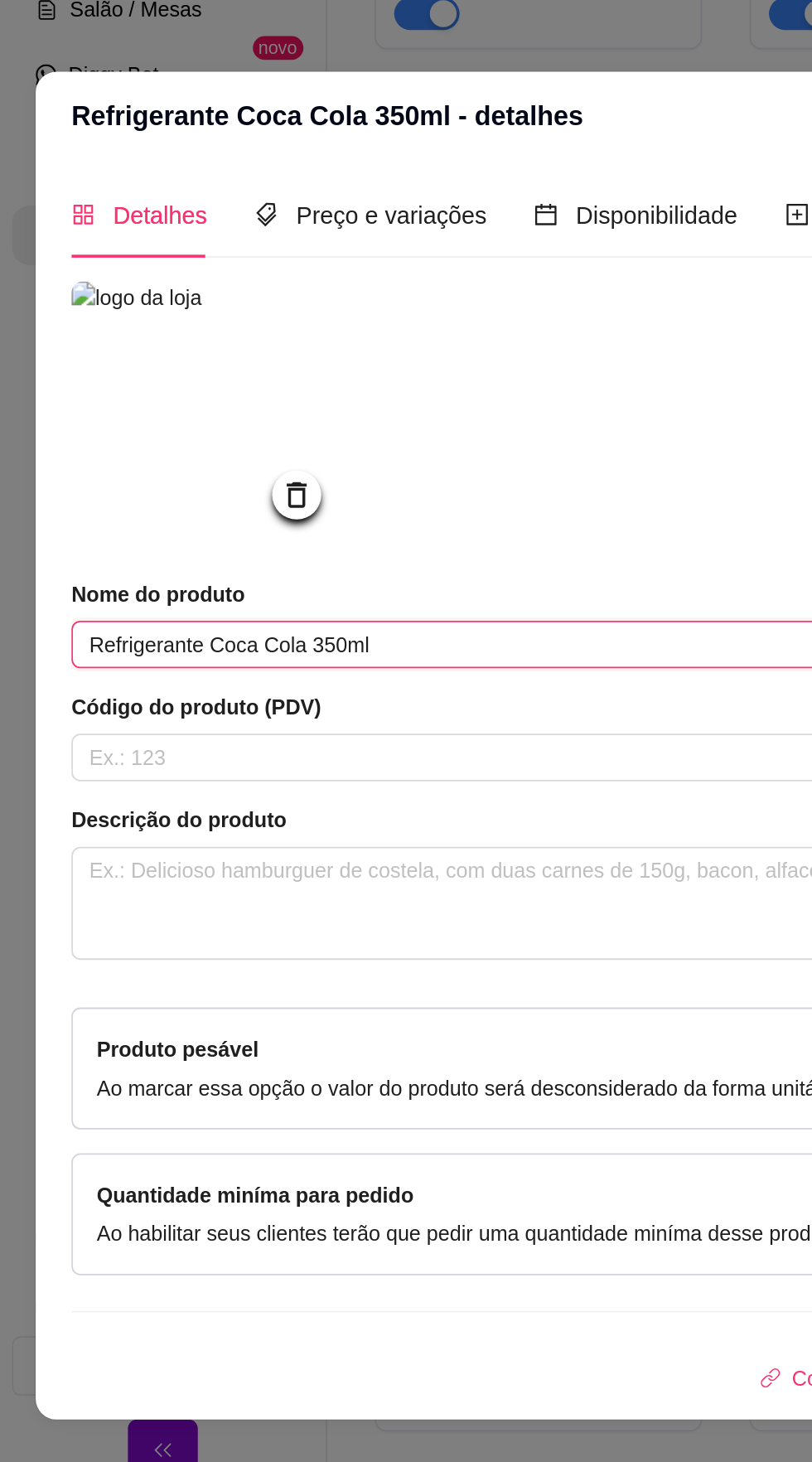 click on "Refrigerante Coca Cola 350ml" at bounding box center (406, 675) 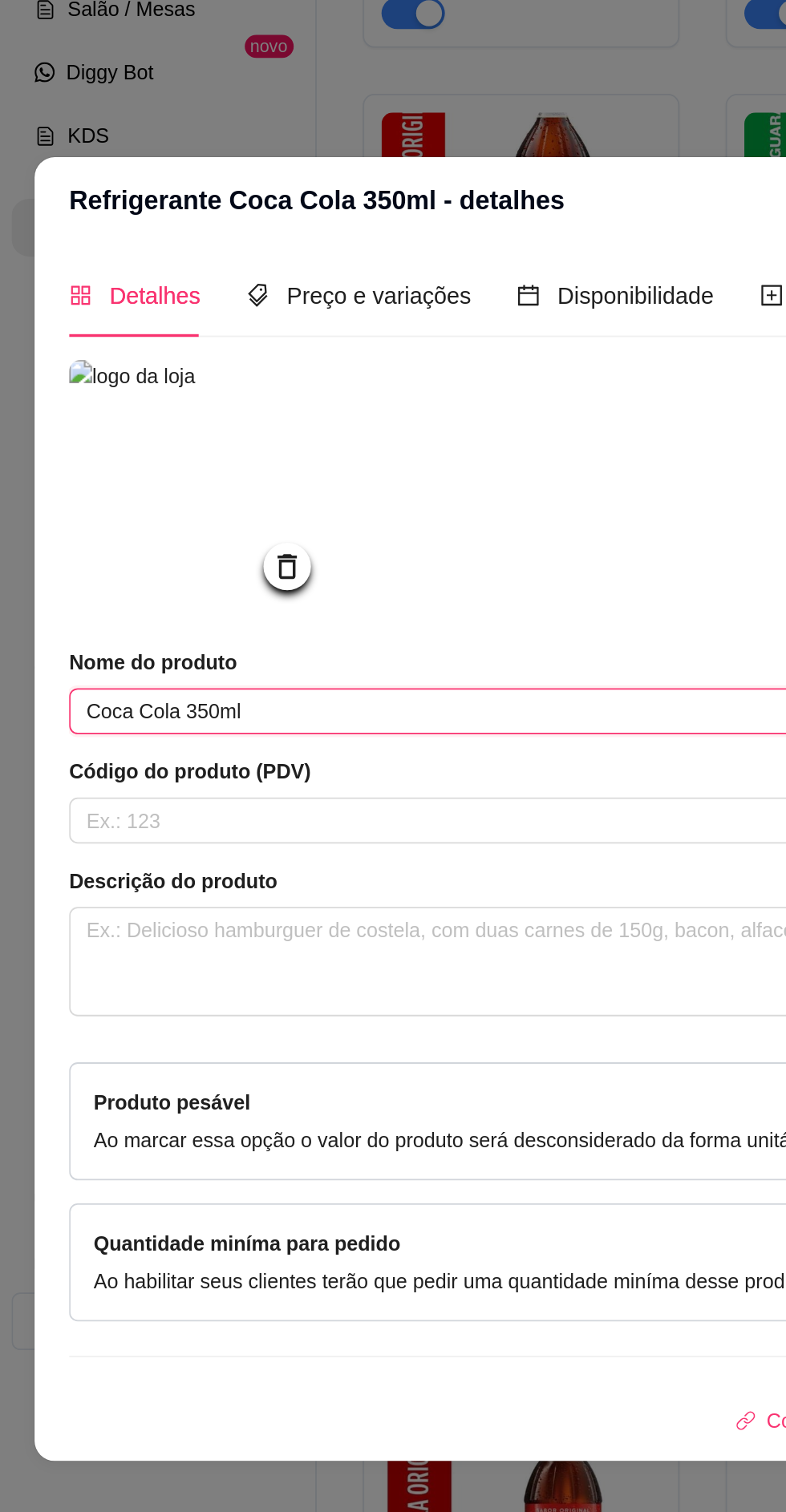 click on "Coca Cola 350ml" at bounding box center (393, 701) 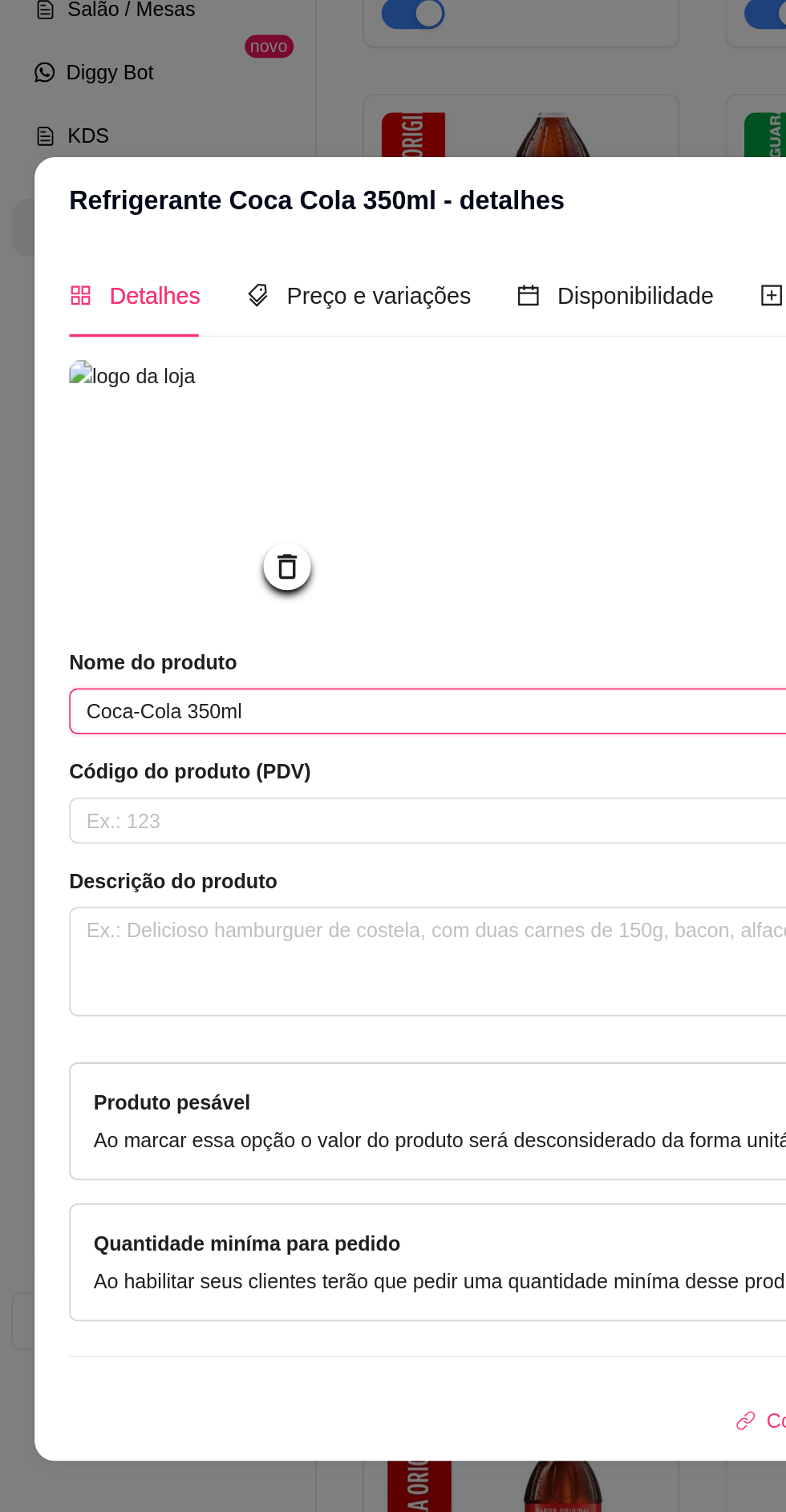 click on "Coca-Cola 350ml" at bounding box center (393, 701) 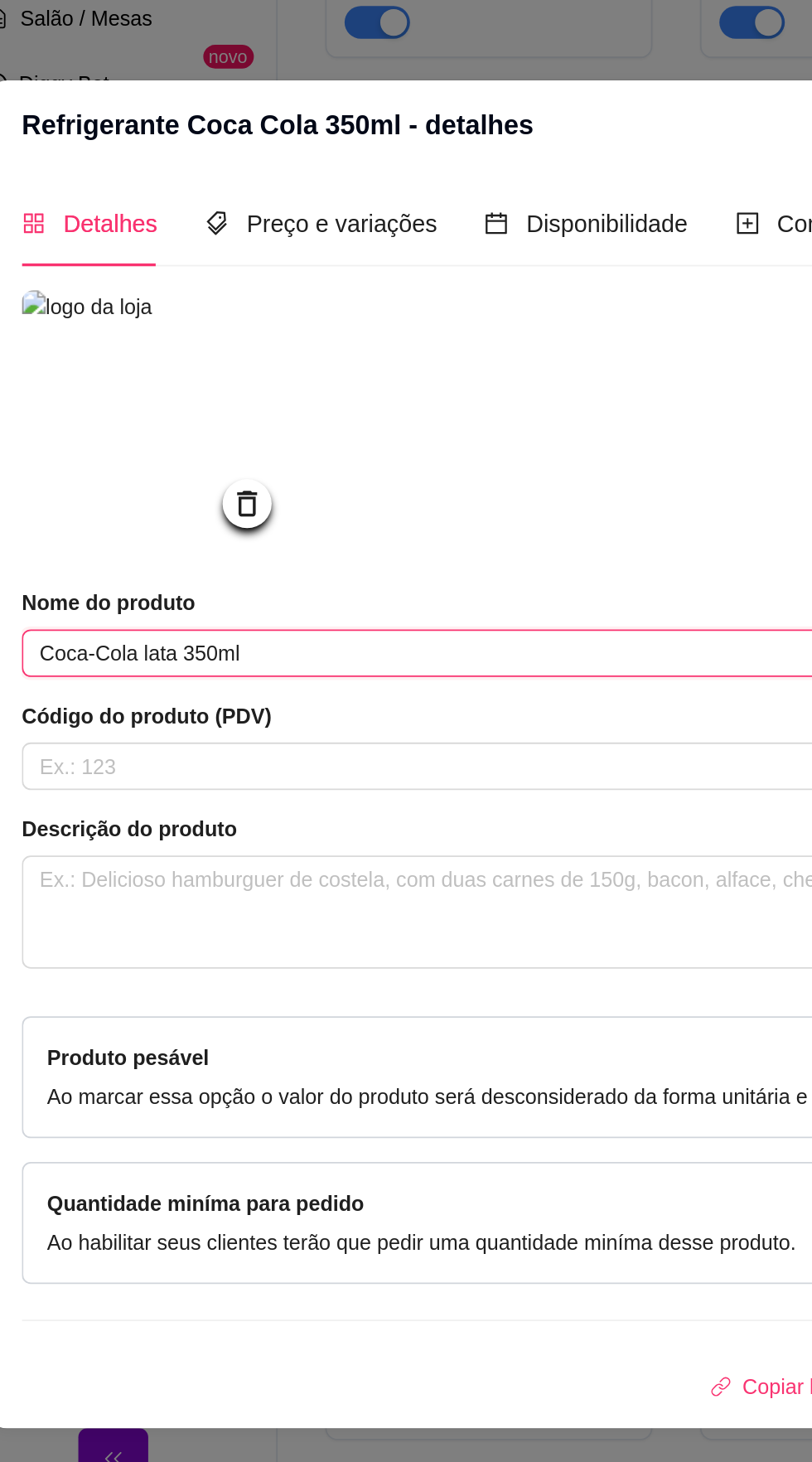 scroll, scrollTop: 26, scrollLeft: 0, axis: vertical 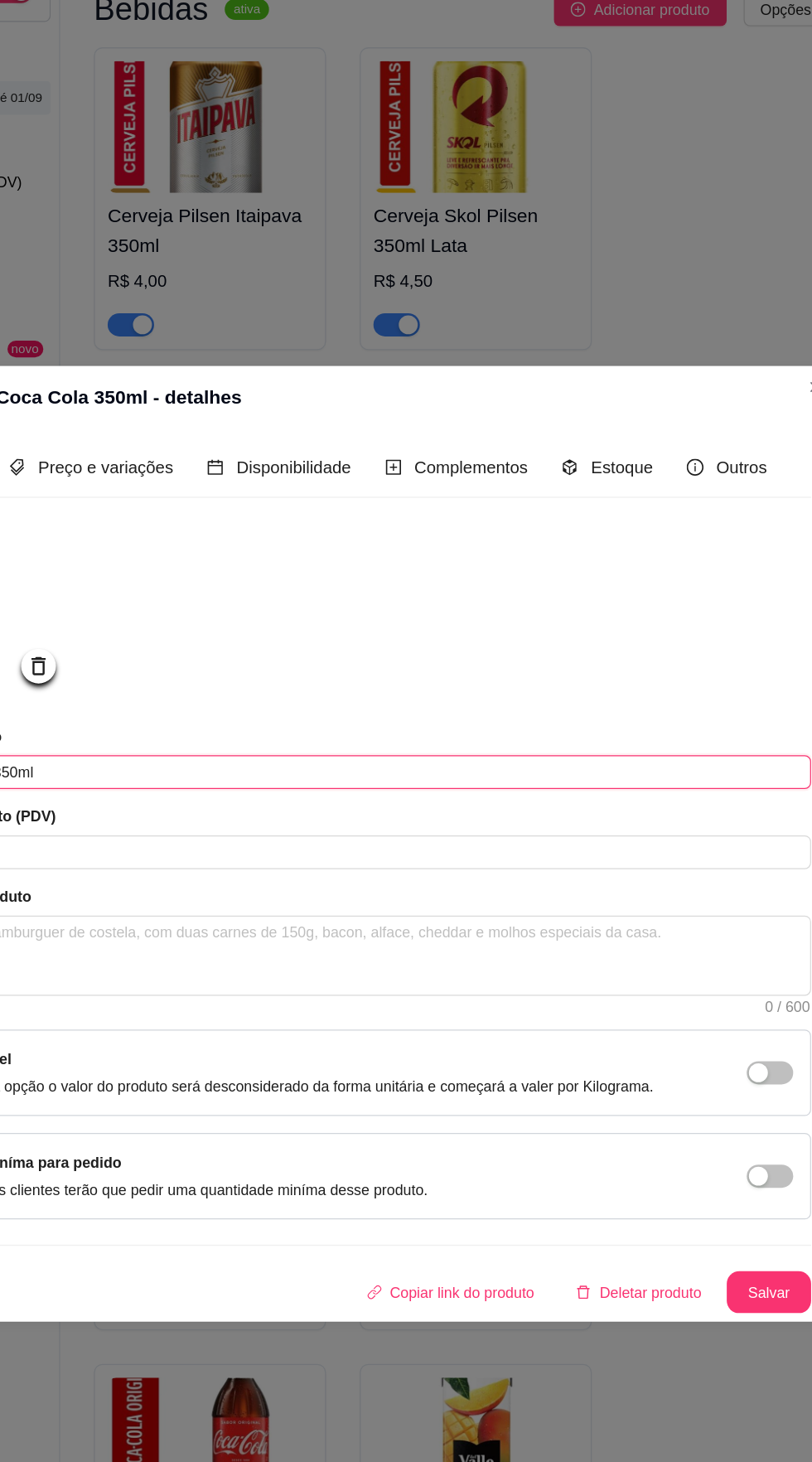 type on "Coca-Cola lata 350ml" 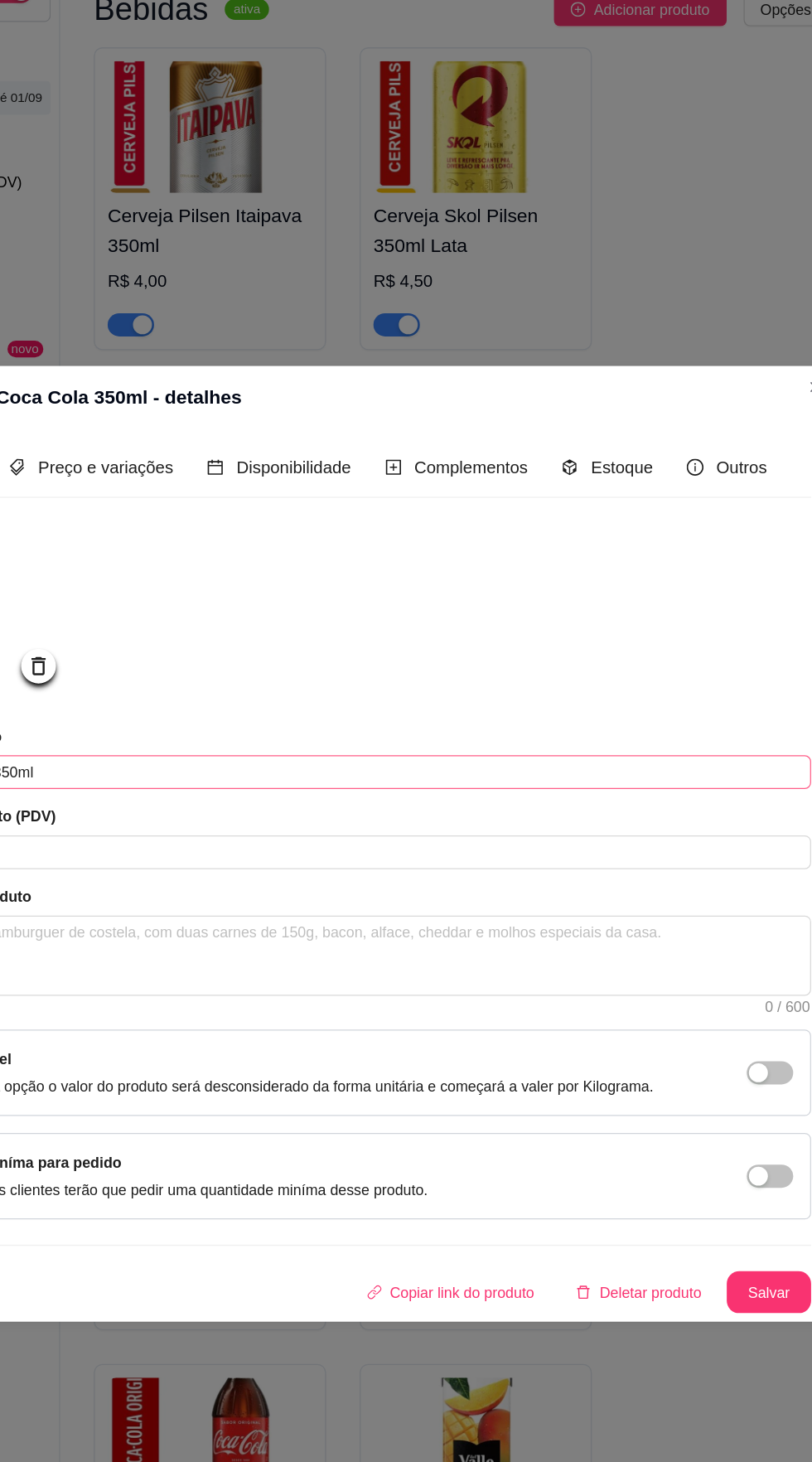 click on "Salvar" at bounding box center [739, 1083] 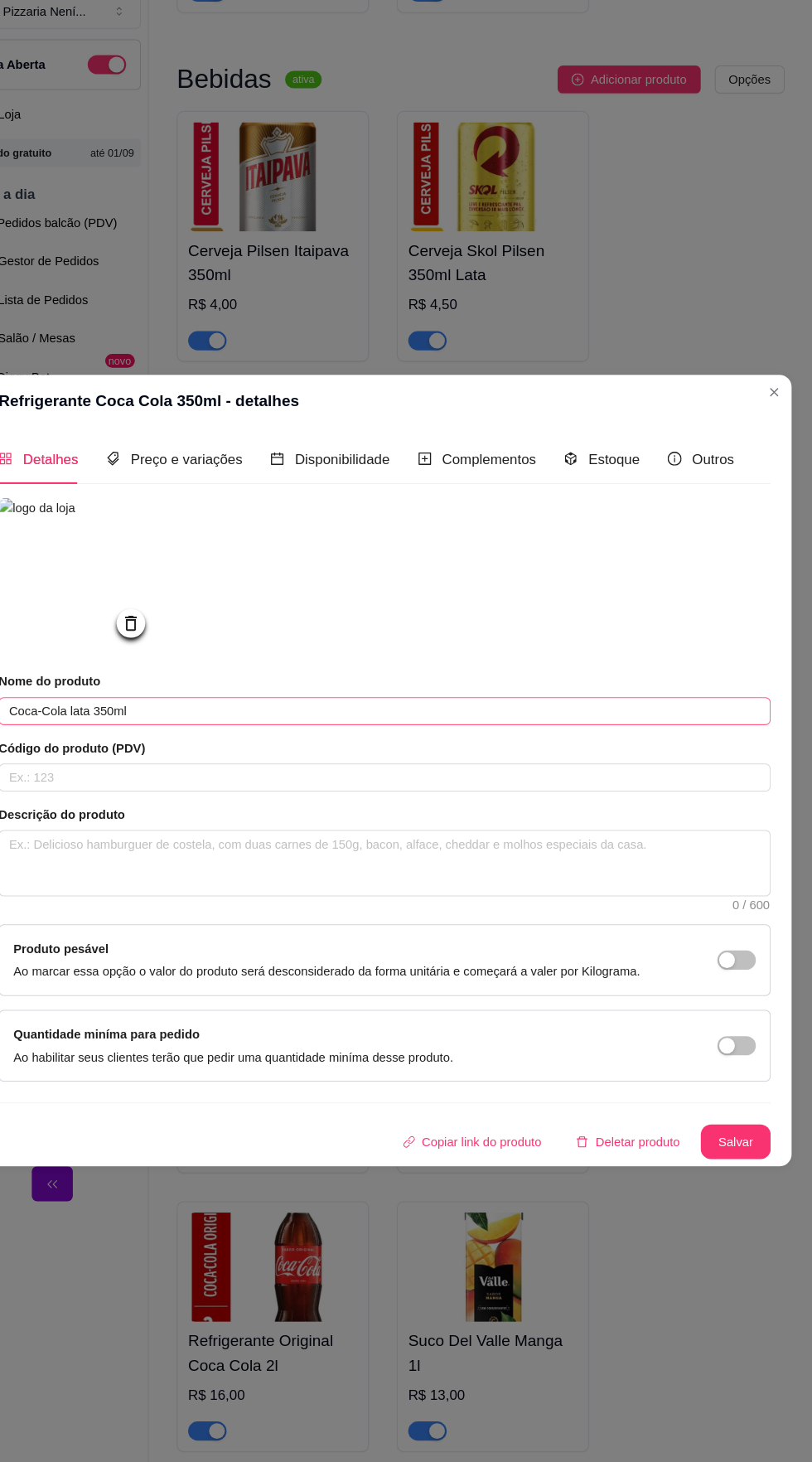 scroll, scrollTop: 26, scrollLeft: 0, axis: vertical 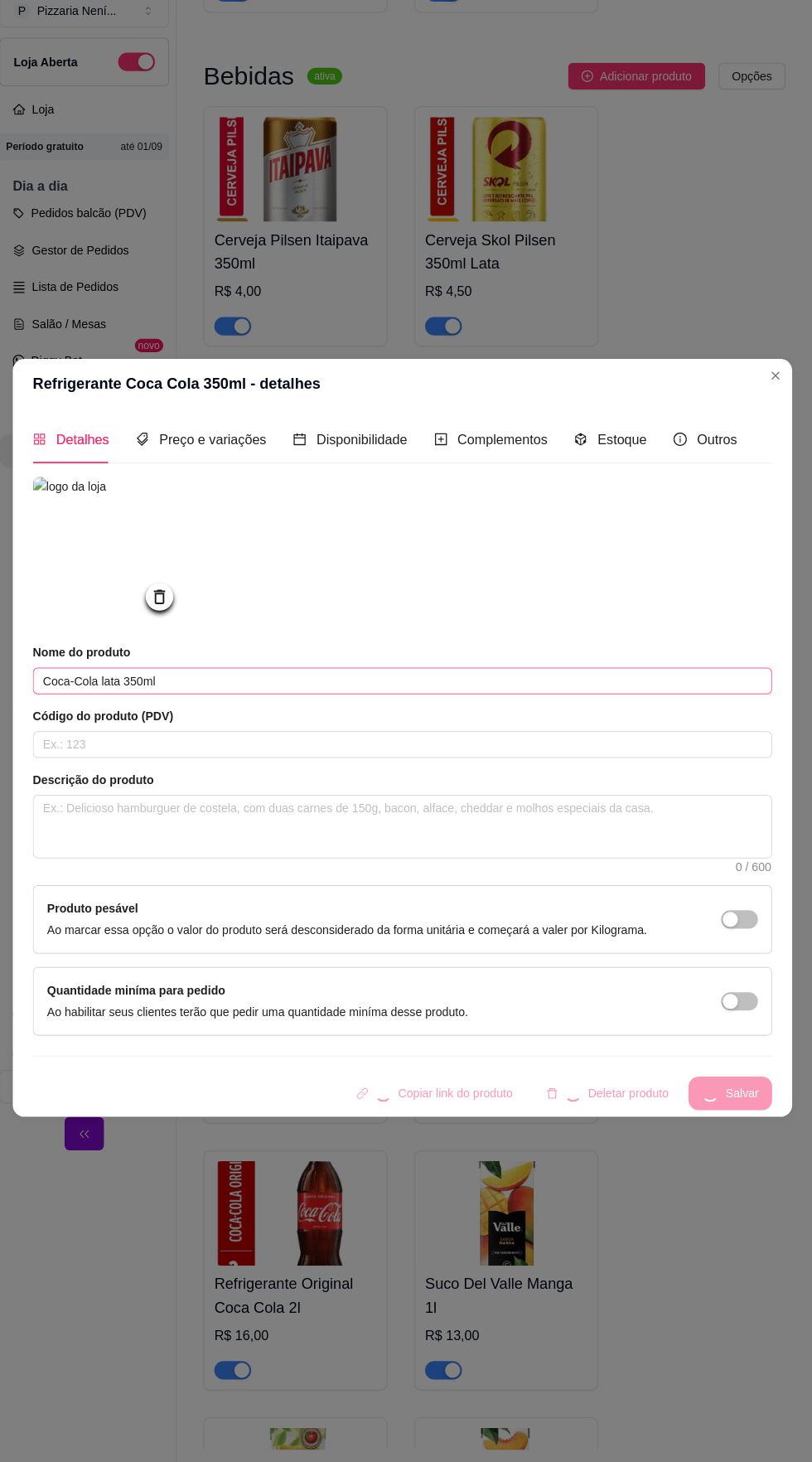 click on "Copiar link do produto Deletar produto Salvar" at bounding box center (406, 1083) 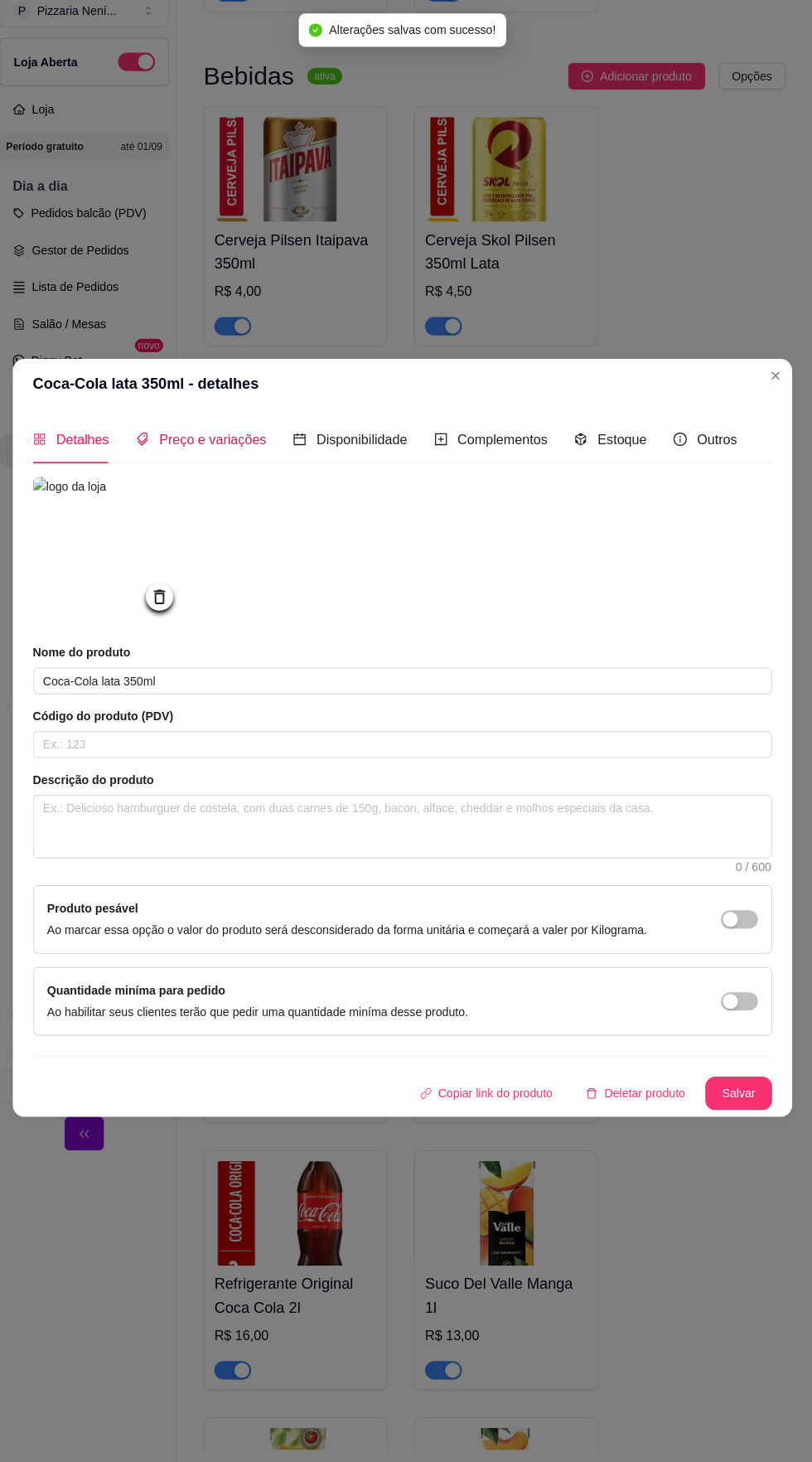 click on "Preço e variações" at bounding box center (218, 435) 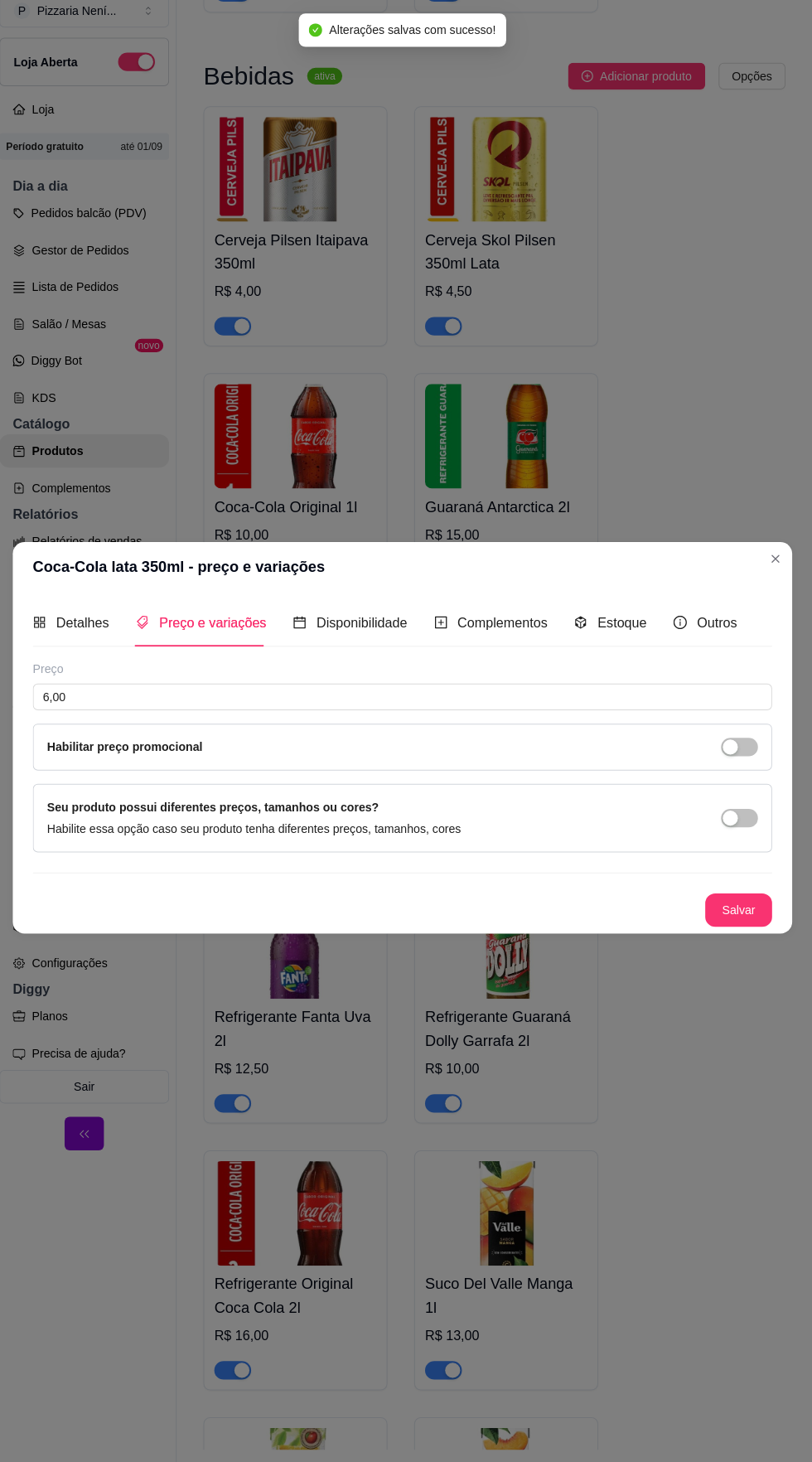 click on "Detalhes Preço e variações Disponibilidade Complementos Estoque Outros Nome do produto Coca-Cola lata 350ml Código do produto (PDV) Descrição do produto 0 / 600 Produto pesável Ao marcar essa opção o valor do produto será desconsiderado da forma unitária e começará a valer por Kilograma. Quantidade miníma para pedido Ao habilitar seus clientes terão que pedir uma quantidade miníma desse produto. Copiar link do produto Deletar produto Salvar Preço  6,00 Habilitar preço promocional Seu produto possui diferentes preços, tamanhos ou cores? Habilite essa opção caso seu produto tenha diferentes preços, tamanhos, cores Salvar" at bounding box center (406, 756) 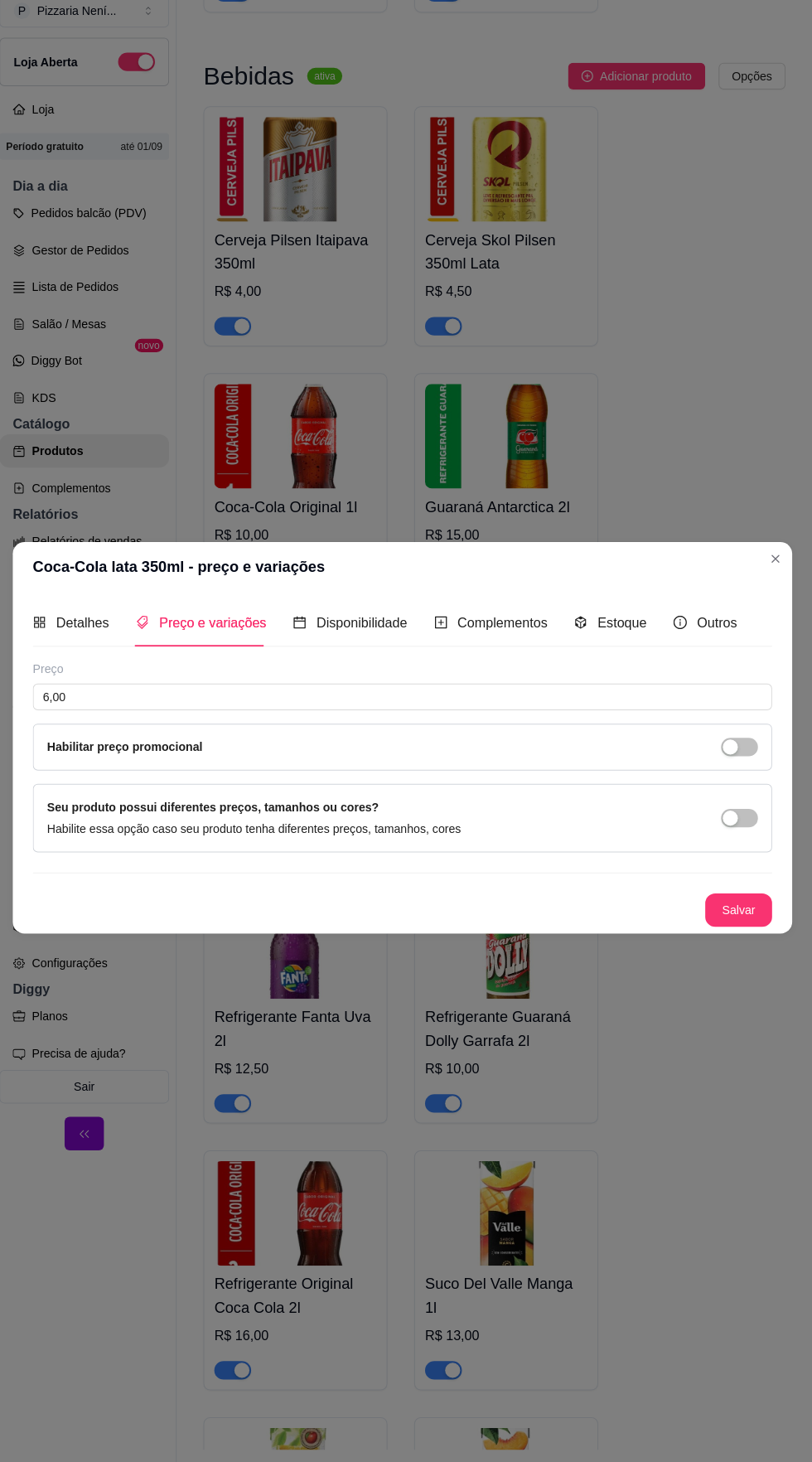 click 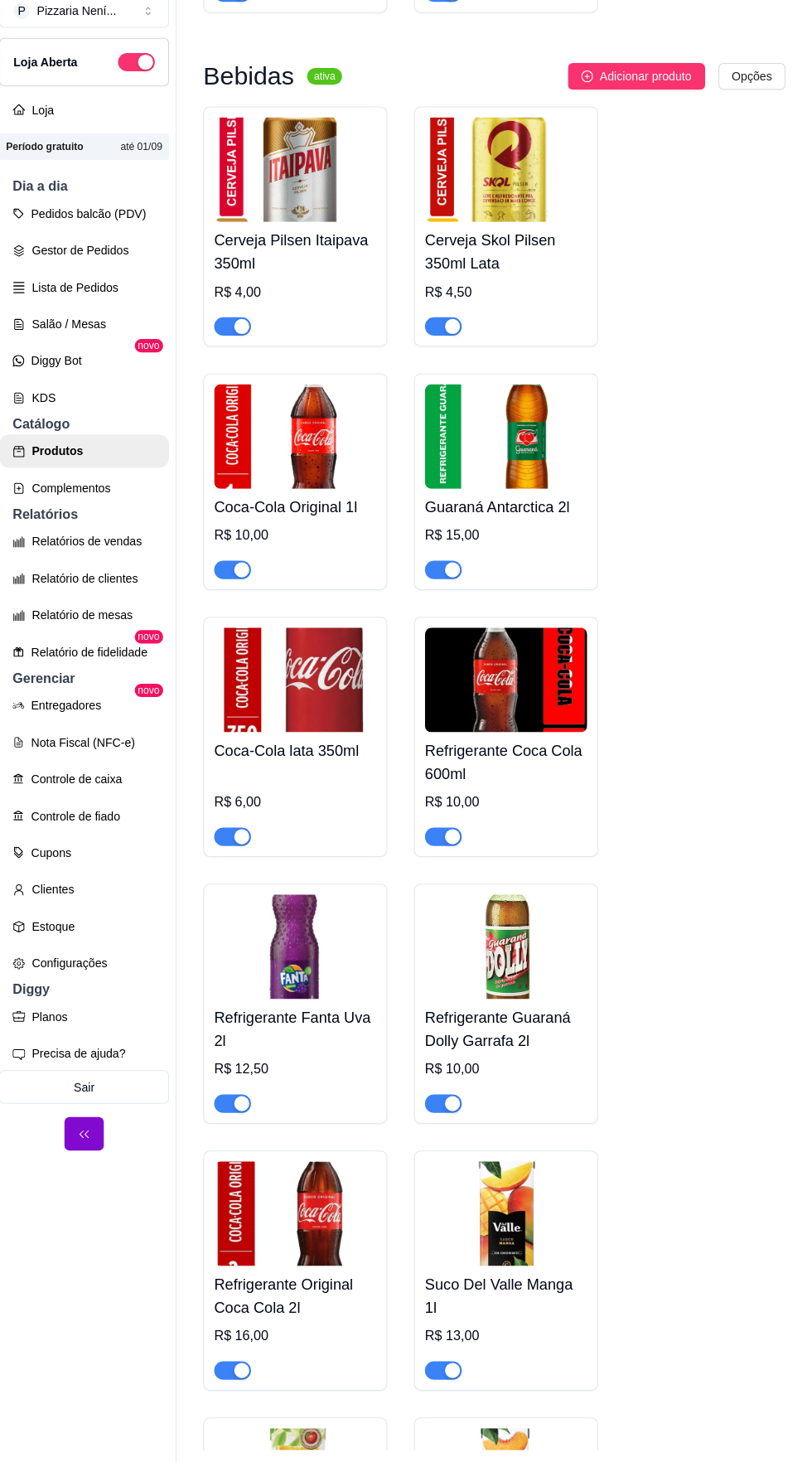 click on "Cerveja Pilsen Itaipava 350ml   R$ 4,00 Cerveja Skol Pilsen 350ml Lata   R$ 4,50 Coca-Cola Original 1l   R$ 10,00 Guaraná Antarctica 2l   R$ 15,00 Coca-Cola lata 350ml   R$ 6,00 Refrigerante Coca Cola 600ml   R$ 10,00 Refrigerante Fanta Uva 2l   R$ 12,50 Refrigerante Guaraná Dolly Garrafa 2l   R$ 10,00 Refrigerante Original Coca Cola 2l   R$ 16,00 Suco Del Valle Manga 1l   R$ 13,00 Suco Del Valle Néctar Laranja 1l   R$ 13,00 Suco Del Valle Pêssego 1l   R$ 13,00 Água Mineral Sem Gás Frescca 510ml   R$ 3,00" at bounding box center [497, 1005] 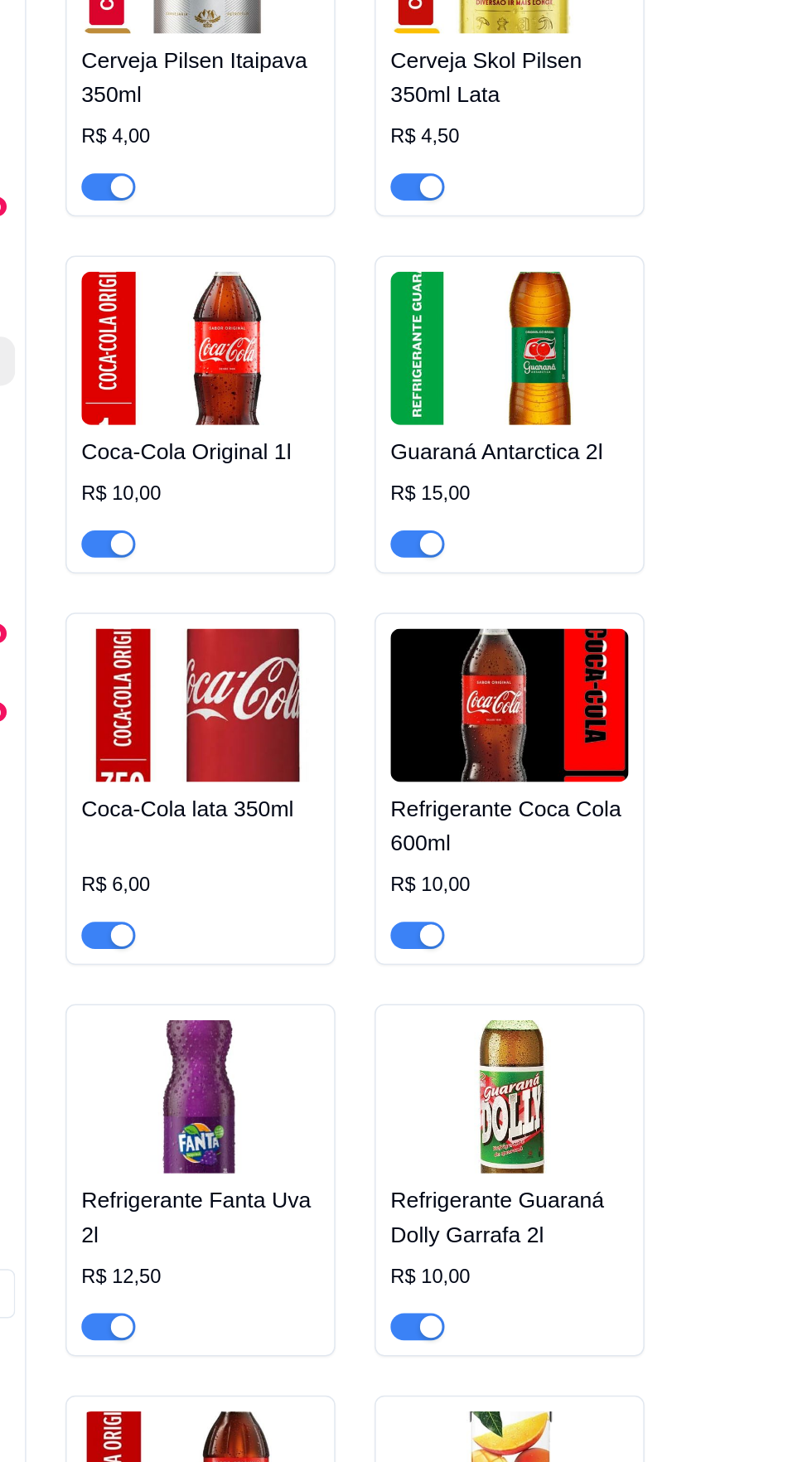 scroll, scrollTop: 19, scrollLeft: 0, axis: vertical 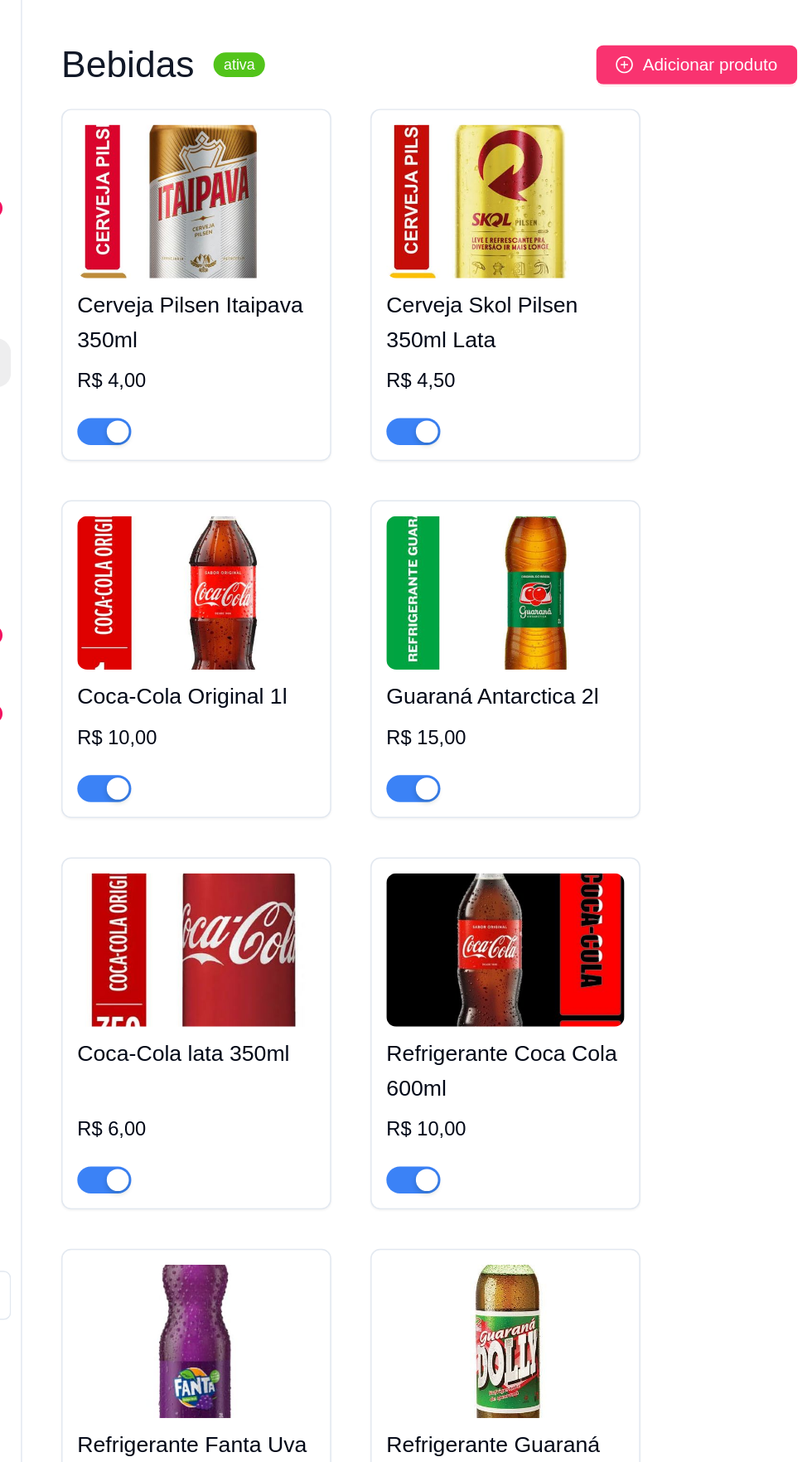 click at bounding box center (509, 850) 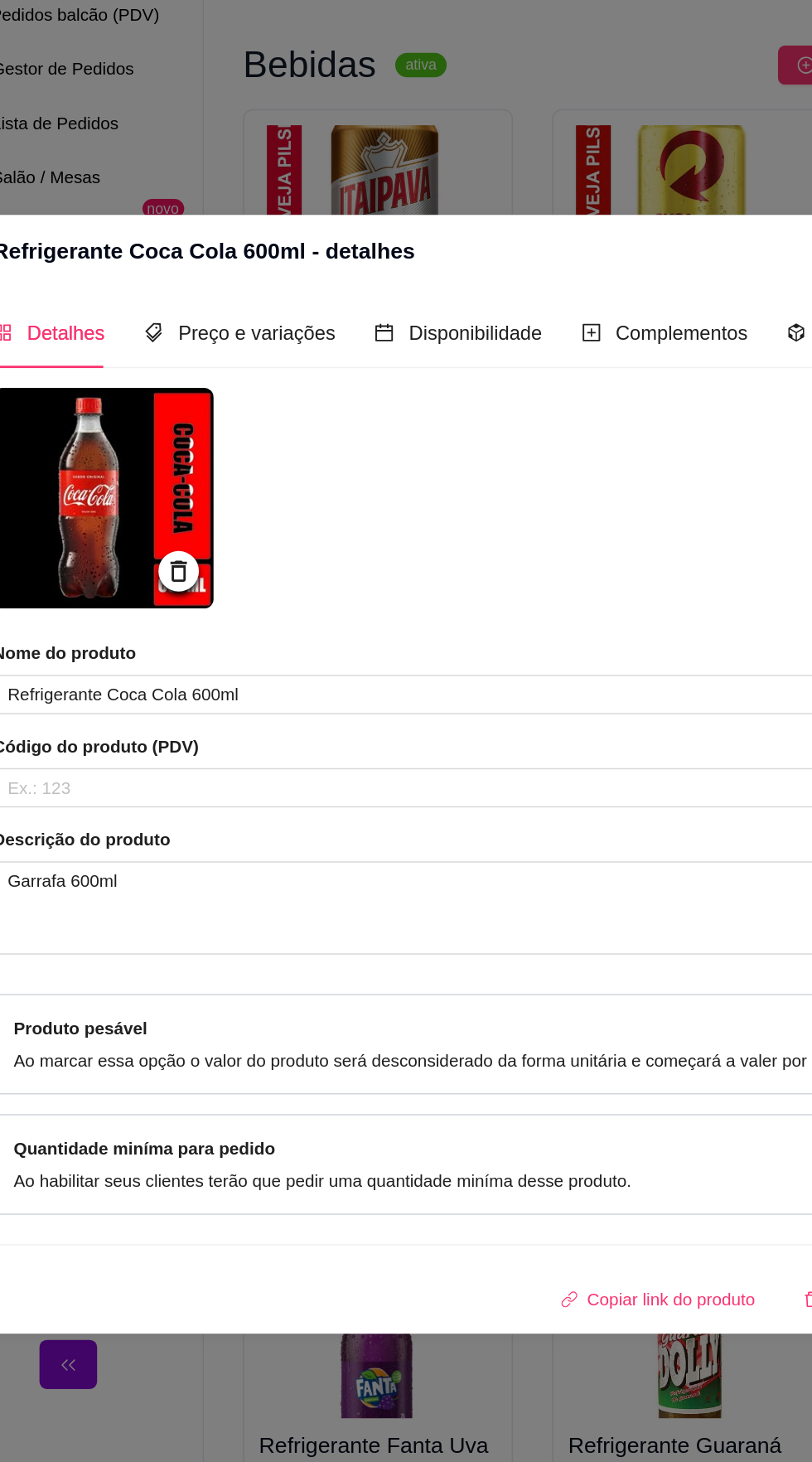 scroll, scrollTop: 19, scrollLeft: 0, axis: vertical 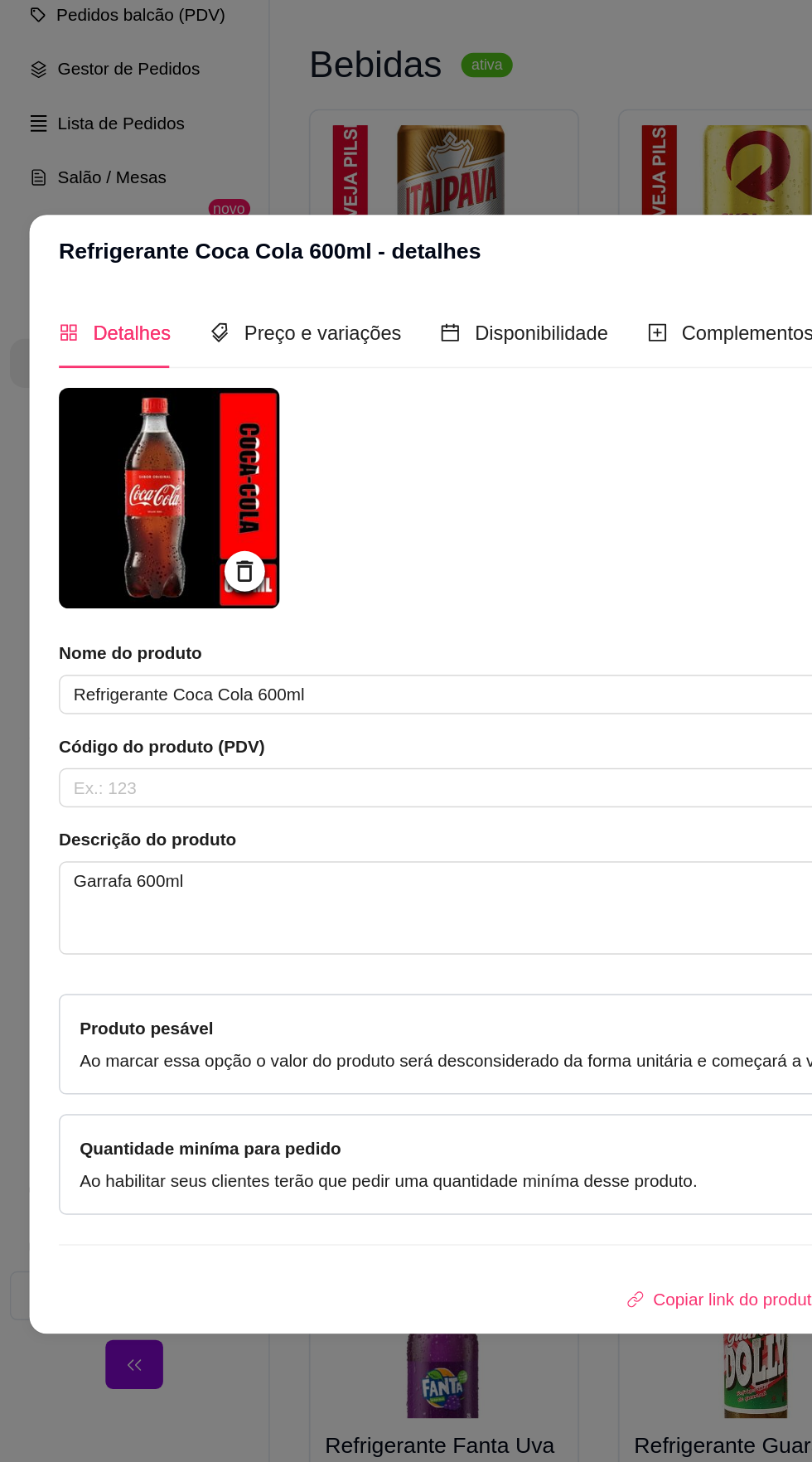 click at bounding box center [114, 545] 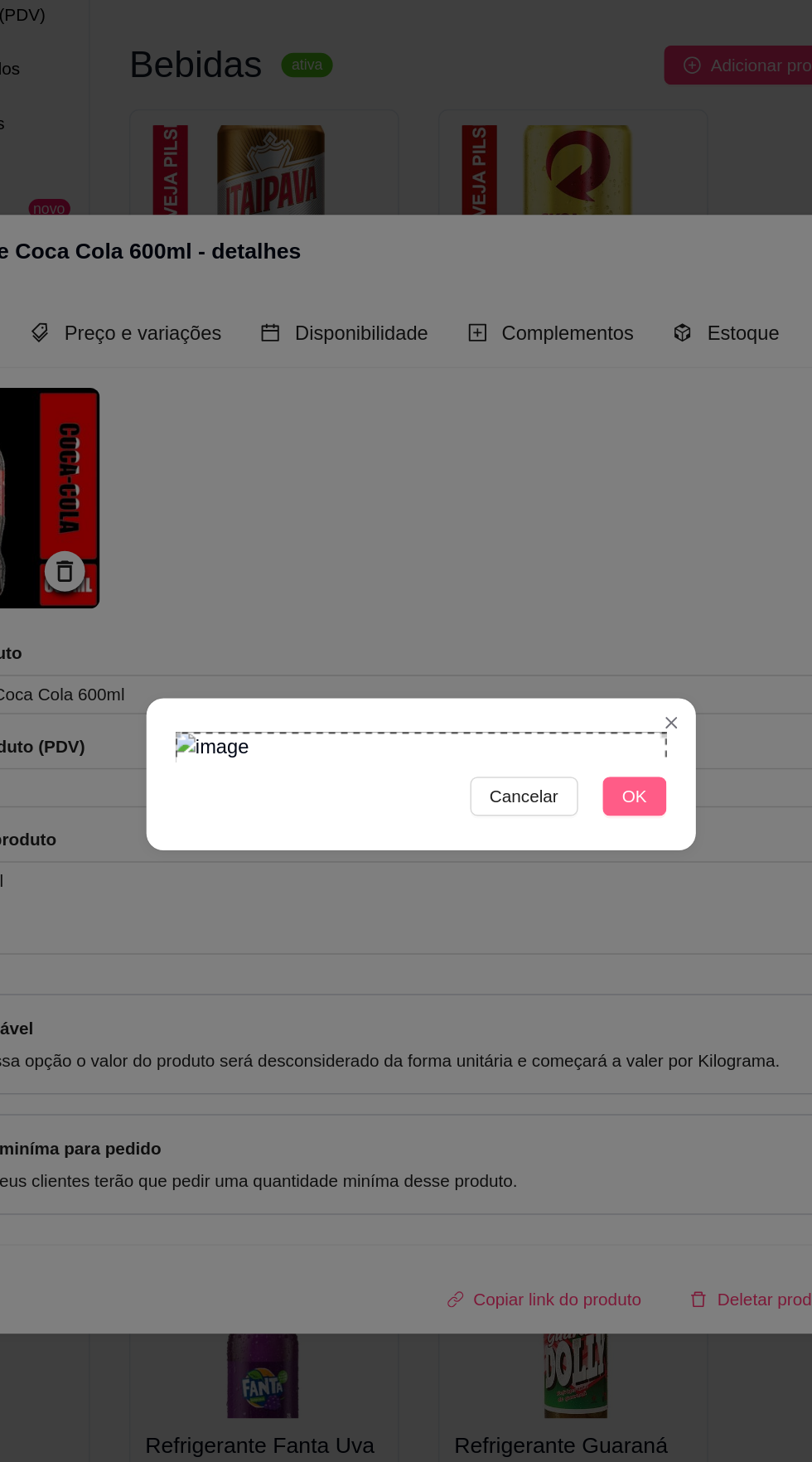 click on "OK" at bounding box center [550, 746] 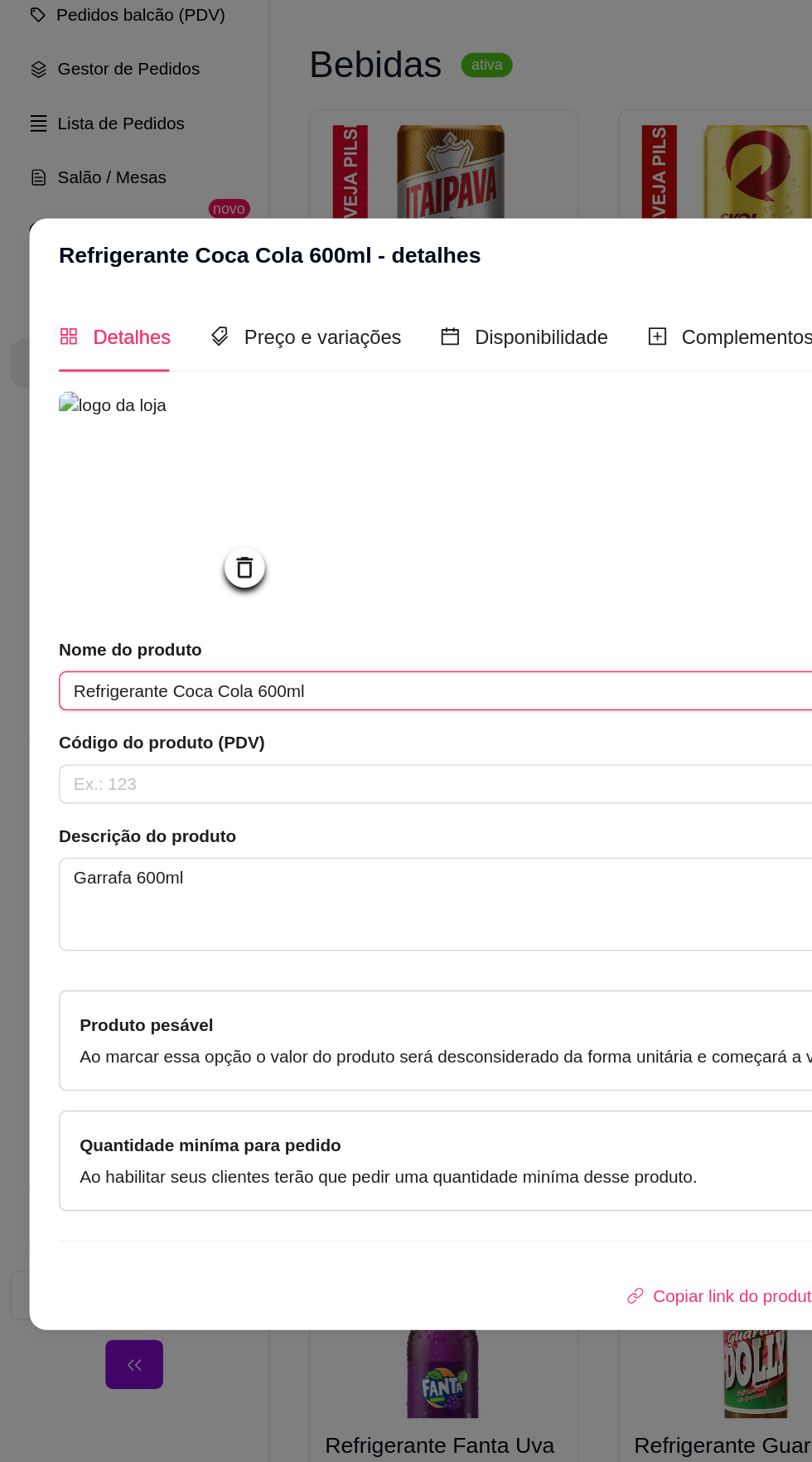 click on "Refrigerante Coca Cola 600ml" at bounding box center [406, 675] 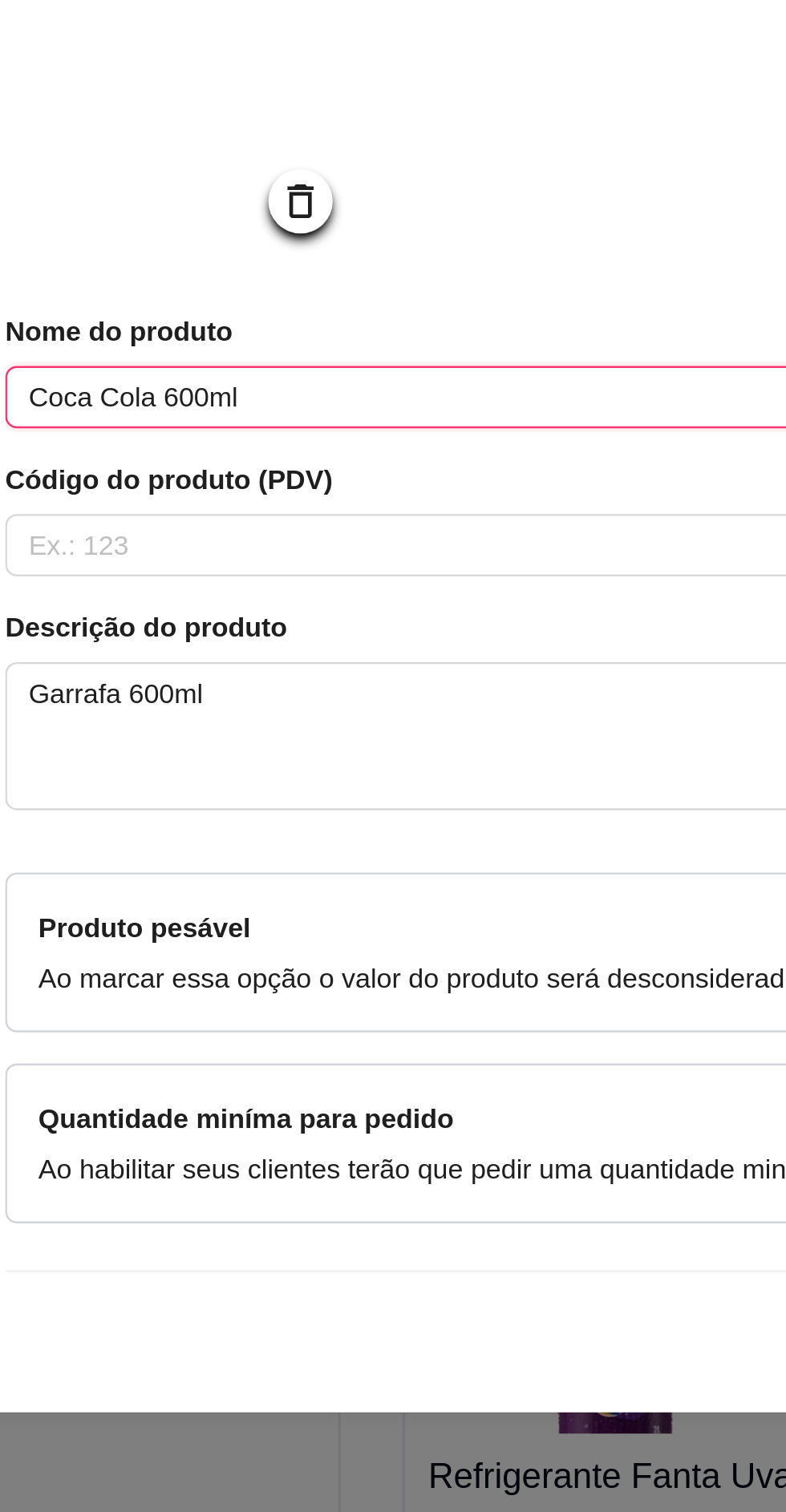 click on "Coca Cola 600ml" at bounding box center (393, 701) 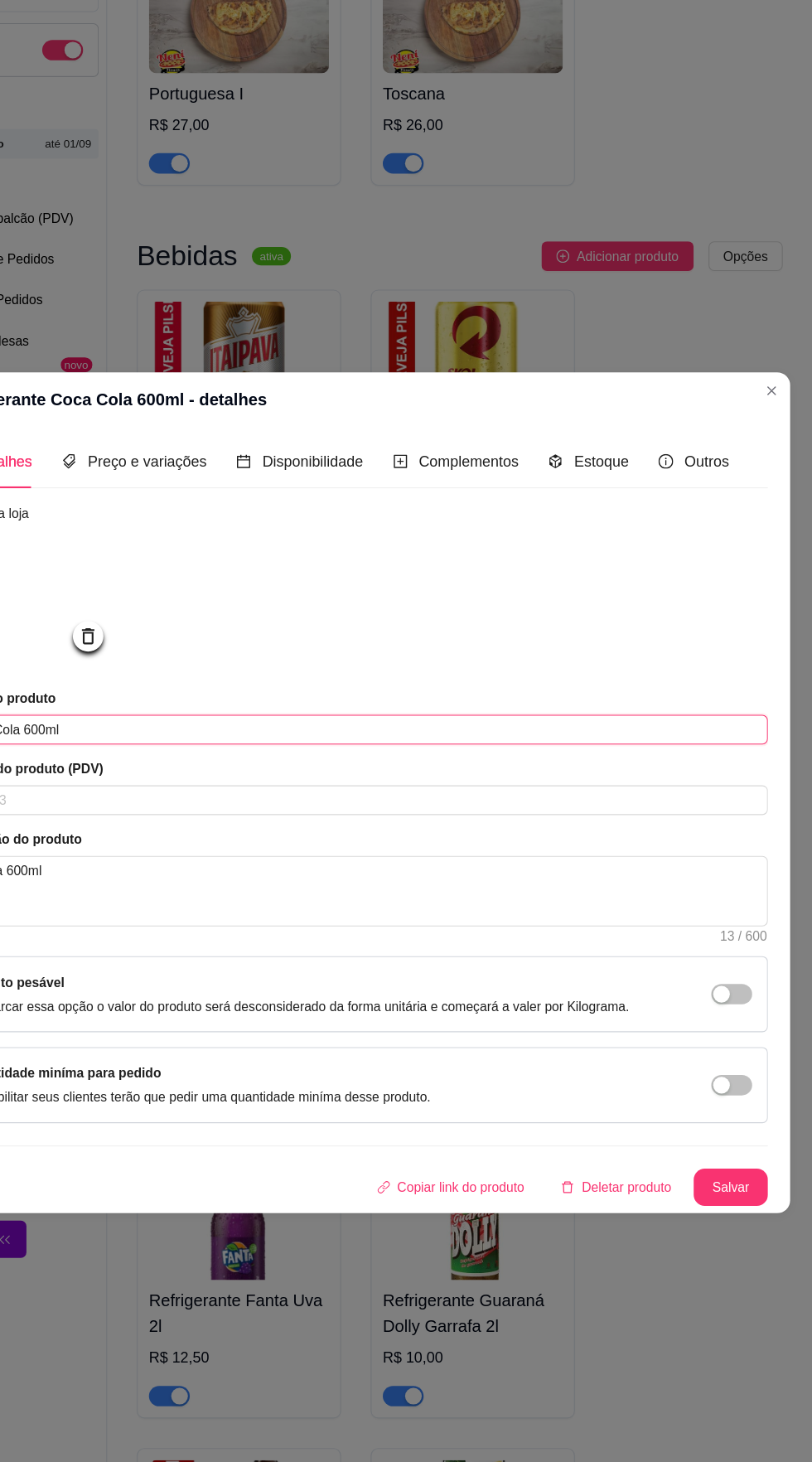 scroll, scrollTop: 19, scrollLeft: 0, axis: vertical 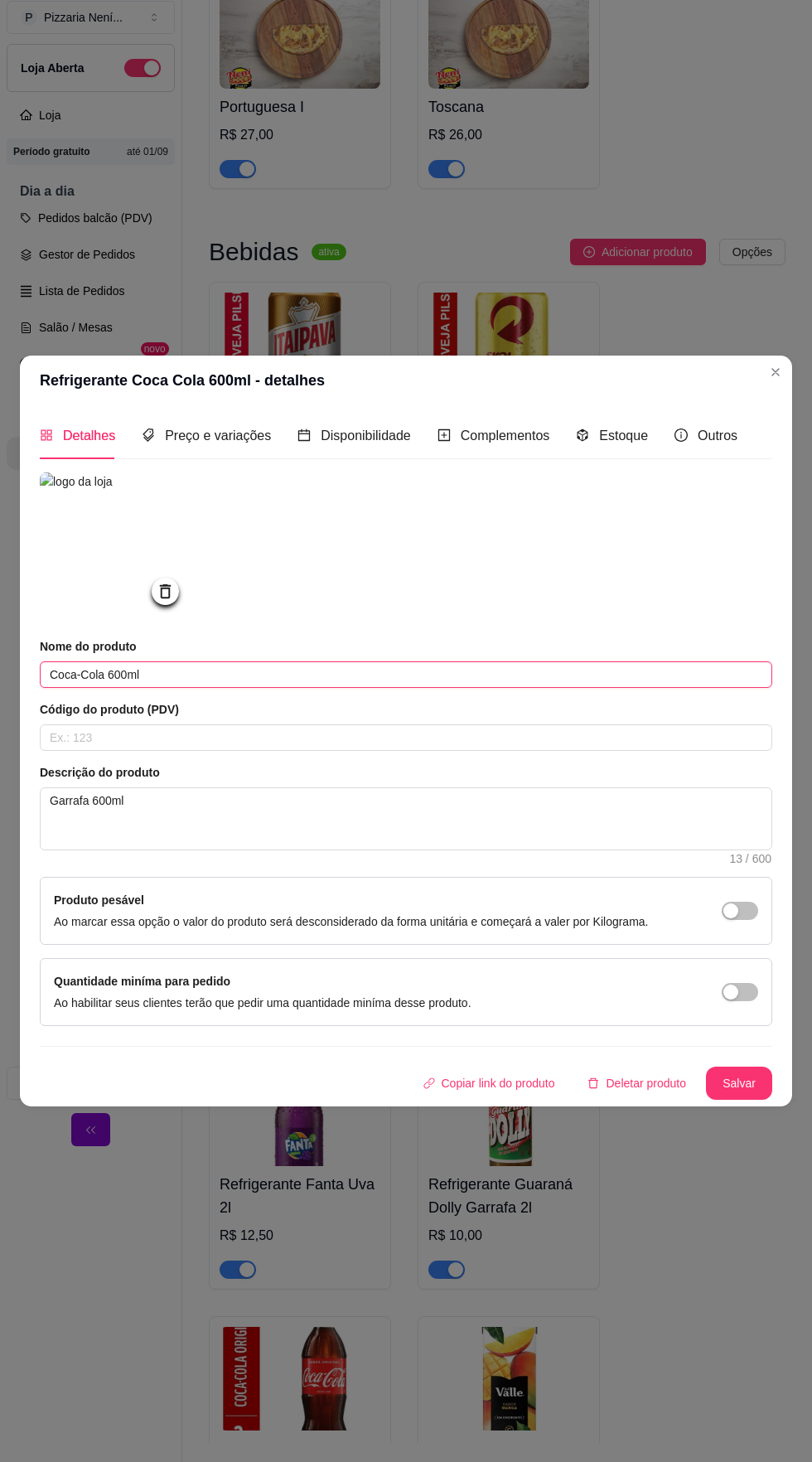 type on "Coca-Cola 600ml" 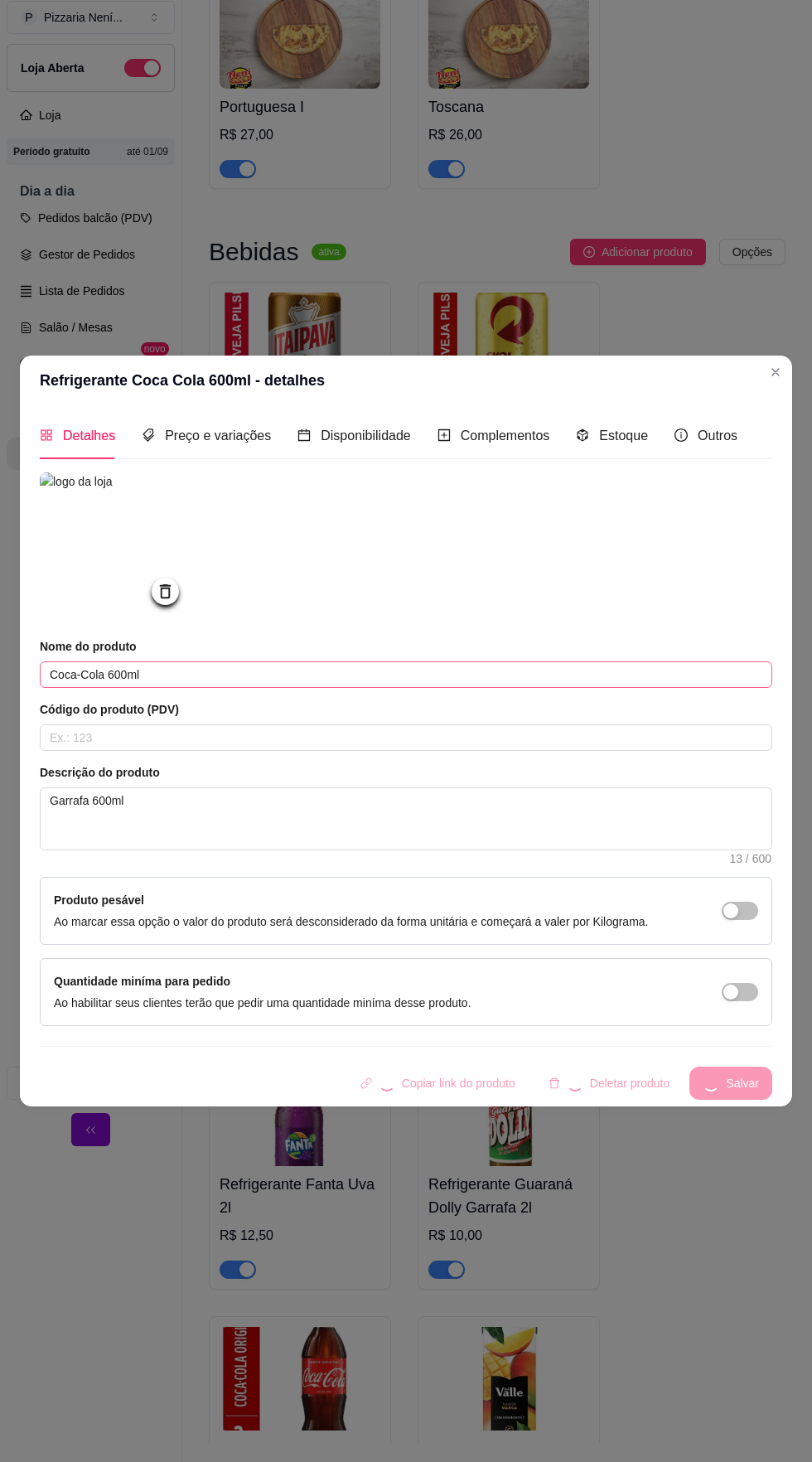 click on "Copiar link do produto Deletar produto Salvar" at bounding box center [406, 1083] 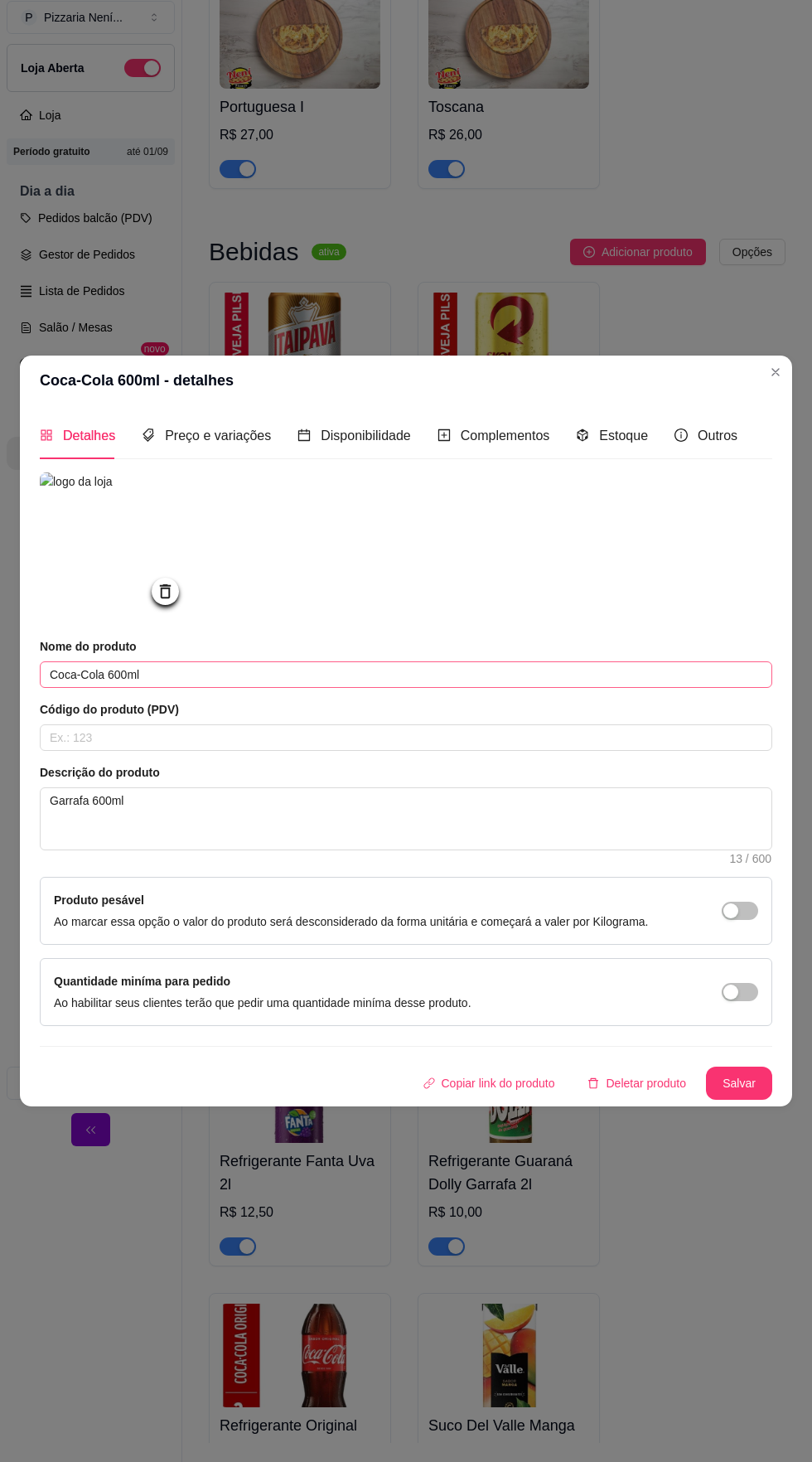 click at bounding box center [776, 372] 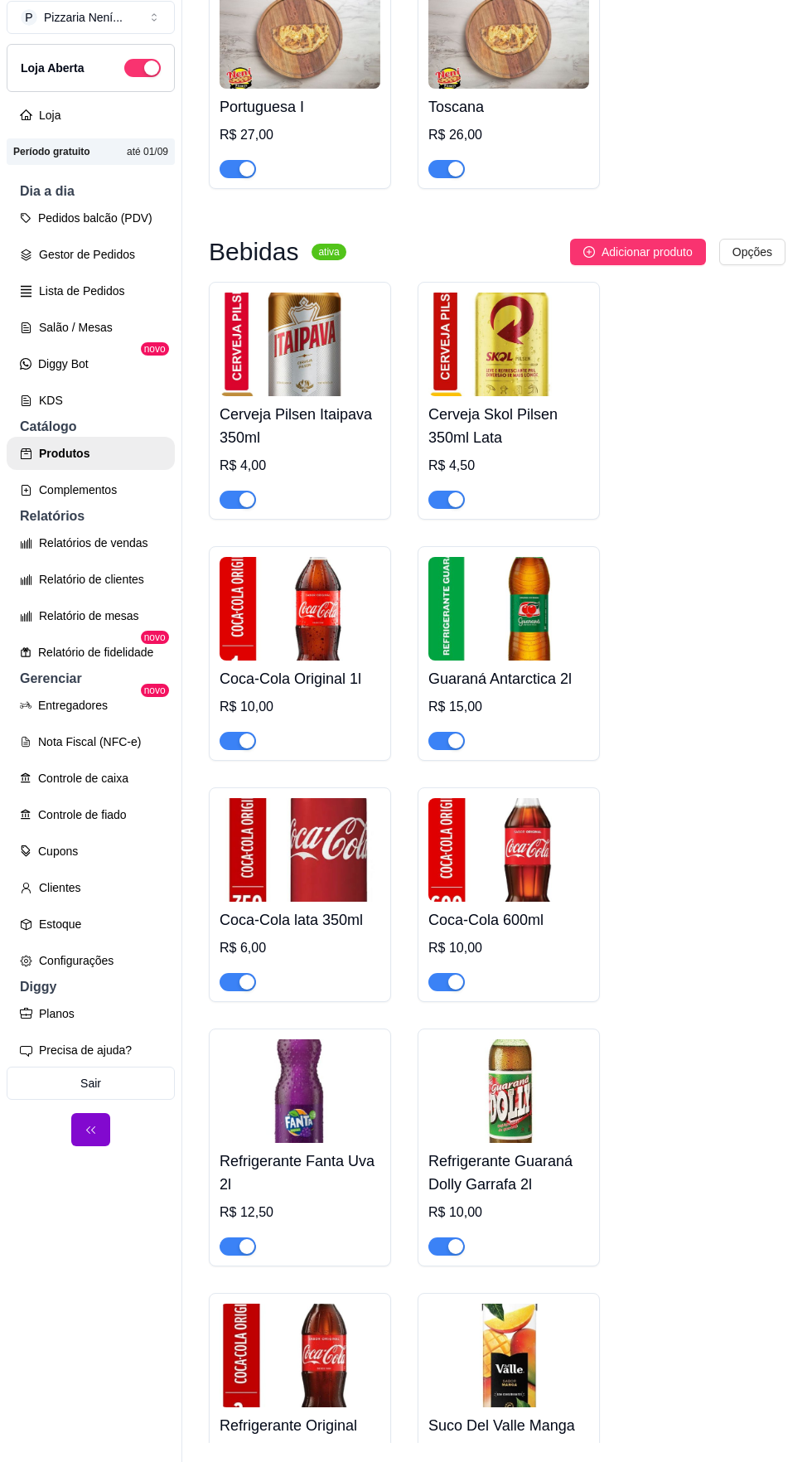 click on "Cerveja Pilsen Itaipava 350ml   R$ 4,00 Cerveja Skol Pilsen 350ml Lata   R$ 4,50 Coca-Cola Original 1l   R$ 10,00 Guaraná Antarctica 2l   R$ 15,00 Coca-Cola lata 350ml   R$ 6,00 Coca-Cola 600ml   R$ 10,00 Refrigerante Fanta Uva 2l   R$ 12,50 Refrigerante Guaraná Dolly Garrafa 2l   R$ 10,00 Refrigerante Original Coca Cola 2l   R$ 16,00 Suco Del Valle Manga 1l   R$ 13,00 Suco Del Valle Néctar Laranja 1l   R$ 13,00 Suco Del Valle Pêssego 1l   R$ 13,00 Água Mineral Sem Gás Frescca 510ml   R$ 3,00" at bounding box center (497, 1170) 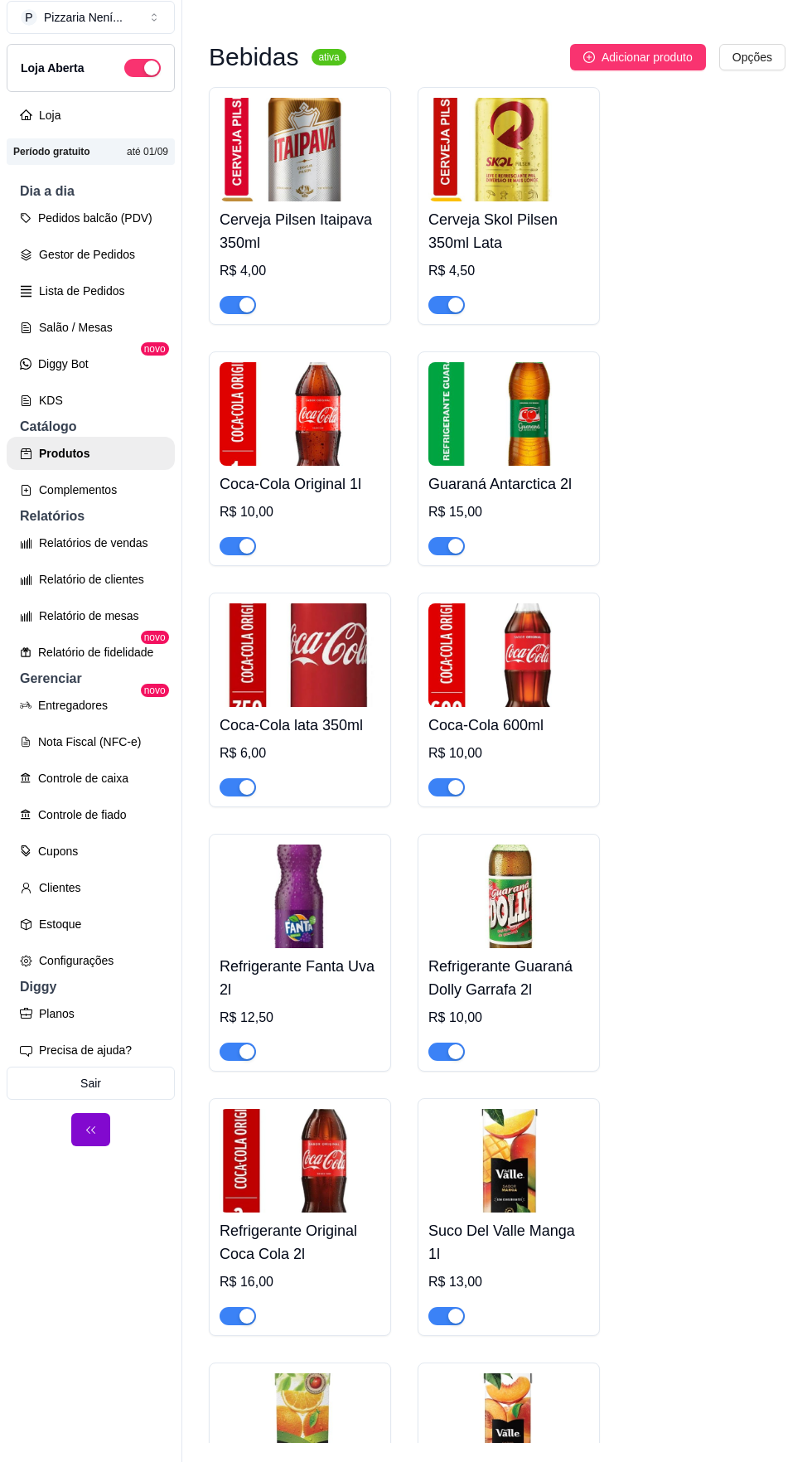 scroll, scrollTop: 14135, scrollLeft: 0, axis: vertical 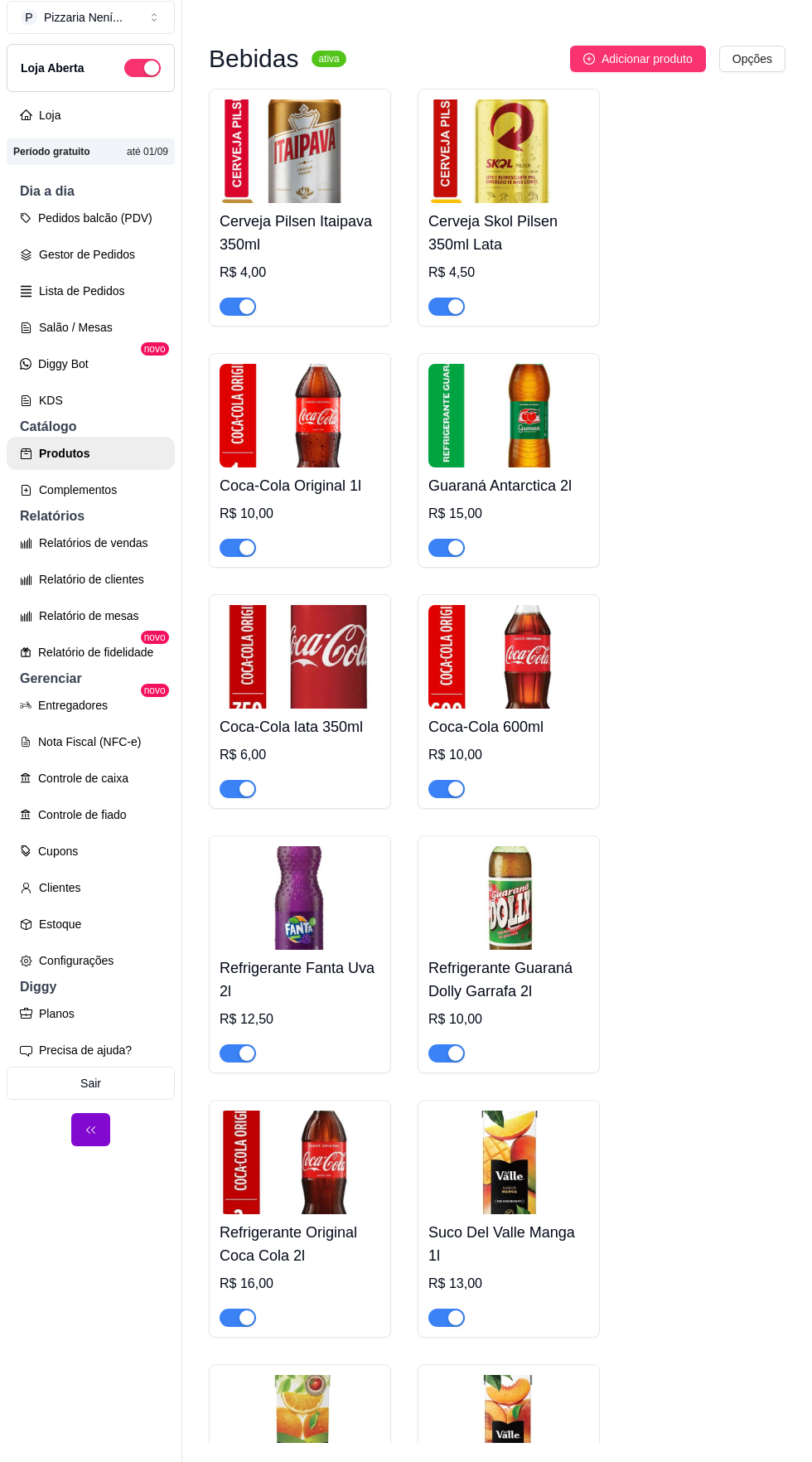 click at bounding box center [300, 898] 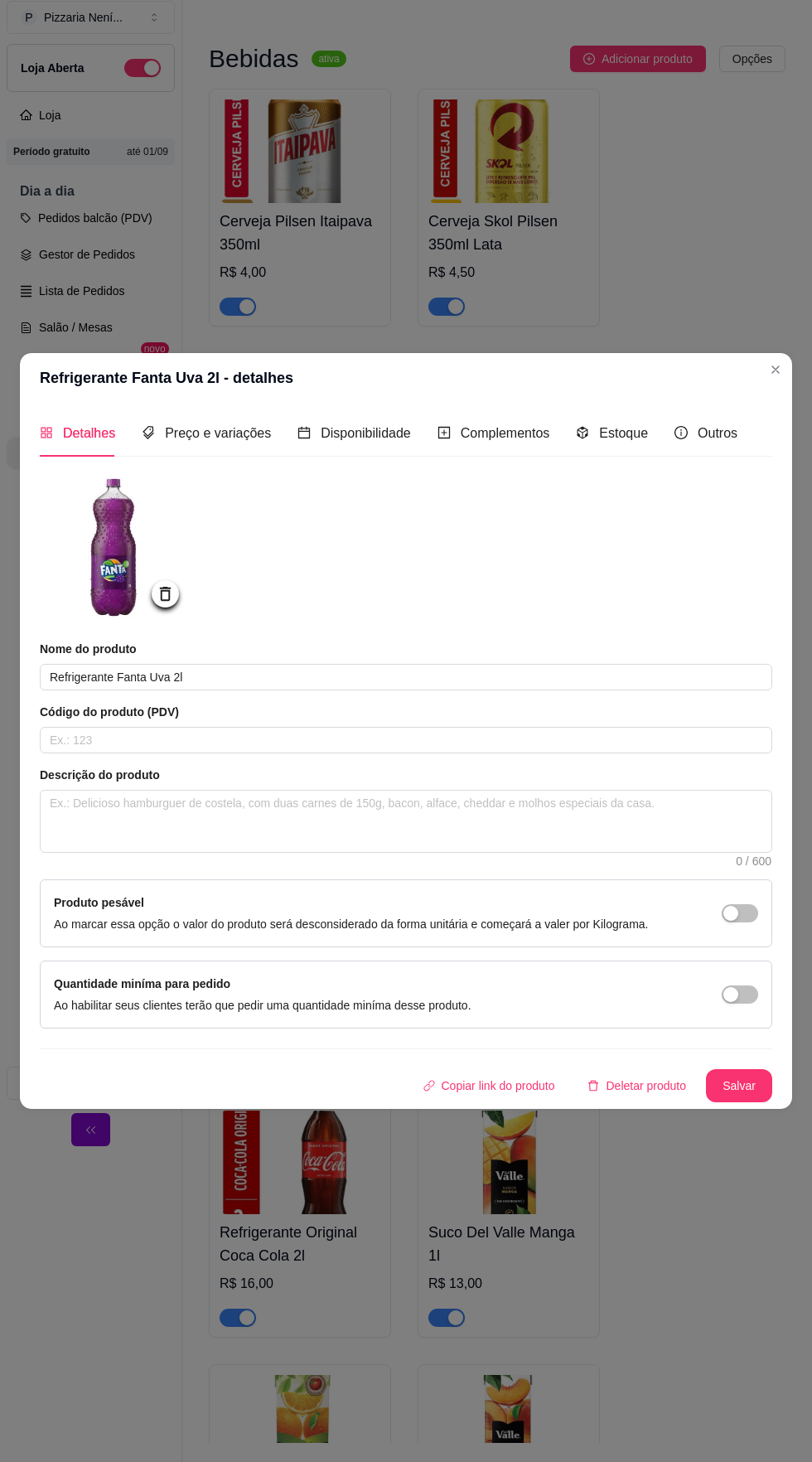 click at bounding box center (114, 545) 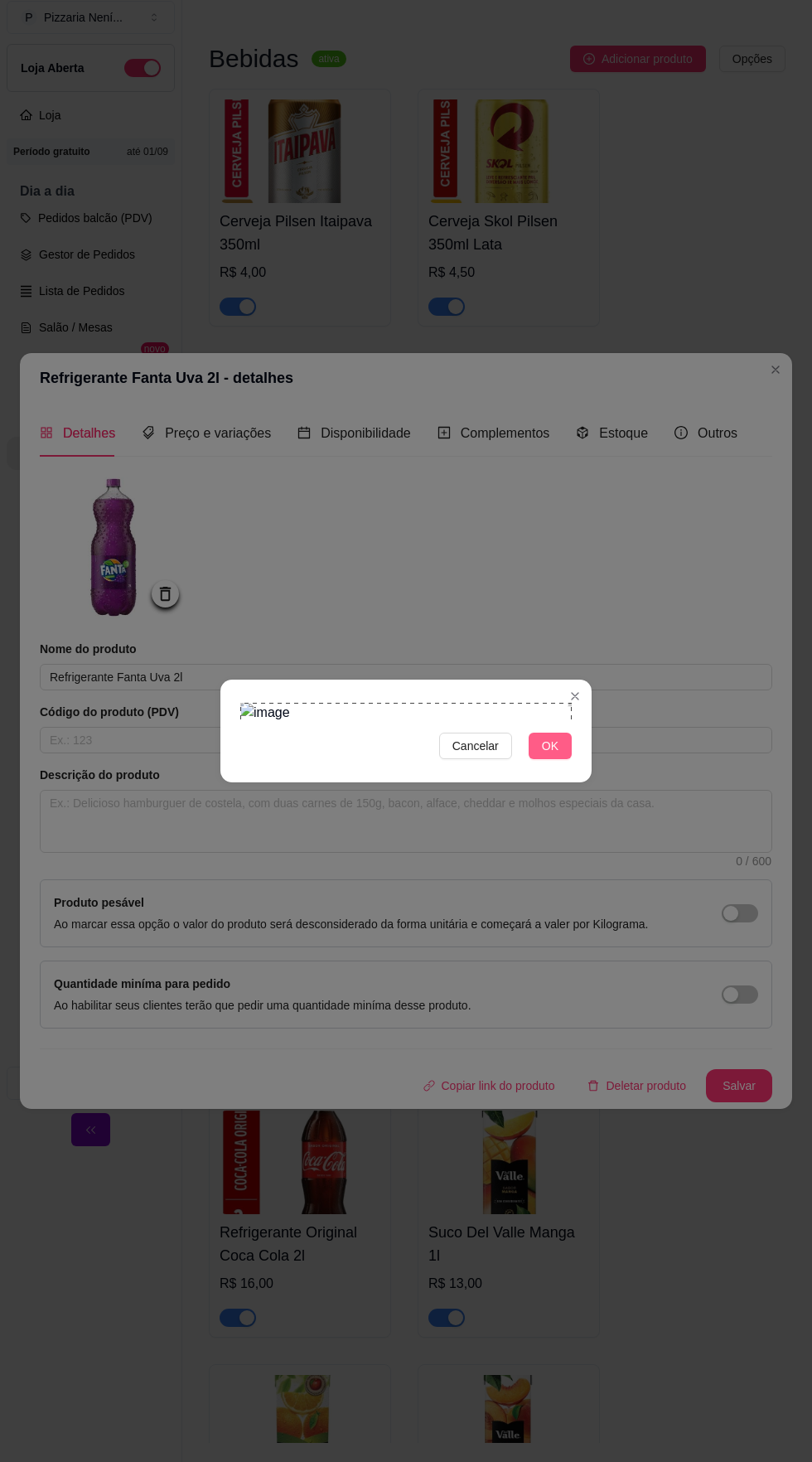 click on "OK" at bounding box center (550, 746) 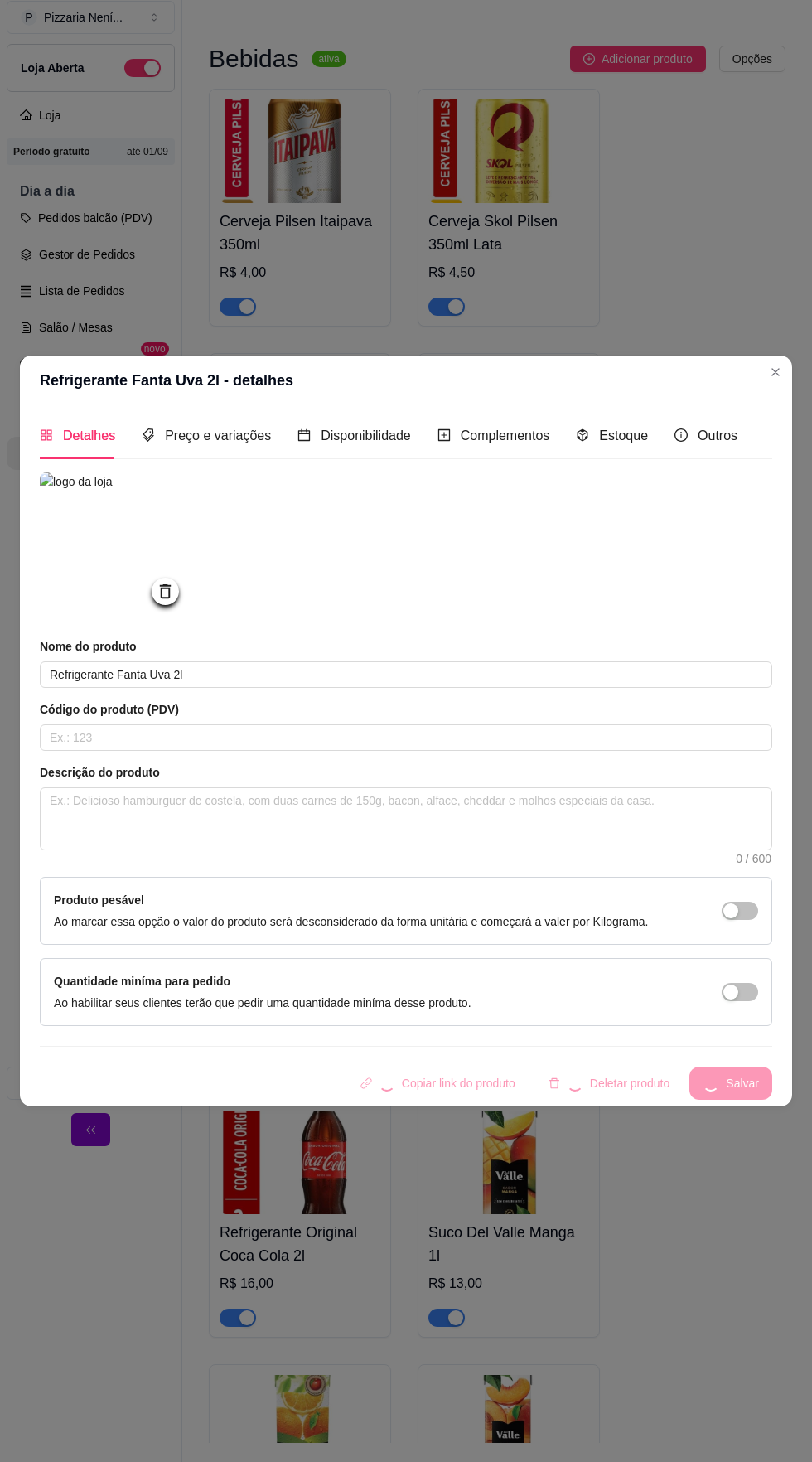 click on "Copiar link do produto Deletar produto Salvar" at bounding box center [406, 1083] 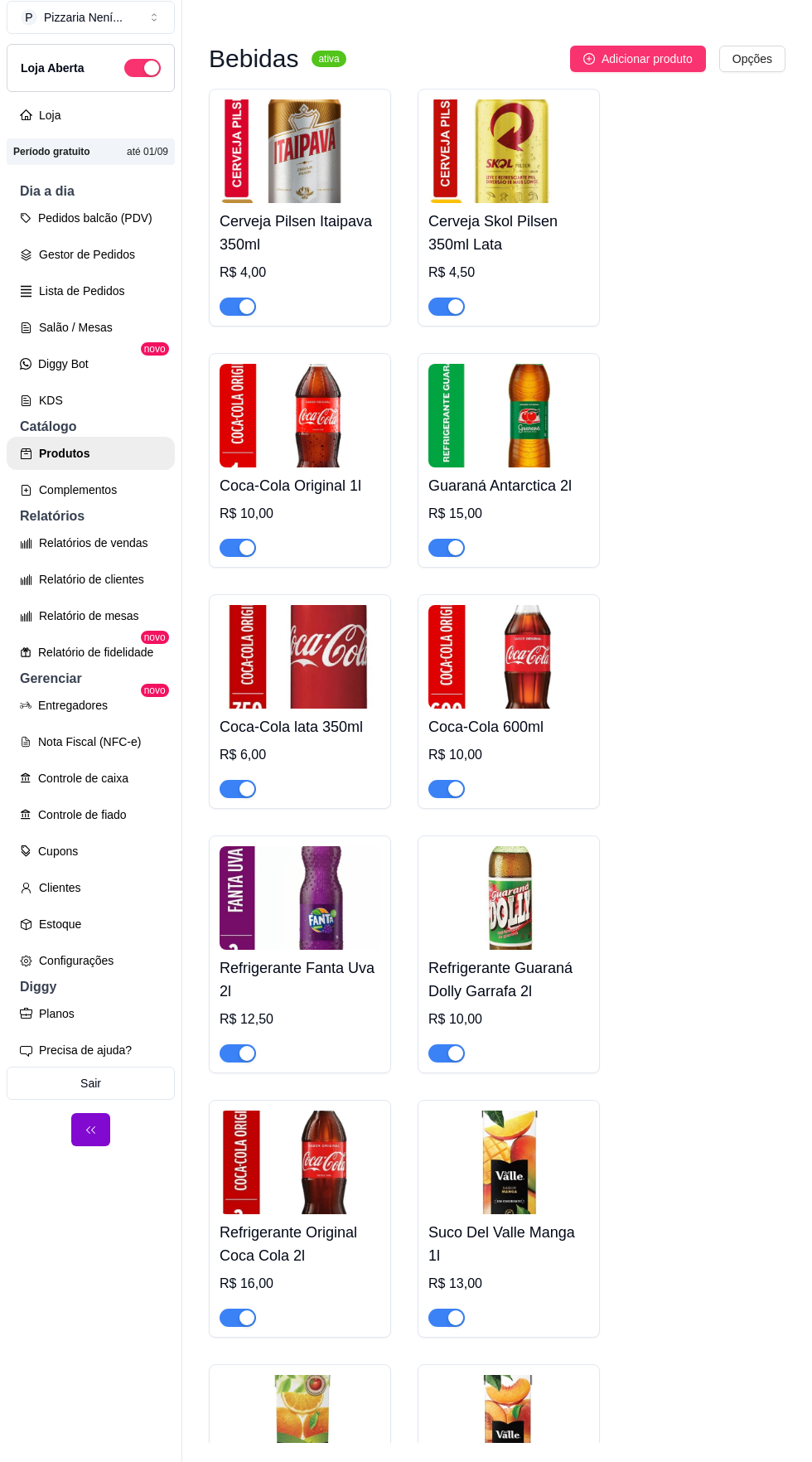 click on "Cerveja Pilsen Itaipava 350ml   R$ 4,00 Cerveja Skol Pilsen 350ml Lata   R$ 4,50 Coca-Cola Original 1l   R$ 10,00 Guaraná Antarctica 2l   R$ 15,00 Coca-Cola lata 350ml   R$ 6,00 Coca-Cola 600ml   R$ 10,00 Refrigerante Fanta Uva 2l   R$ 12,50 Refrigerante Guaraná Dolly Garrafa 2l   R$ 10,00 Refrigerante Original Coca Cola 2l   R$ 16,00 Suco Del Valle Manga 1l   R$ 13,00 Suco Del Valle Néctar Laranja 1l   R$ 13,00 Suco Del Valle Pêssego 1l   R$ 13,00 Água Mineral Sem Gás Frescca 510ml   R$ 3,00" at bounding box center [497, 977] 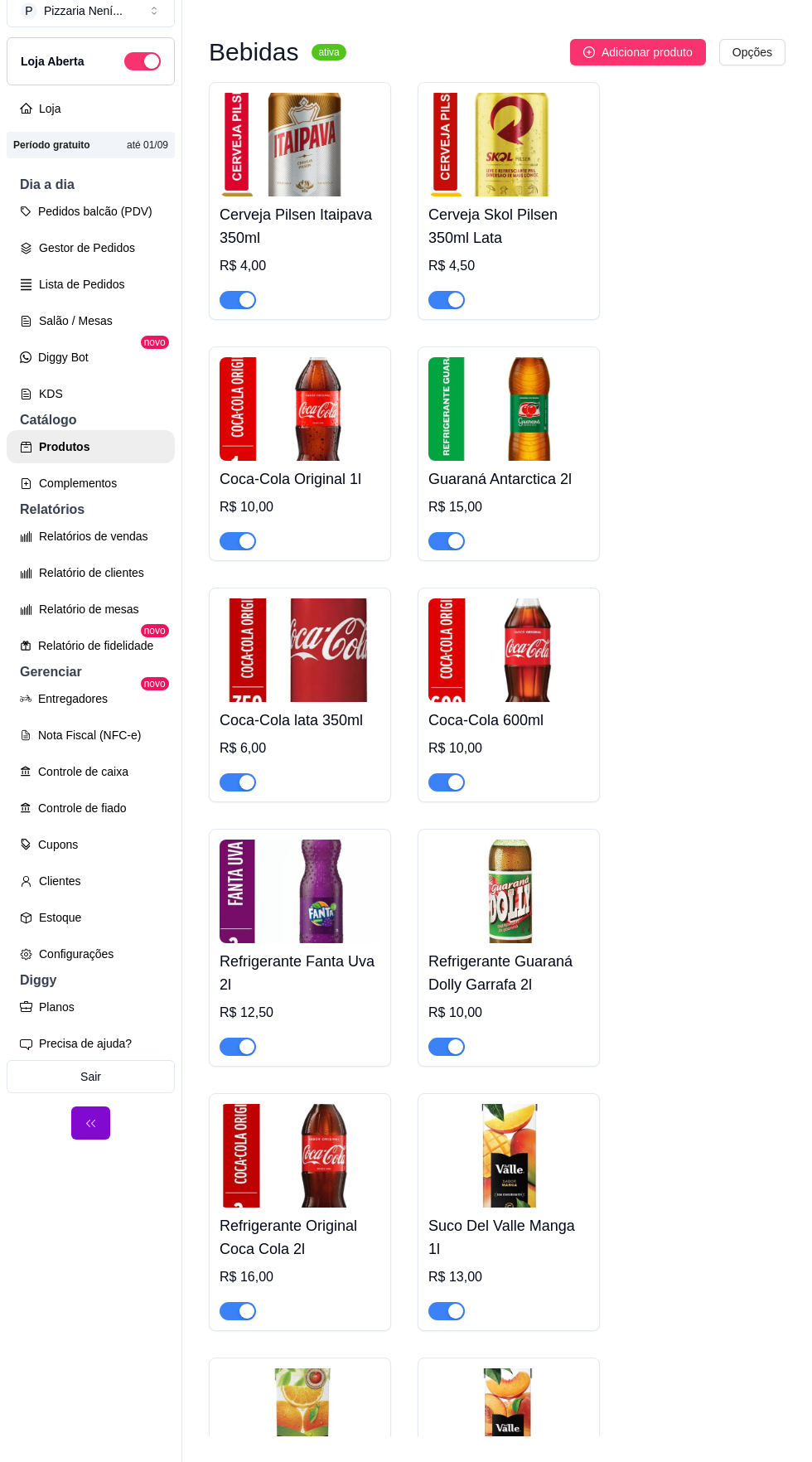 scroll, scrollTop: 27, scrollLeft: 0, axis: vertical 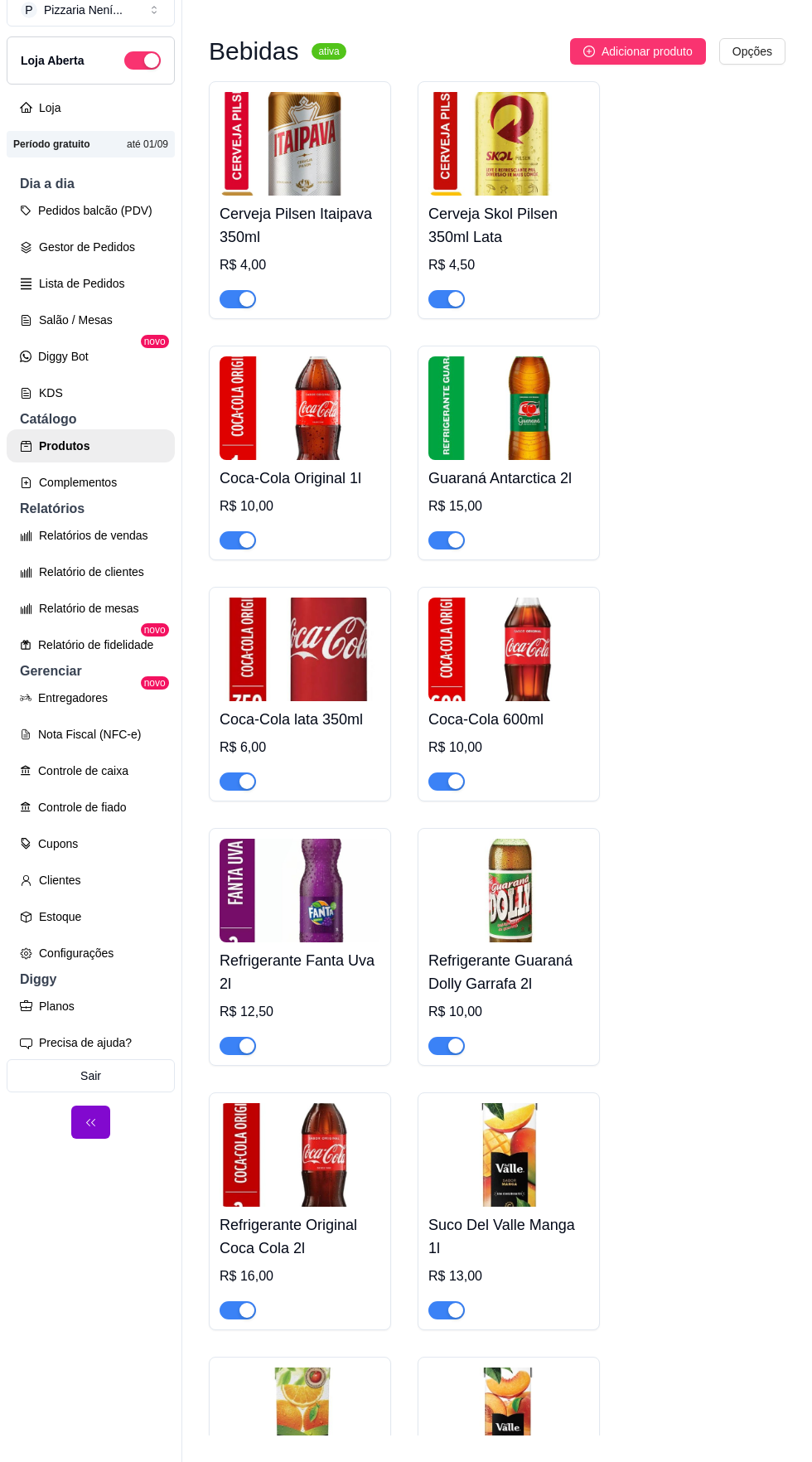 click at bounding box center [509, 890] 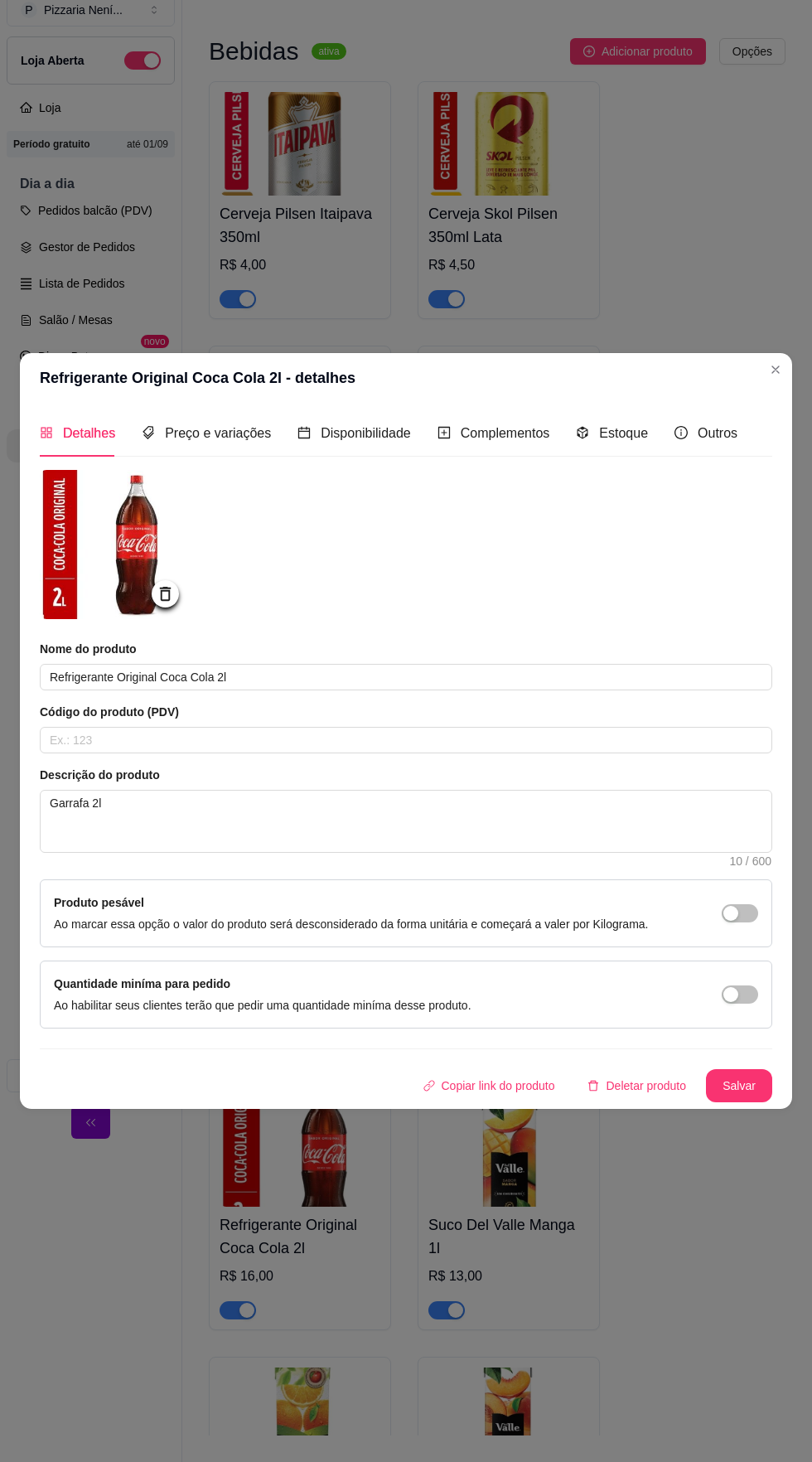 click at bounding box center (114, 545) 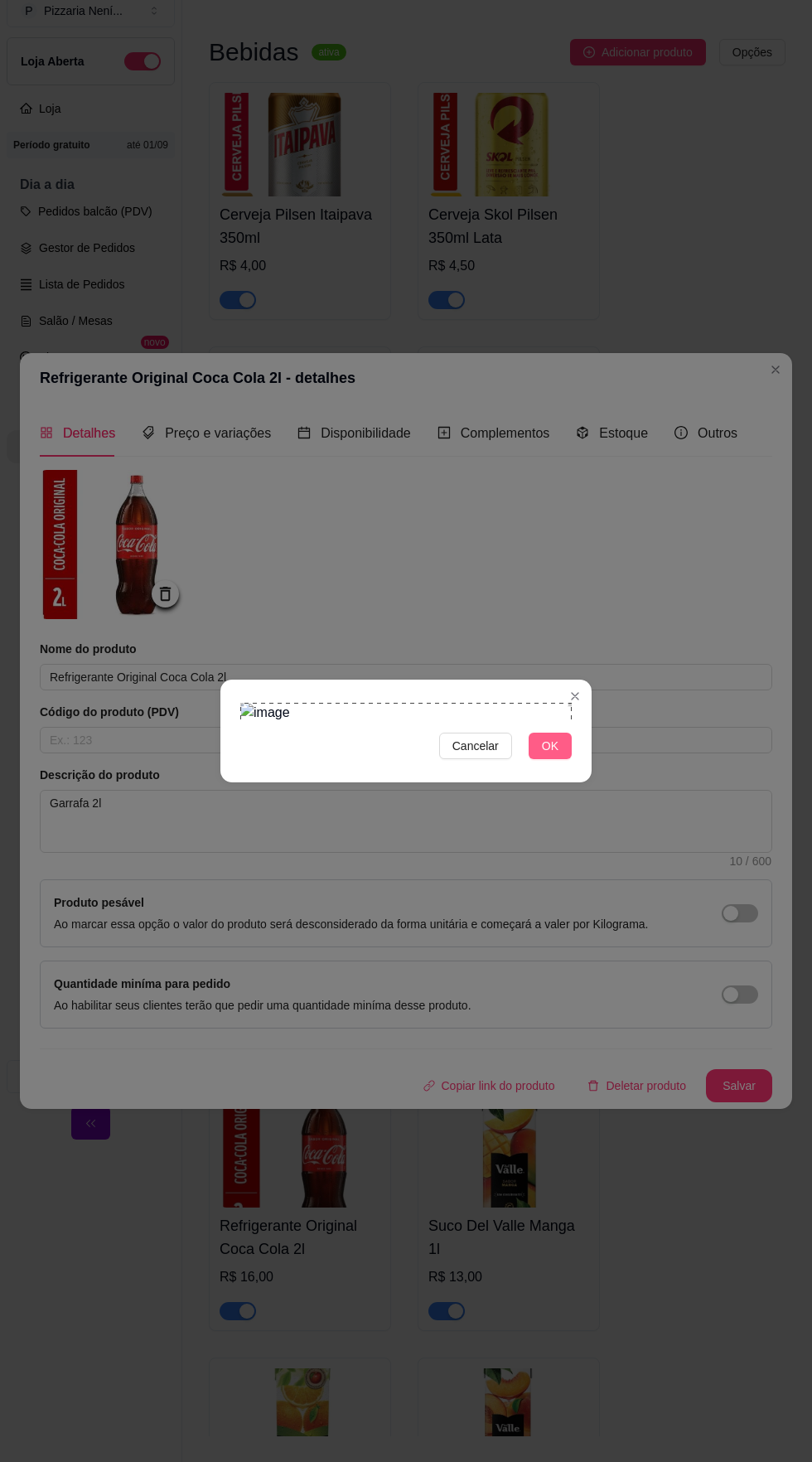 click on "OK" at bounding box center (550, 746) 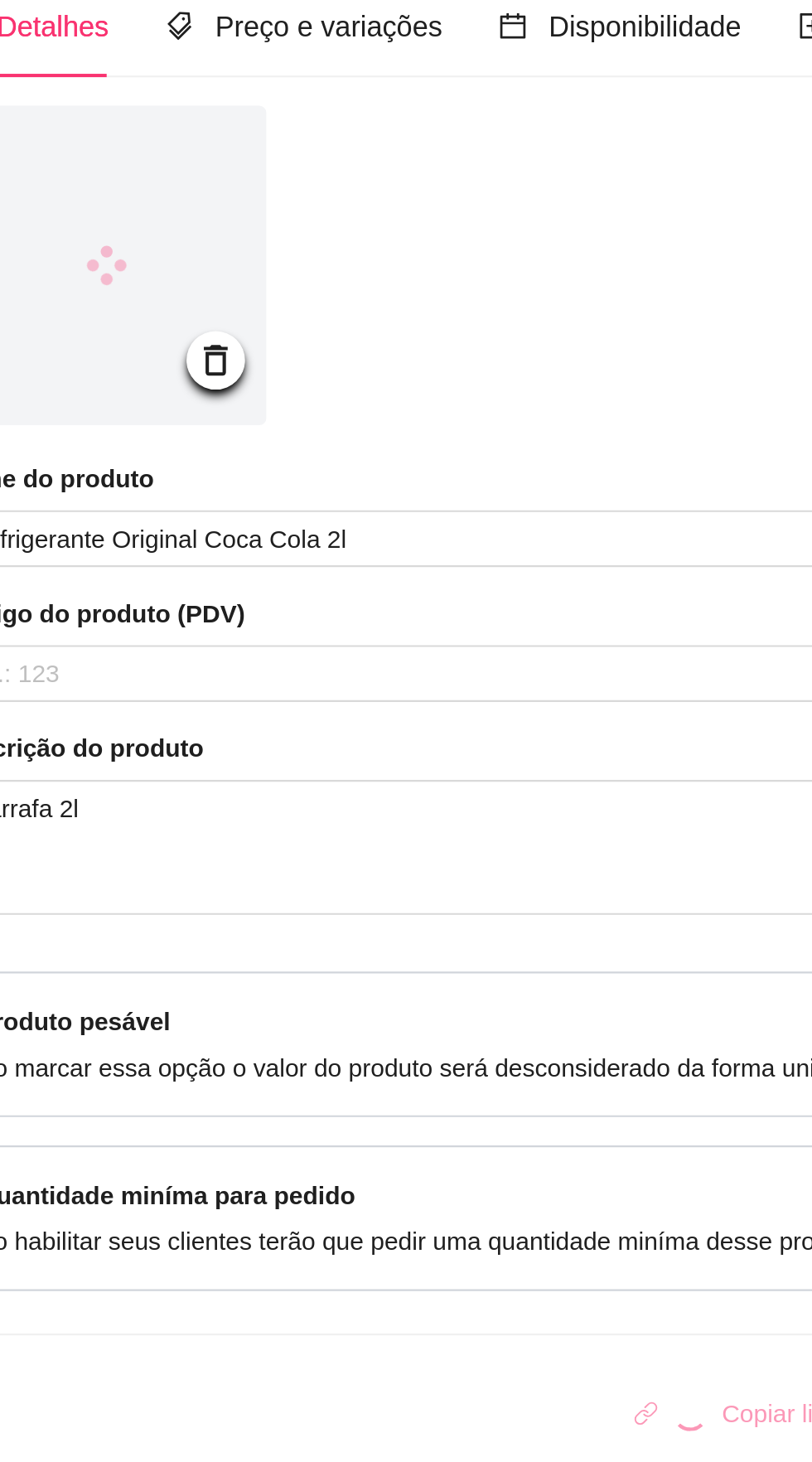 scroll, scrollTop: 26, scrollLeft: 0, axis: vertical 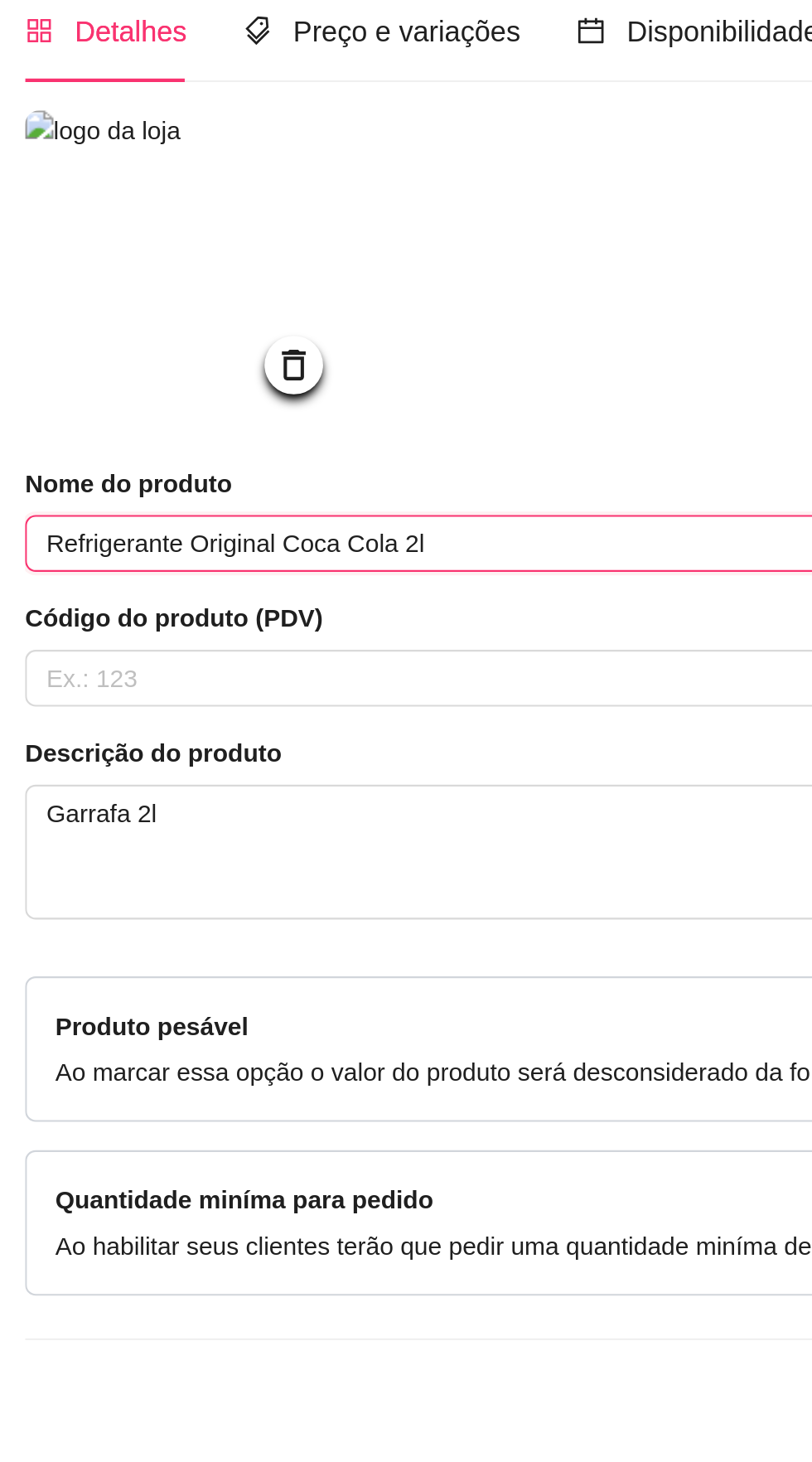 click on "Refrigerante Original Coca Cola 2l" at bounding box center [406, 675] 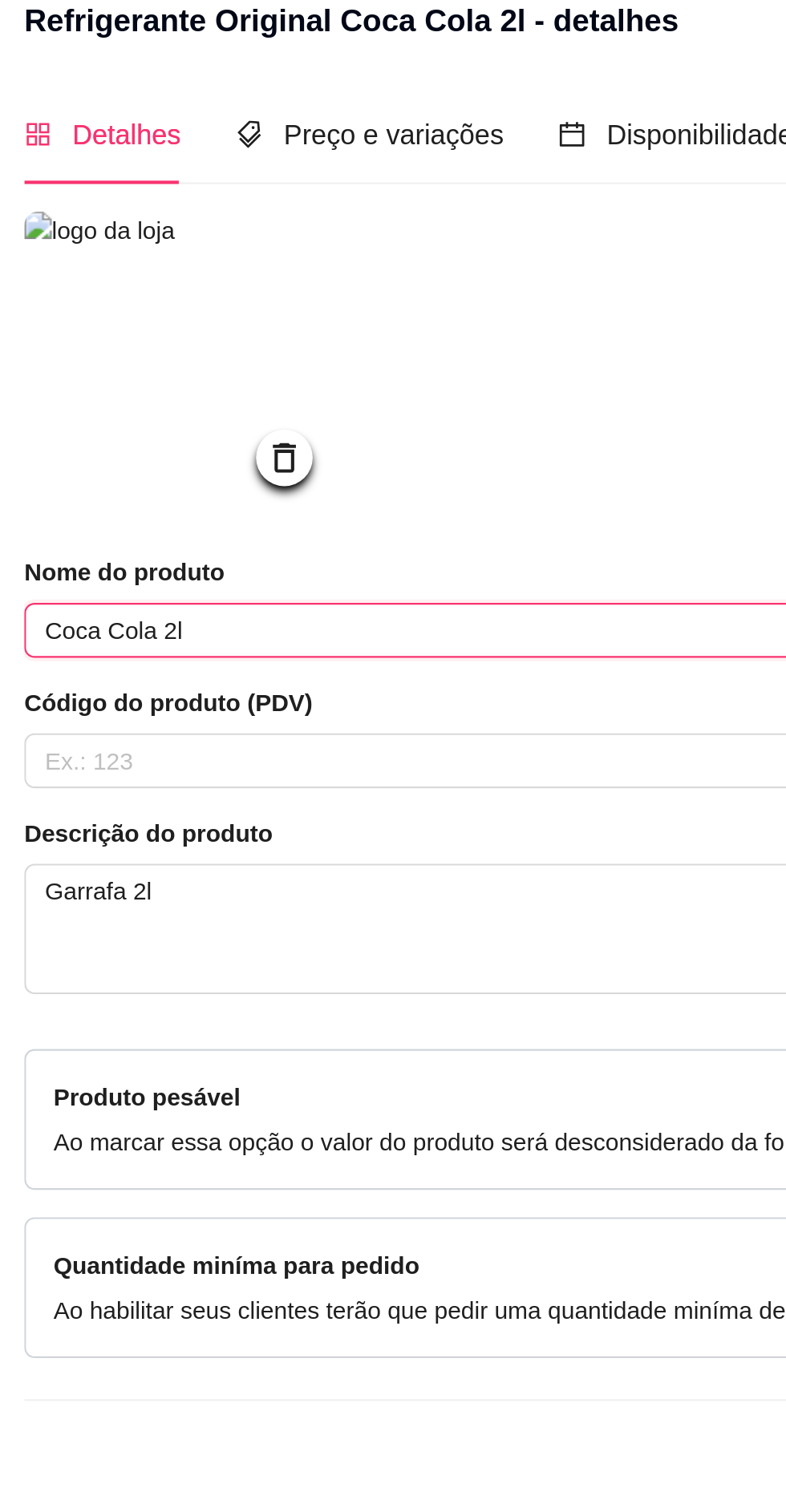click on "Coca Cola 2l" at bounding box center (393, 701) 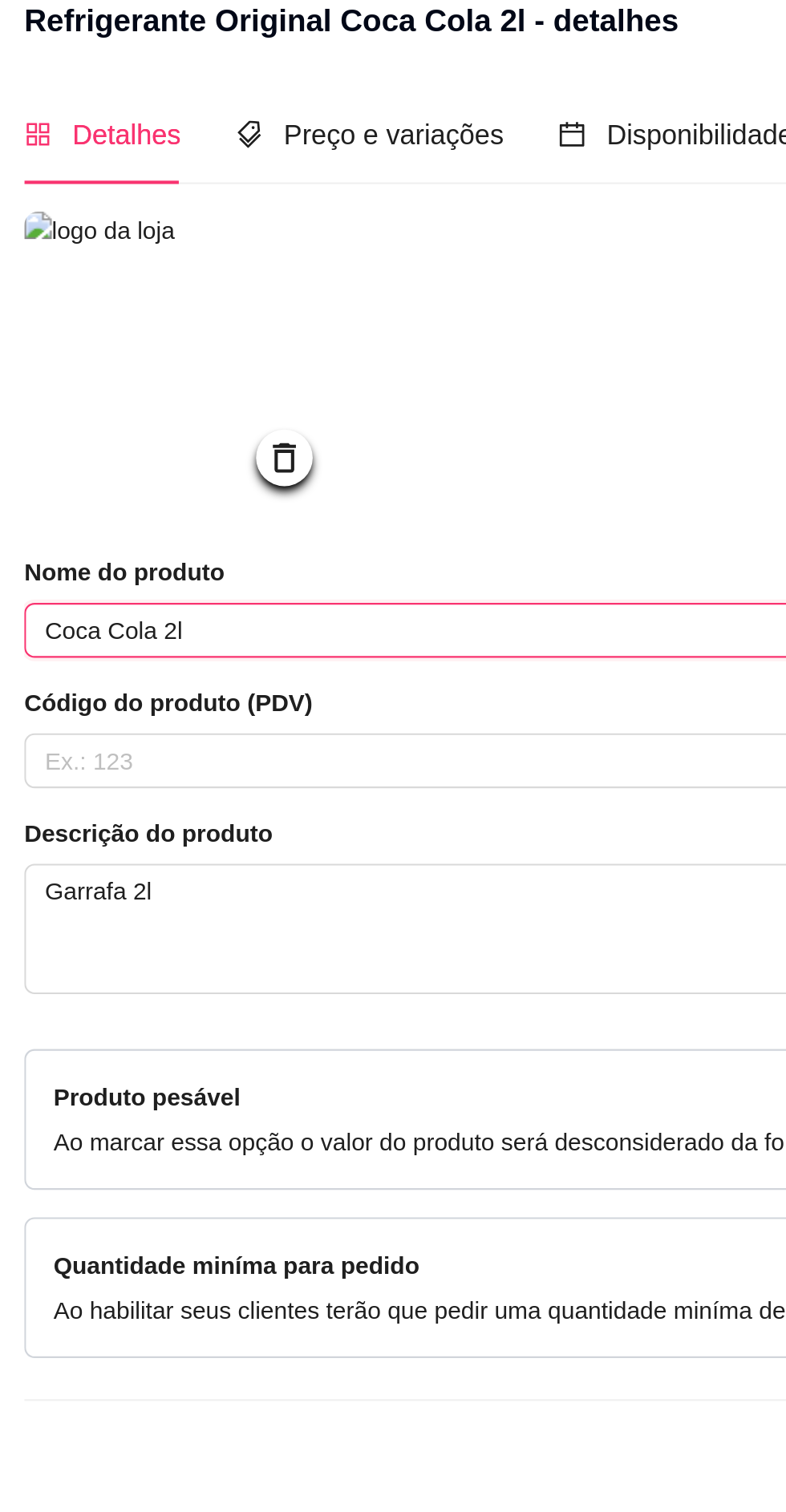 click on "Coca Cola 2l" at bounding box center [393, 701] 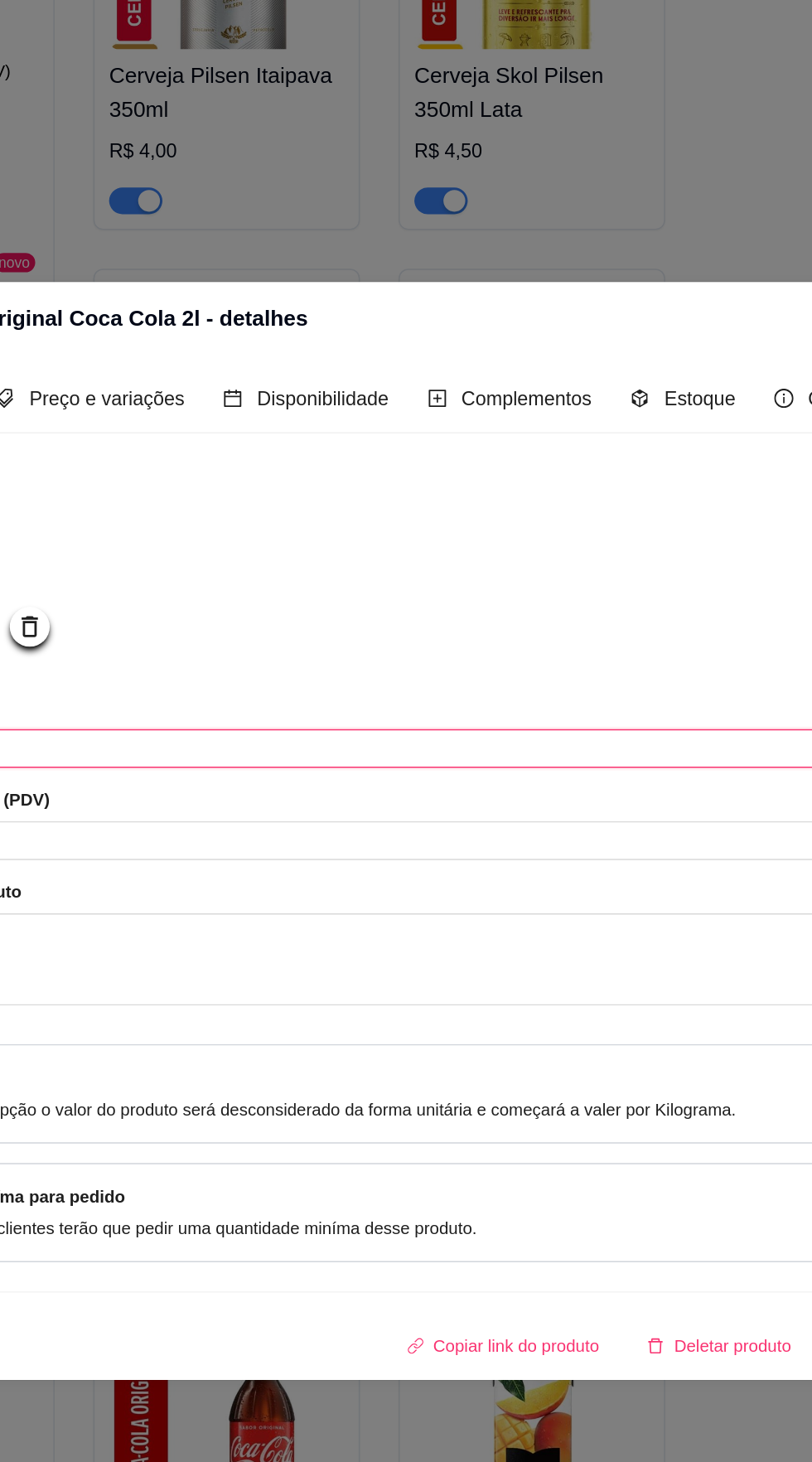 scroll, scrollTop: 26, scrollLeft: 0, axis: vertical 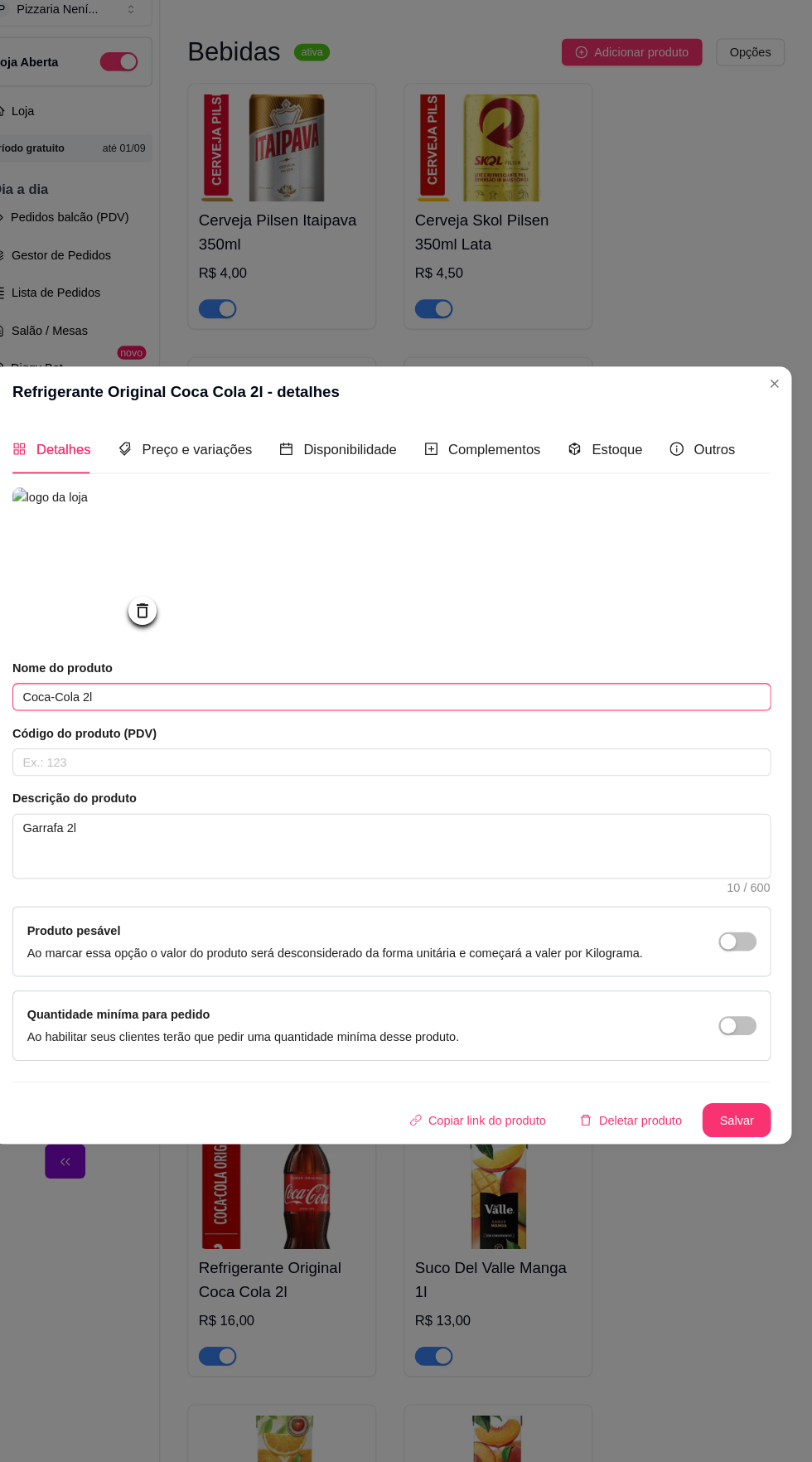 type on "Coca-Cola 2l" 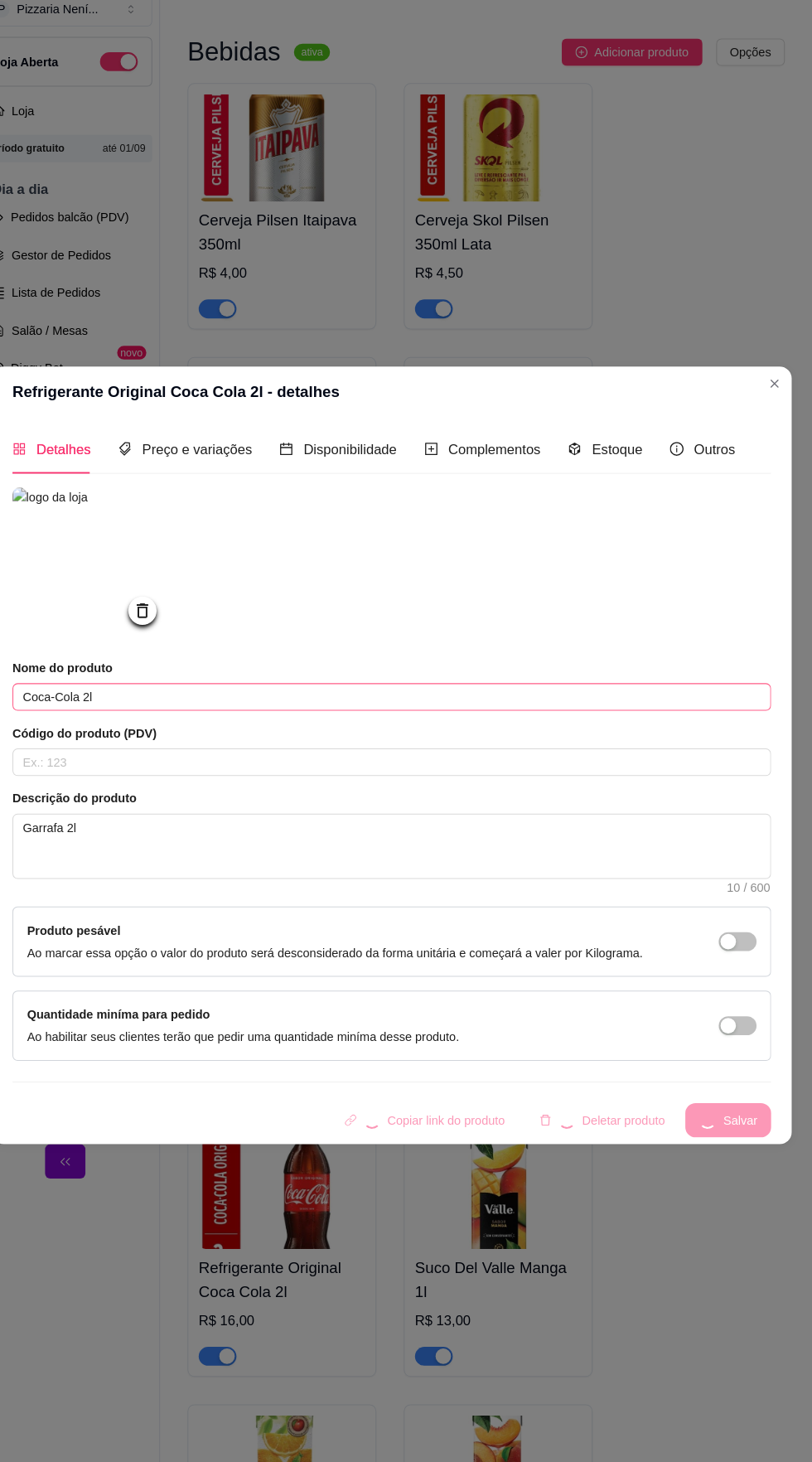 click on "Copiar link do produto Deletar produto Salvar" at bounding box center [406, 1083] 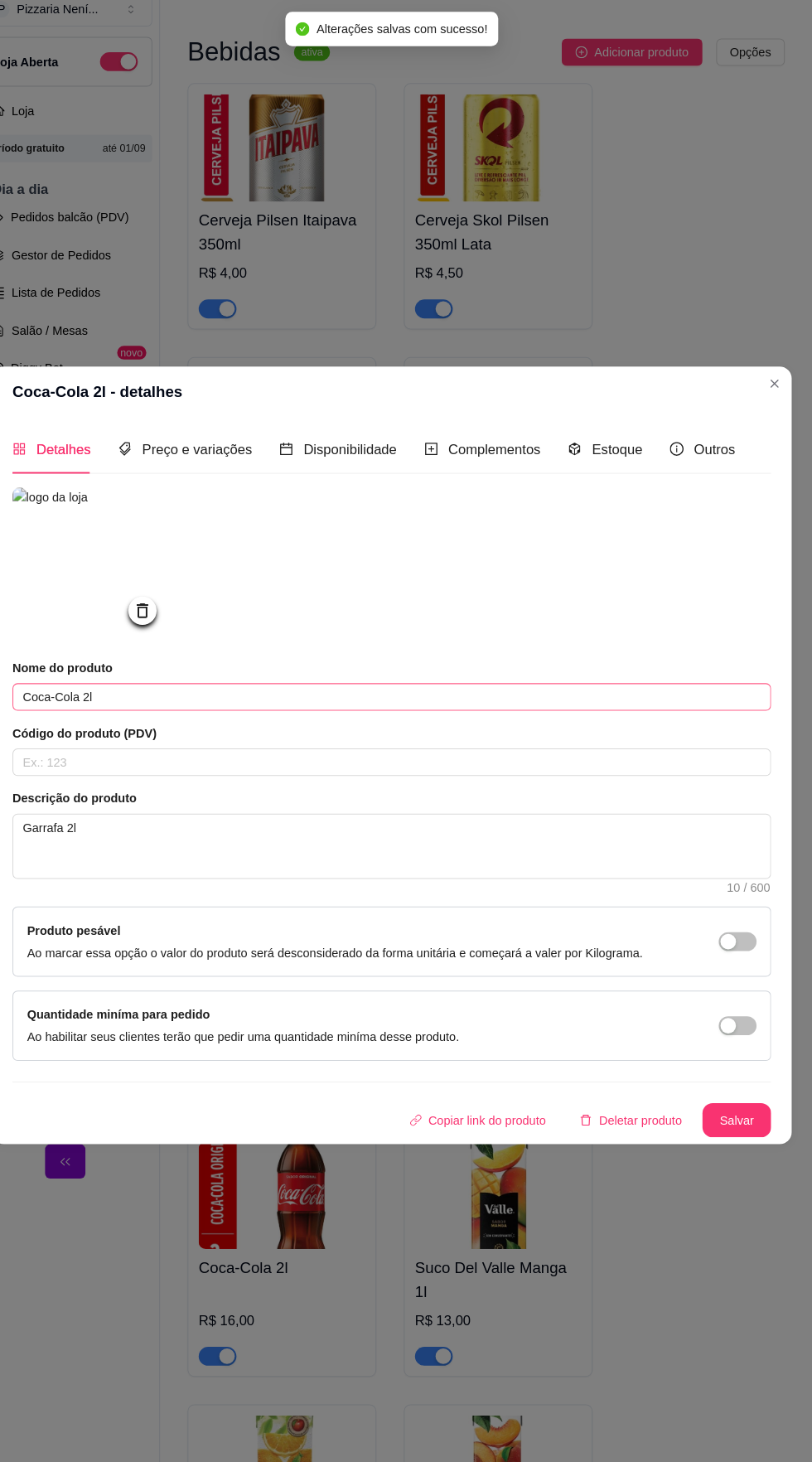 click at bounding box center (776, 372) 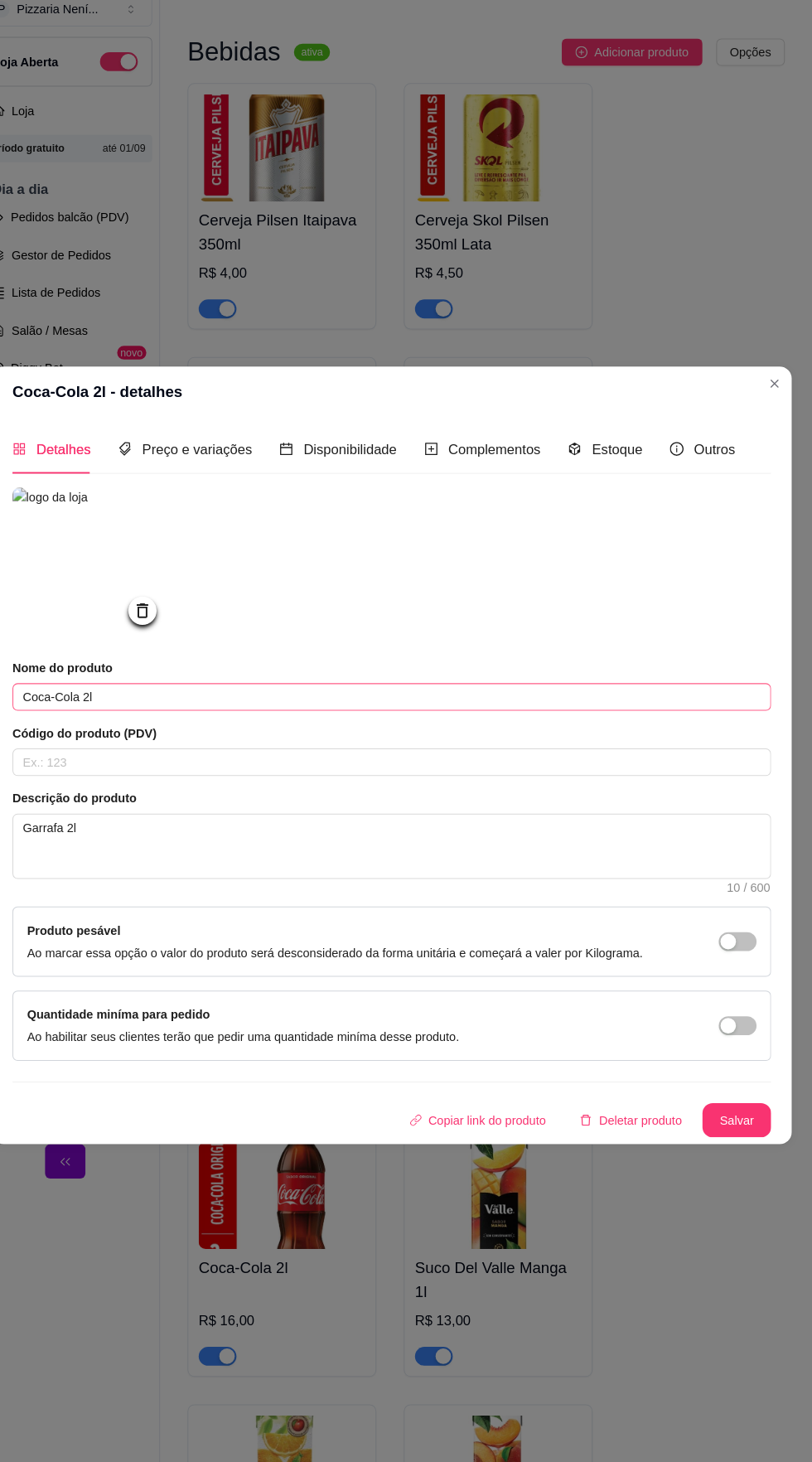 click at bounding box center (776, 372) 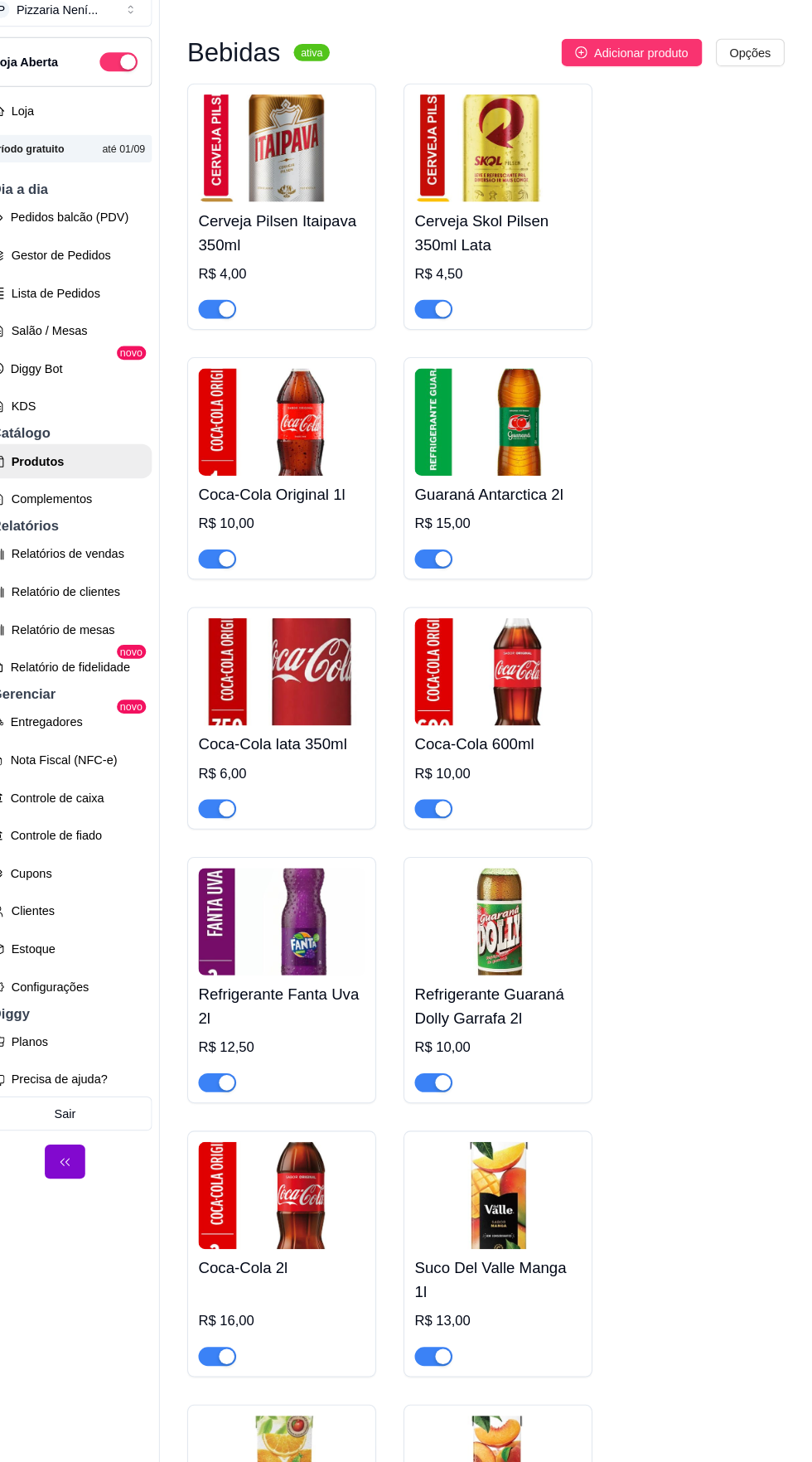 click on "Cerveja Pilsen Itaipava 350ml   R$ 4,00 Cerveja Skol Pilsen 350ml Lata   R$ 4,50 Coca-Cola Original 1l   R$ 10,00 Guaraná Antarctica 2l   R$ 15,00 Coca-Cola lata 350ml   R$ 6,00 Coca-Cola 600ml   R$ 10,00 Refrigerante Fanta Uva 2l   R$ 12,50 Refrigerante Guaraná Dolly Garrafa 2l   R$ 10,00 Coca-Cola 2l   R$ 16,00 Suco Del Valle Manga 1l   R$ 13,00 Suco Del Valle Néctar Laranja 1l   R$ 13,00 Suco Del Valle Pêssego 1l   R$ 13,00 Água Mineral Sem Gás Frescca 510ml   R$ 3,00" at bounding box center [497, 971] 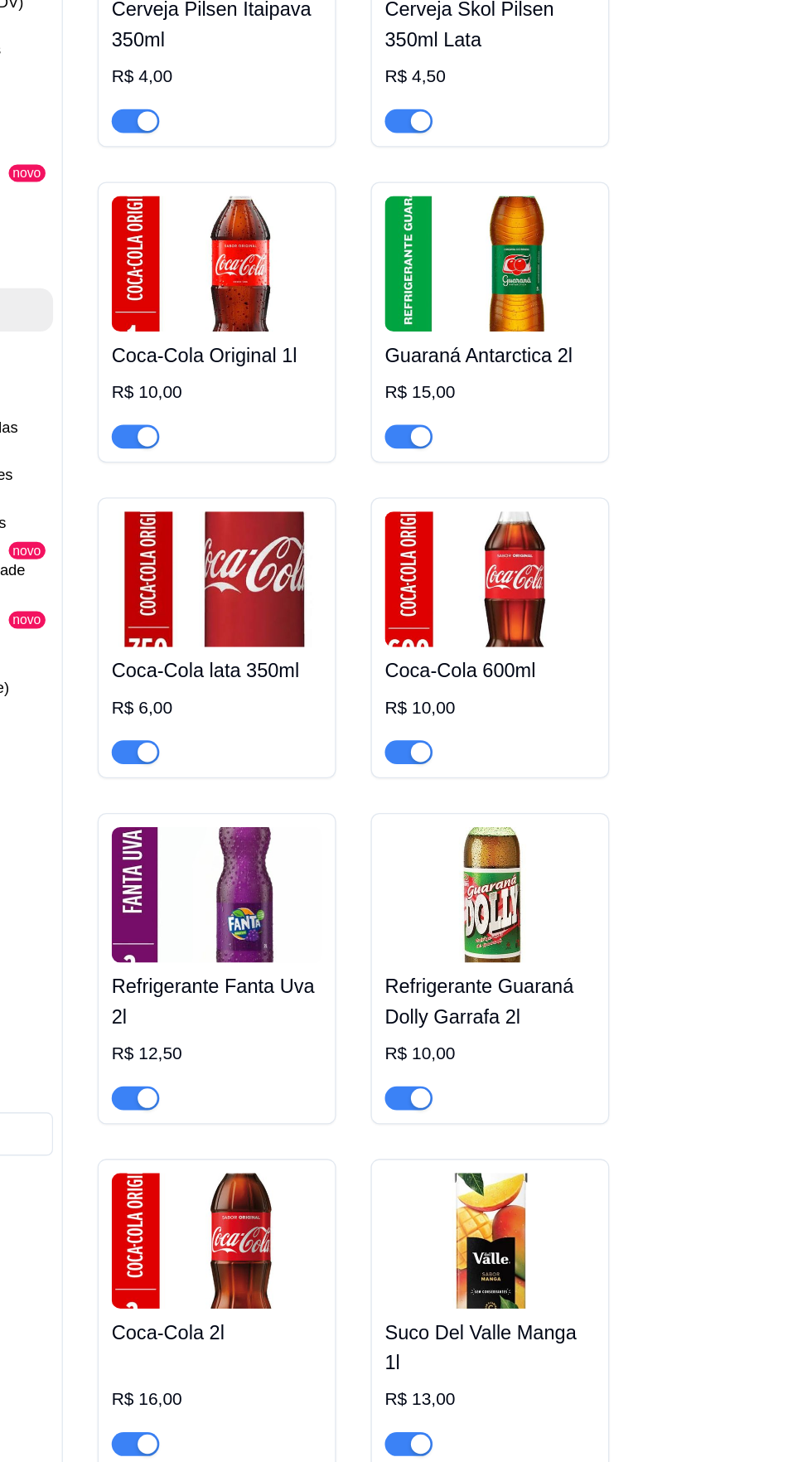 scroll, scrollTop: 26, scrollLeft: 0, axis: vertical 